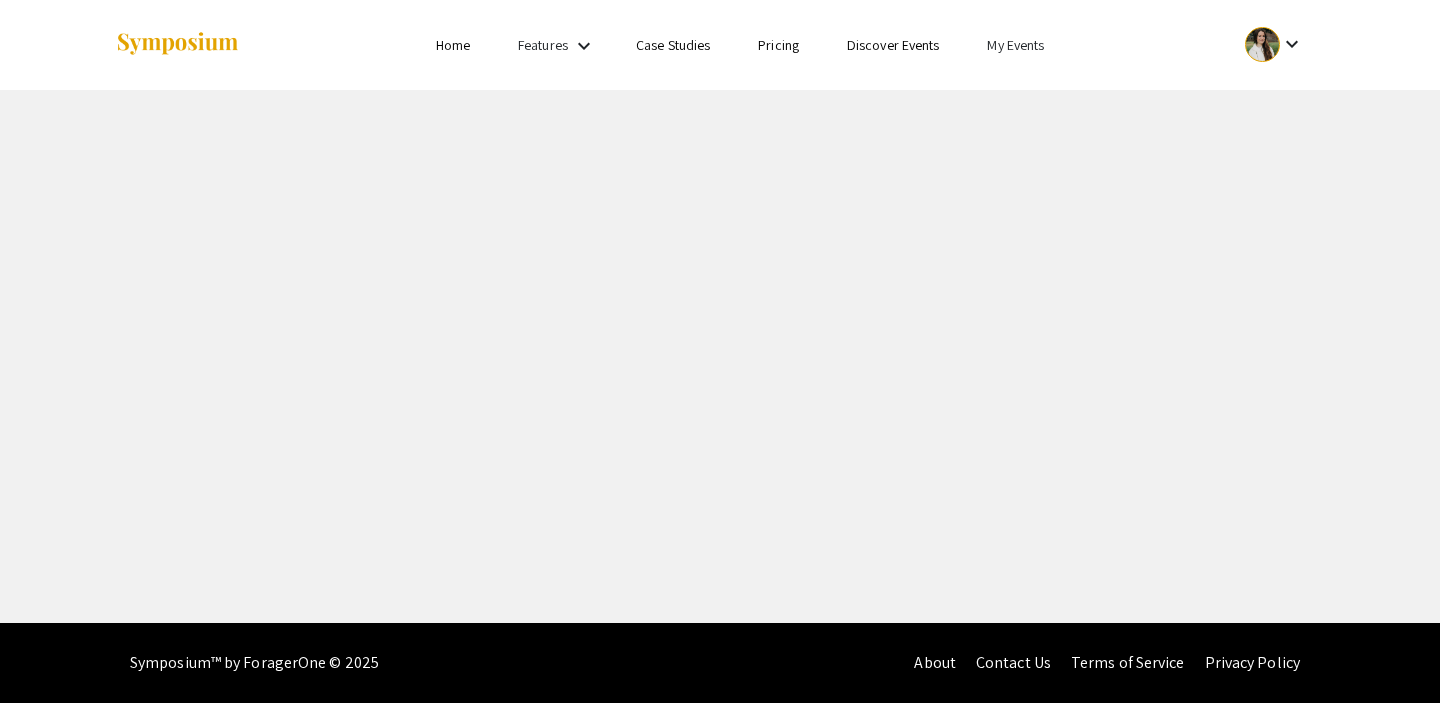 scroll, scrollTop: 0, scrollLeft: 0, axis: both 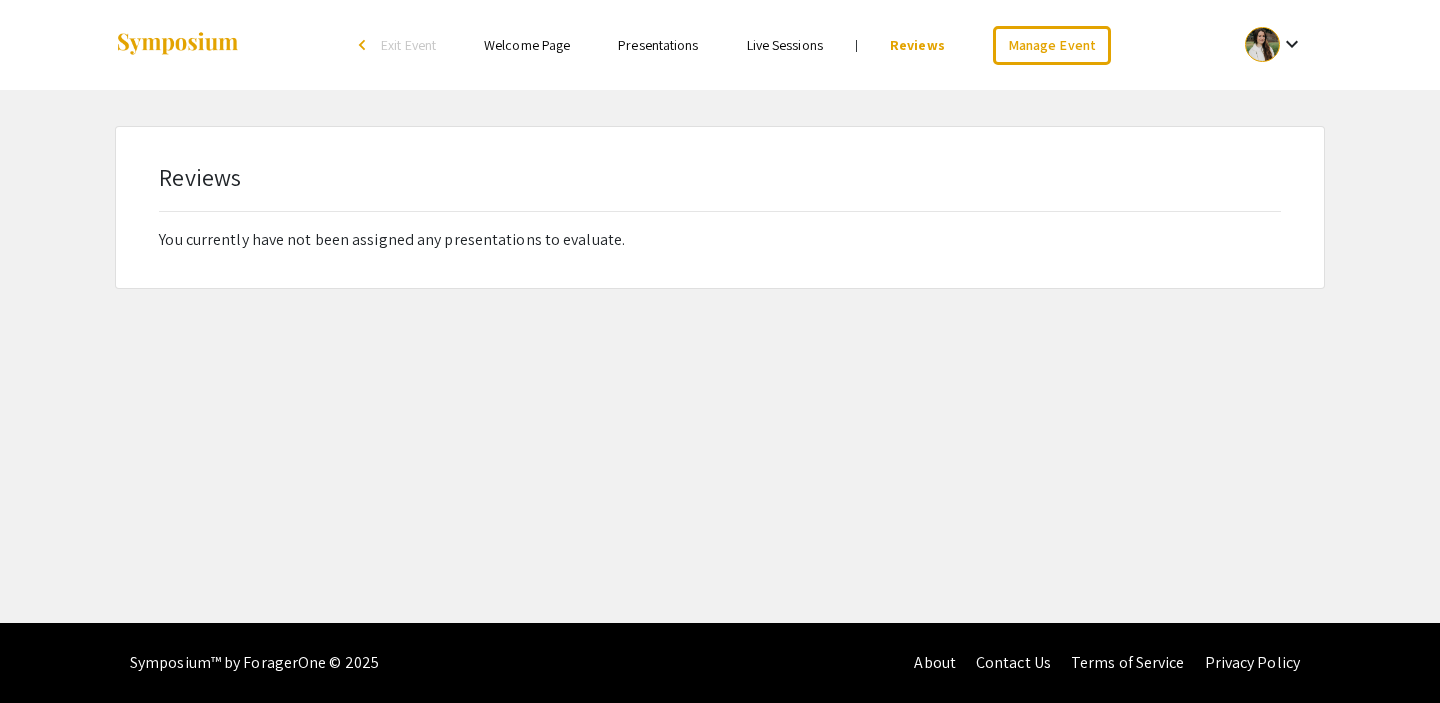 click on "Welcome Page" at bounding box center (527, 45) 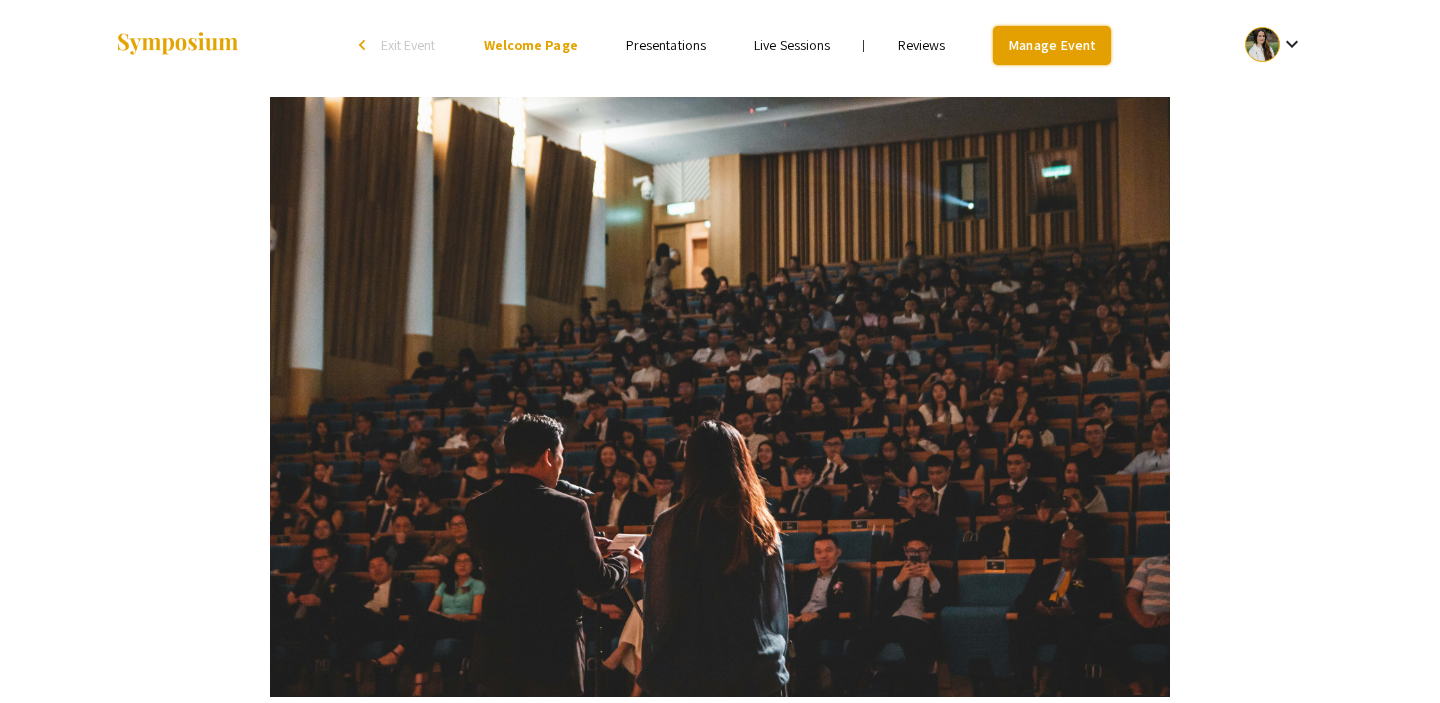 click on "Manage Event" at bounding box center [1052, 45] 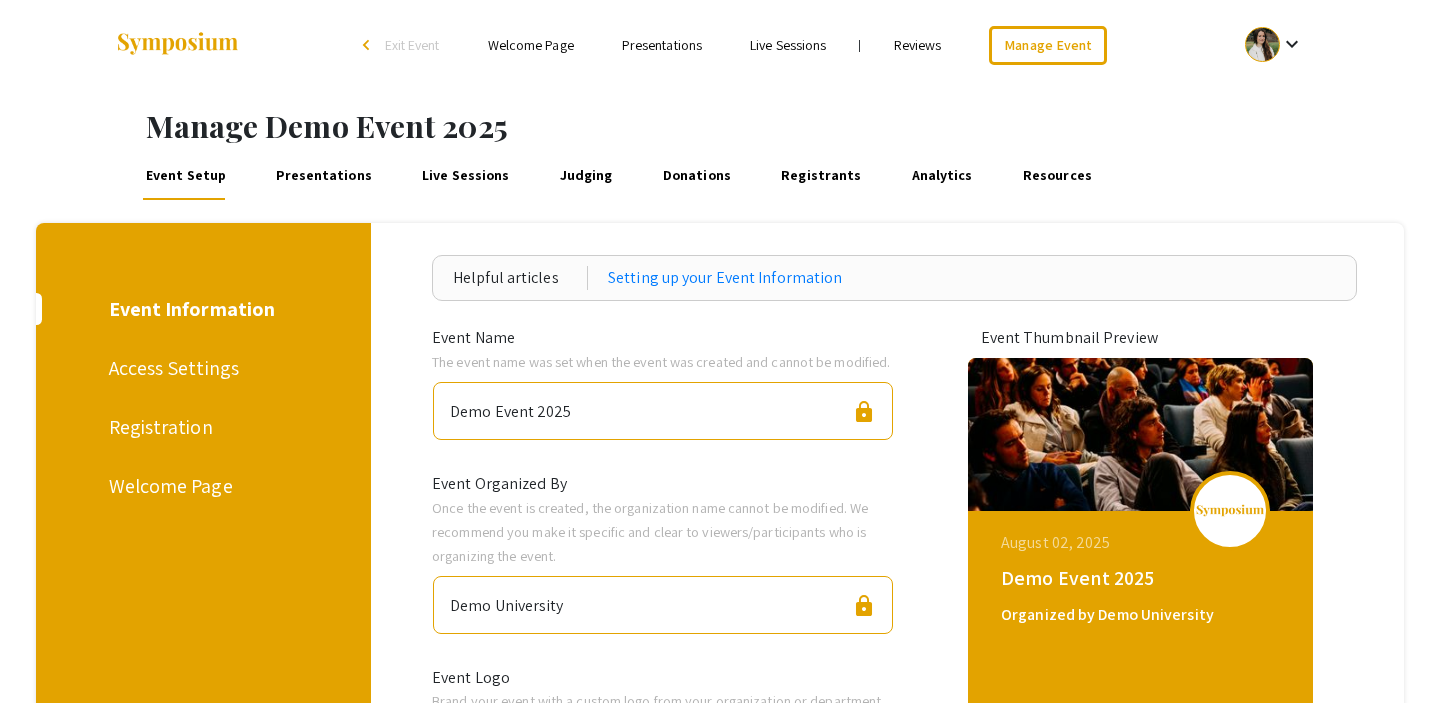 click on "Presentations" at bounding box center [324, 176] 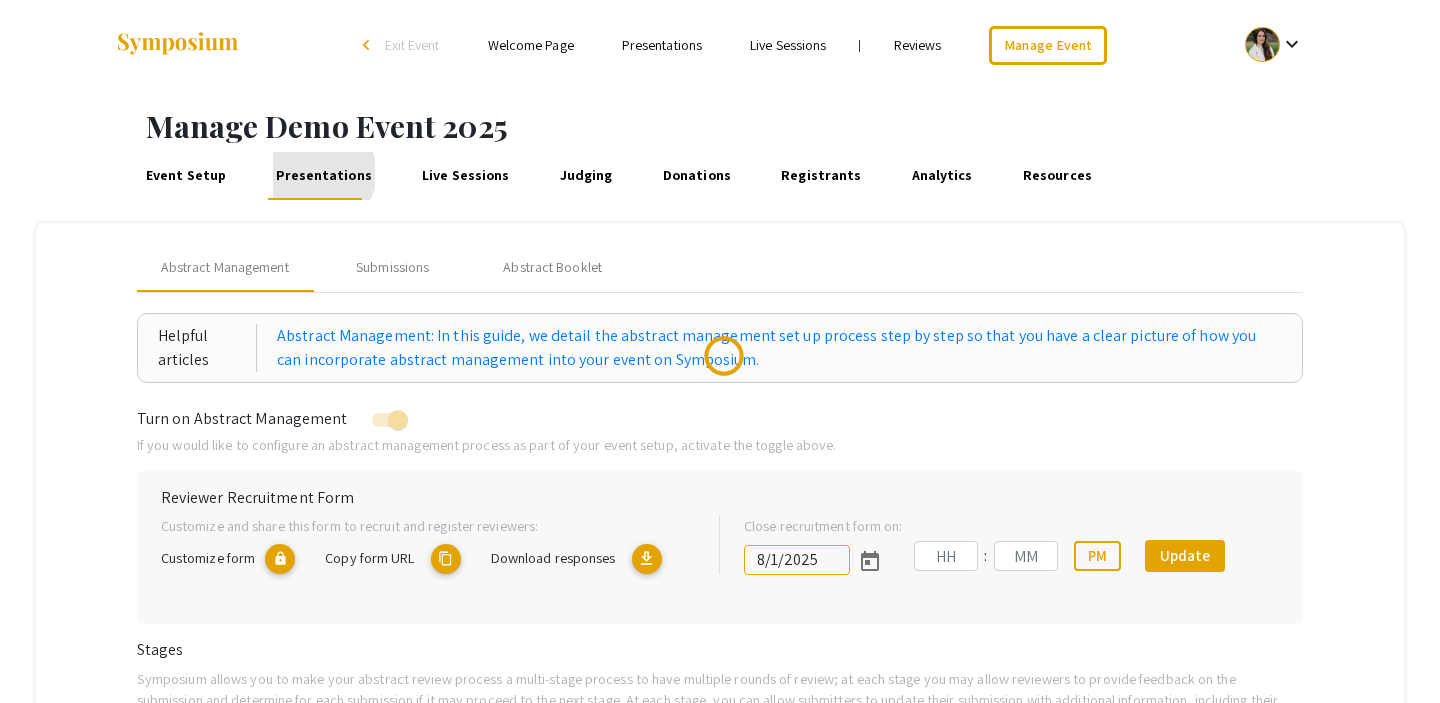 type on "9/30/2025" 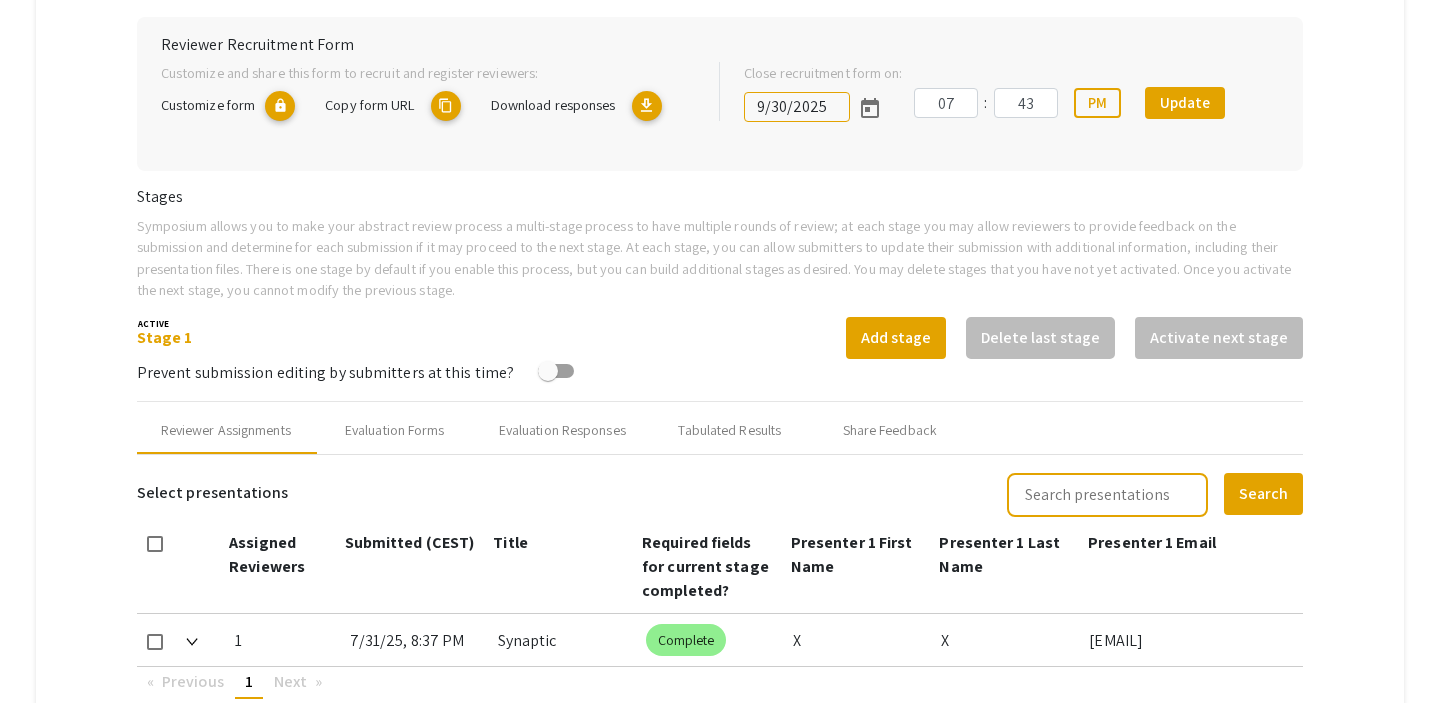 scroll, scrollTop: 462, scrollLeft: 0, axis: vertical 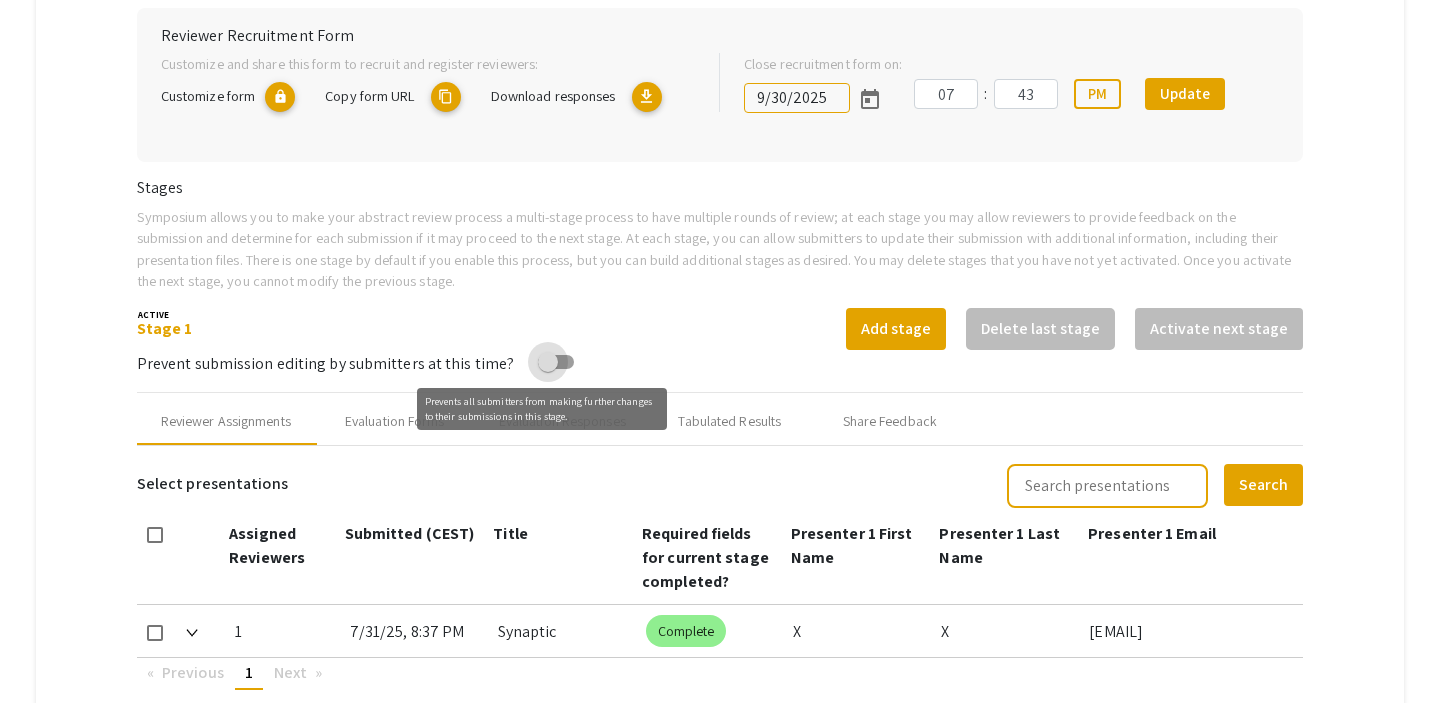 click at bounding box center [548, 362] 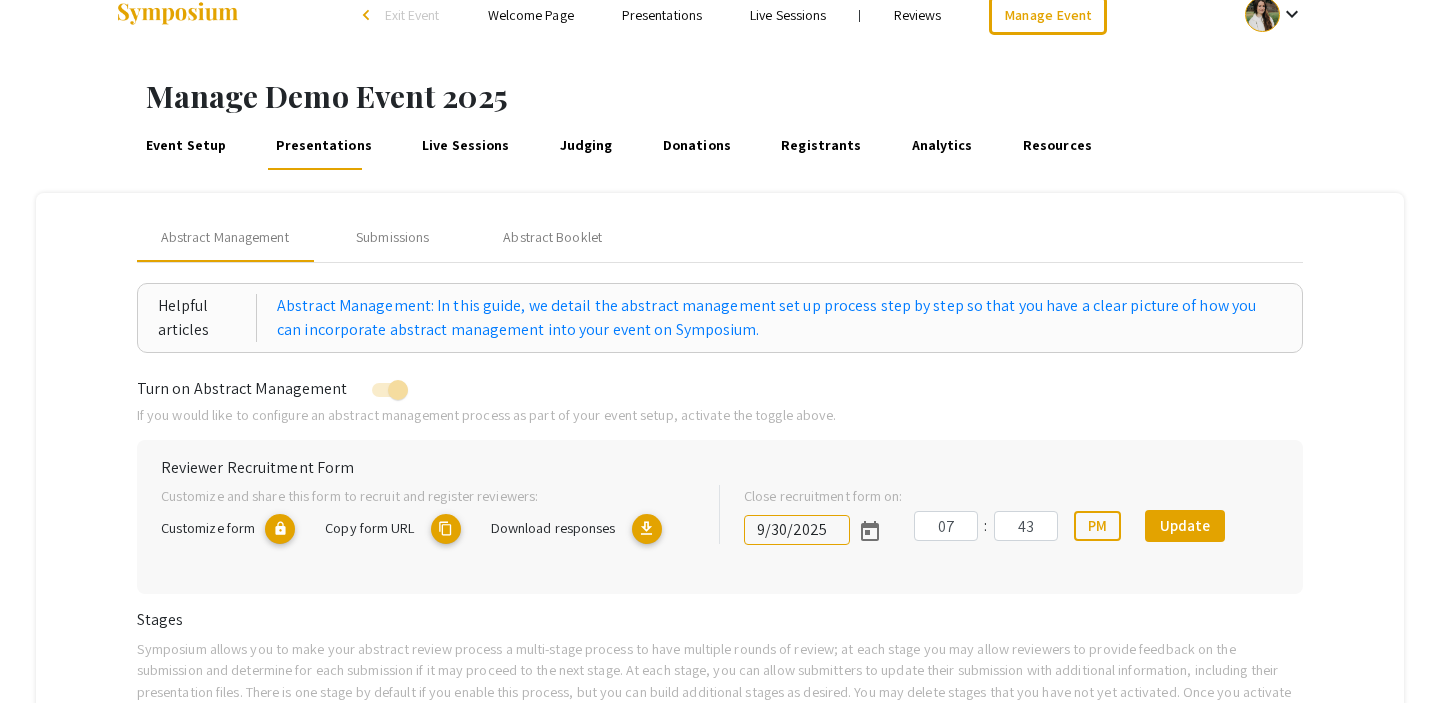 scroll, scrollTop: 0, scrollLeft: 0, axis: both 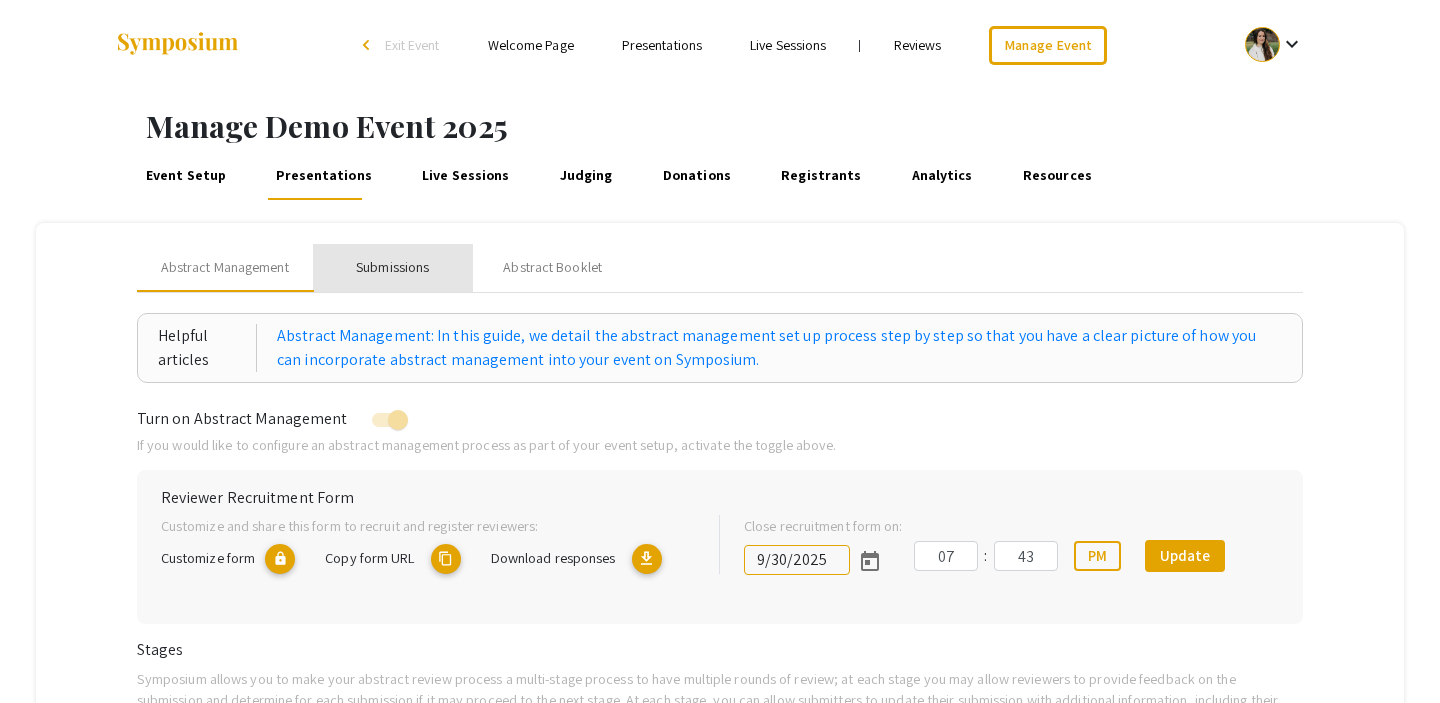 click on "Submissions" at bounding box center (392, 267) 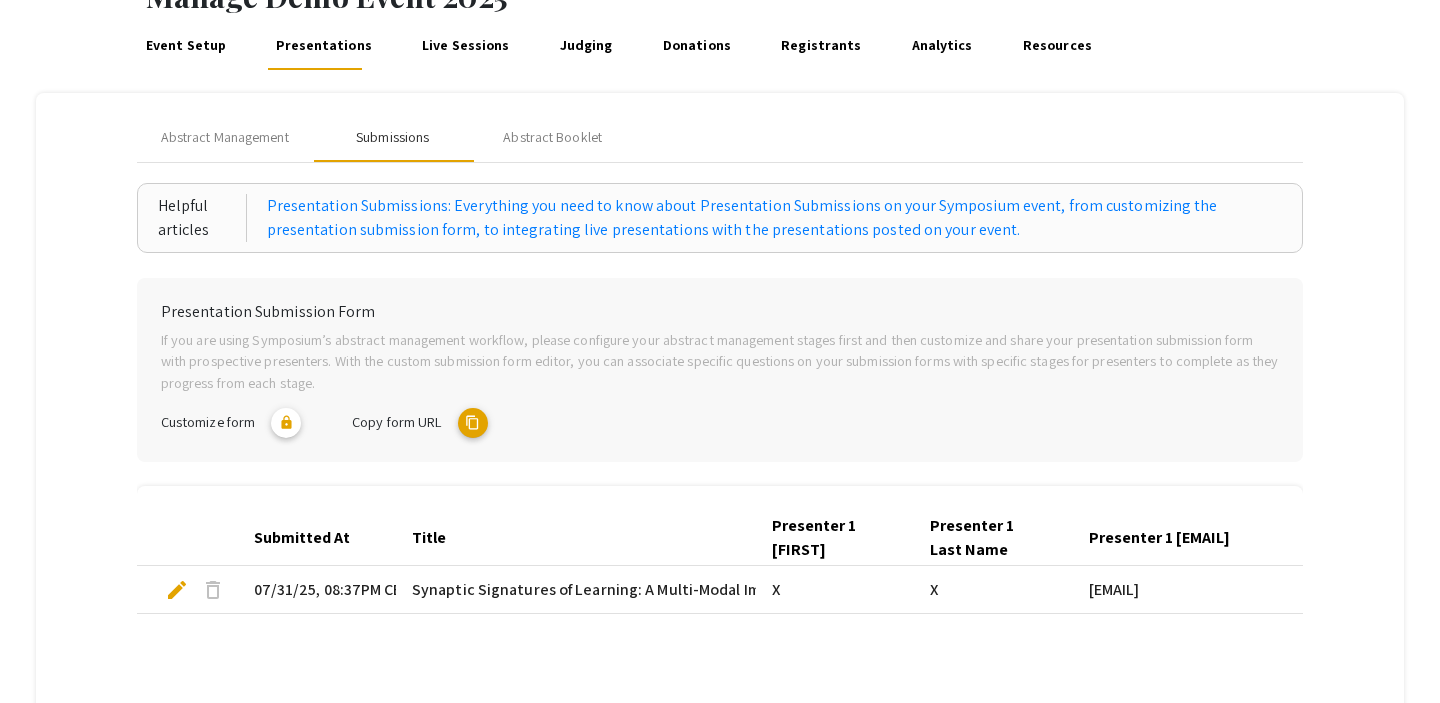 scroll, scrollTop: 107, scrollLeft: 0, axis: vertical 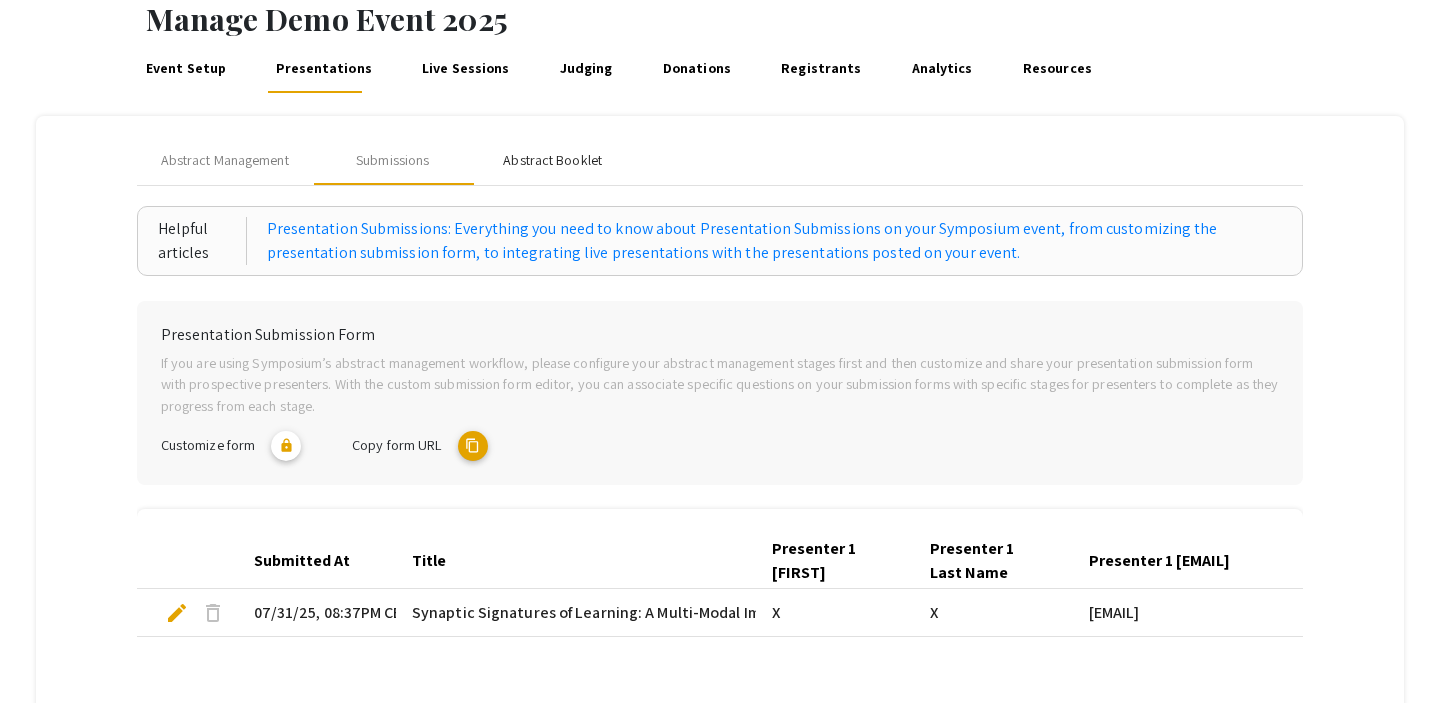 click on "Abstract Booklet" at bounding box center [552, 160] 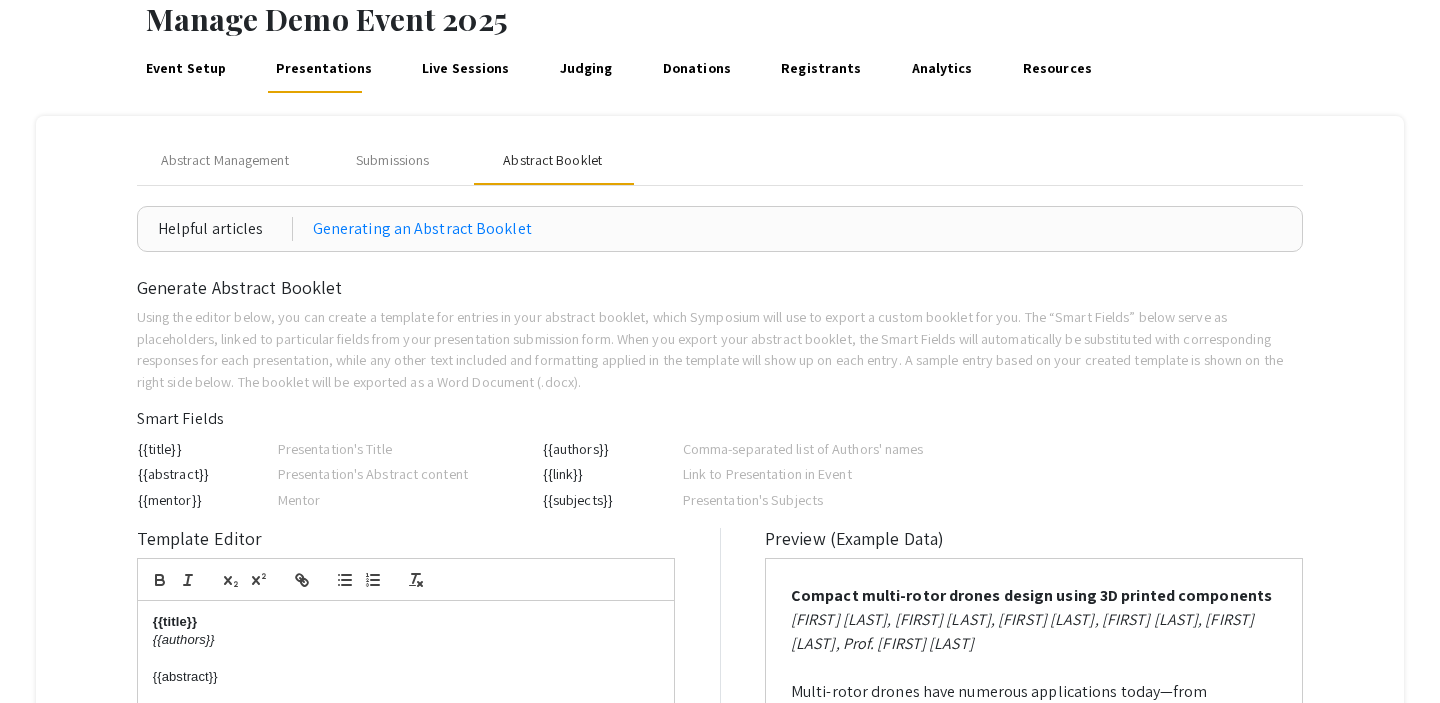 scroll, scrollTop: 0, scrollLeft: 0, axis: both 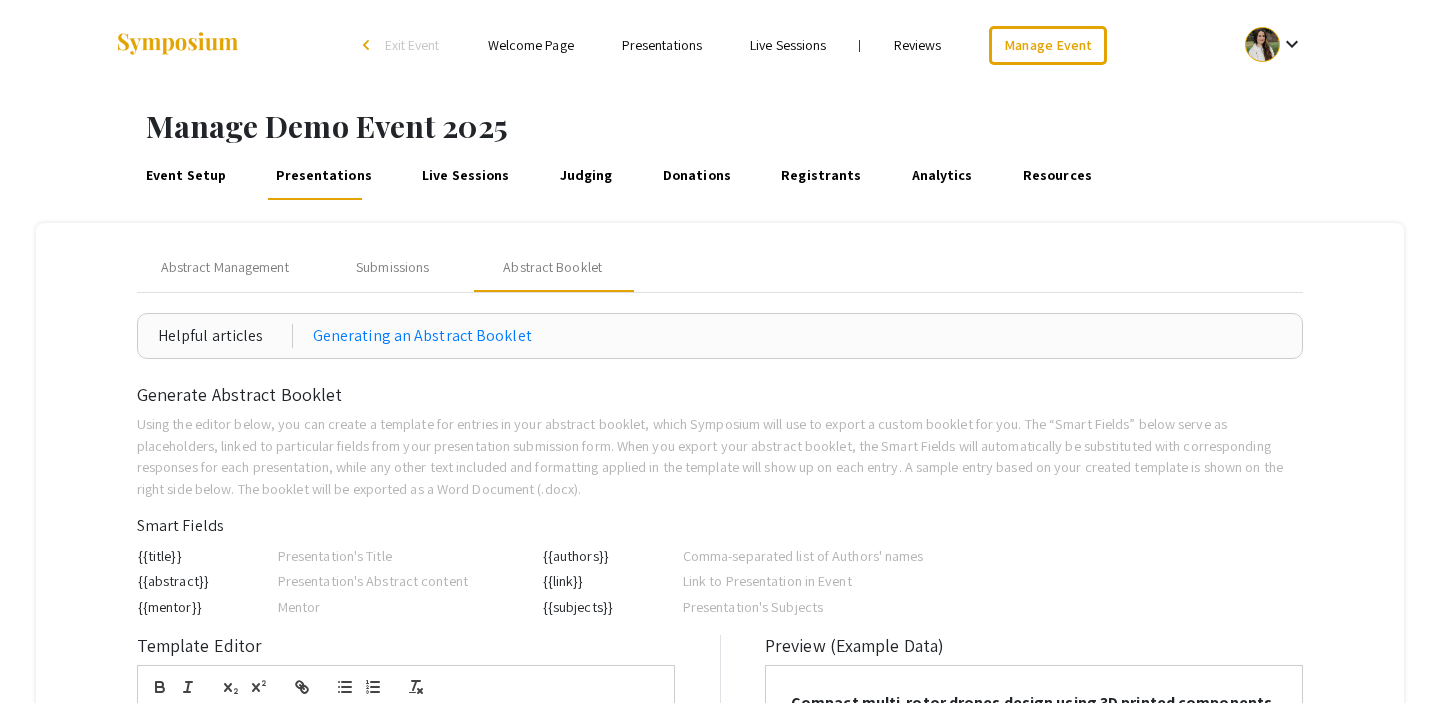 click on "Reviews" at bounding box center (918, 45) 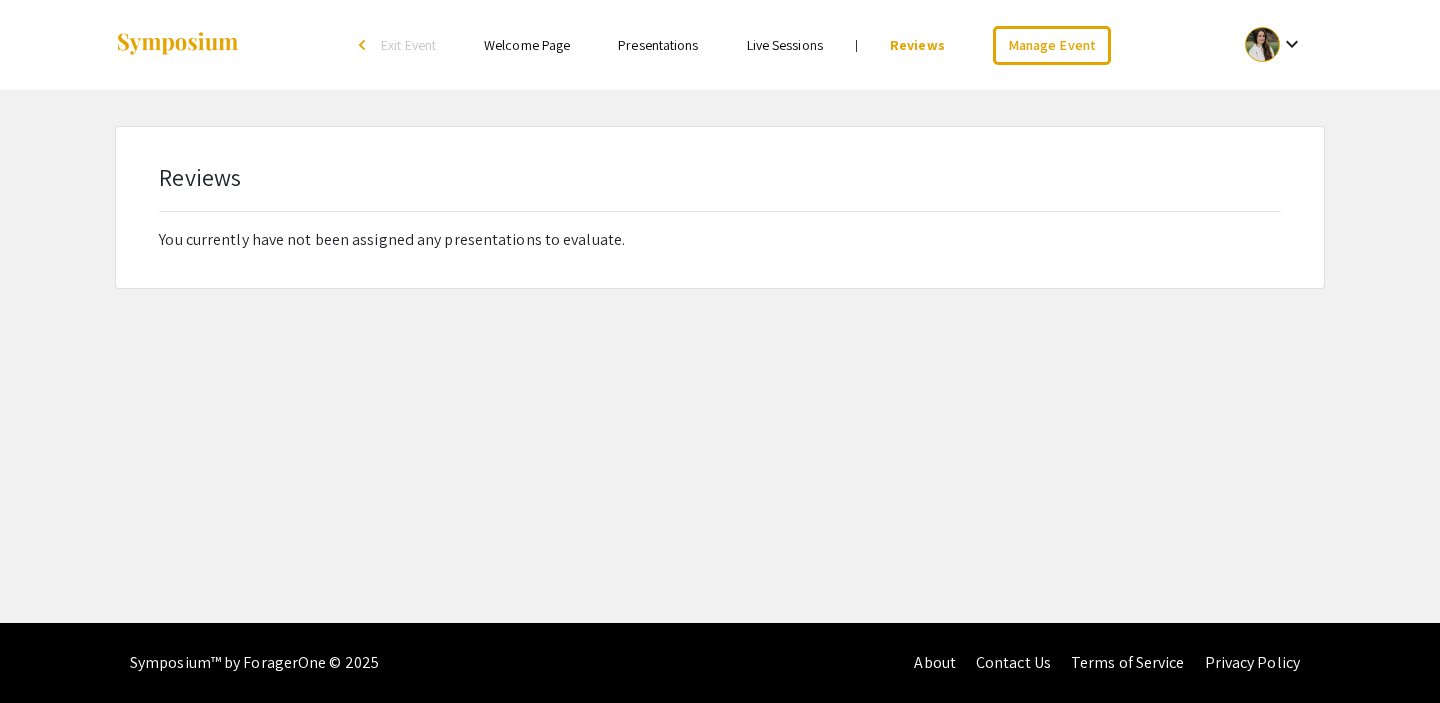 click on "Live Sessions" at bounding box center (785, 45) 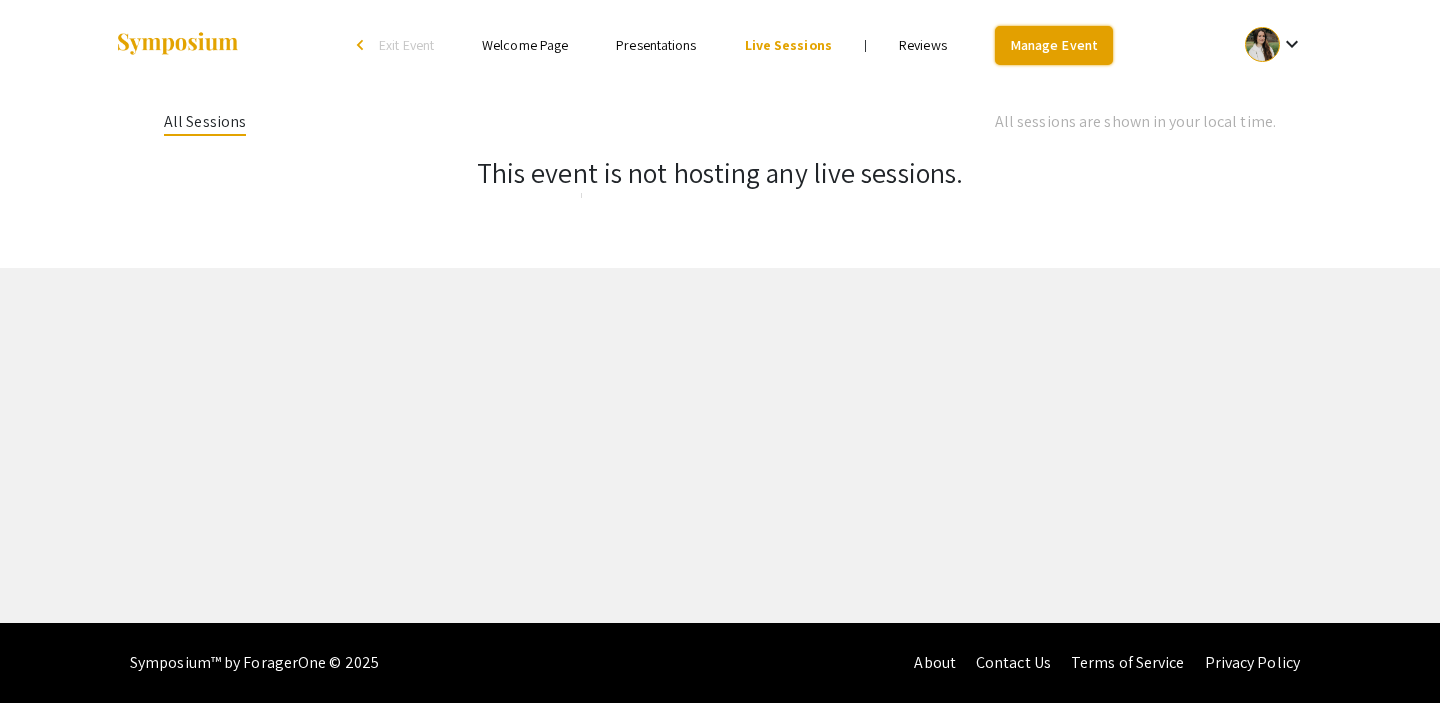 click on "Manage Event" at bounding box center (1054, 45) 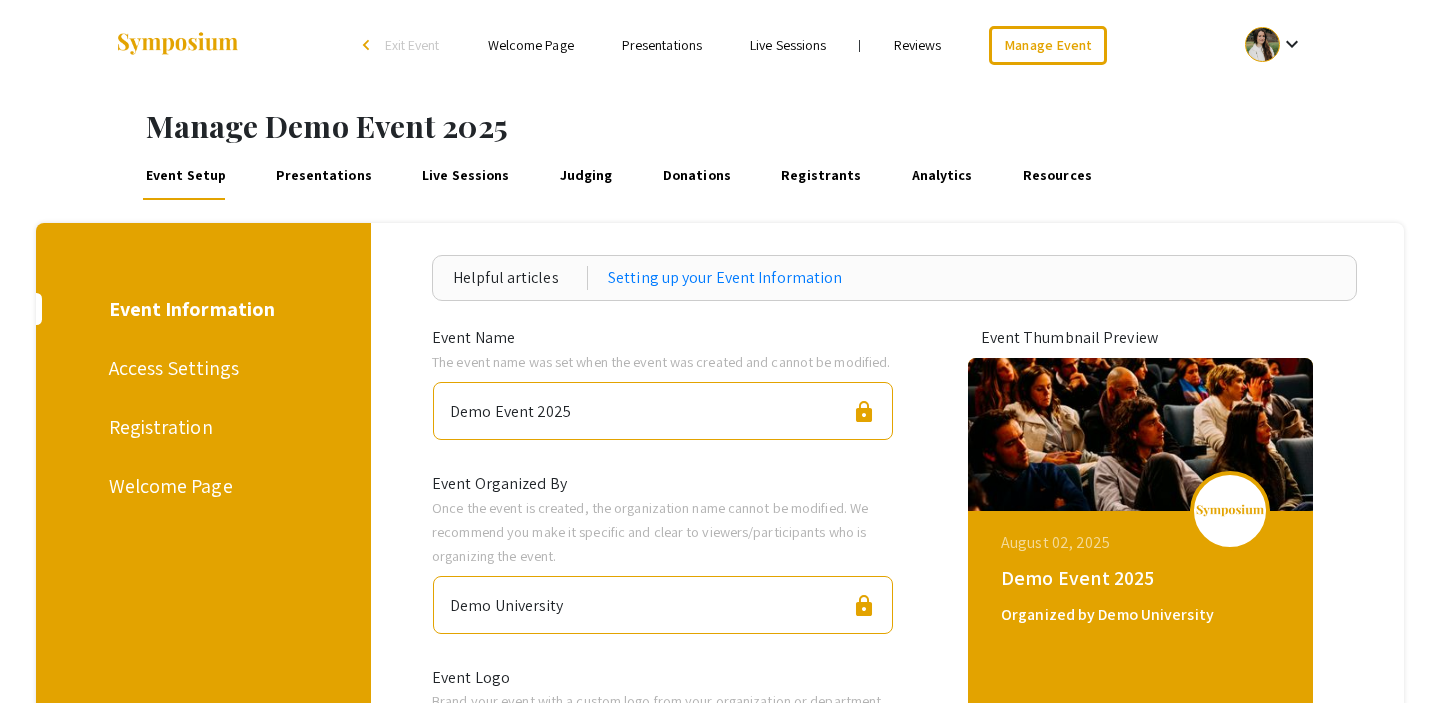 click on "Presentations" at bounding box center [324, 176] 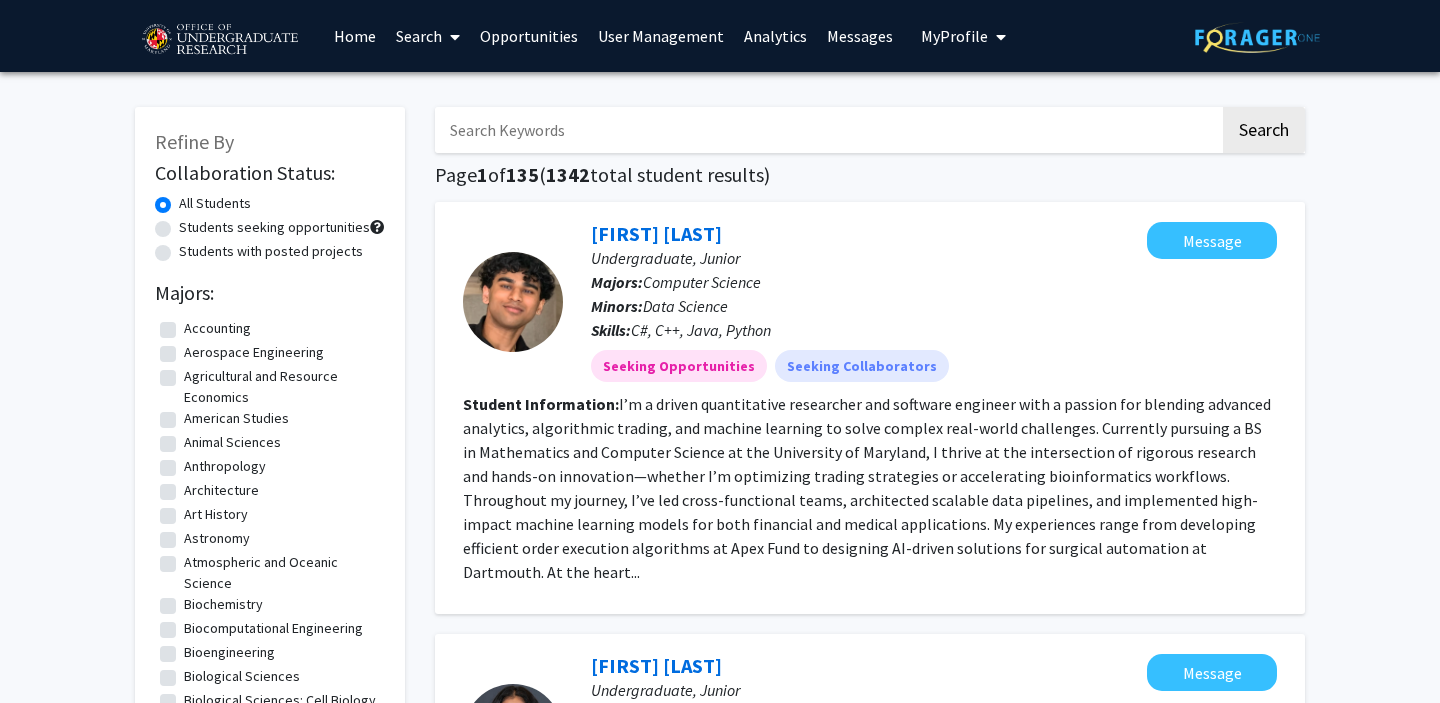 scroll, scrollTop: 0, scrollLeft: 0, axis: both 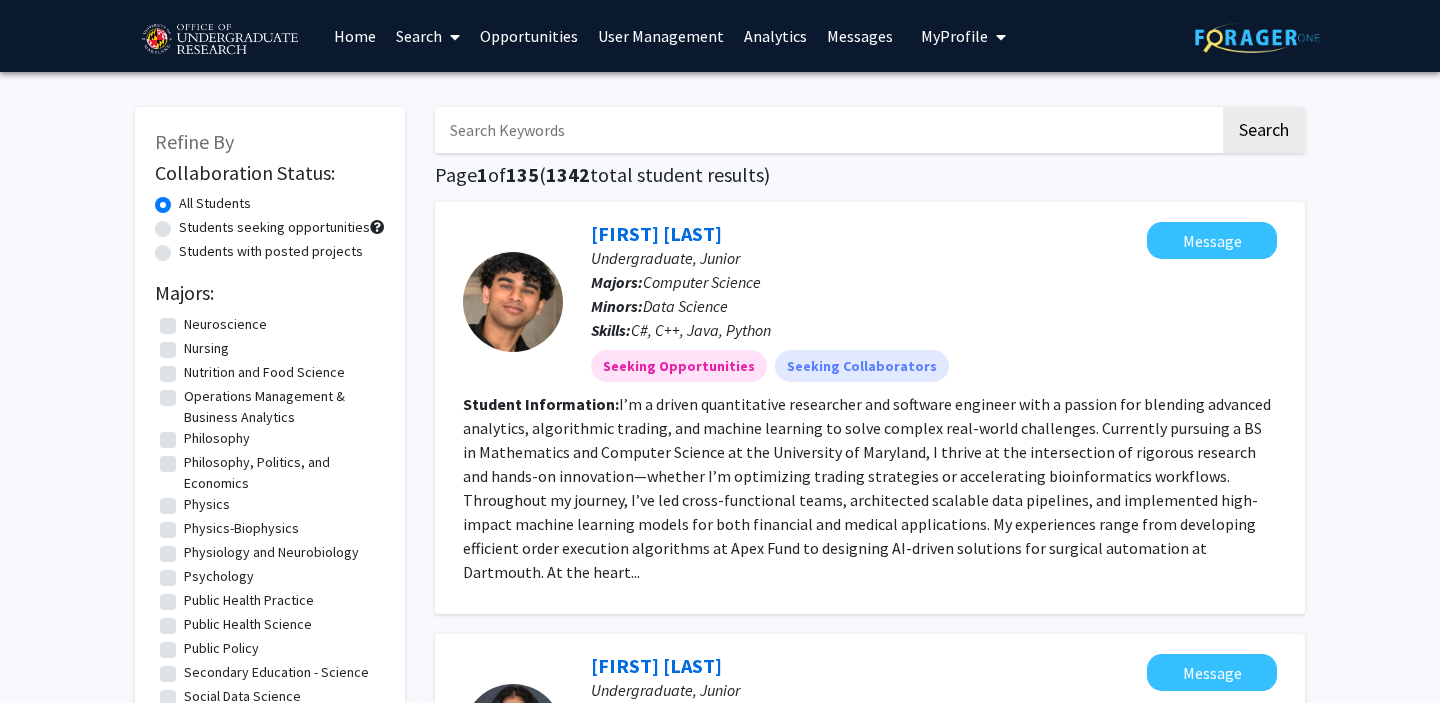 click at bounding box center [827, 130] 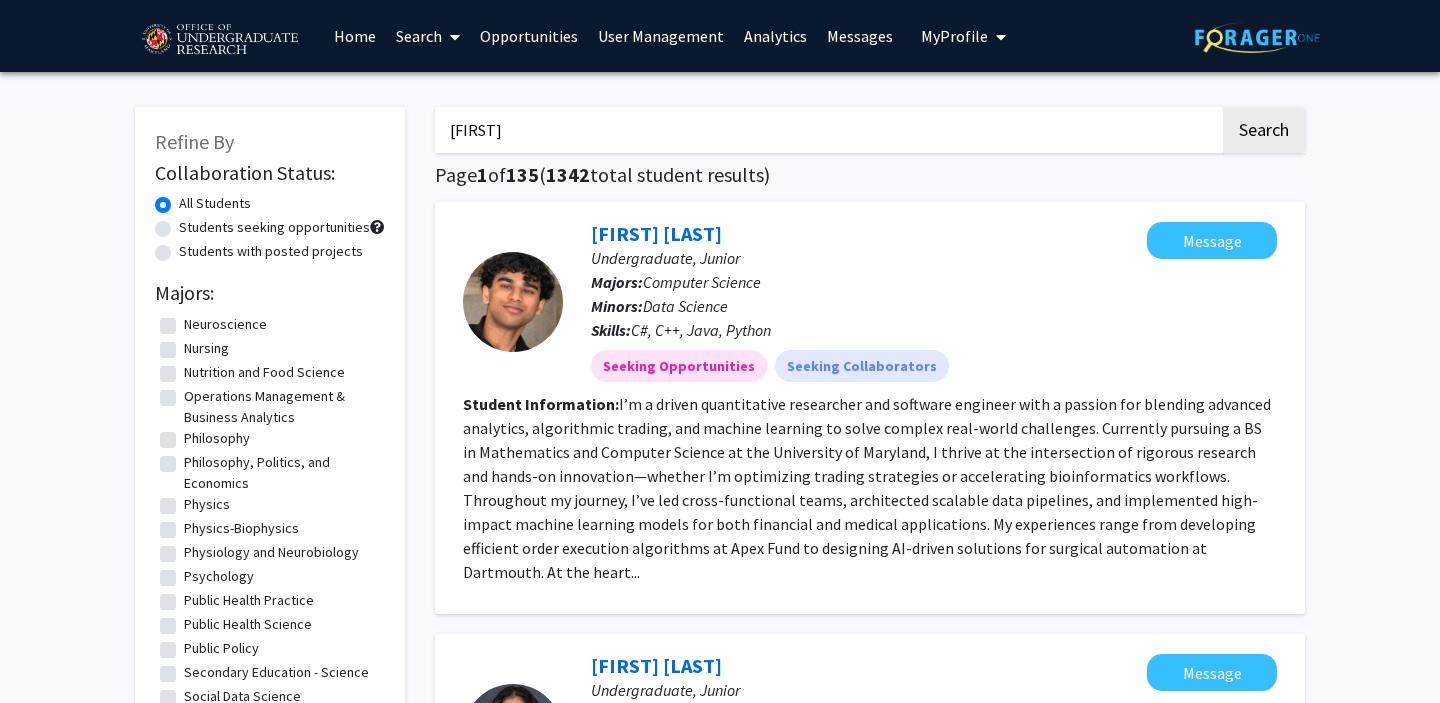 type on "andrew" 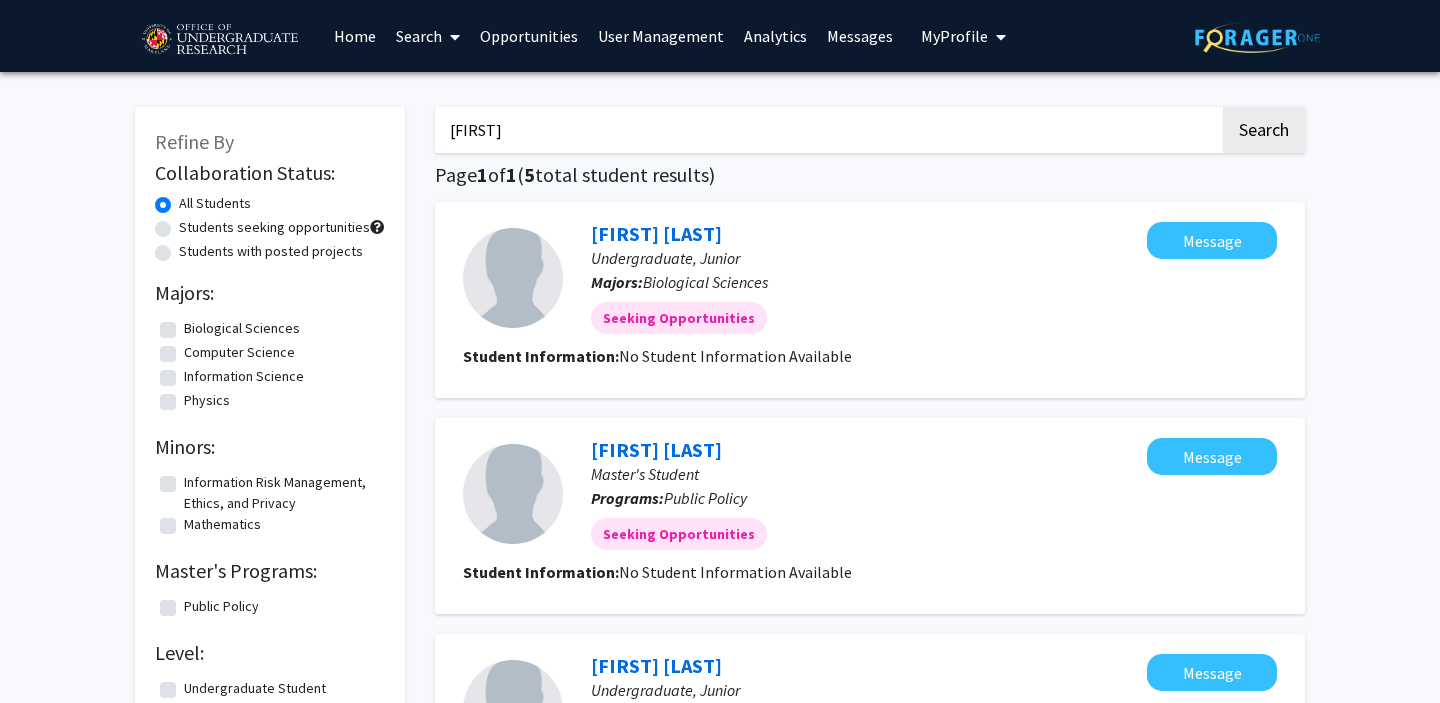 scroll, scrollTop: 0, scrollLeft: 0, axis: both 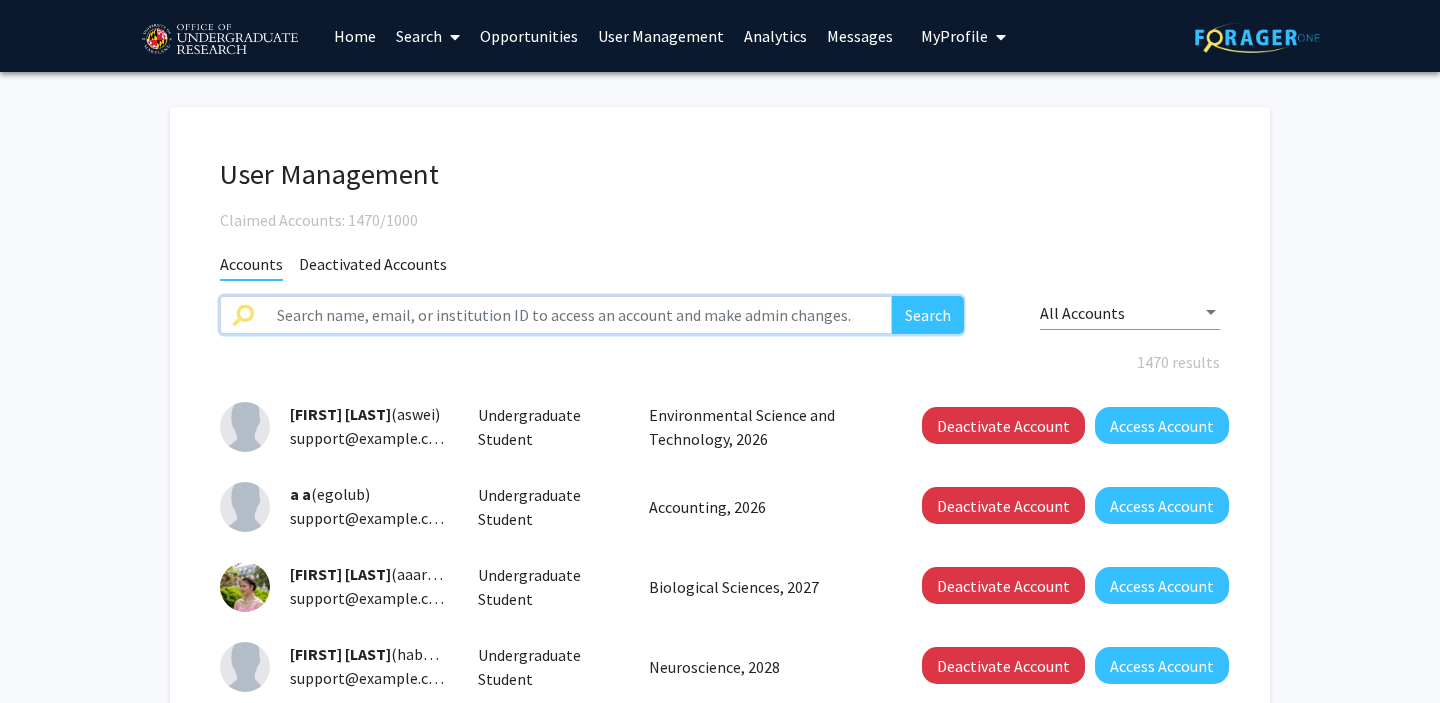 click 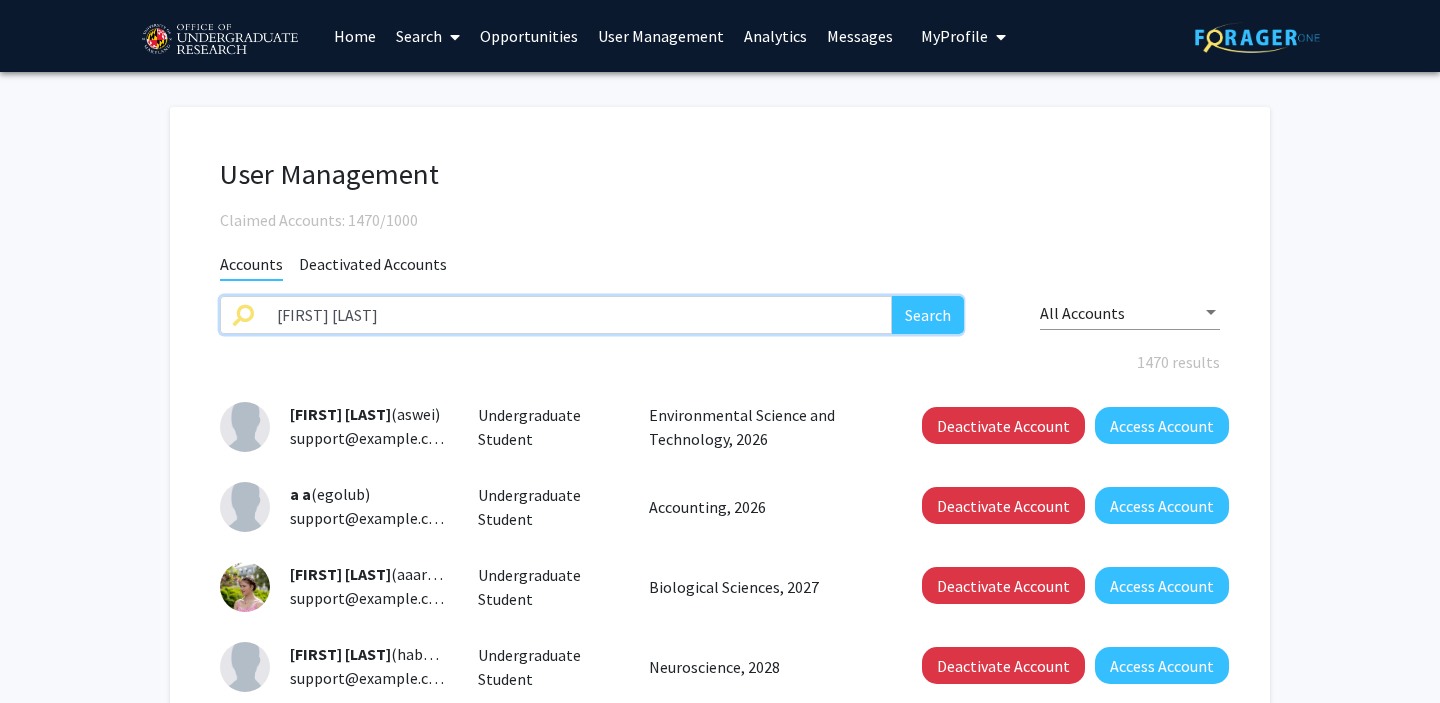 type on "andrew kim" 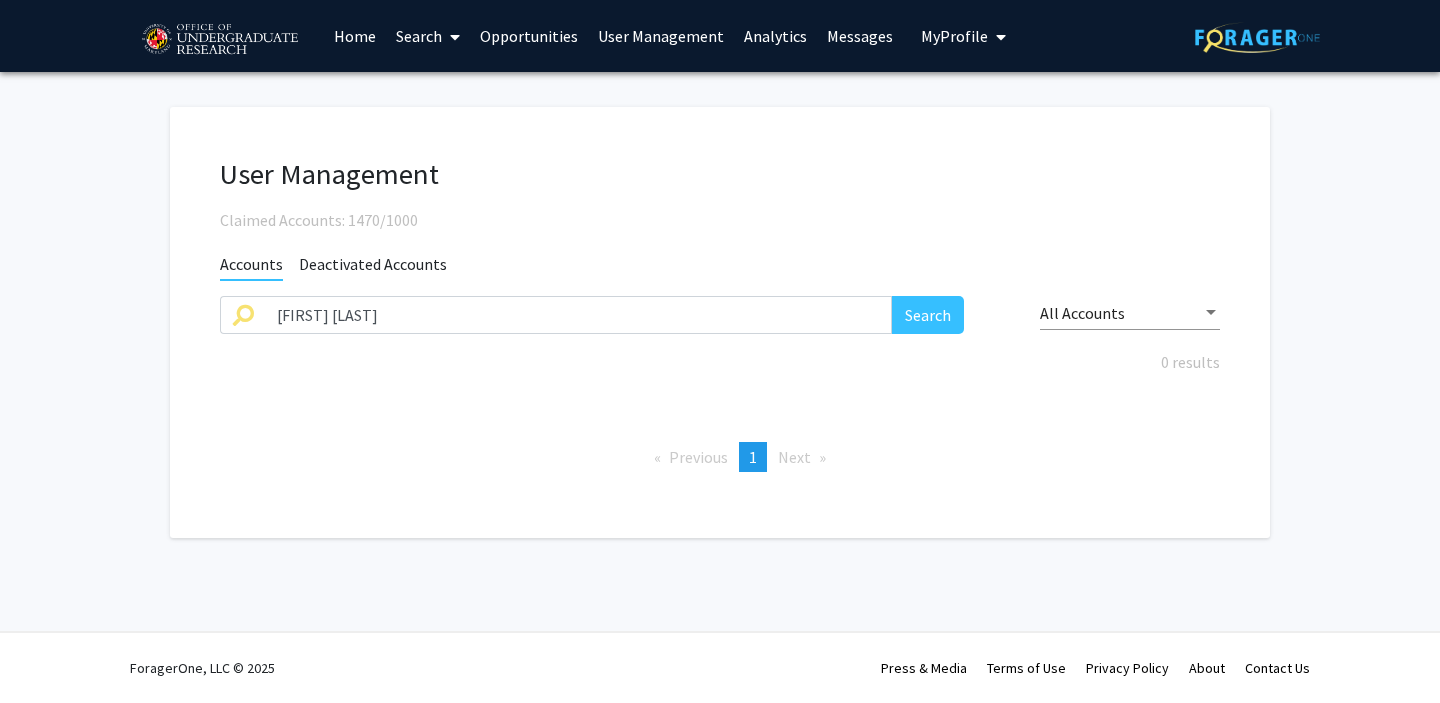 click on "Deactivated Accounts" 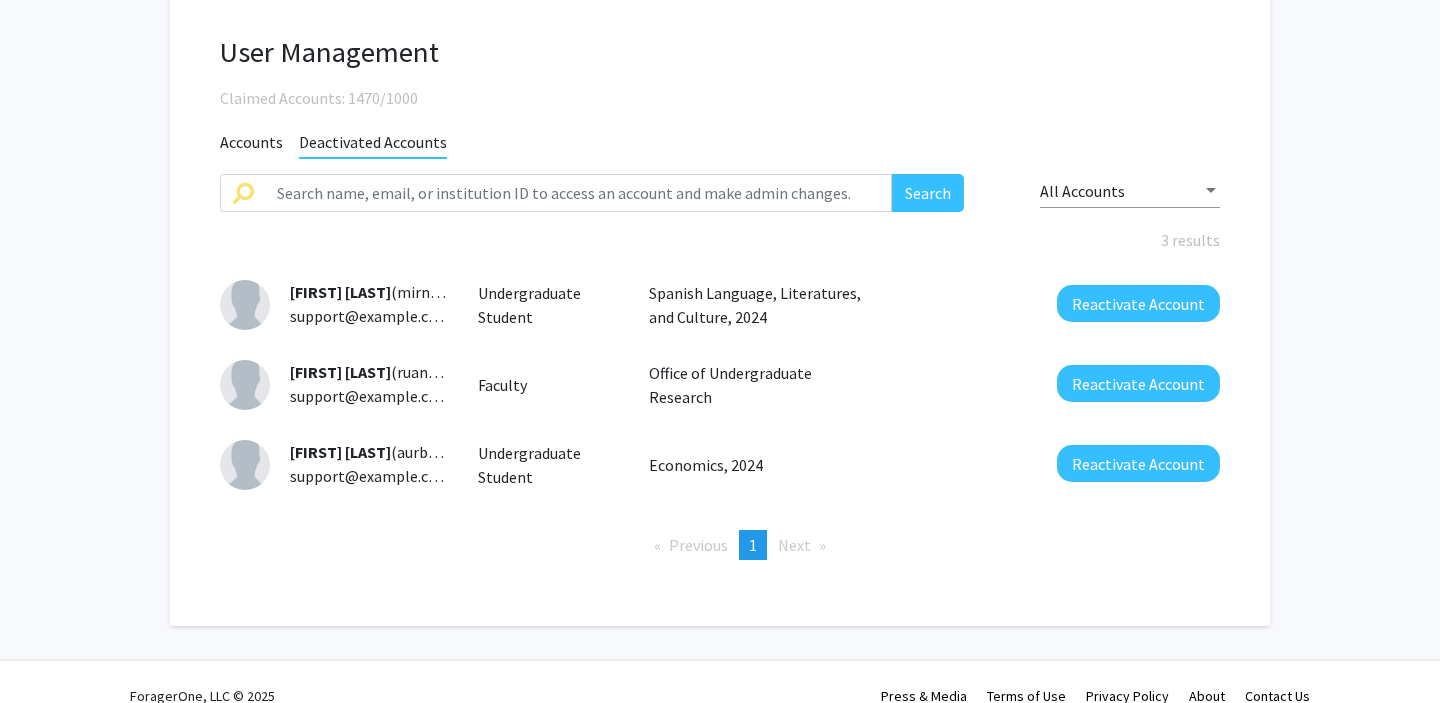 scroll, scrollTop: 150, scrollLeft: 0, axis: vertical 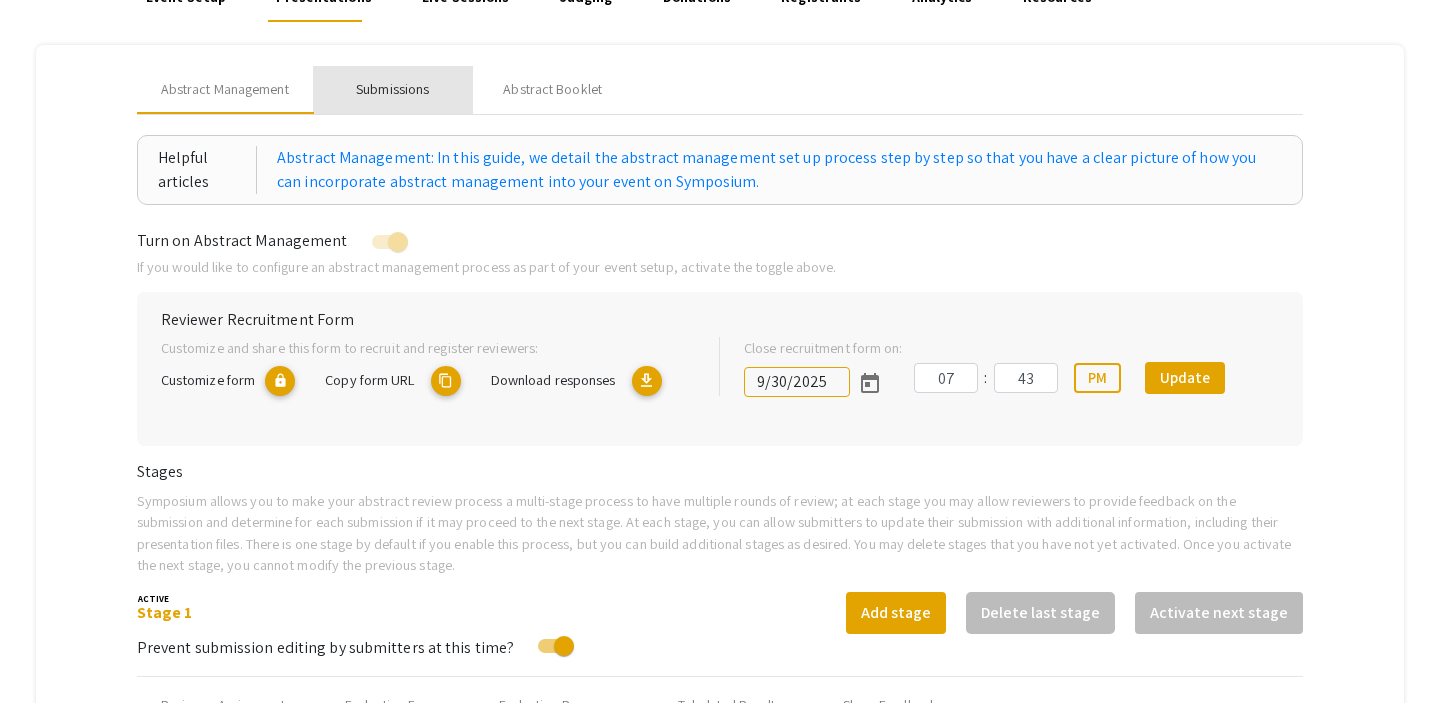 click on "Submissions" at bounding box center (392, 89) 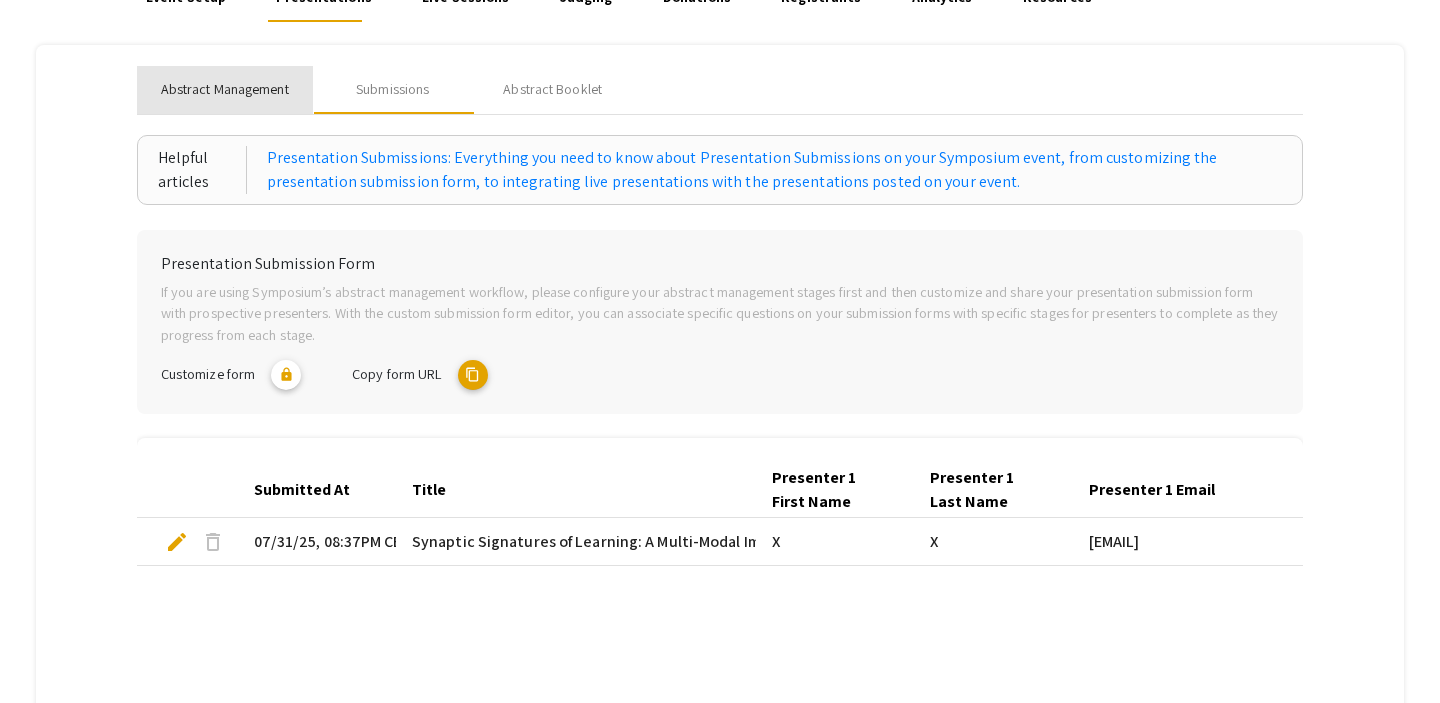 click on "Abstract Management" at bounding box center (225, 89) 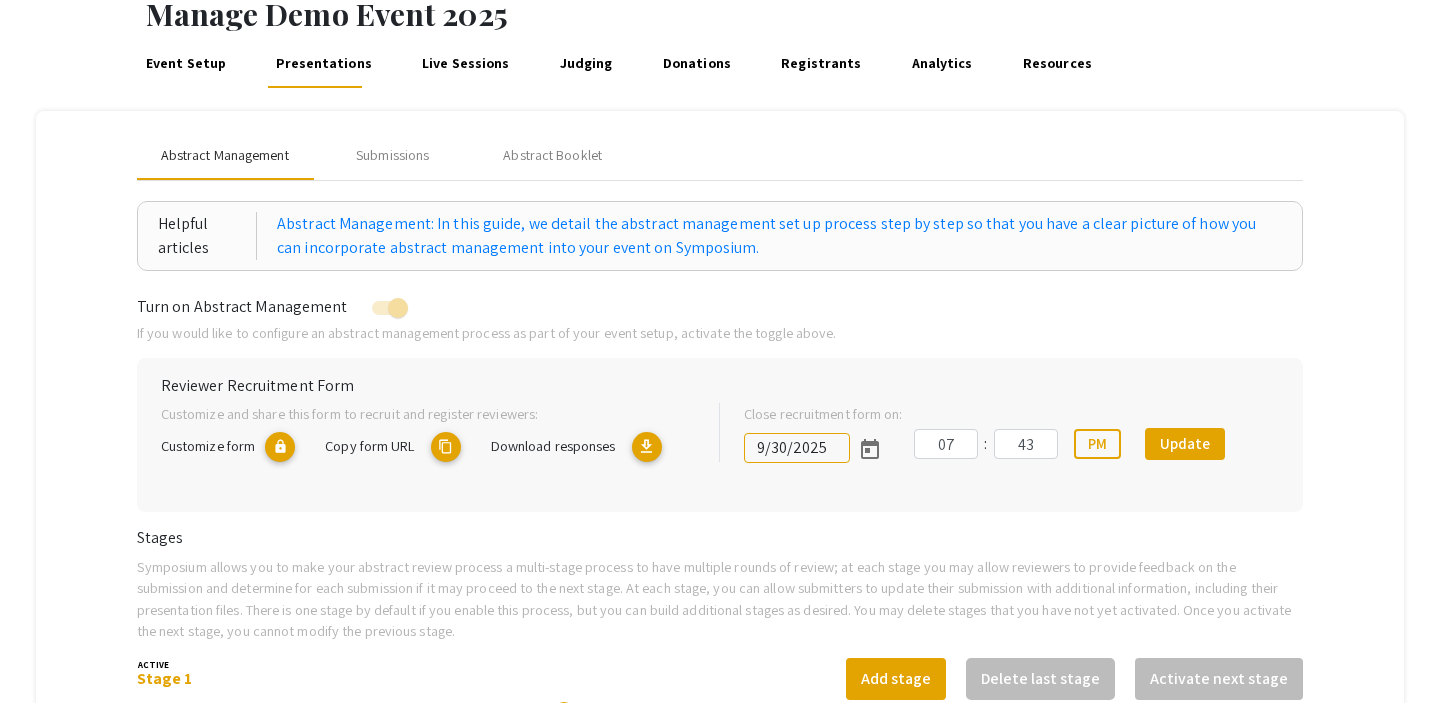 scroll, scrollTop: 0, scrollLeft: 0, axis: both 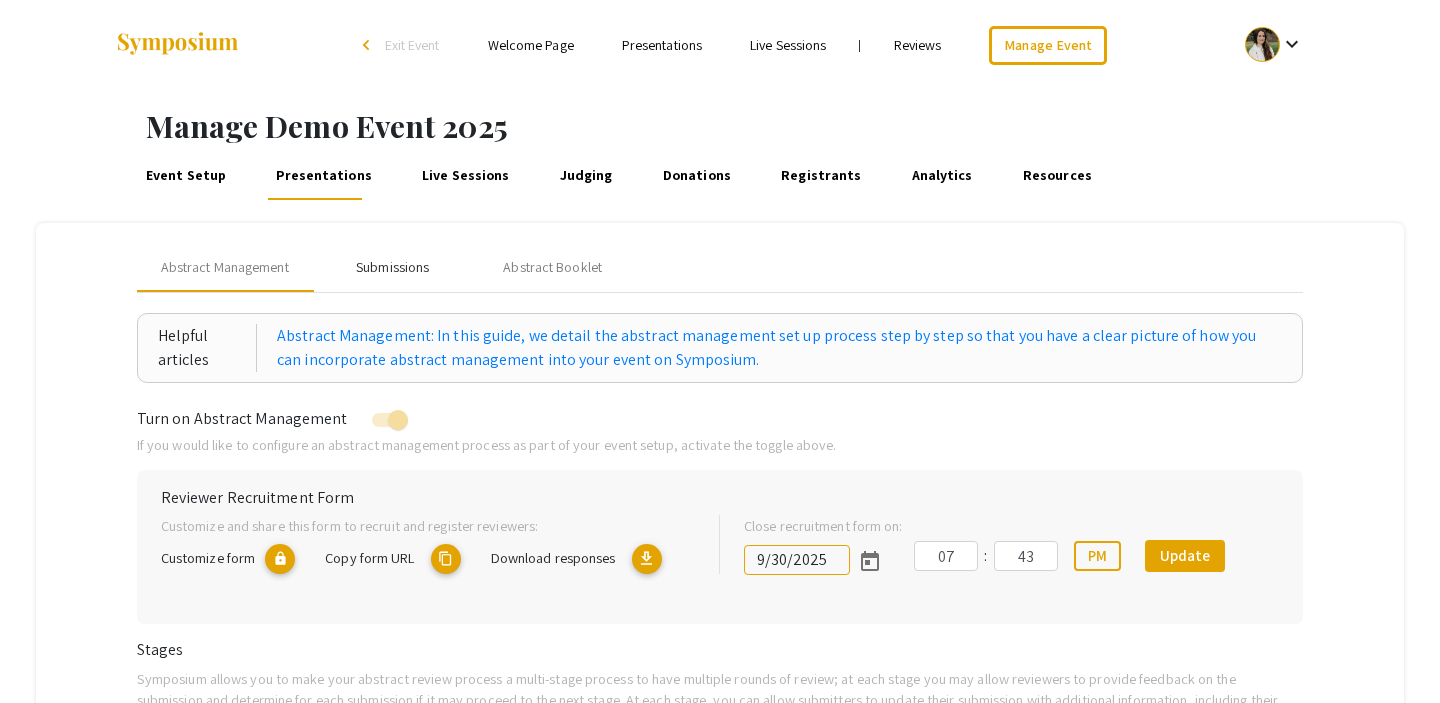 click on "Submissions" at bounding box center (392, 267) 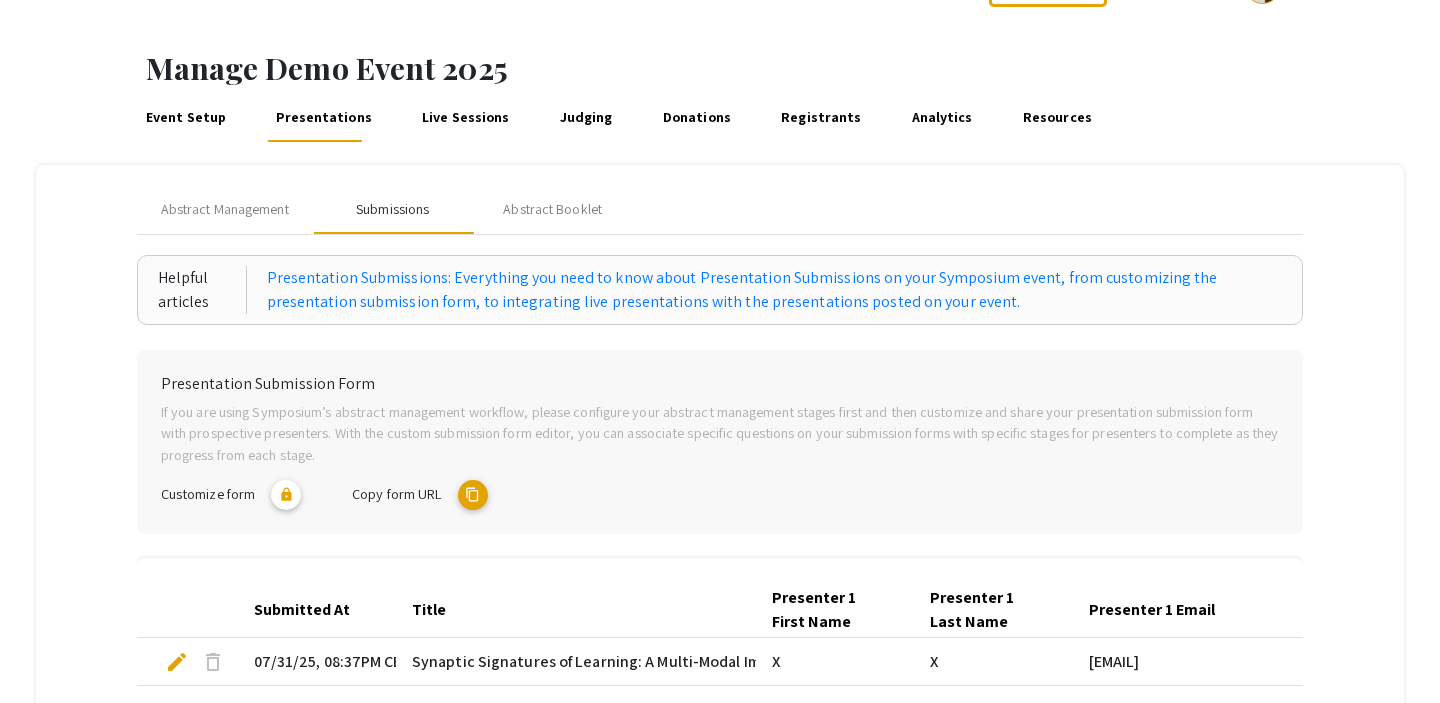scroll, scrollTop: 0, scrollLeft: 0, axis: both 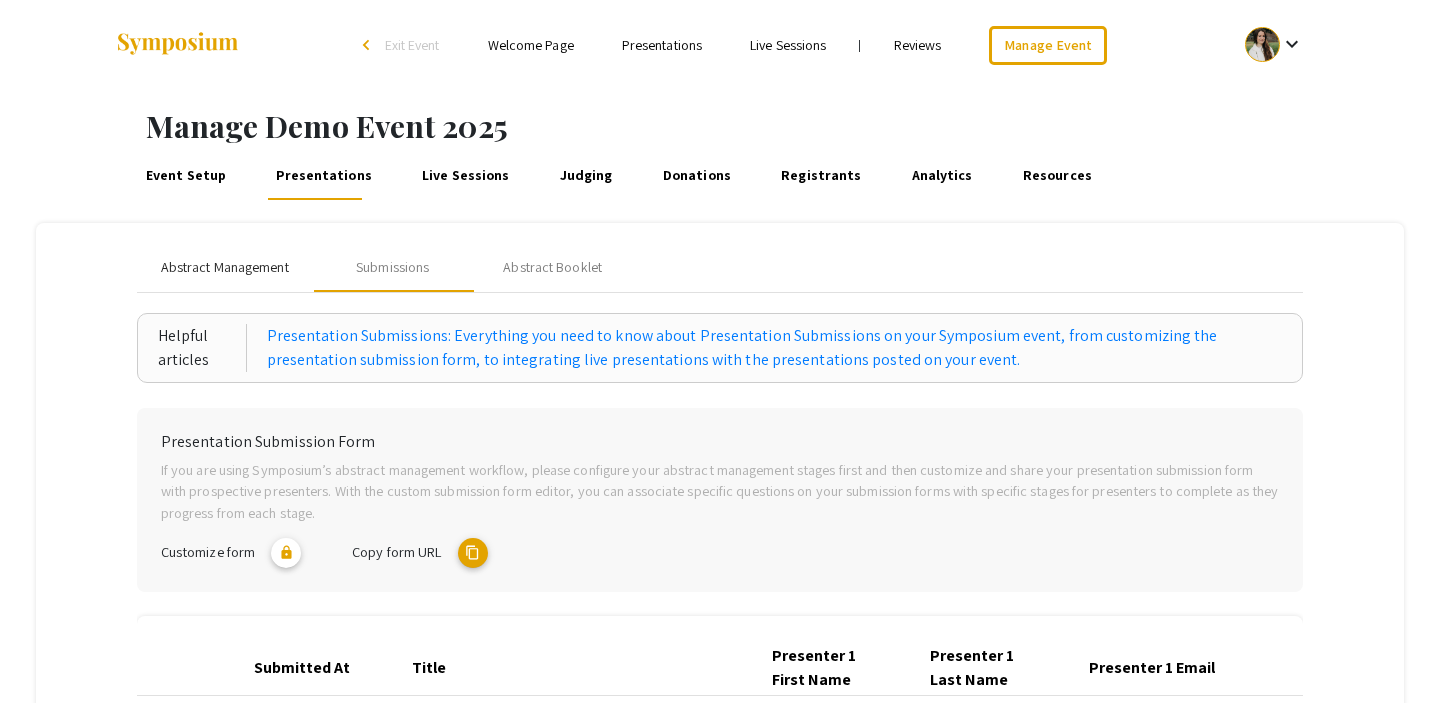click on "Abstract Management" at bounding box center (225, 267) 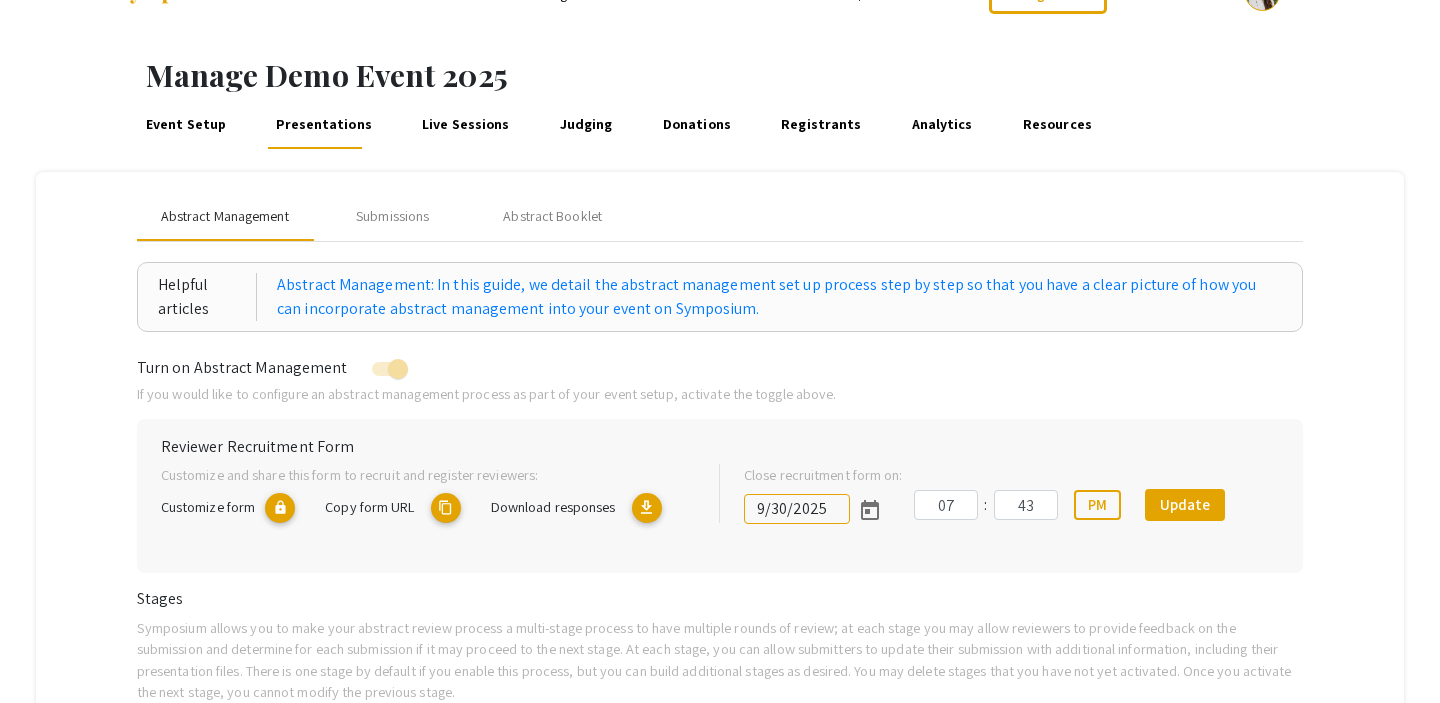 scroll, scrollTop: 50, scrollLeft: 0, axis: vertical 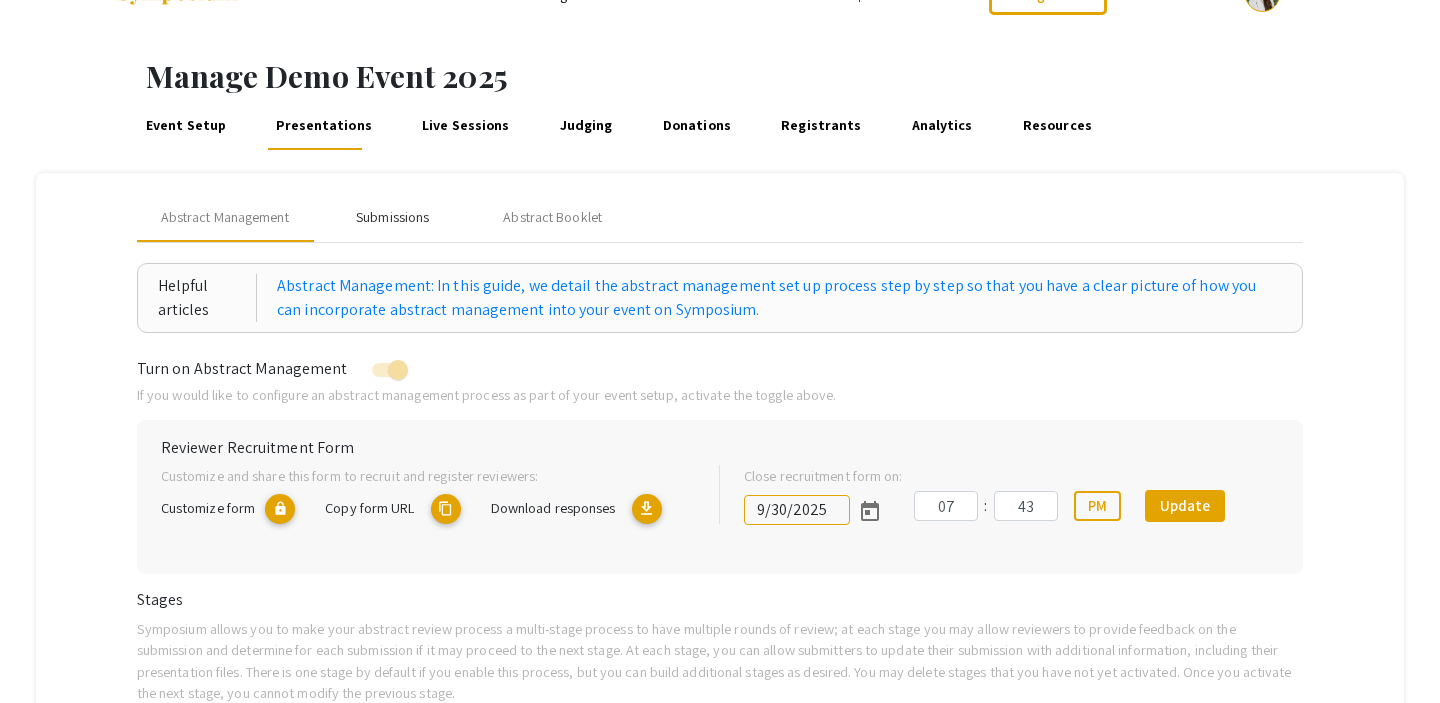 click on "Submissions" at bounding box center [392, 217] 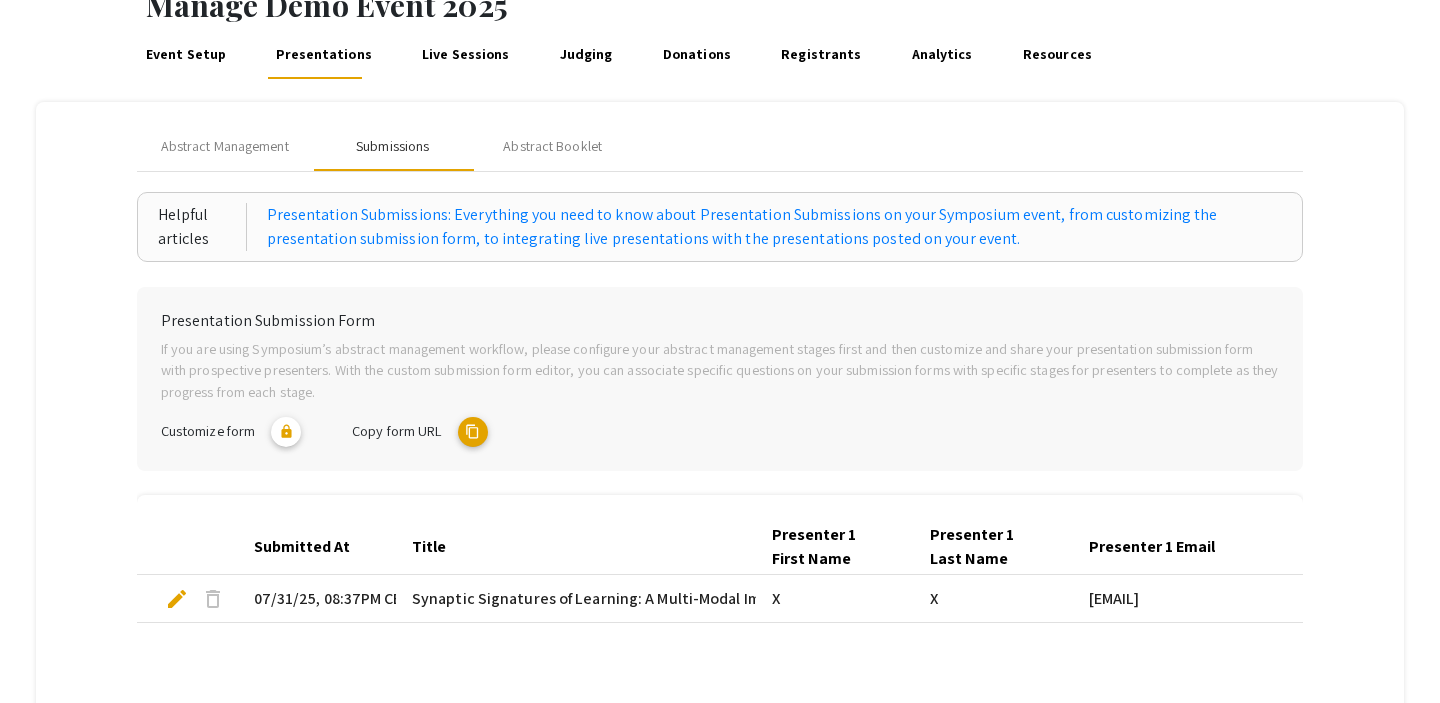 scroll, scrollTop: 99, scrollLeft: 0, axis: vertical 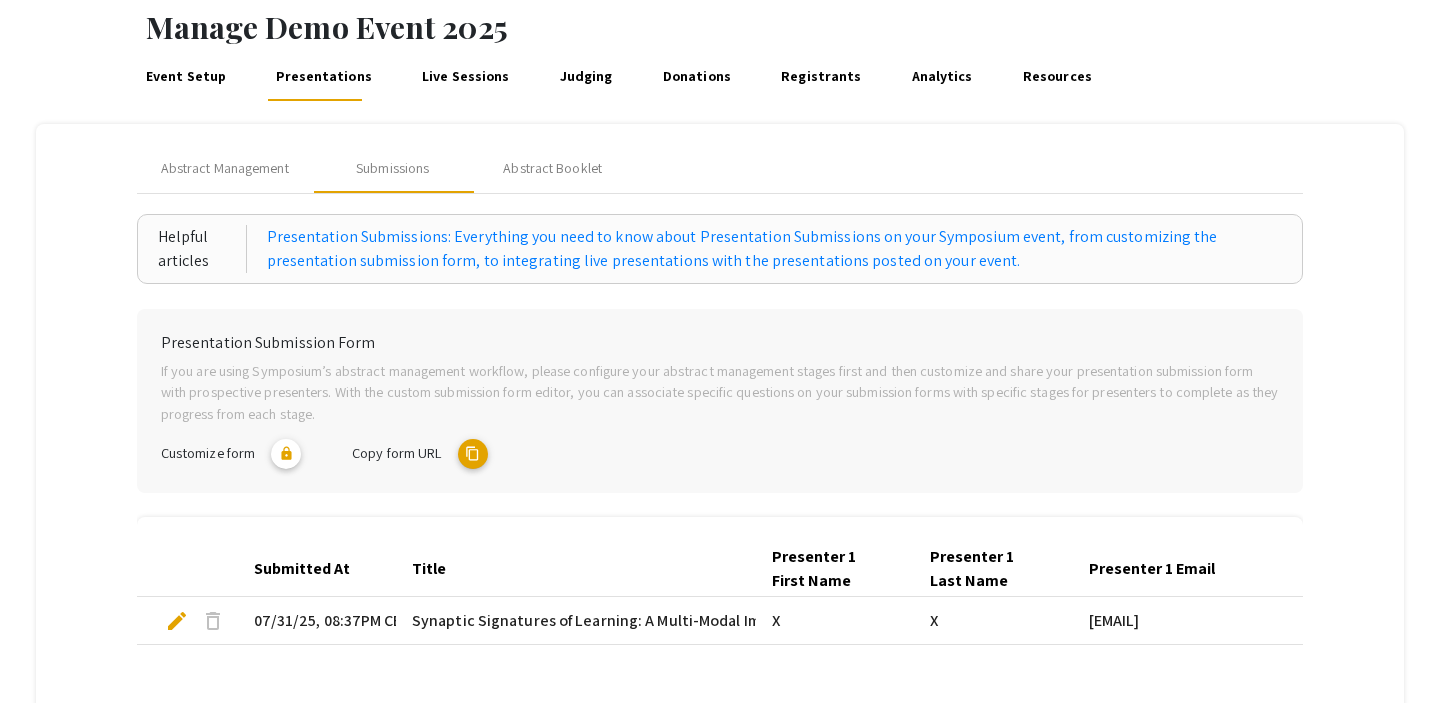 click on "Event Setup" at bounding box center (185, 77) 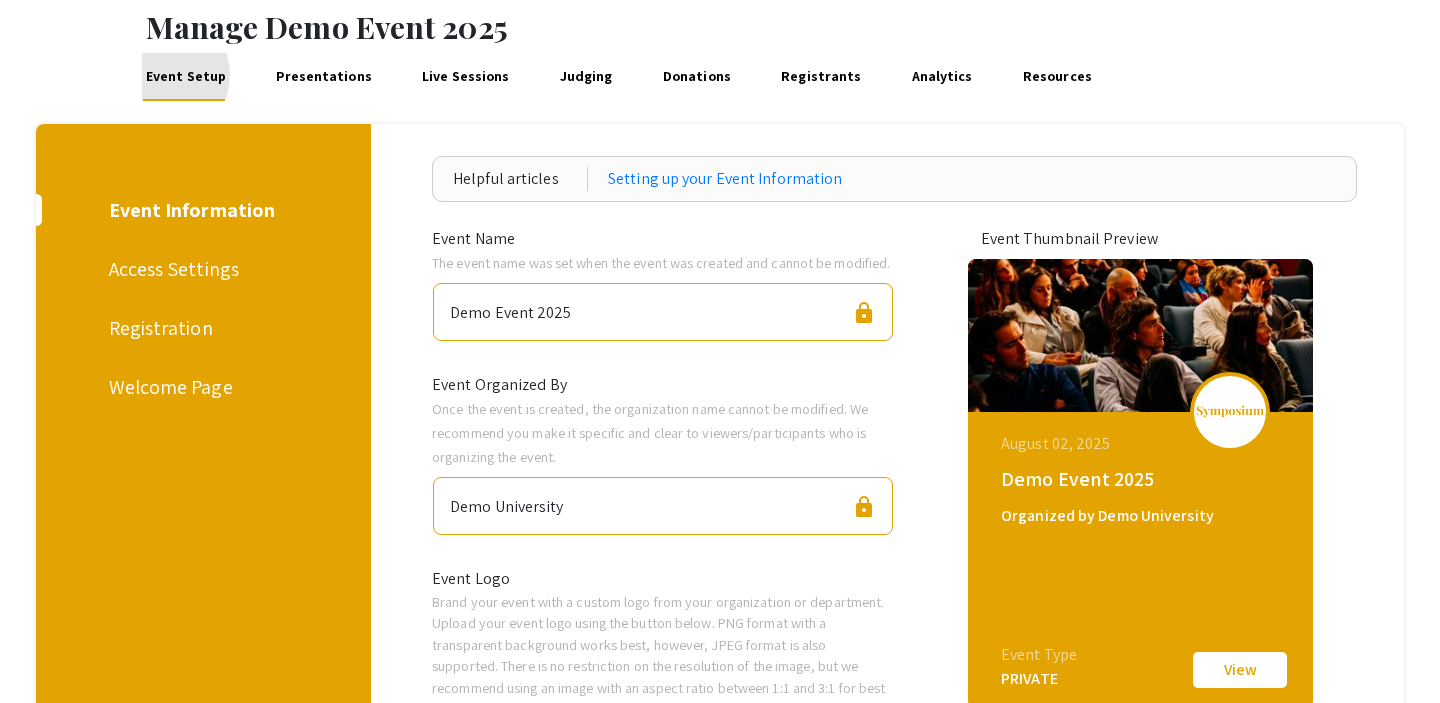 scroll, scrollTop: 0, scrollLeft: 0, axis: both 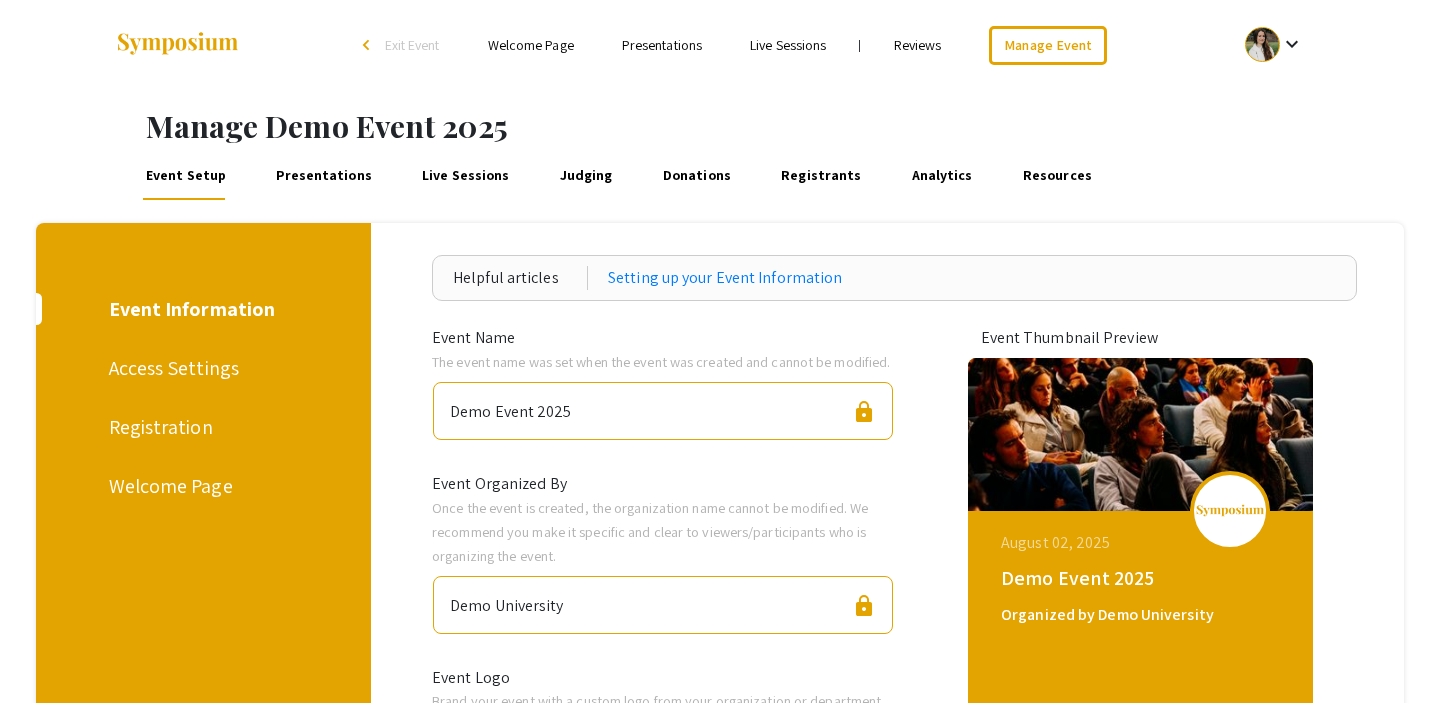 click on "Live Sessions" at bounding box center [466, 176] 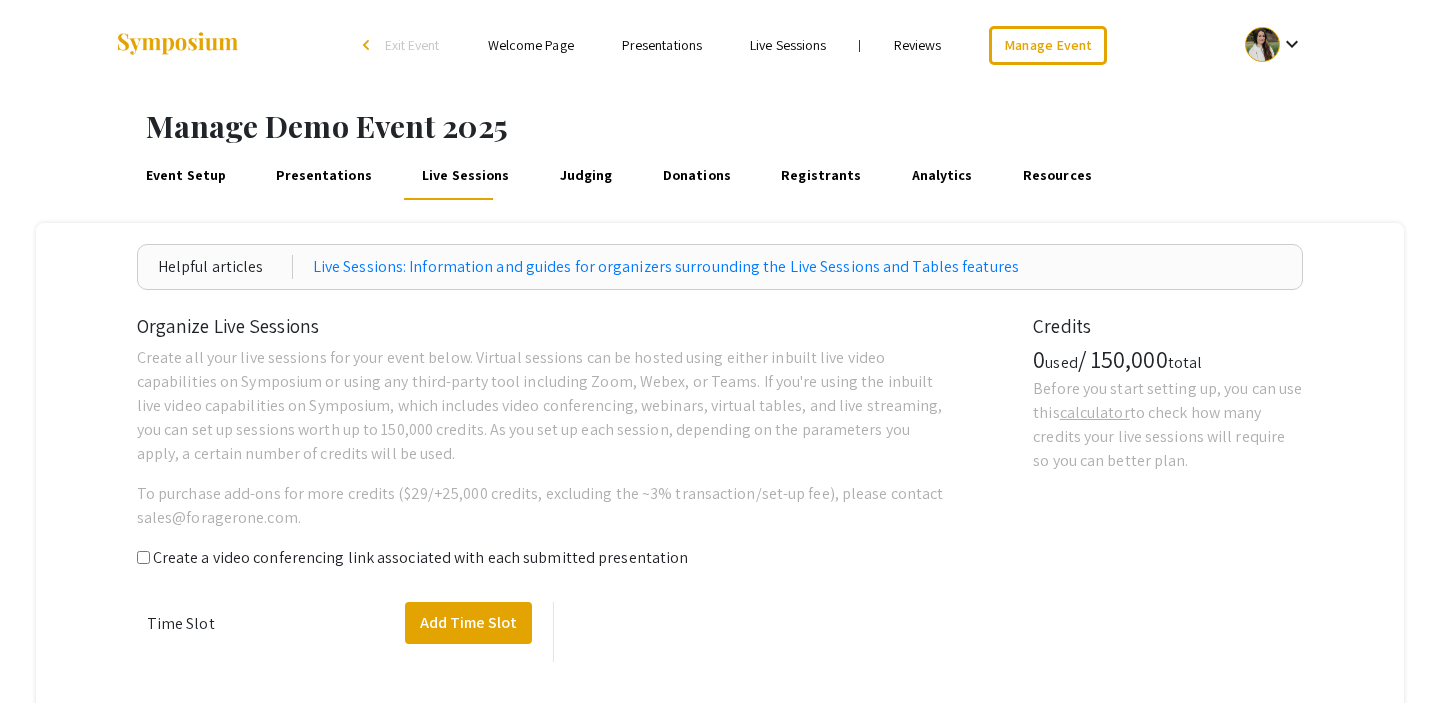 click on "Judging" at bounding box center (586, 176) 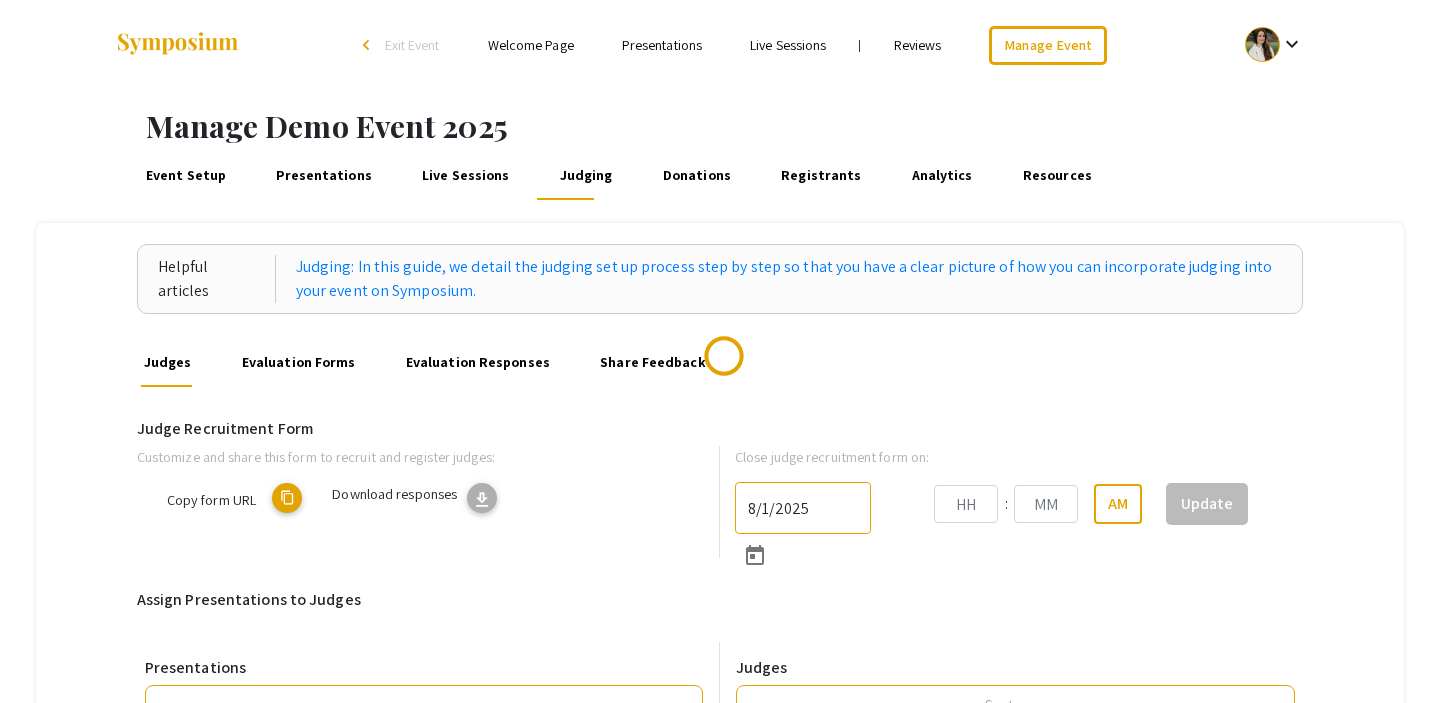 type on "8/31/2025" 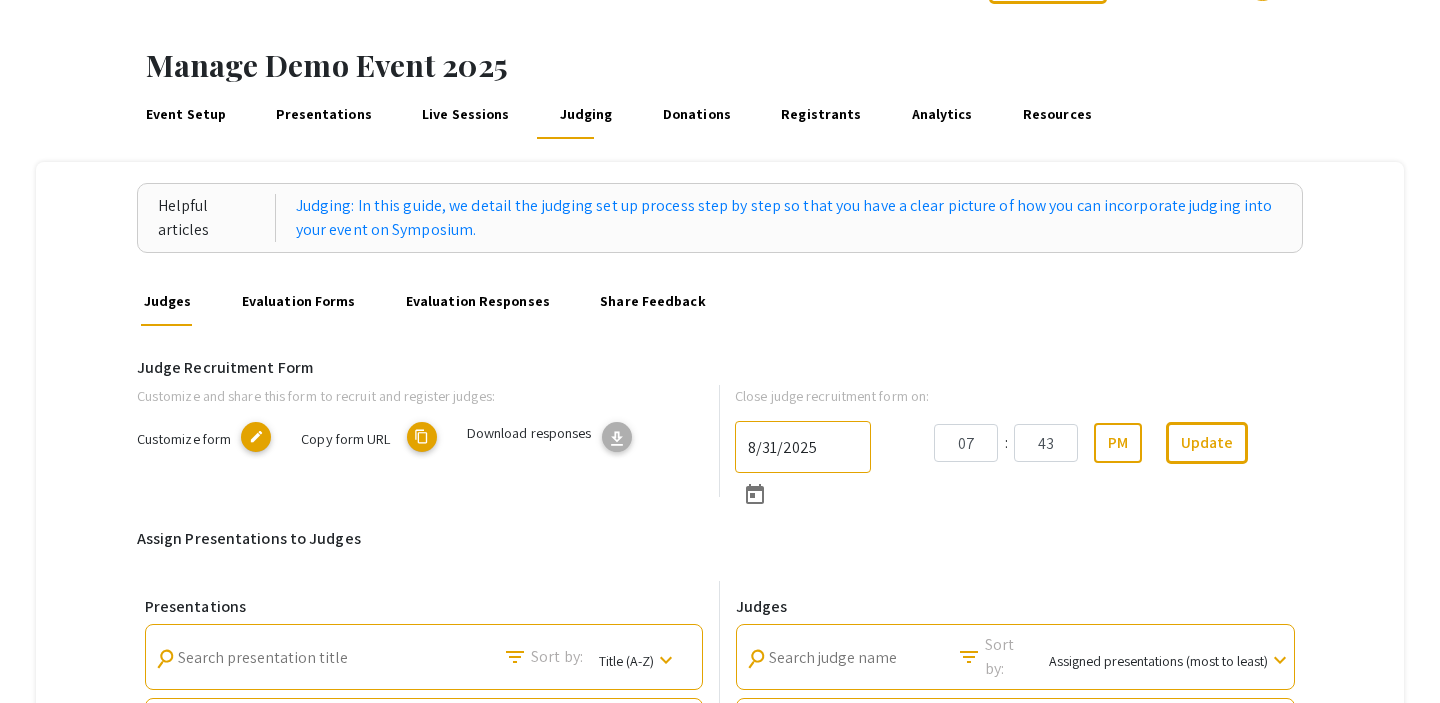 scroll, scrollTop: 21, scrollLeft: 0, axis: vertical 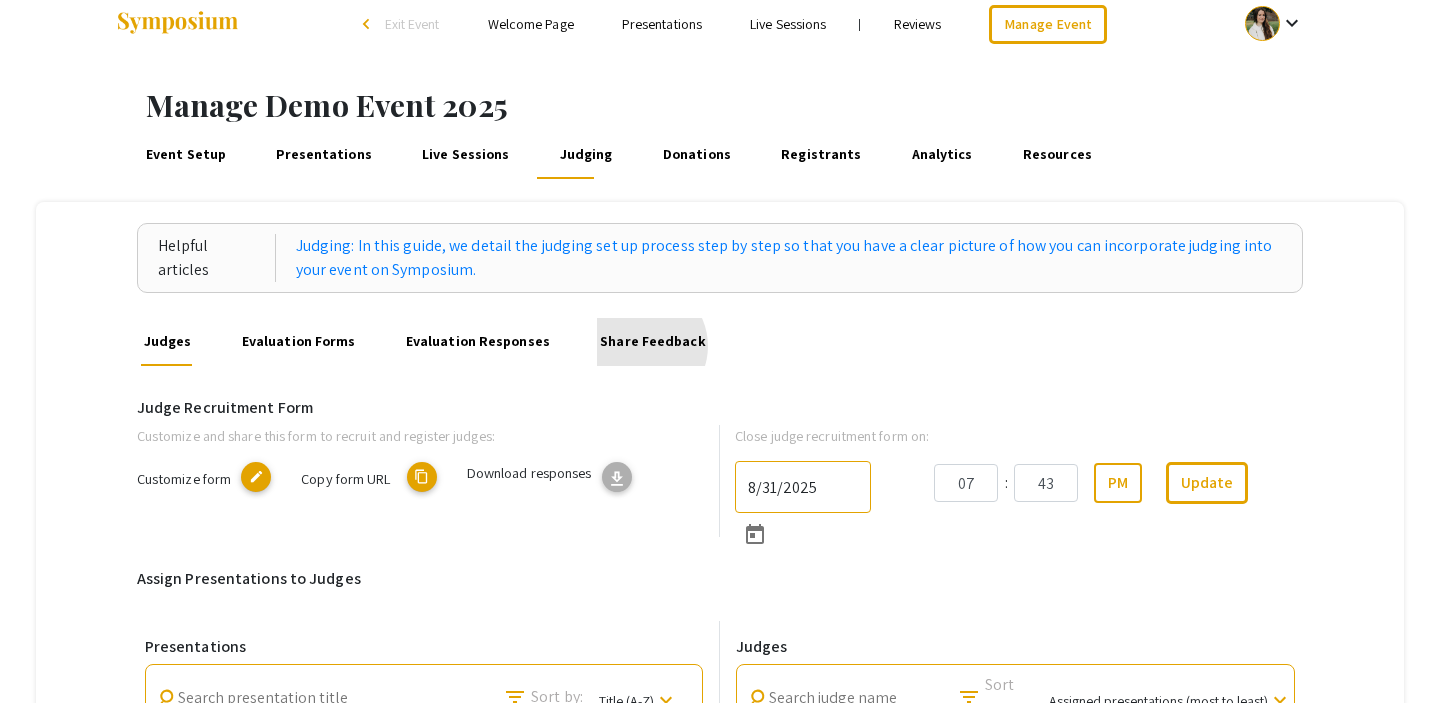 click on "Share Feedback" at bounding box center [653, 342] 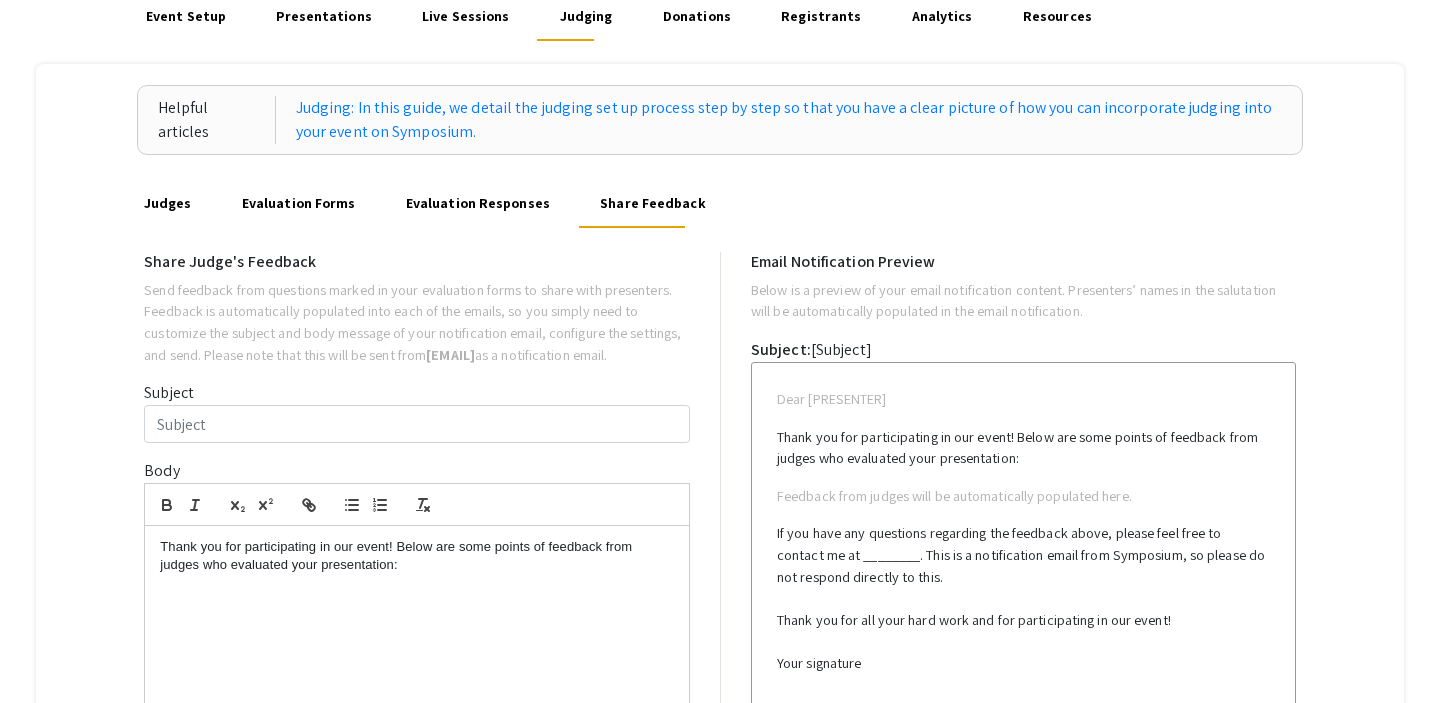 scroll, scrollTop: 207, scrollLeft: 0, axis: vertical 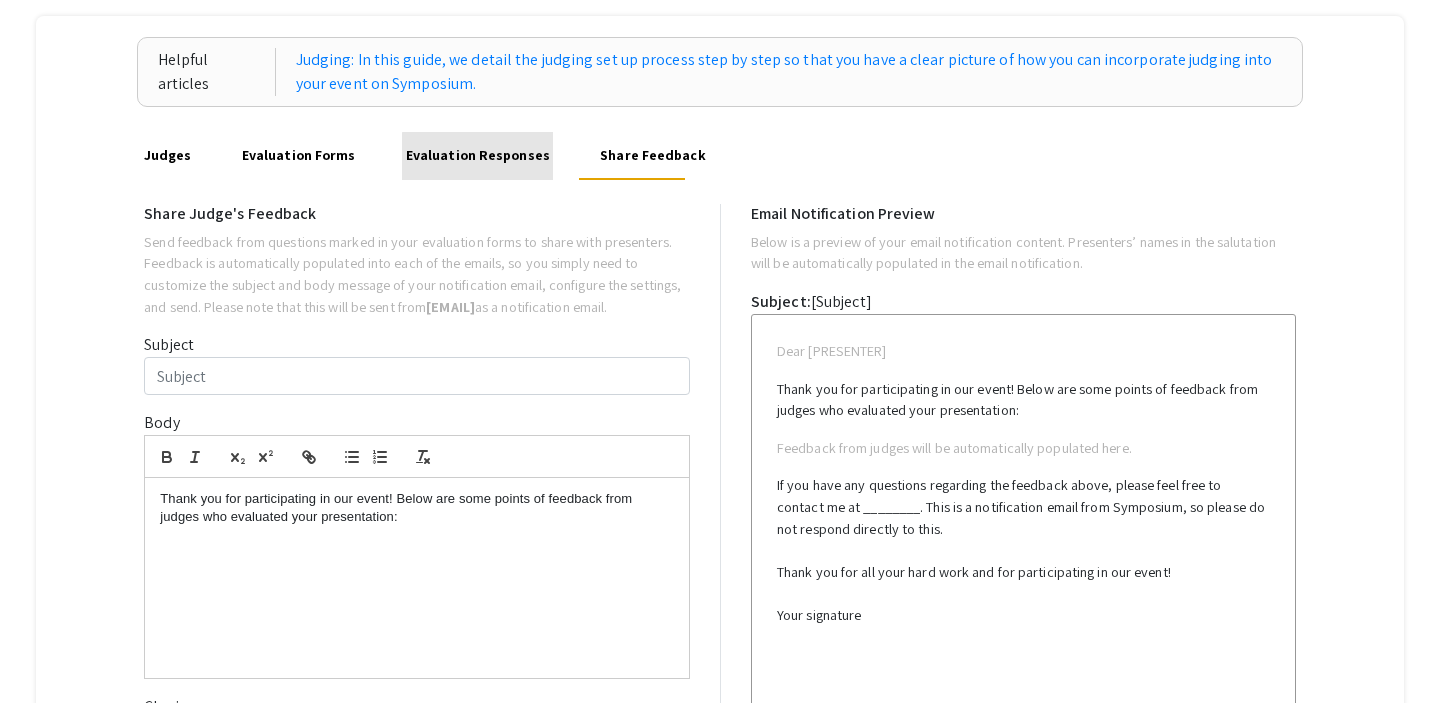 click on "Evaluation Responses" at bounding box center (477, 156) 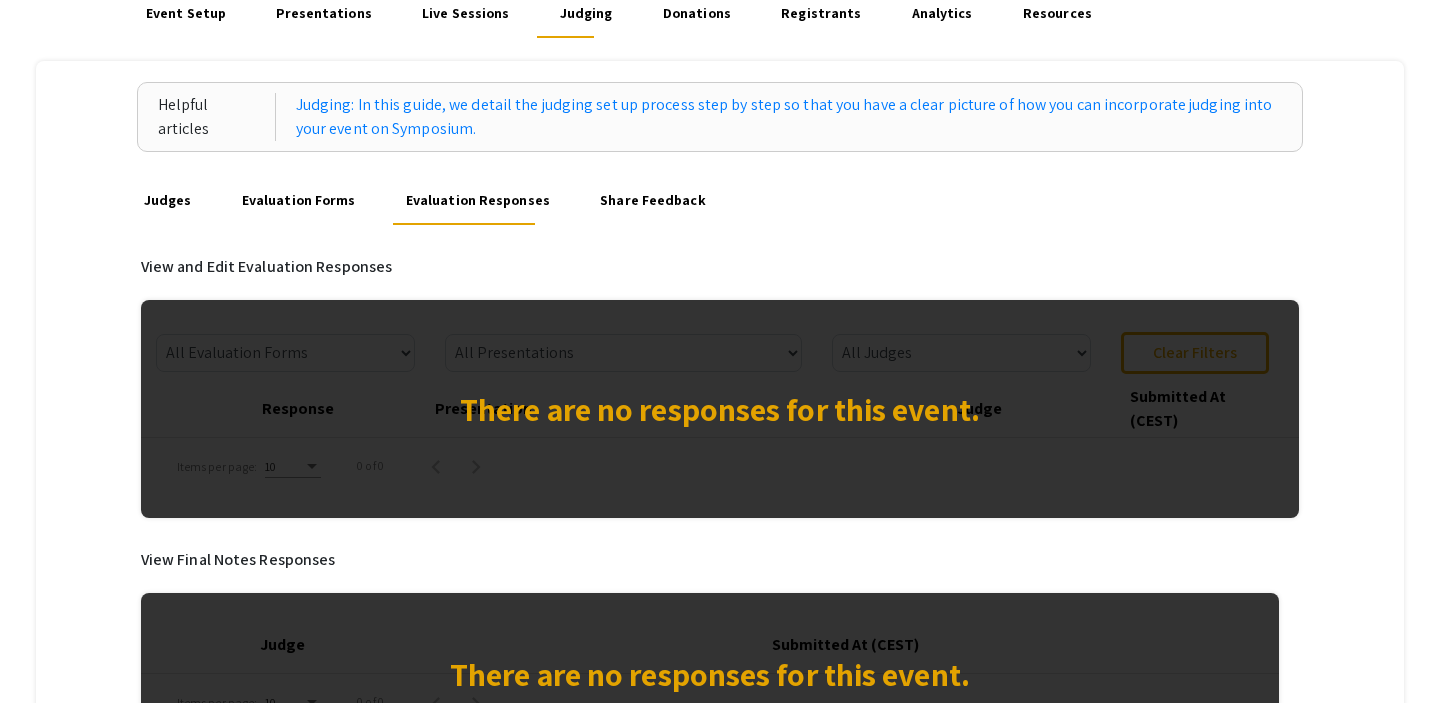 scroll, scrollTop: 170, scrollLeft: 0, axis: vertical 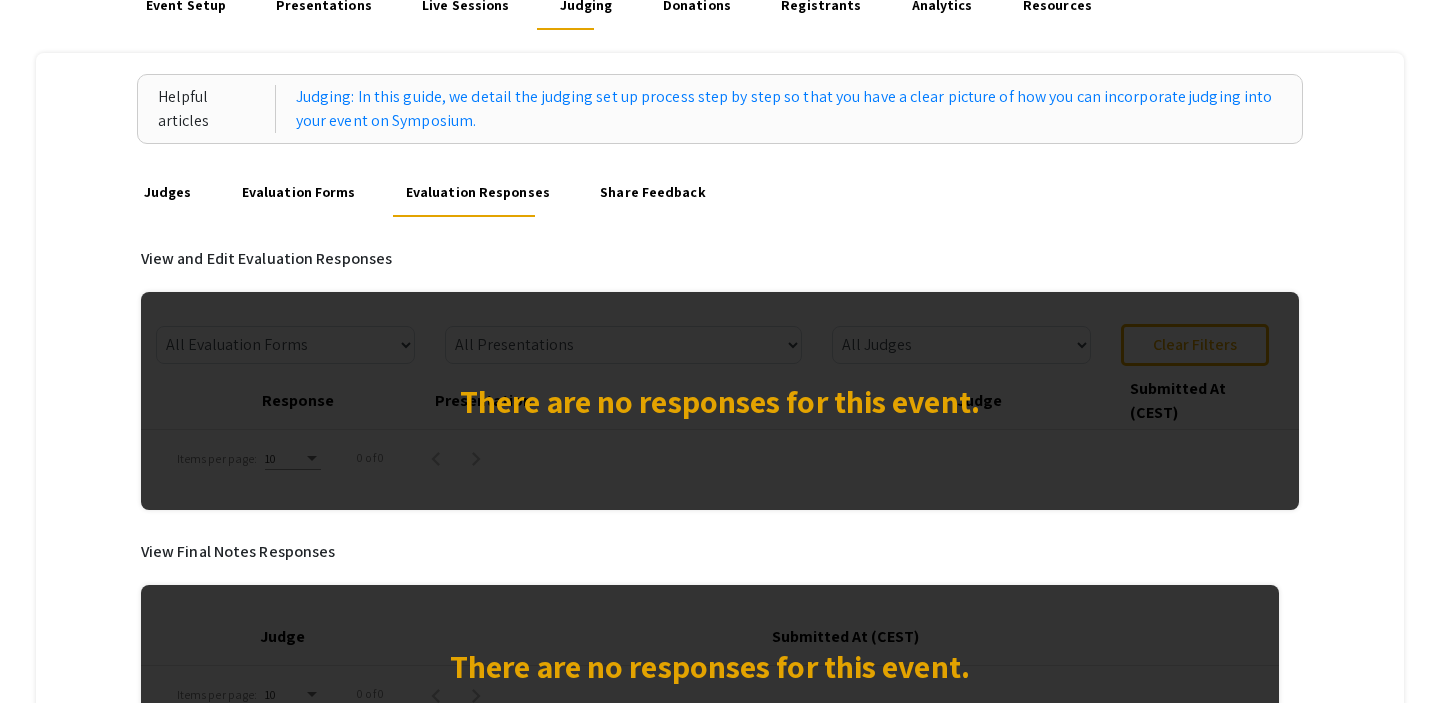 click on "Evaluation Forms" at bounding box center (298, 193) 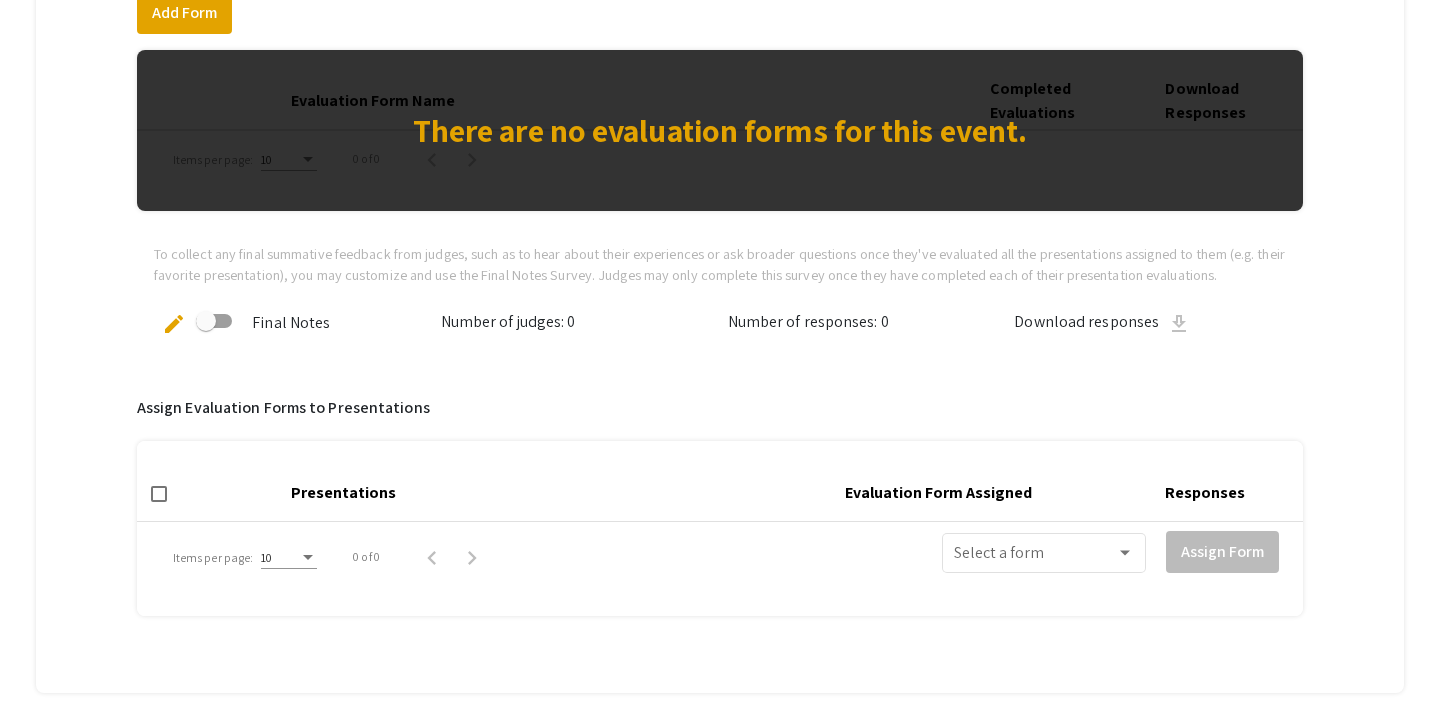 scroll, scrollTop: 469, scrollLeft: 0, axis: vertical 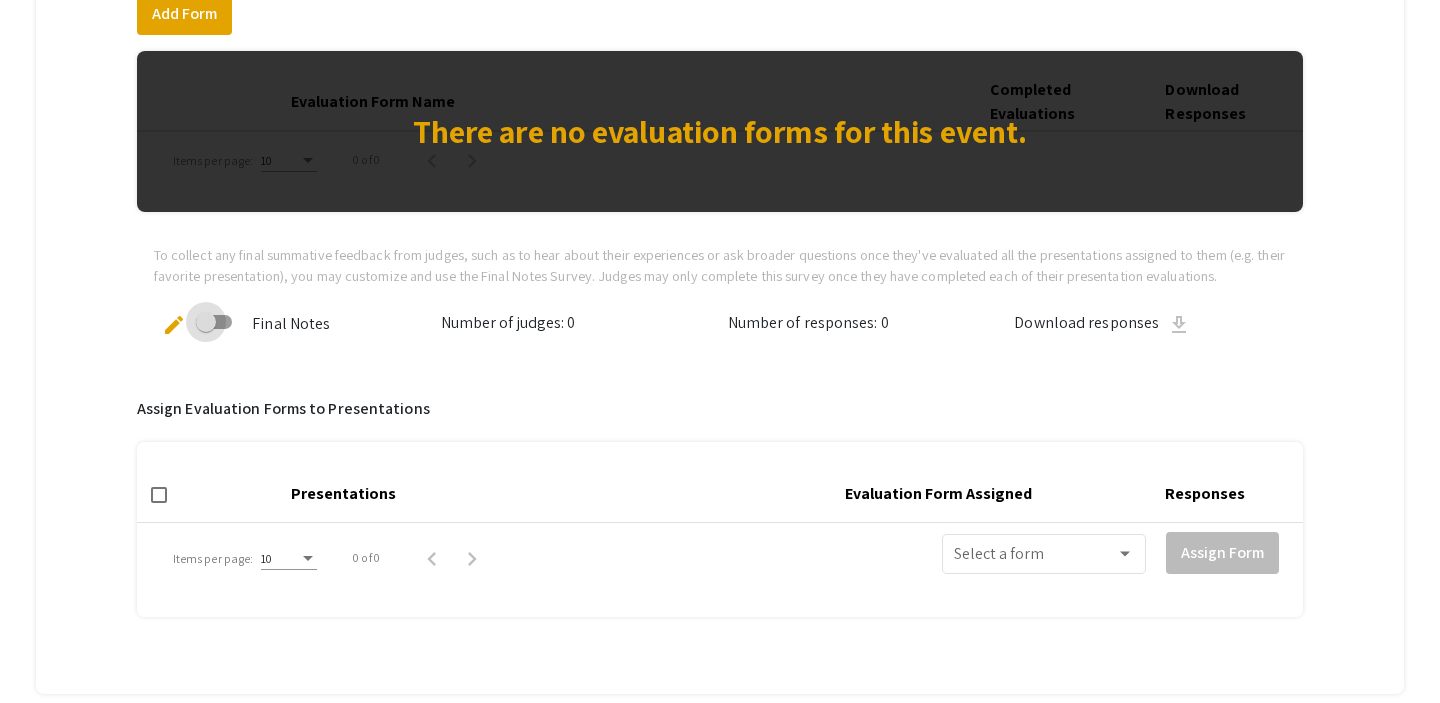 click at bounding box center (206, 322) 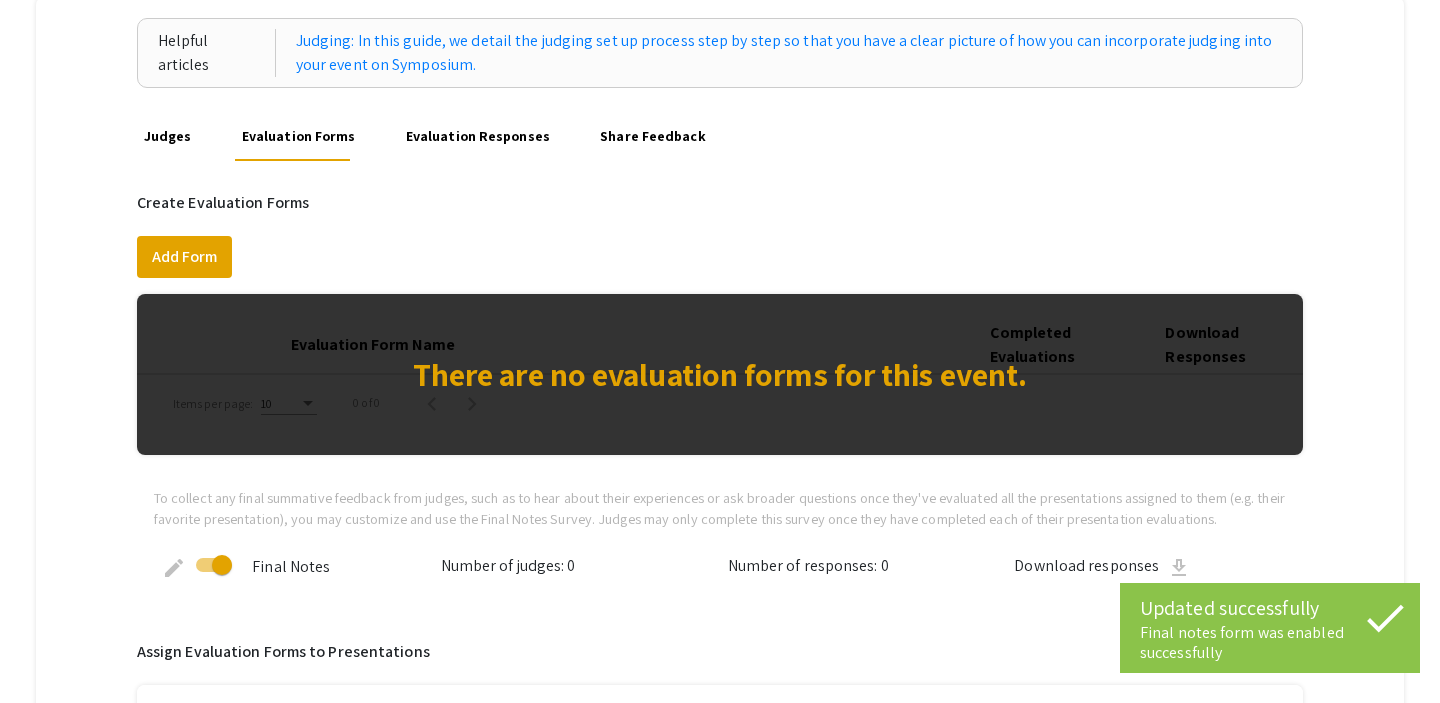 scroll, scrollTop: 212, scrollLeft: 0, axis: vertical 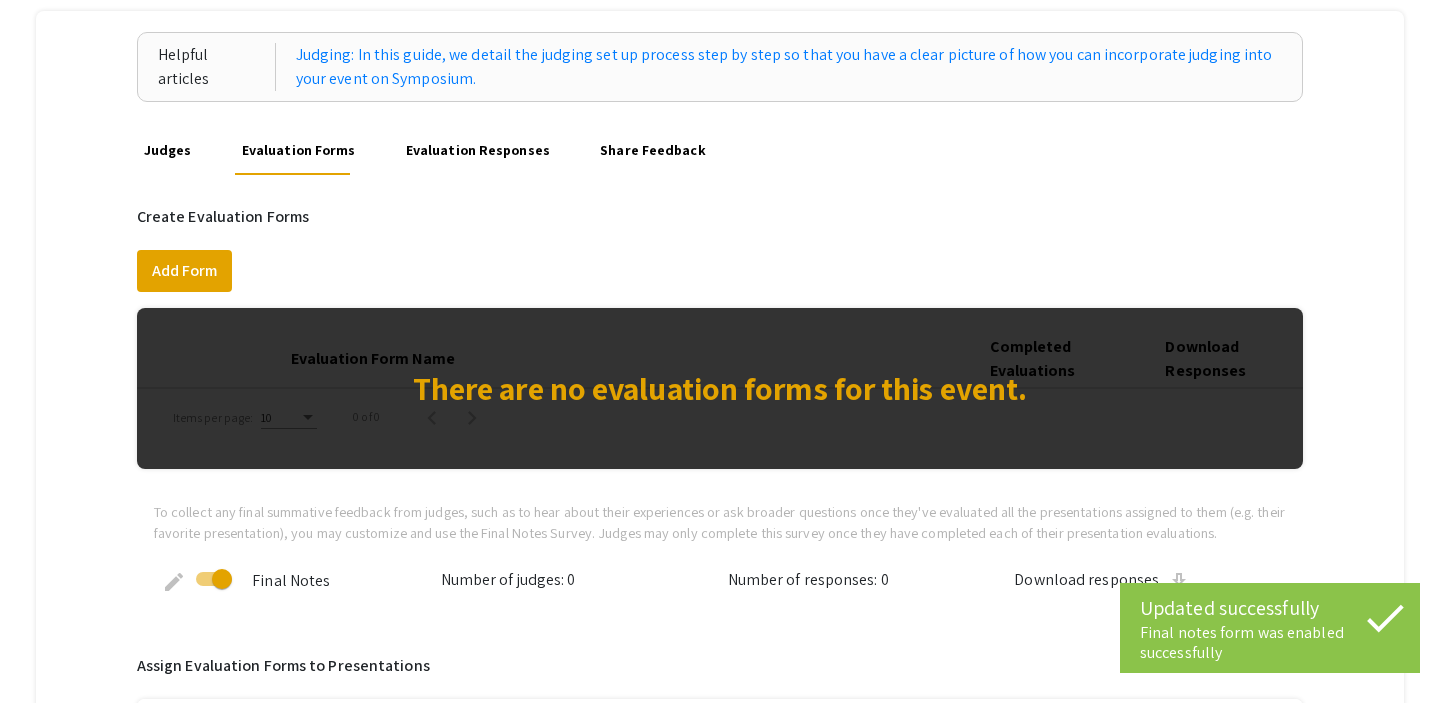 click on "Judges" at bounding box center [167, 151] 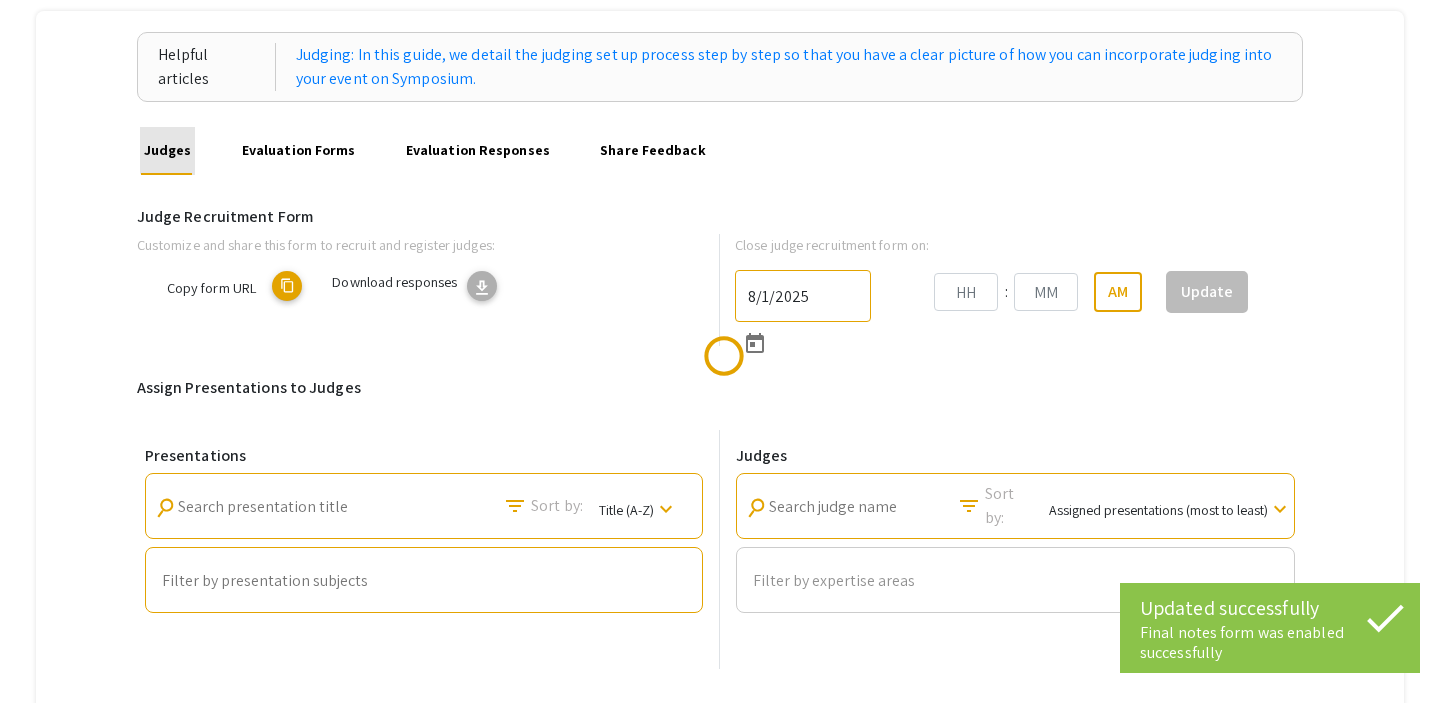 scroll, scrollTop: 0, scrollLeft: 0, axis: both 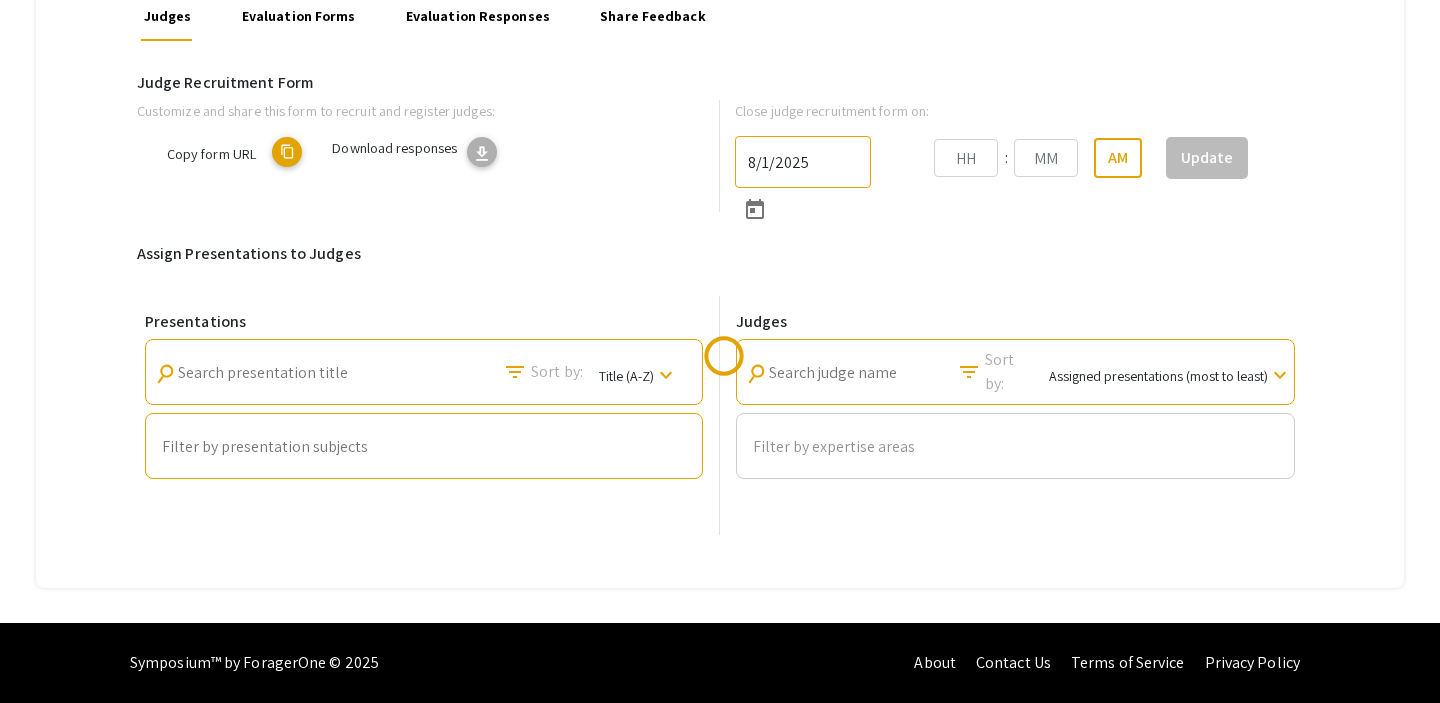 type on "8/31/2025" 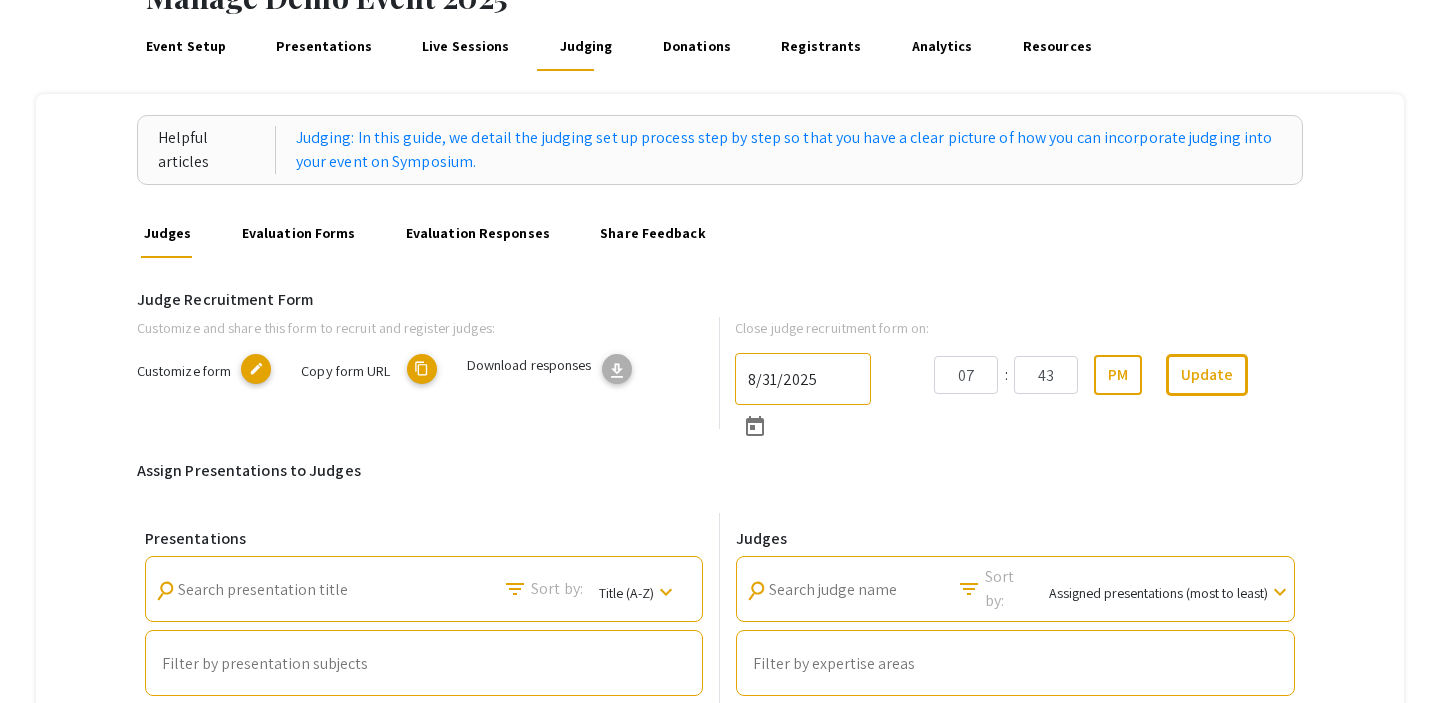 scroll, scrollTop: 0, scrollLeft: 0, axis: both 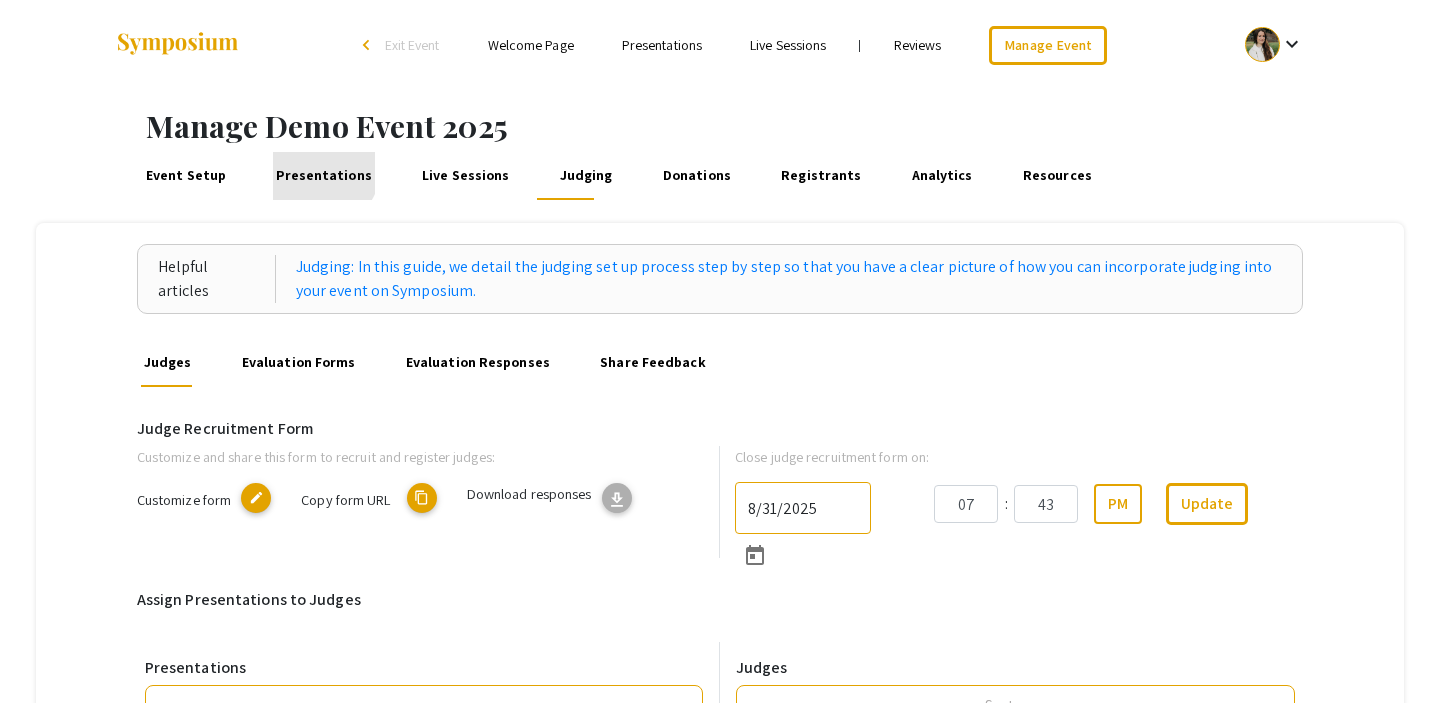 click on "Presentations" at bounding box center (324, 176) 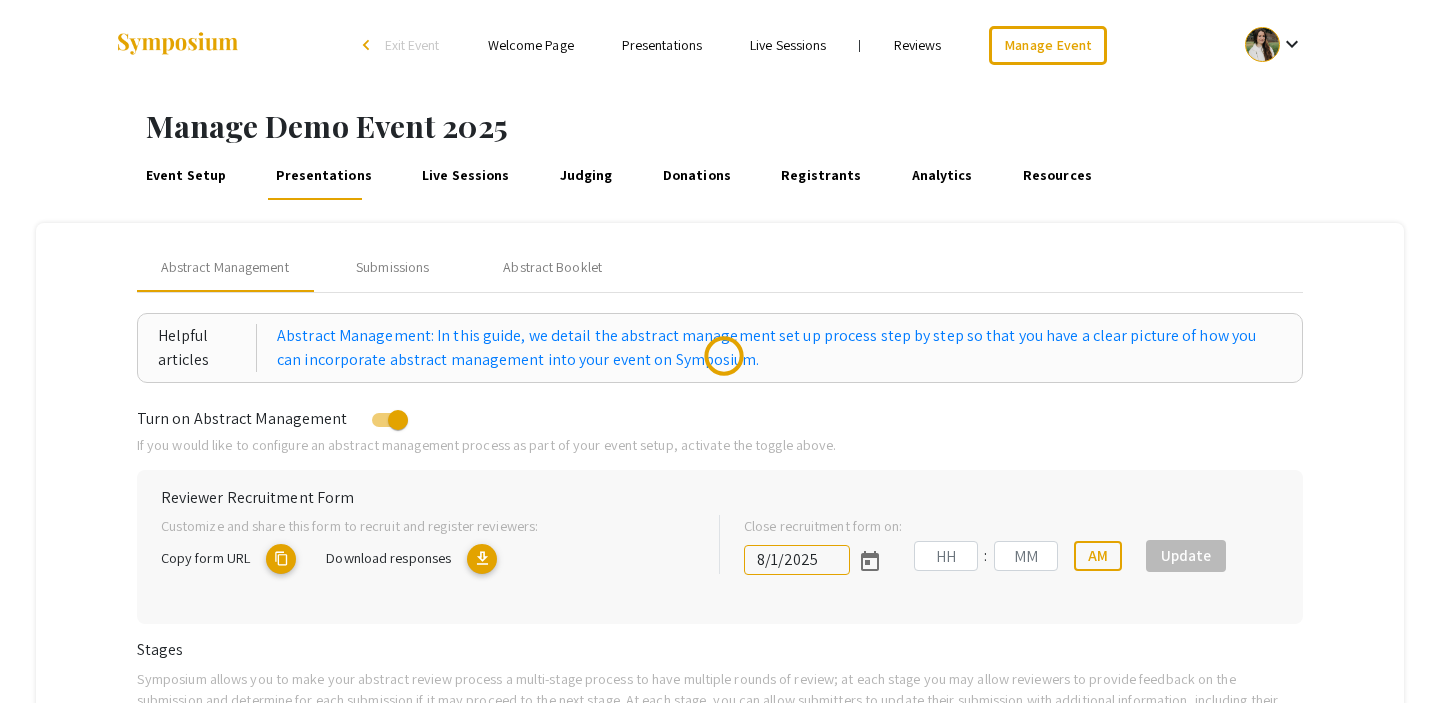 type on "9/30/2025" 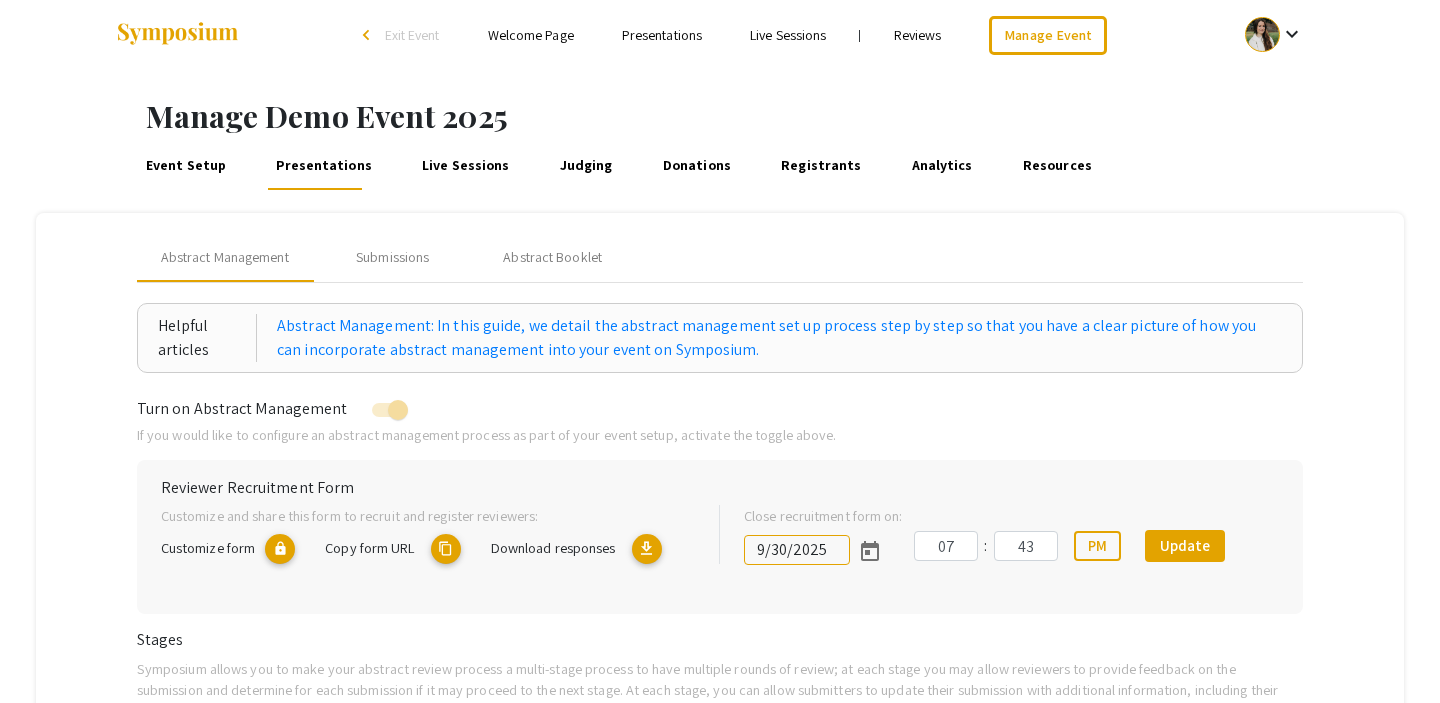 scroll, scrollTop: 0, scrollLeft: 0, axis: both 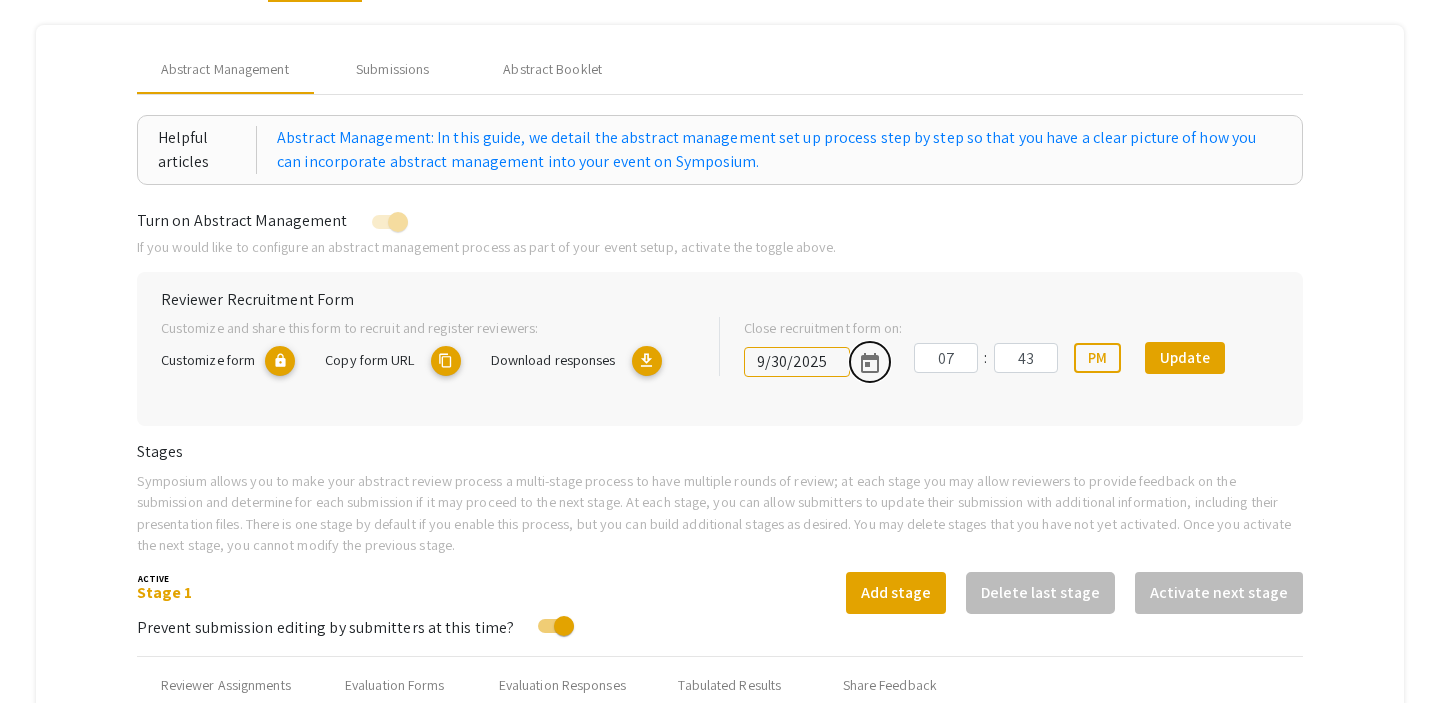 click 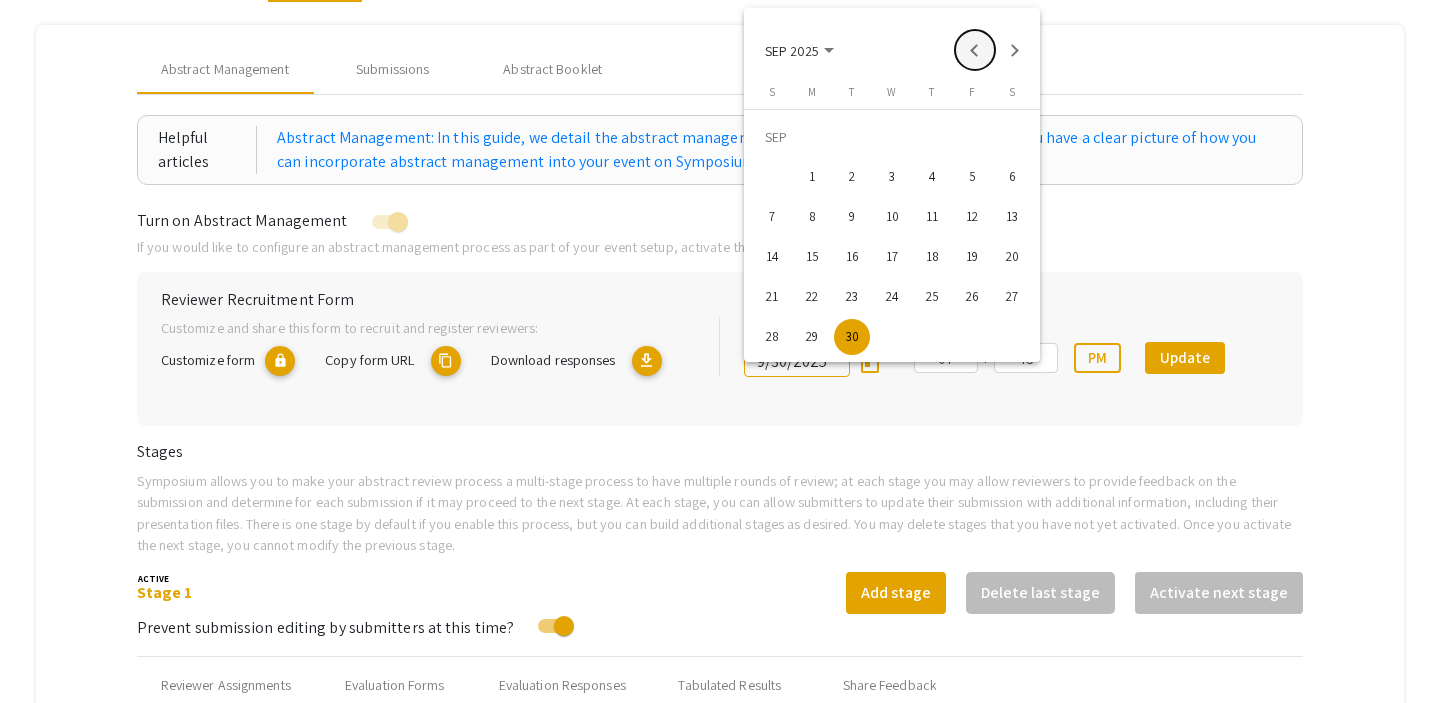 click at bounding box center (975, 50) 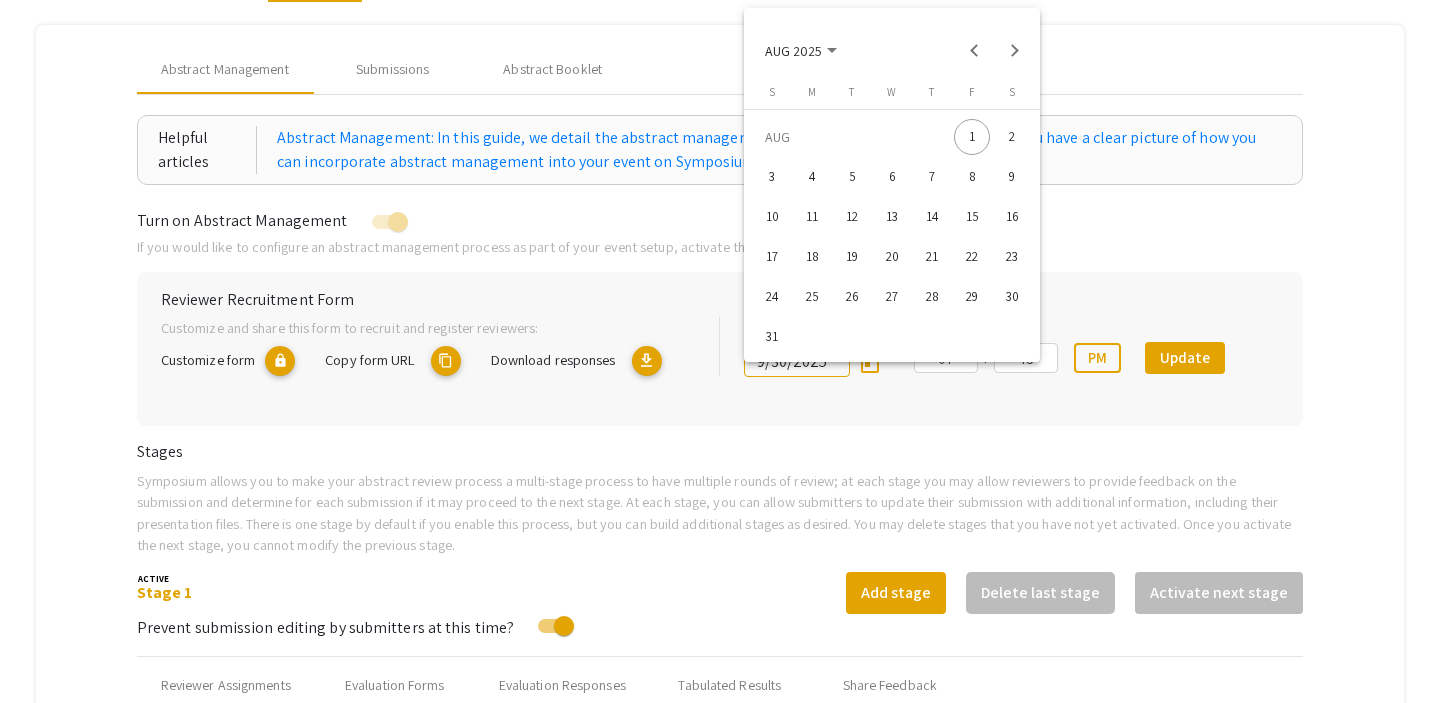 click on "1" at bounding box center (972, 137) 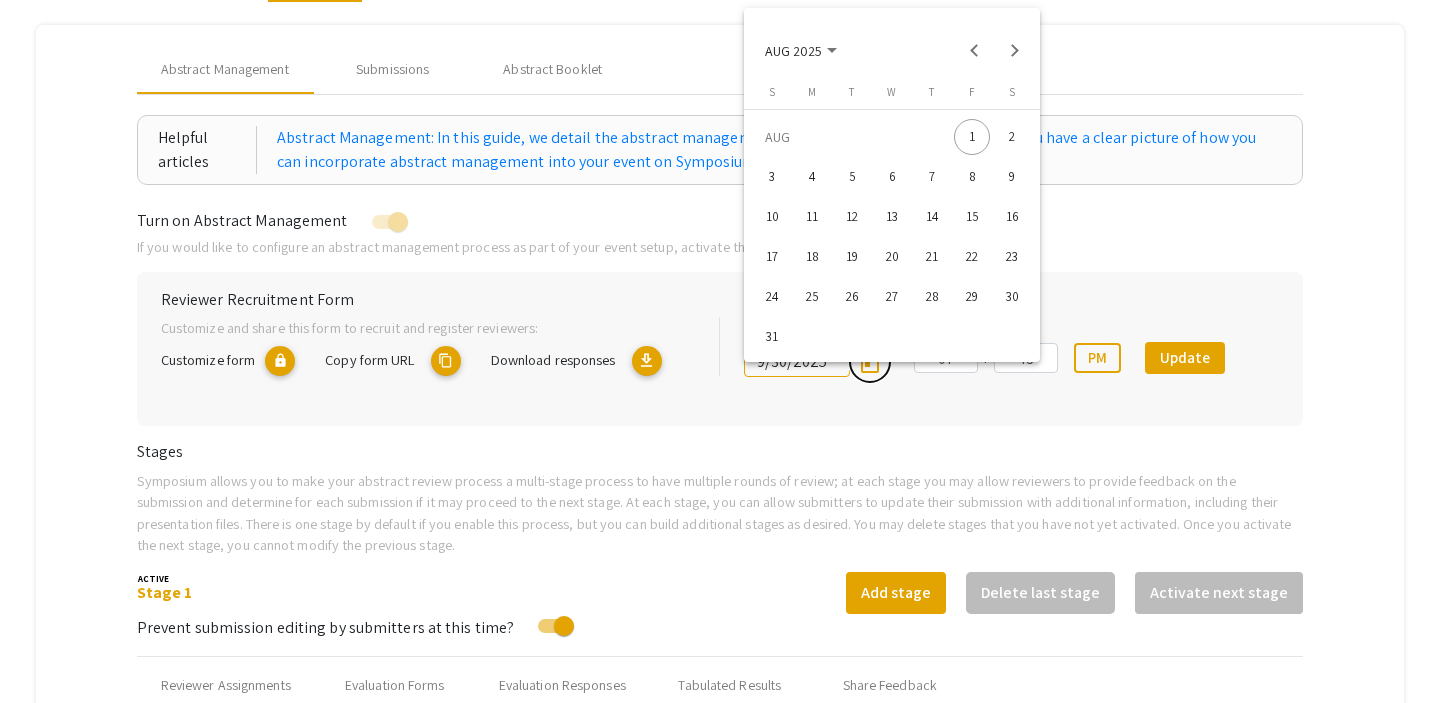 type on "8/1/2025" 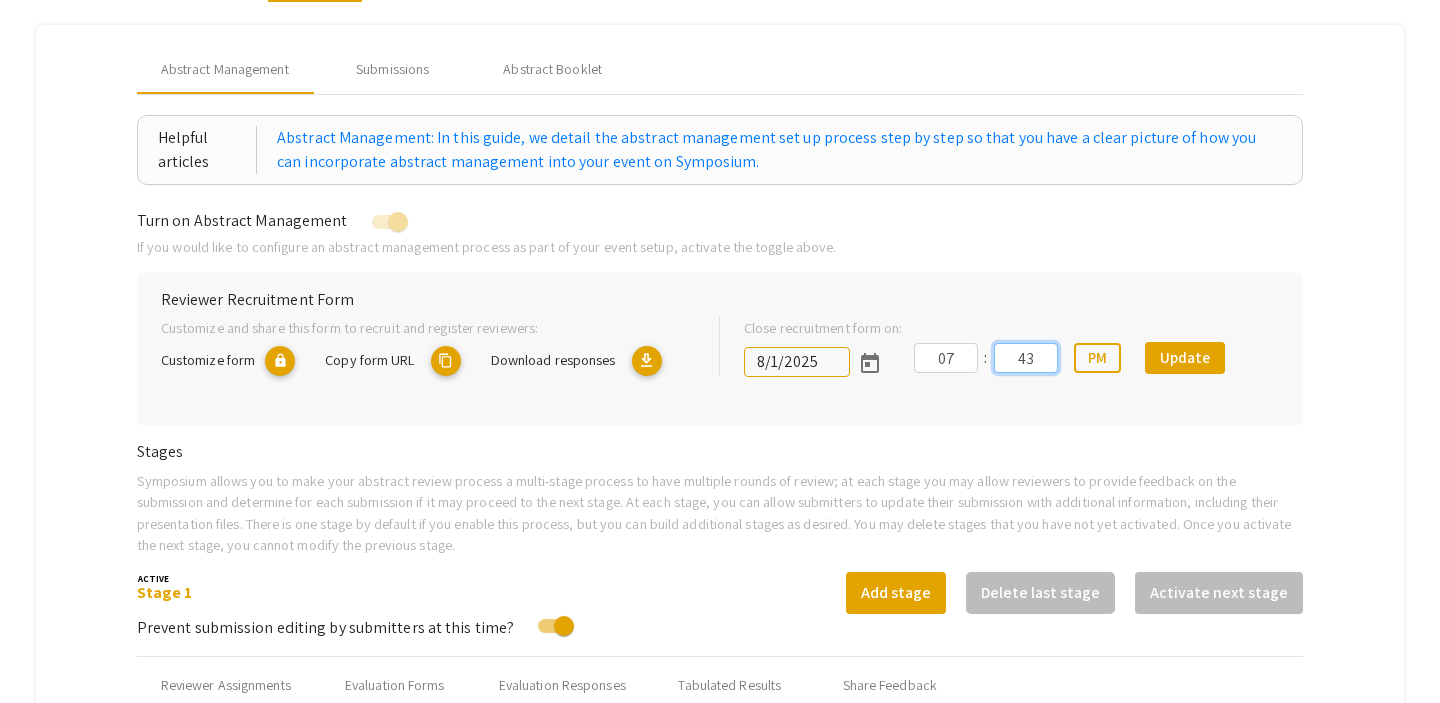 drag, startPoint x: 1041, startPoint y: 357, endPoint x: 1007, endPoint y: 354, distance: 34.132095 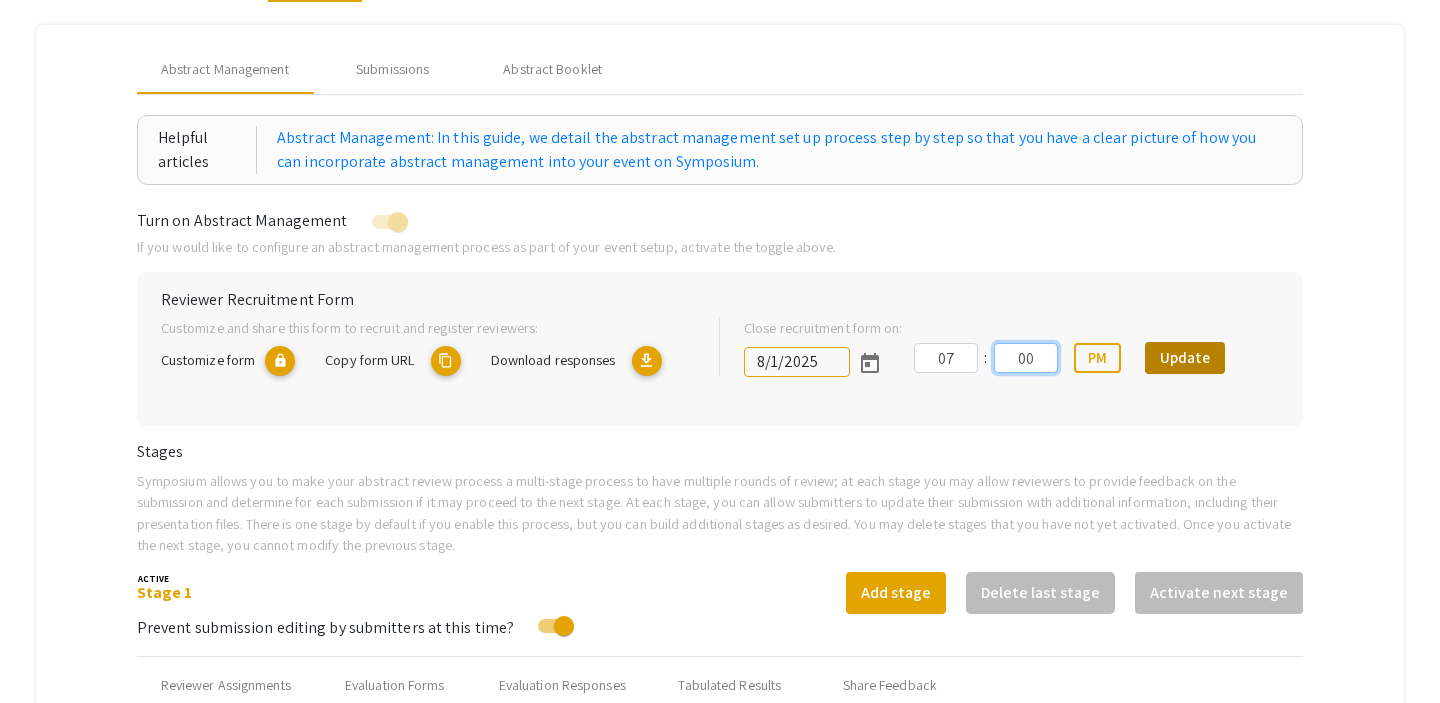 type on "00" 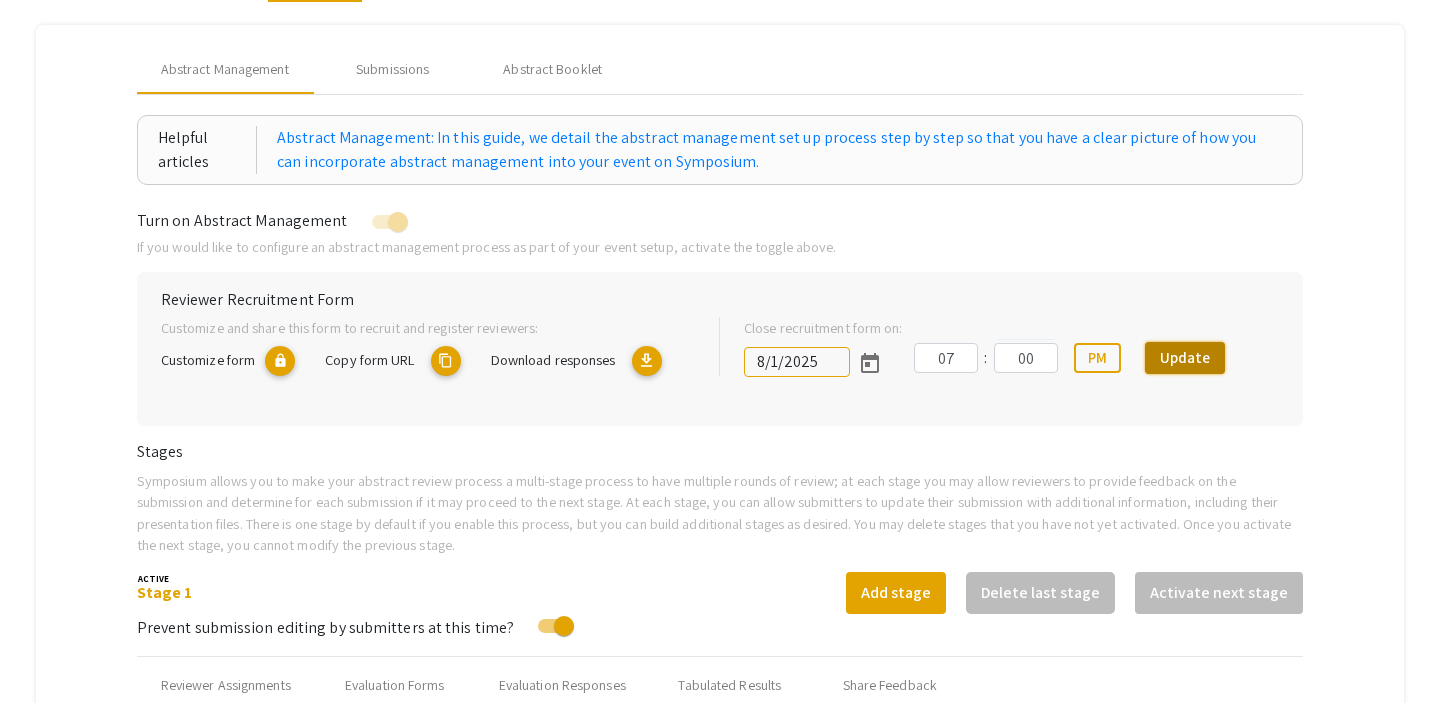 click on "Update" 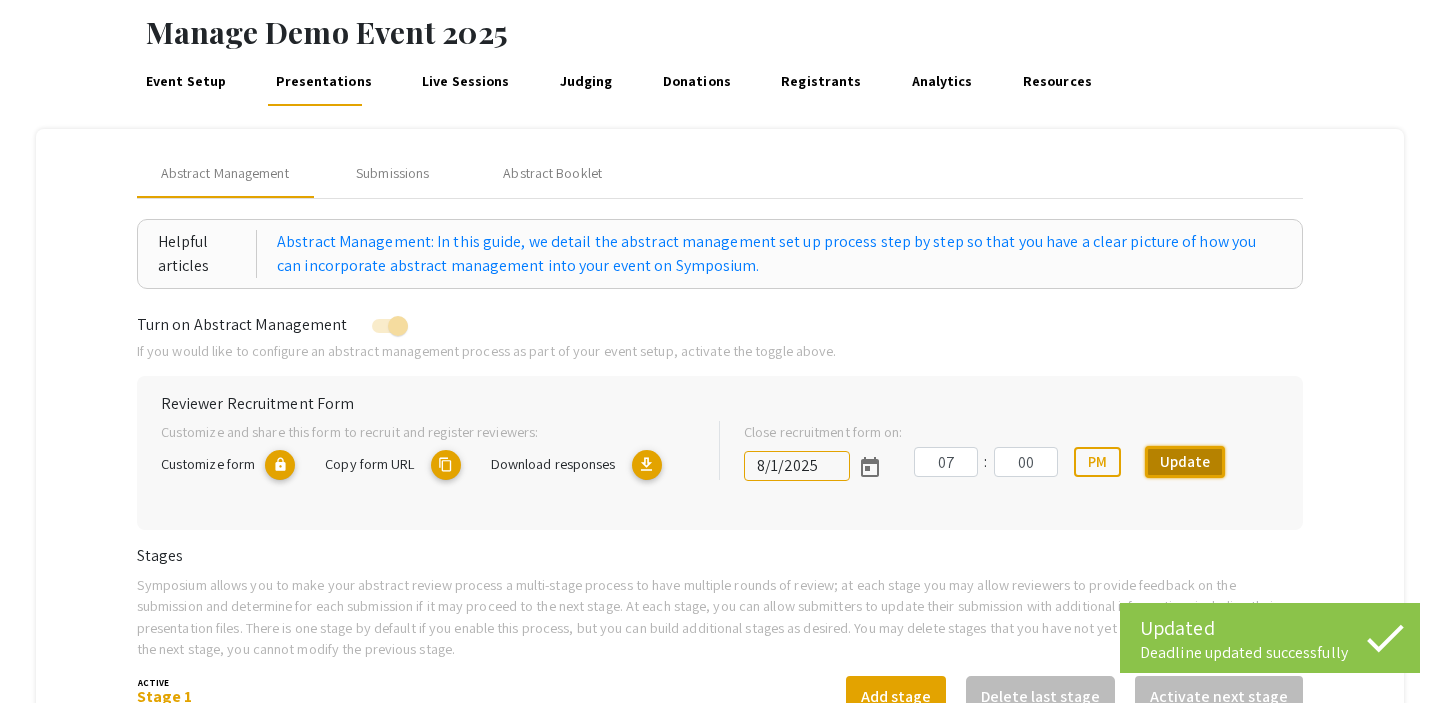 scroll, scrollTop: 89, scrollLeft: 0, axis: vertical 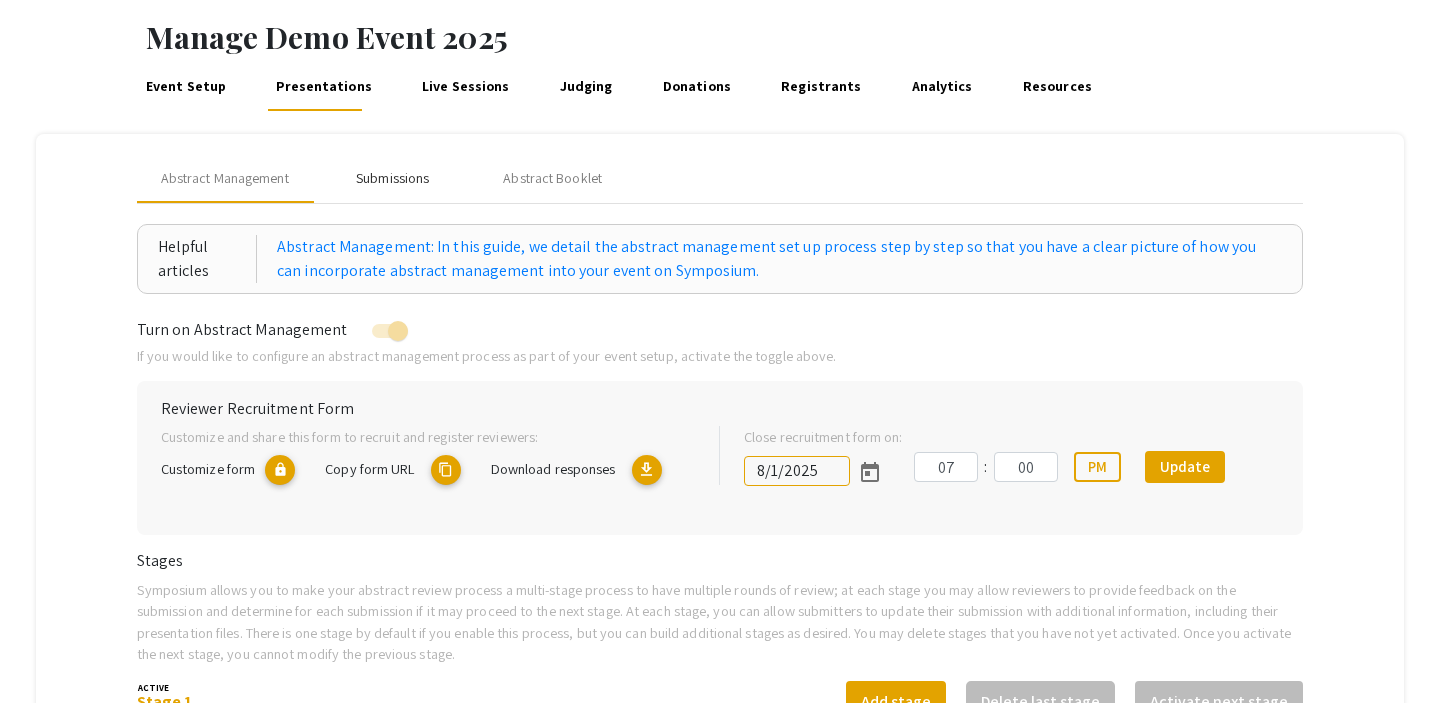 click on "Submissions" at bounding box center (392, 178) 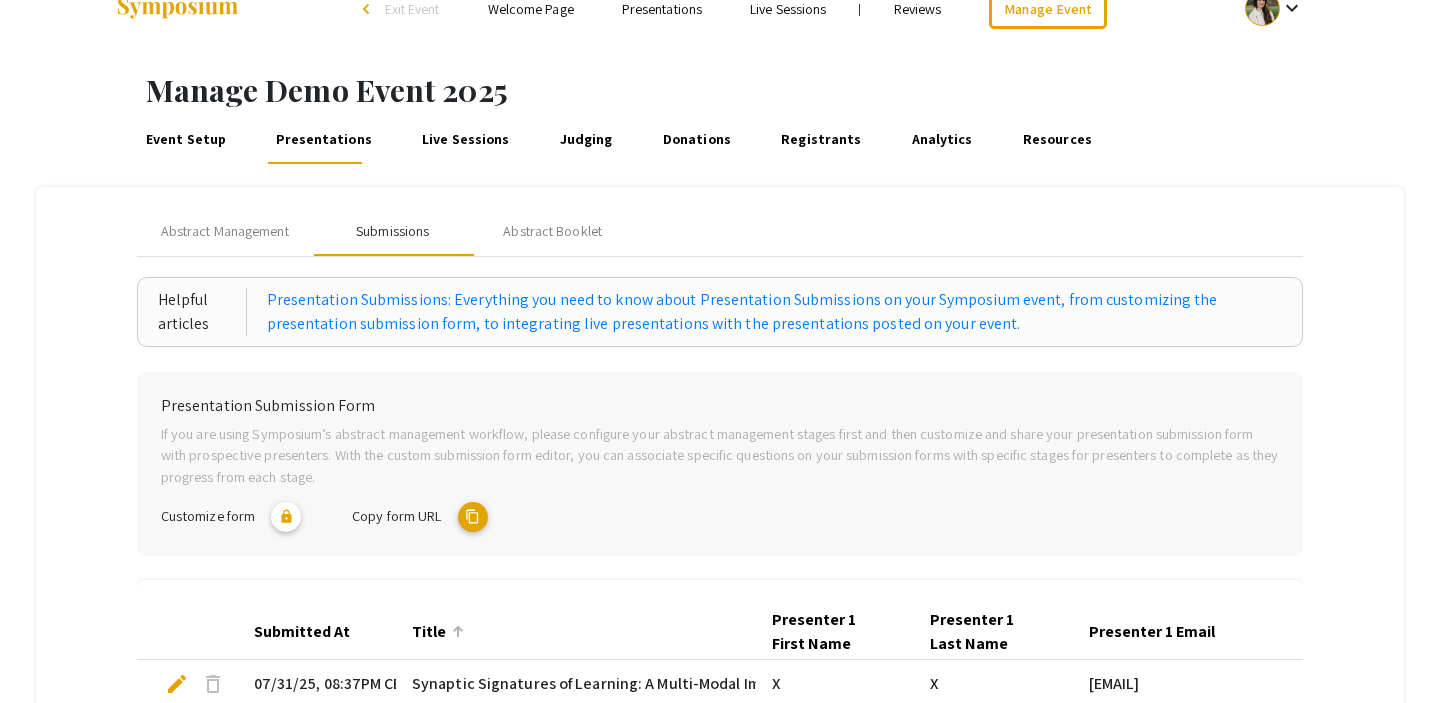 scroll, scrollTop: 33, scrollLeft: 0, axis: vertical 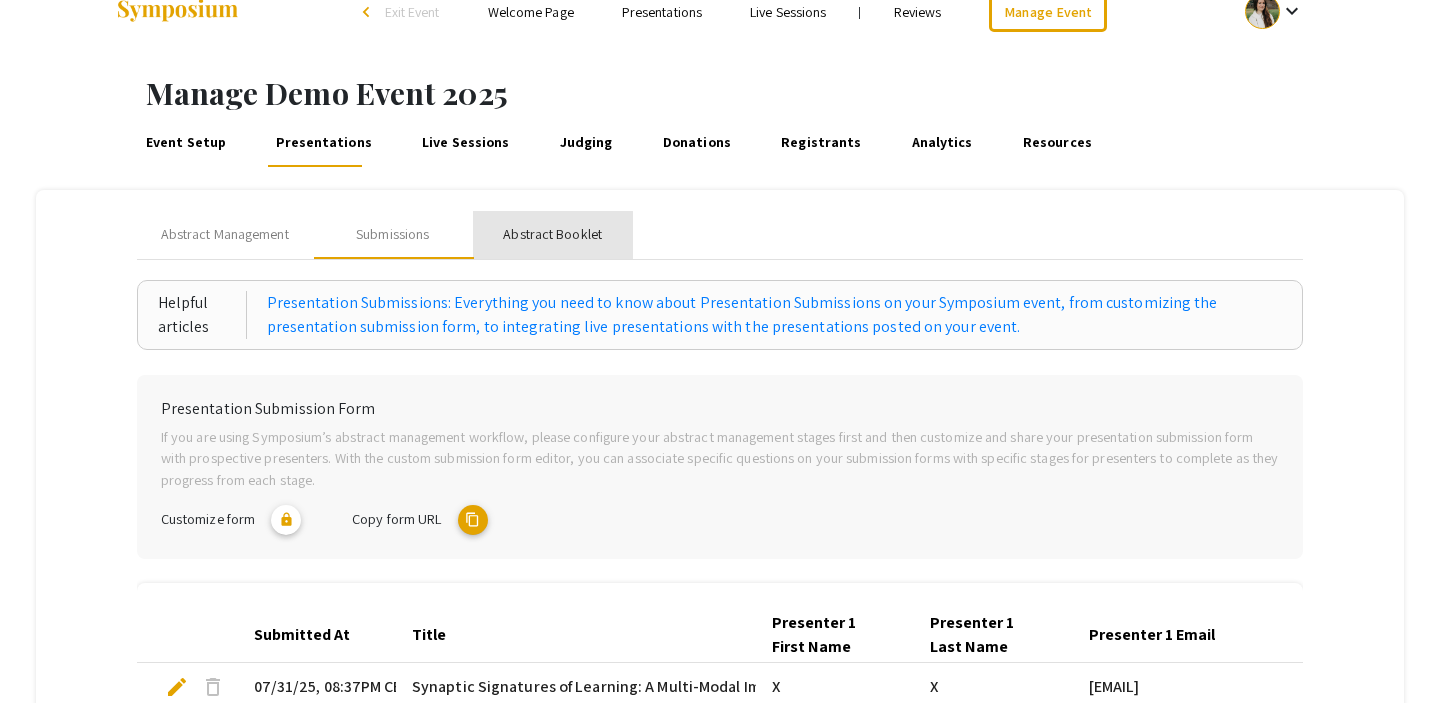 click on "Abstract Booklet" at bounding box center [552, 234] 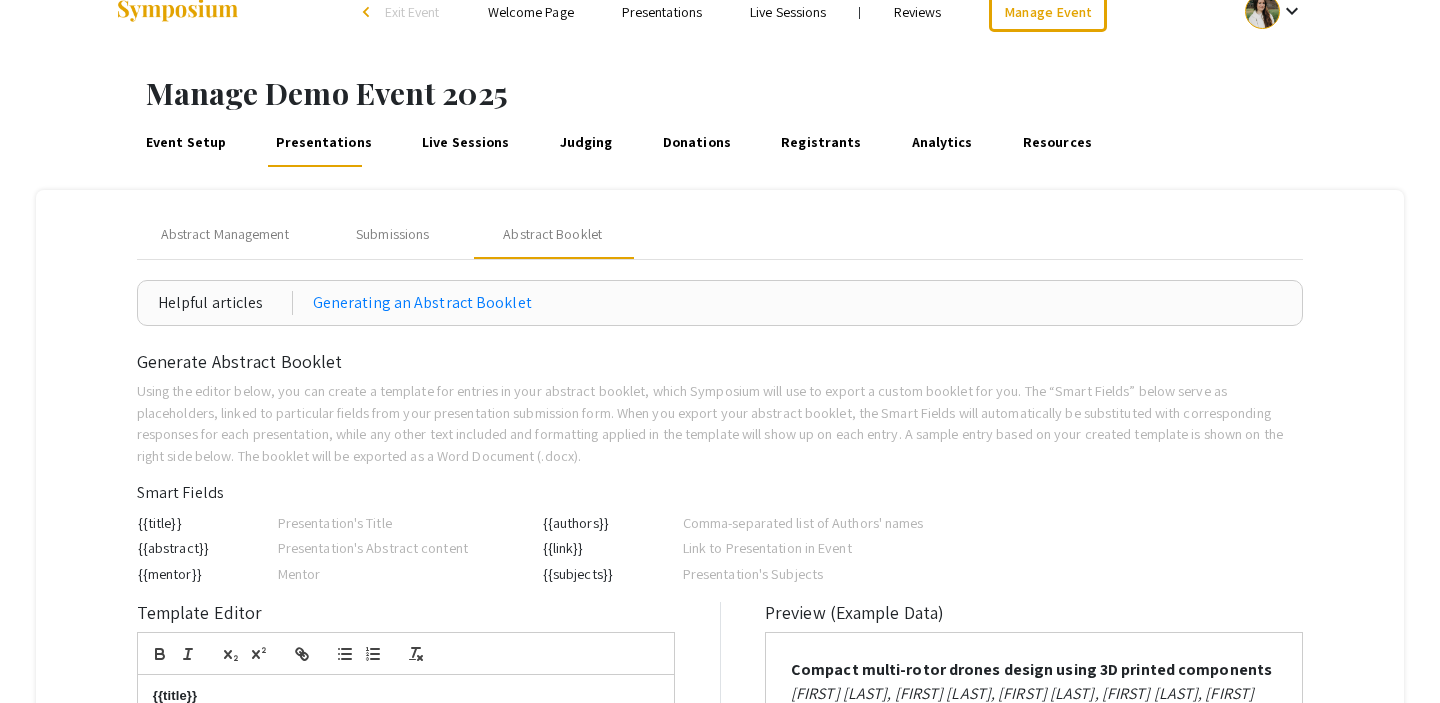 click on "Live Sessions" at bounding box center [466, 143] 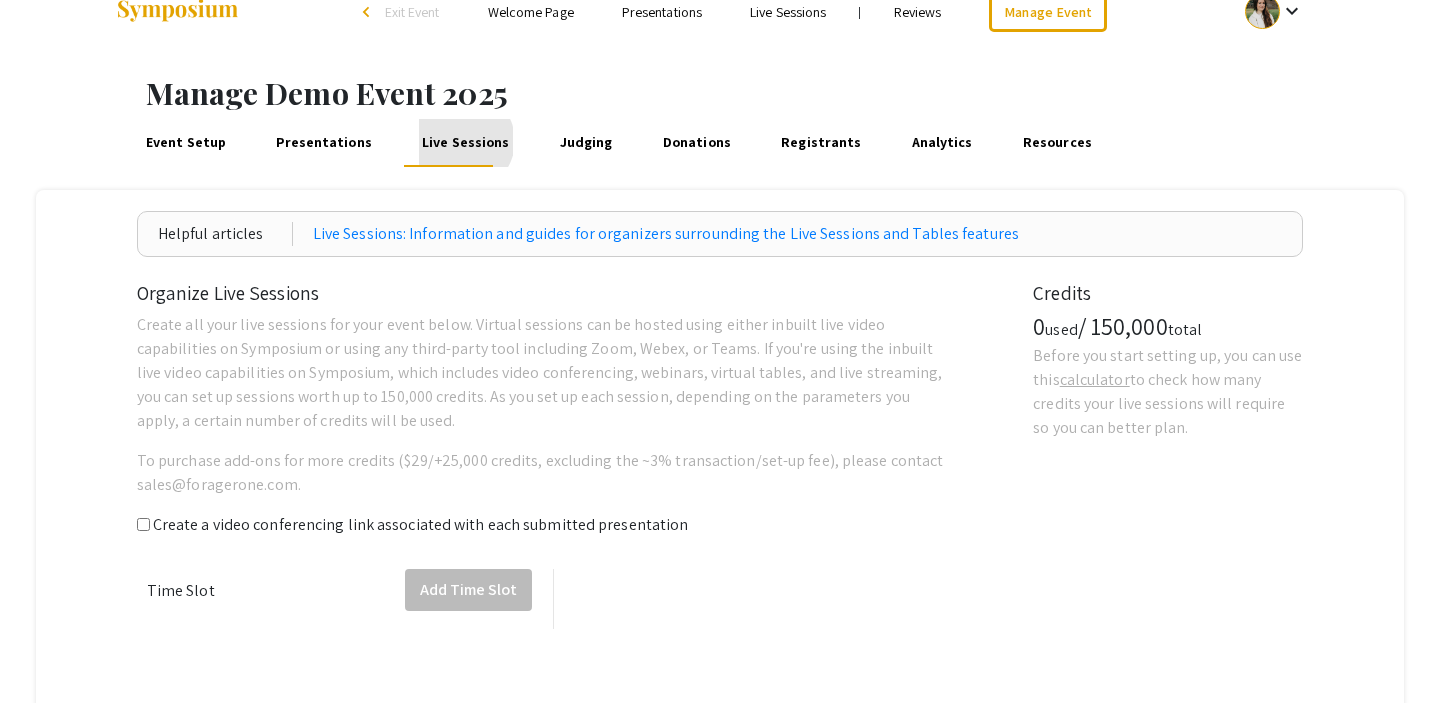 scroll, scrollTop: 0, scrollLeft: 0, axis: both 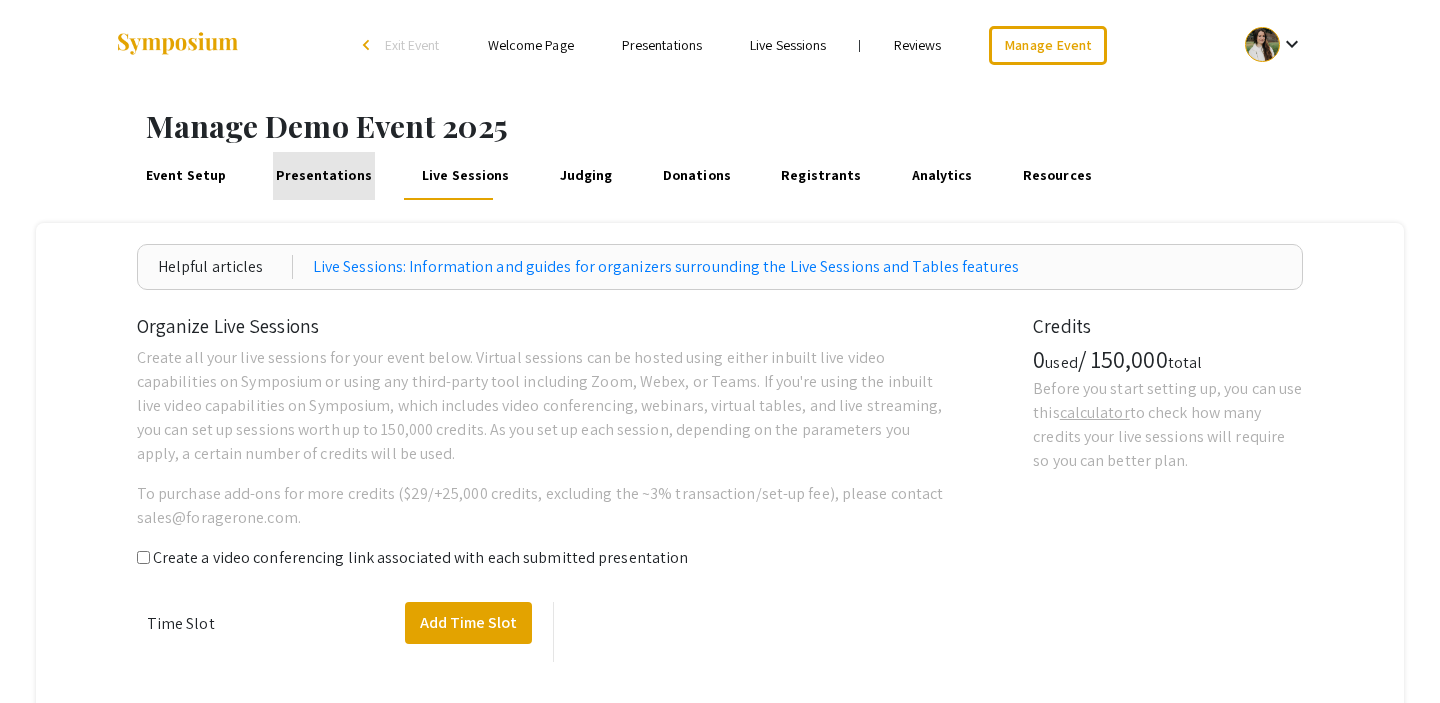 click on "Presentations" at bounding box center [324, 176] 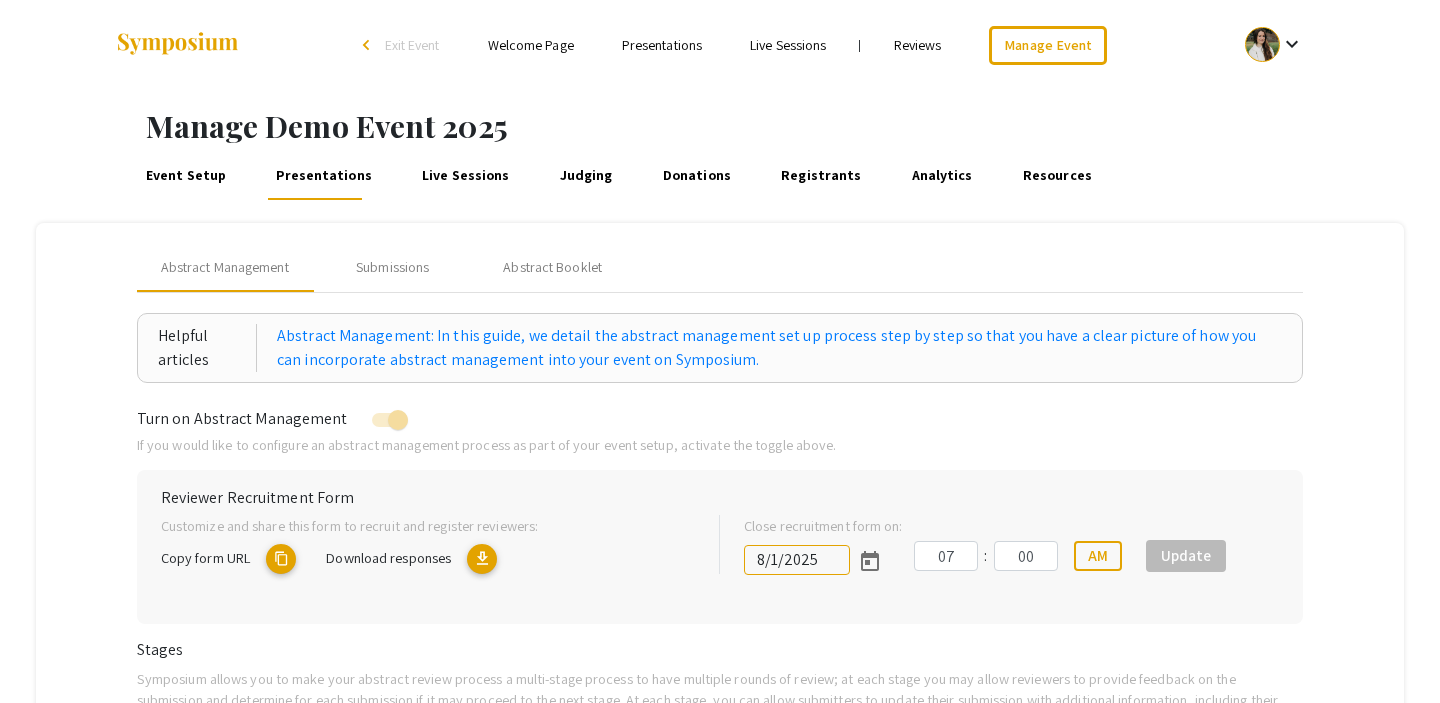 click on "Event Setup" at bounding box center [185, 176] 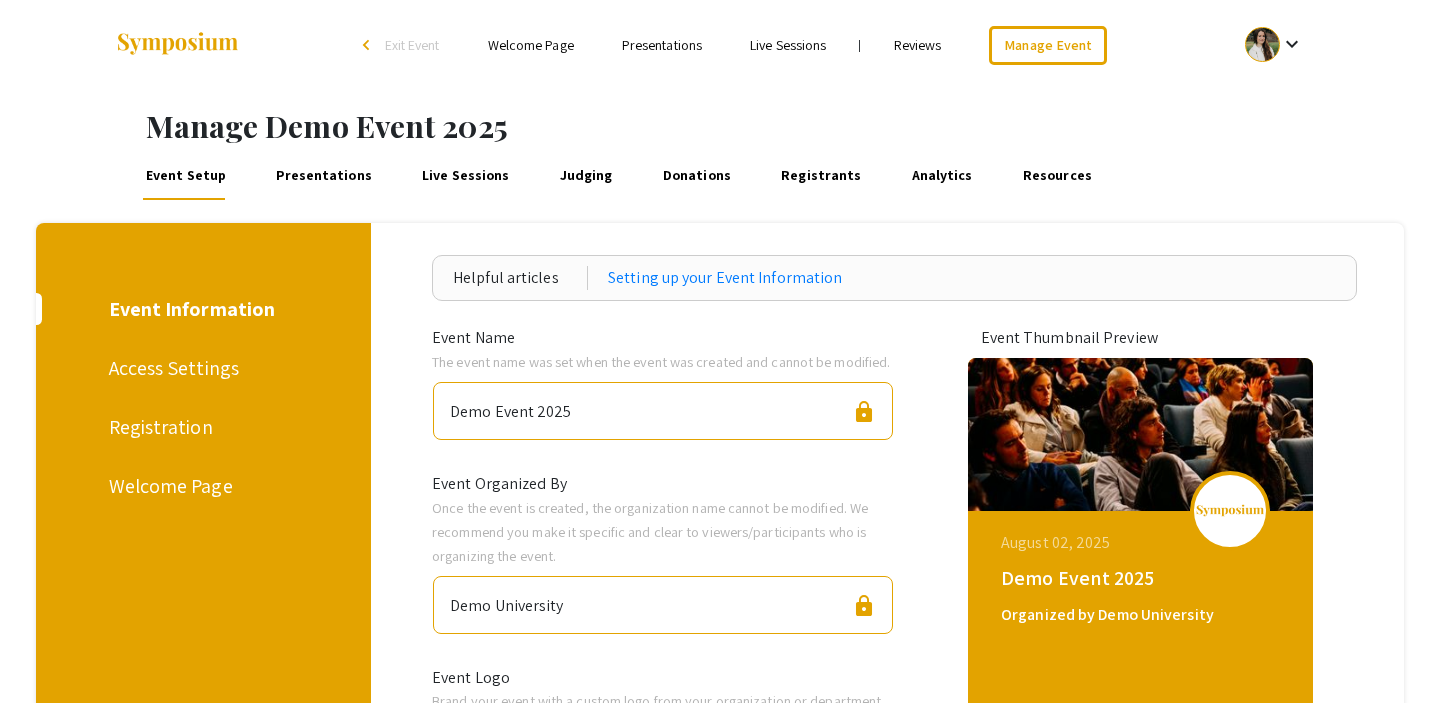 click on "Presentations" at bounding box center [324, 176] 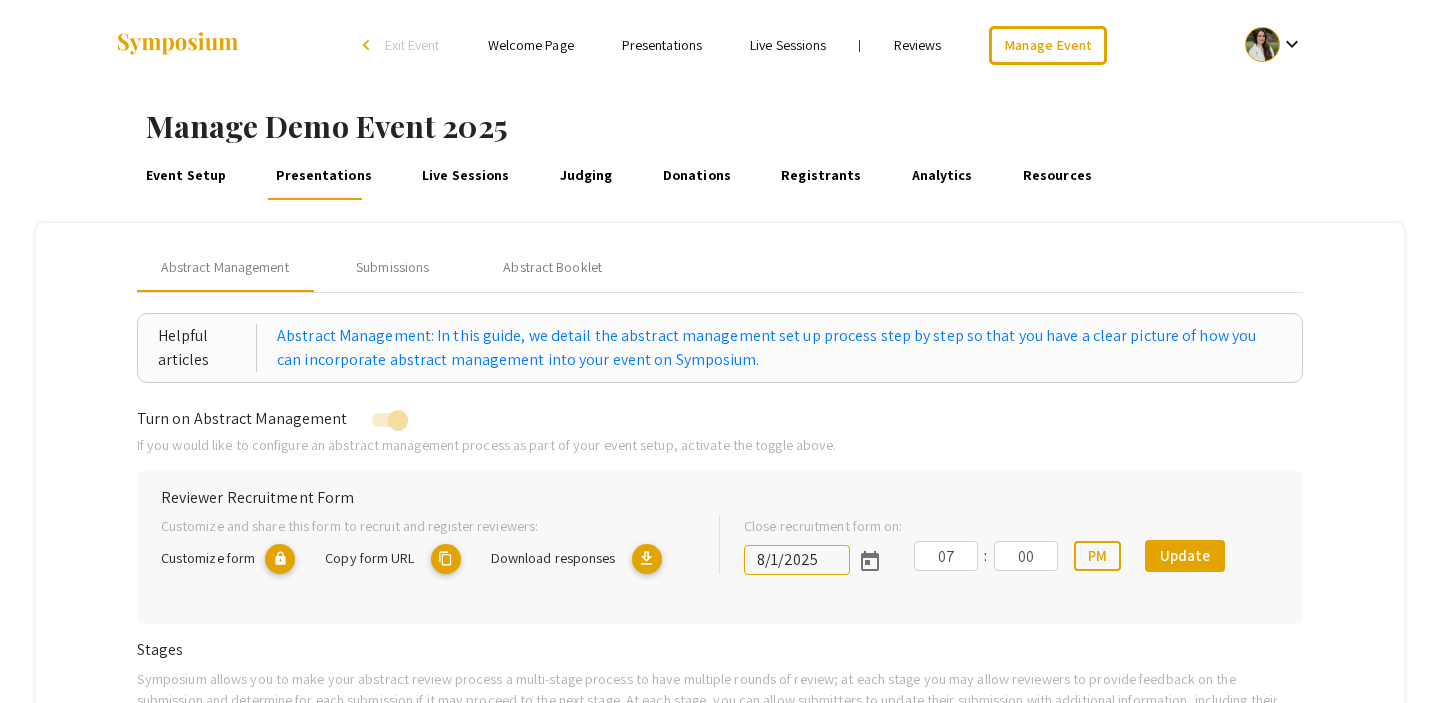 scroll, scrollTop: 53, scrollLeft: 0, axis: vertical 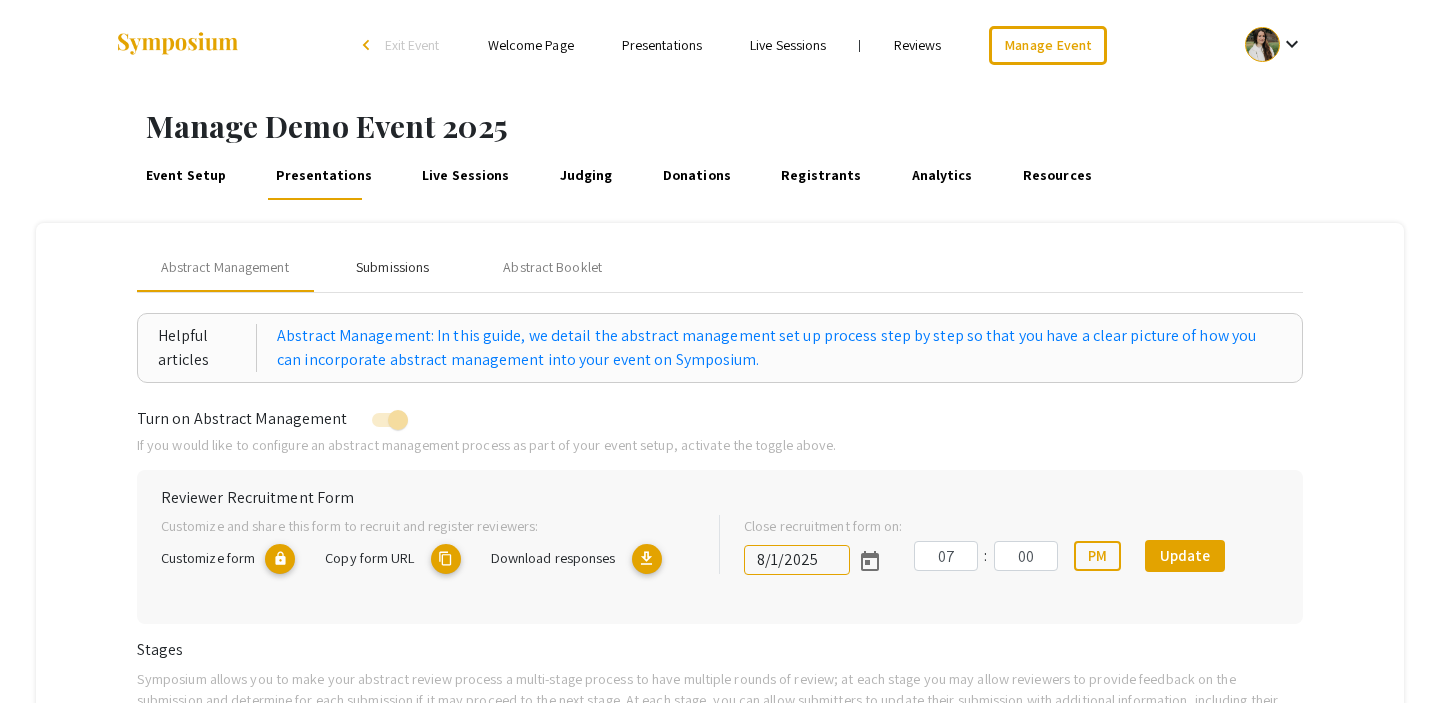 click on "Submissions" at bounding box center (392, 267) 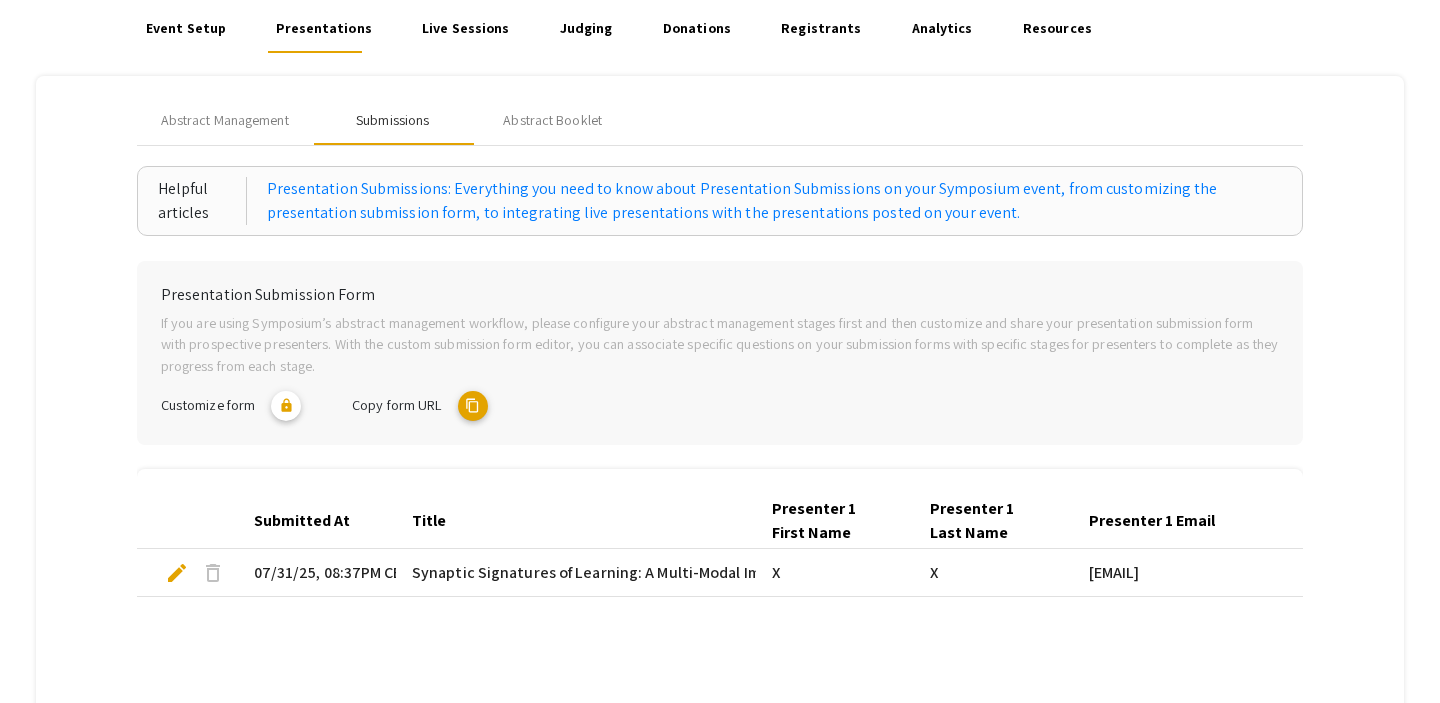scroll, scrollTop: 118, scrollLeft: 0, axis: vertical 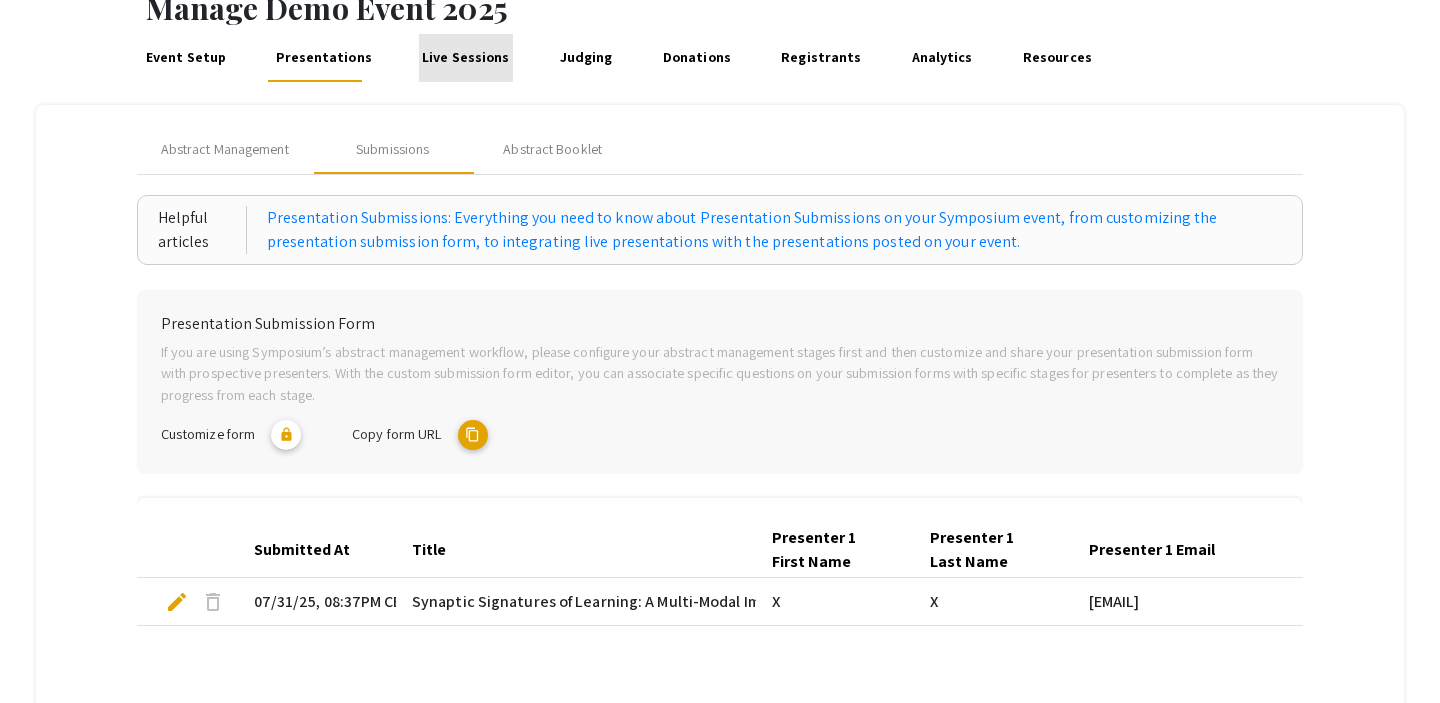 click on "Live Sessions" at bounding box center (466, 58) 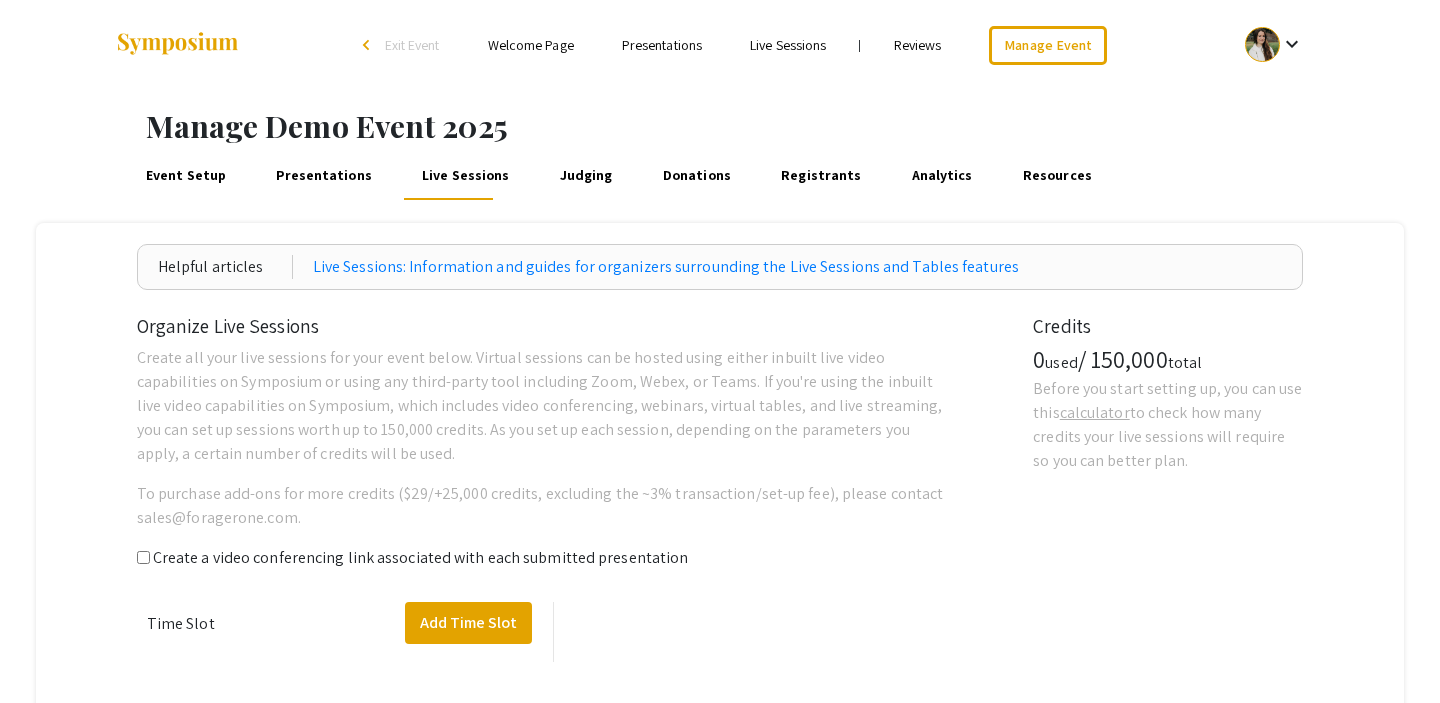 scroll, scrollTop: 199, scrollLeft: 0, axis: vertical 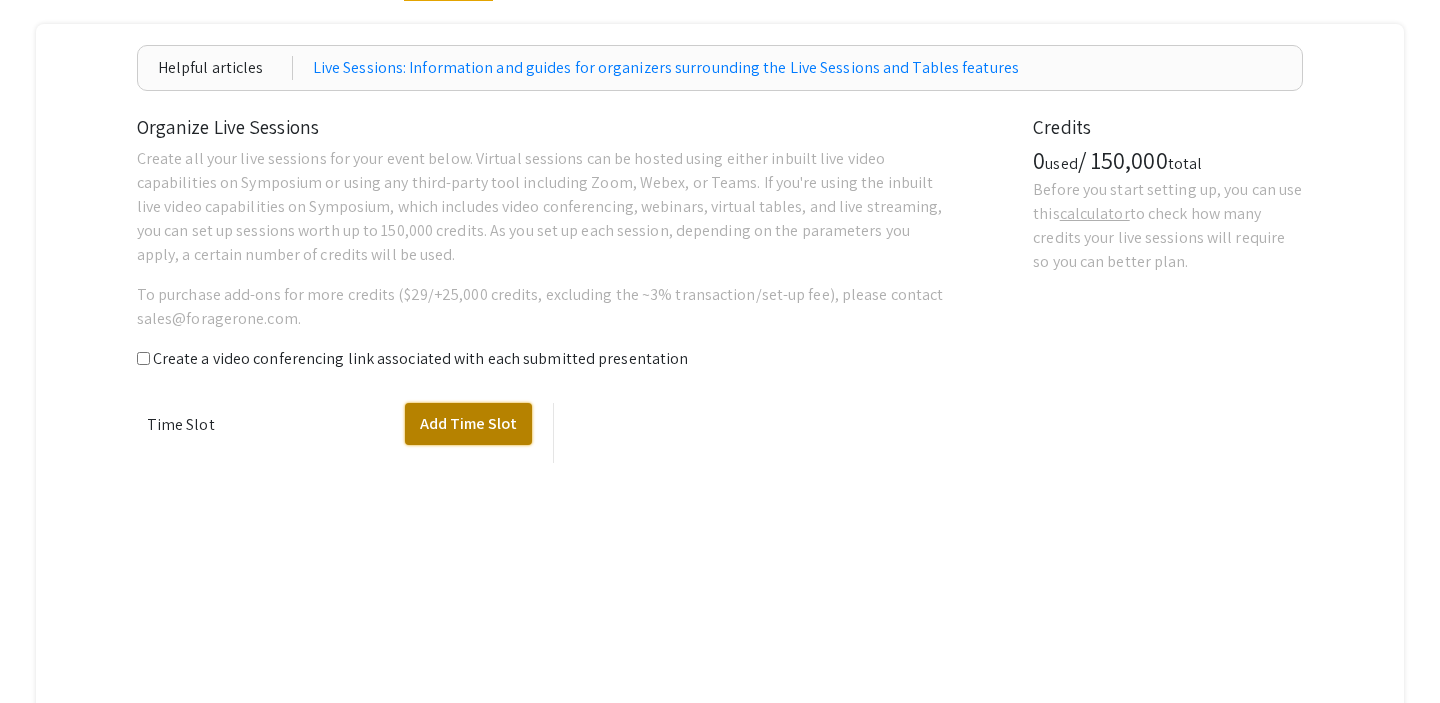 click on "Add Time Slot" 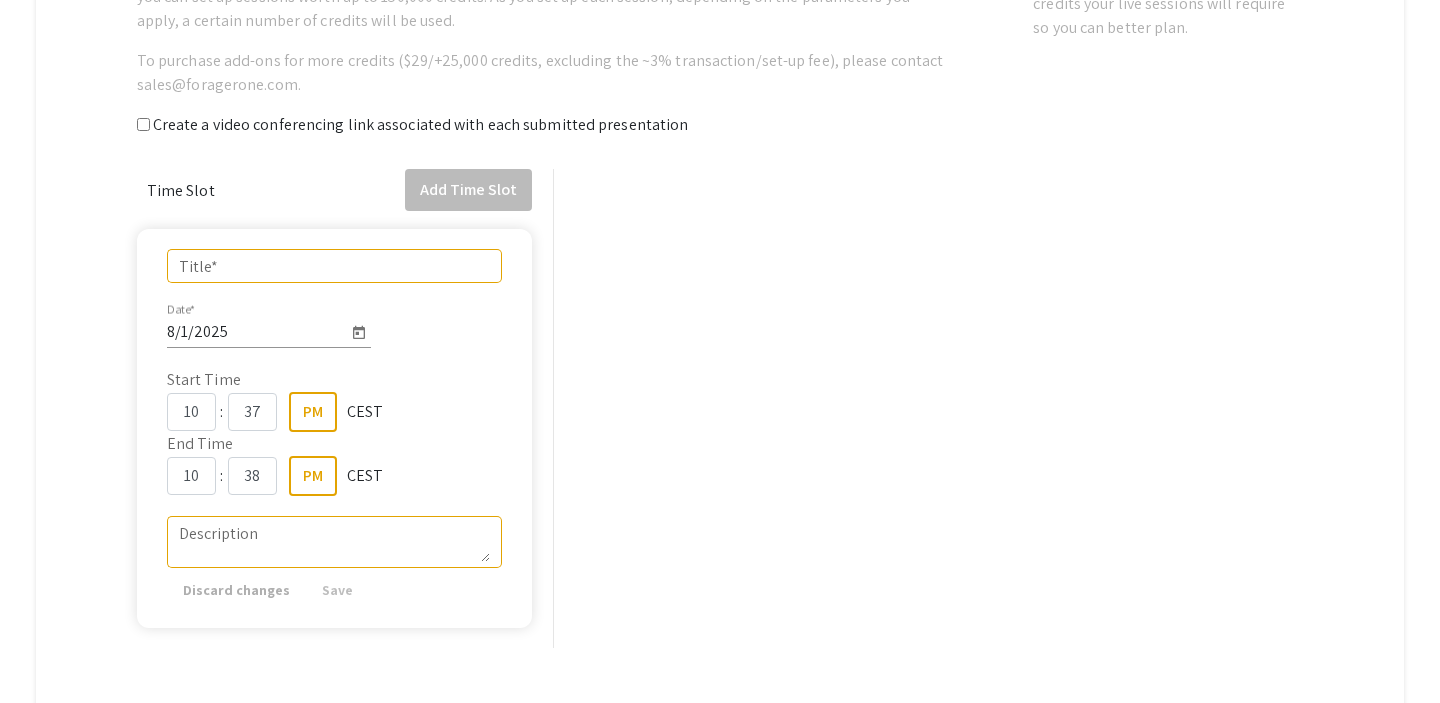 scroll, scrollTop: 434, scrollLeft: 0, axis: vertical 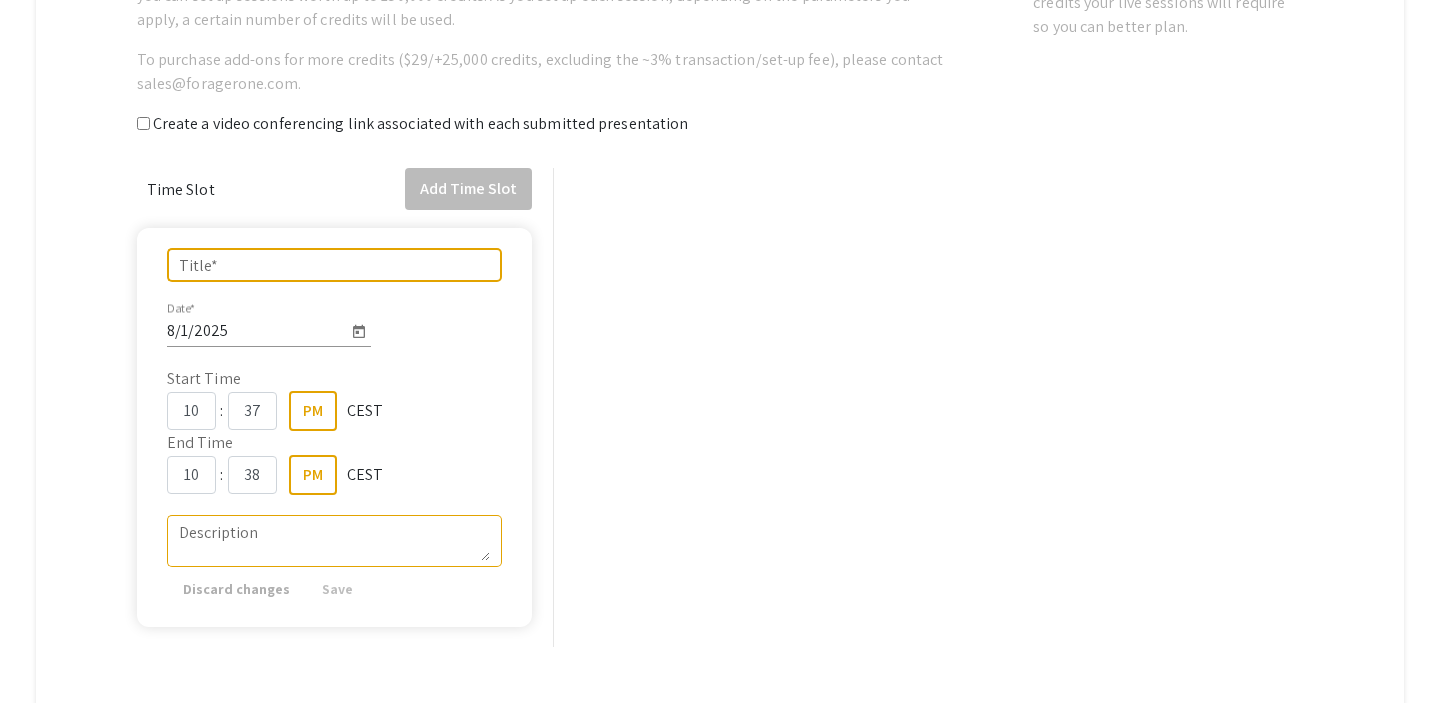 click on "Title   *" at bounding box center [335, 265] 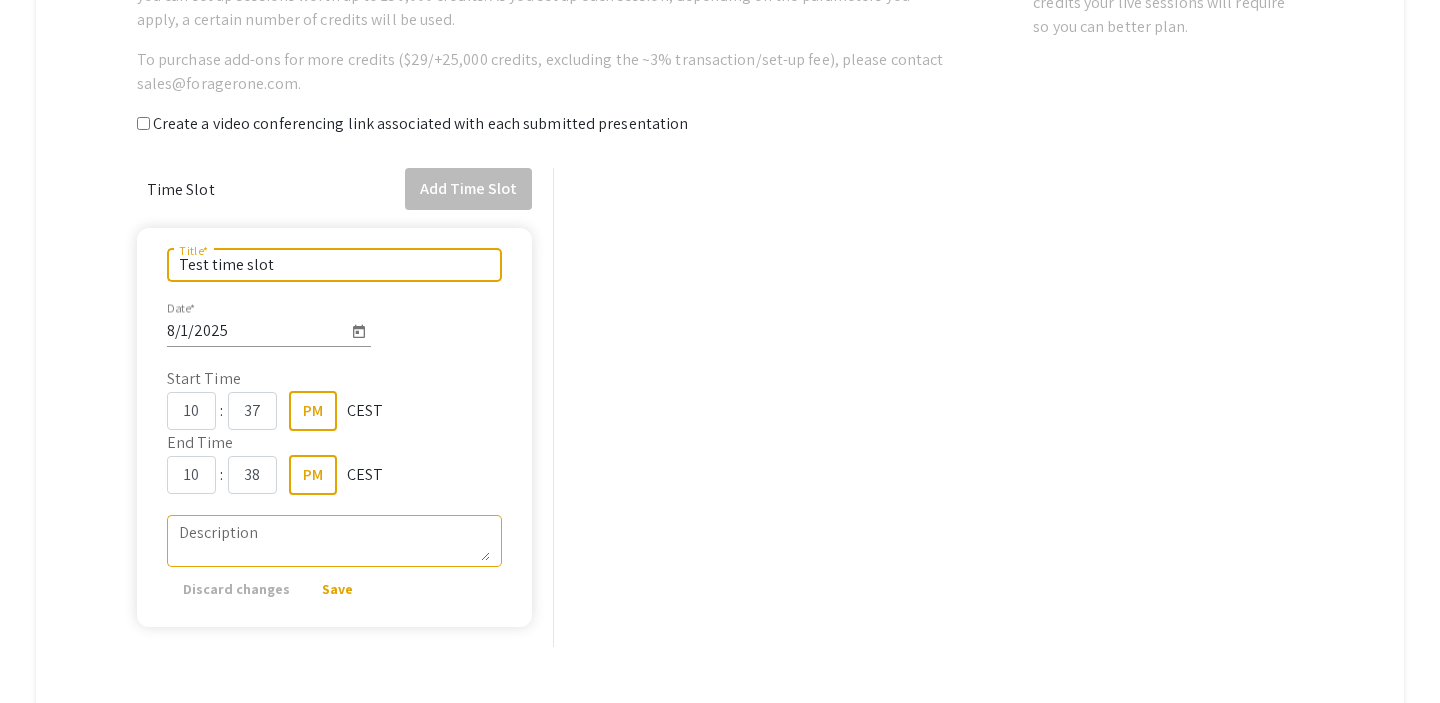 type on "Test time slot" 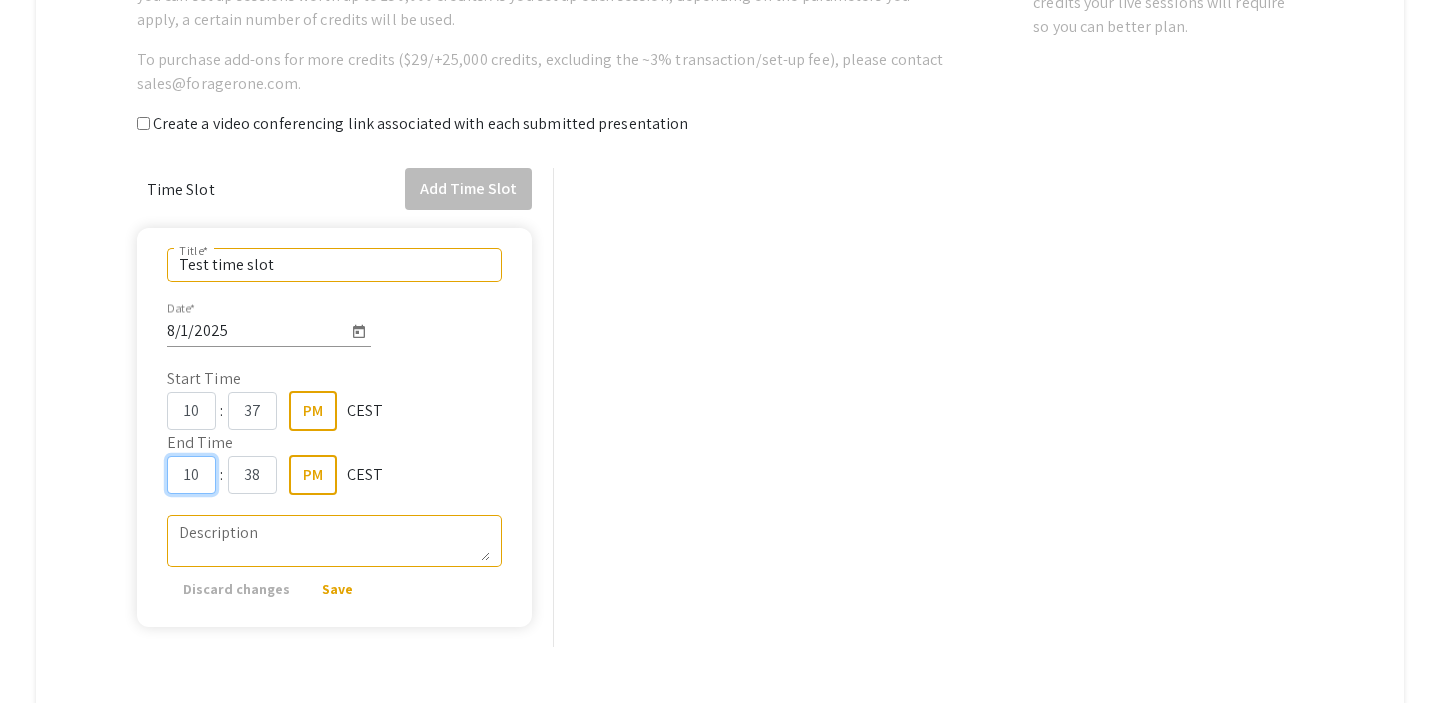 click on "10" 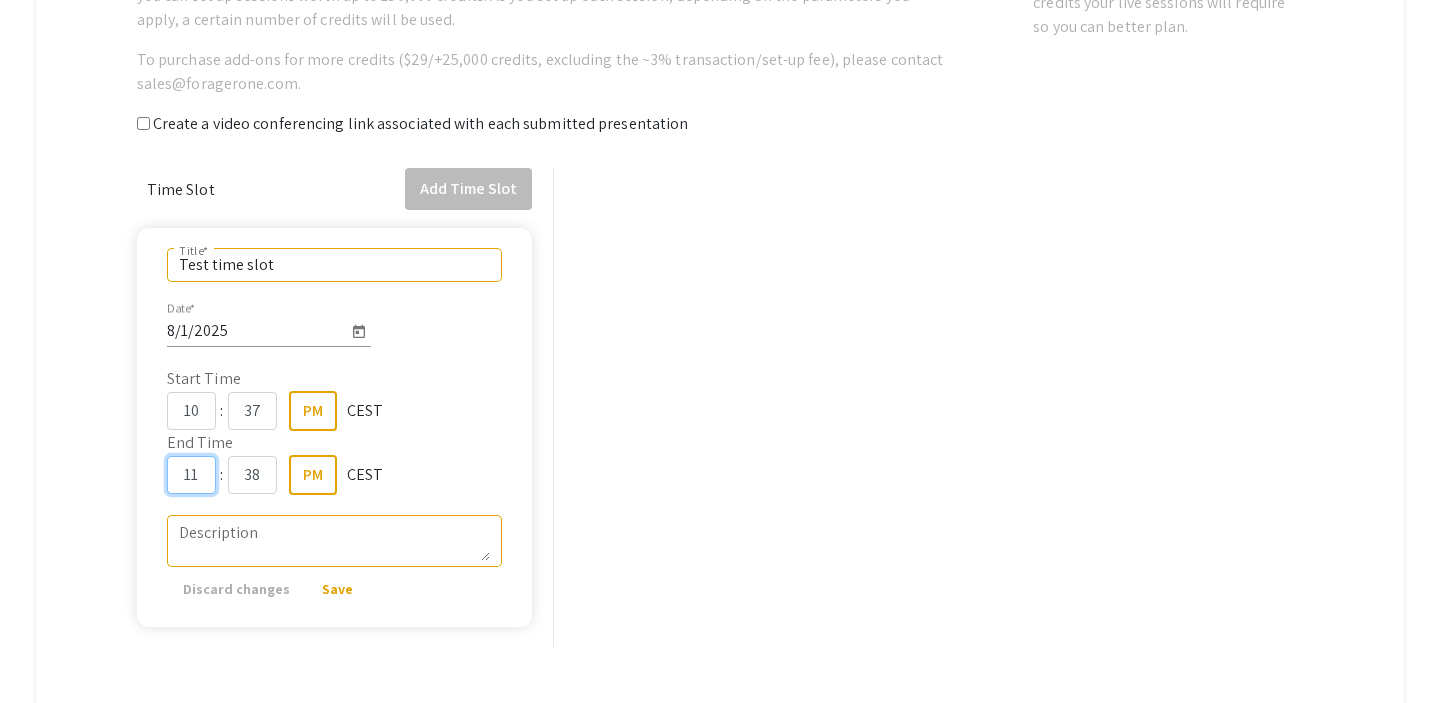 scroll, scrollTop: 522, scrollLeft: 0, axis: vertical 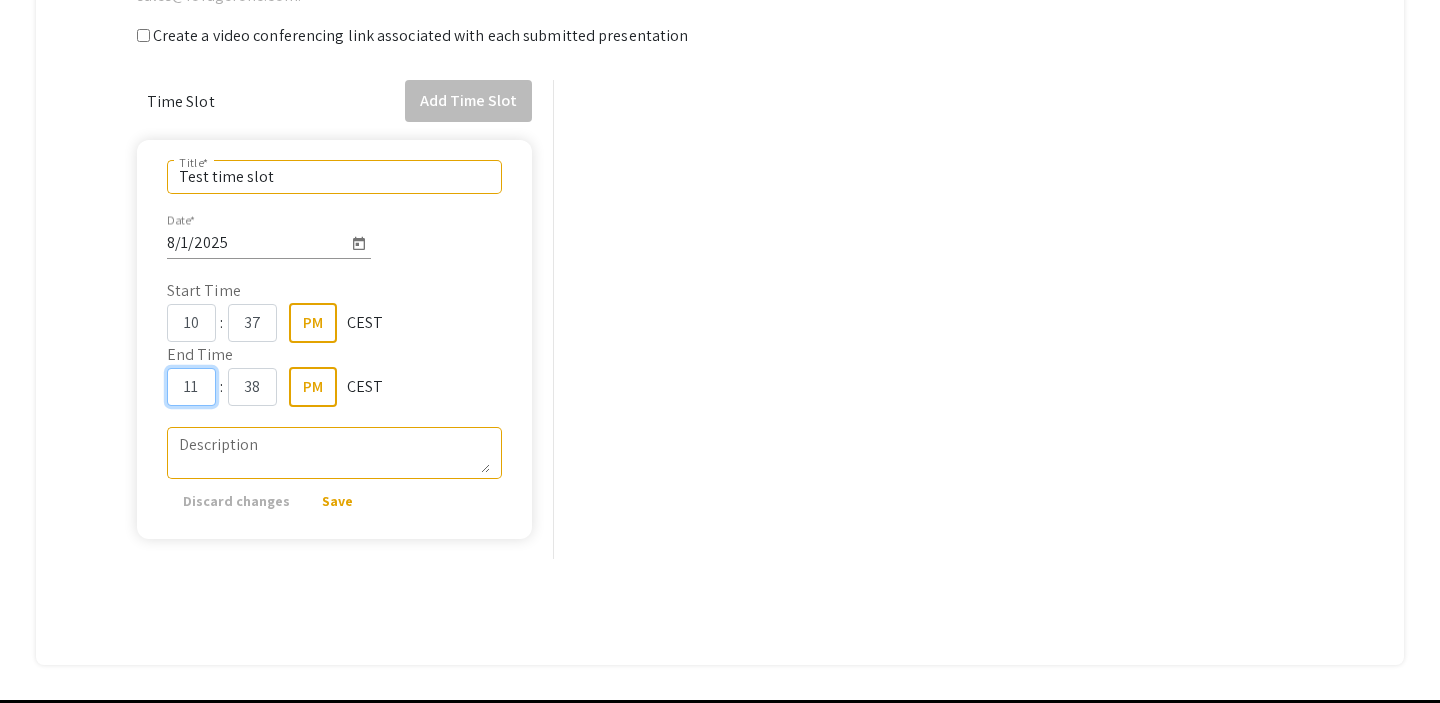 type on "11" 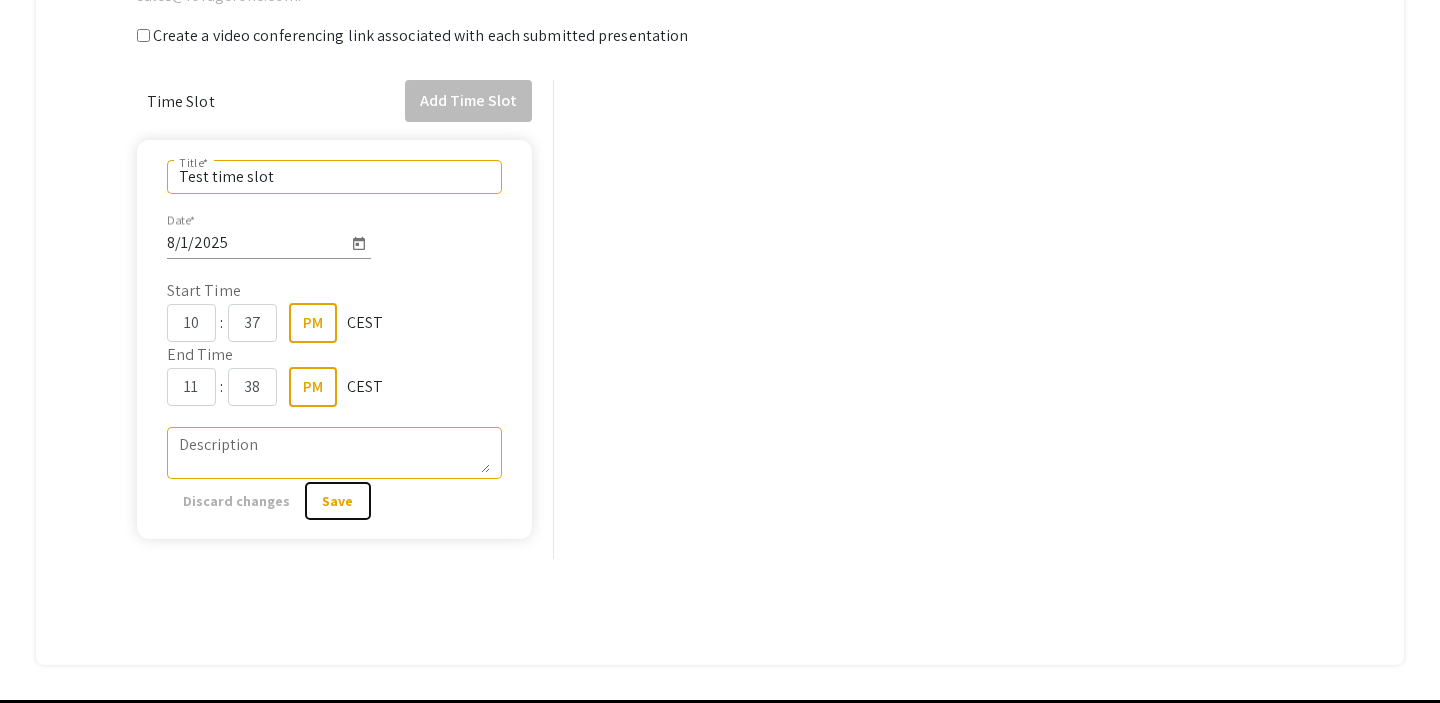 click on "Save" 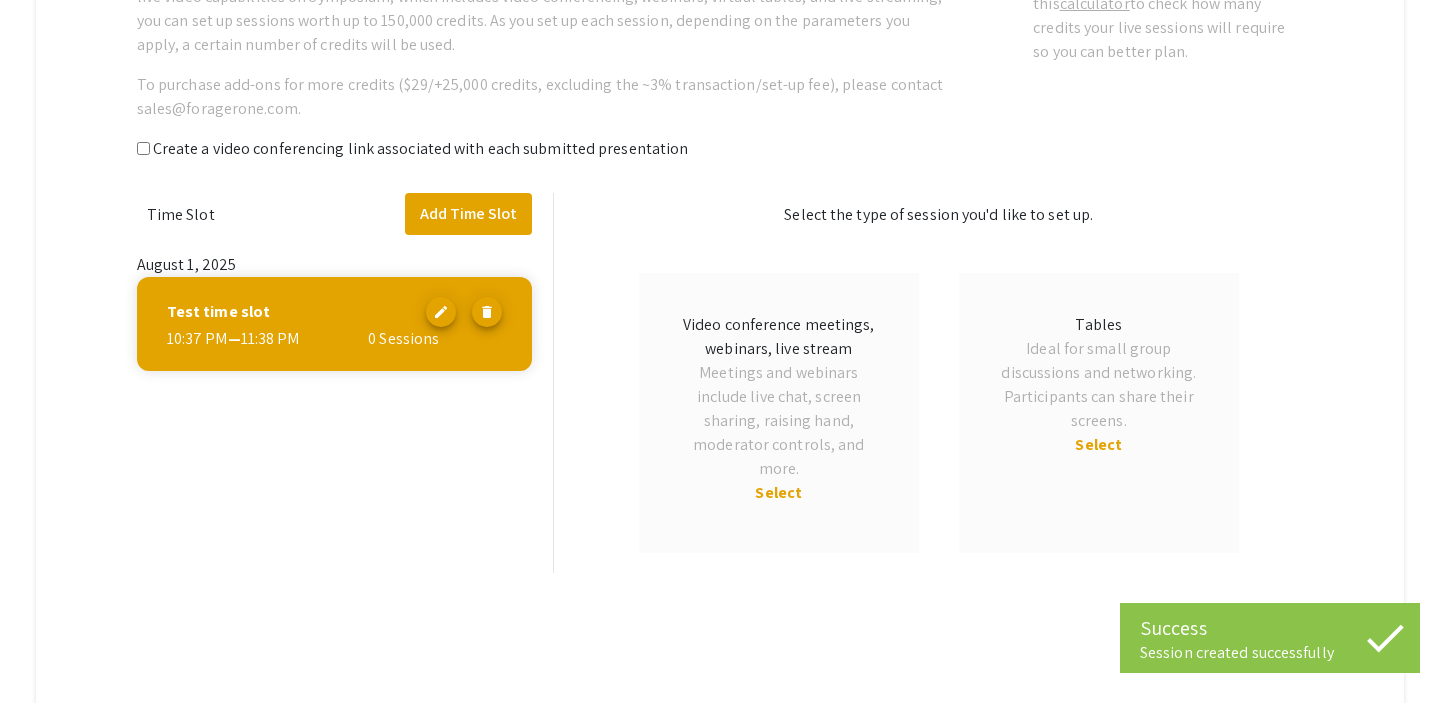 scroll, scrollTop: 389, scrollLeft: 0, axis: vertical 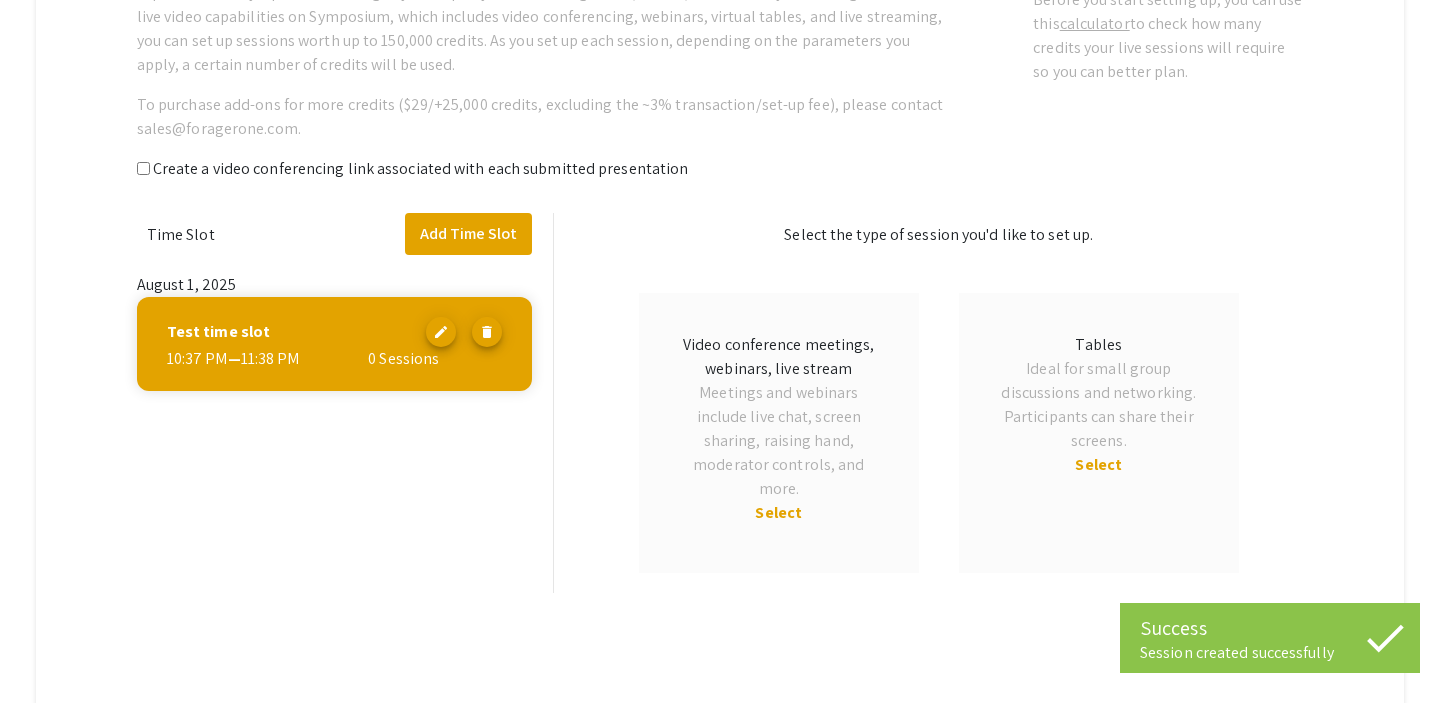 click on "Ideal for small group discussions and networking. Participants can share their screens." 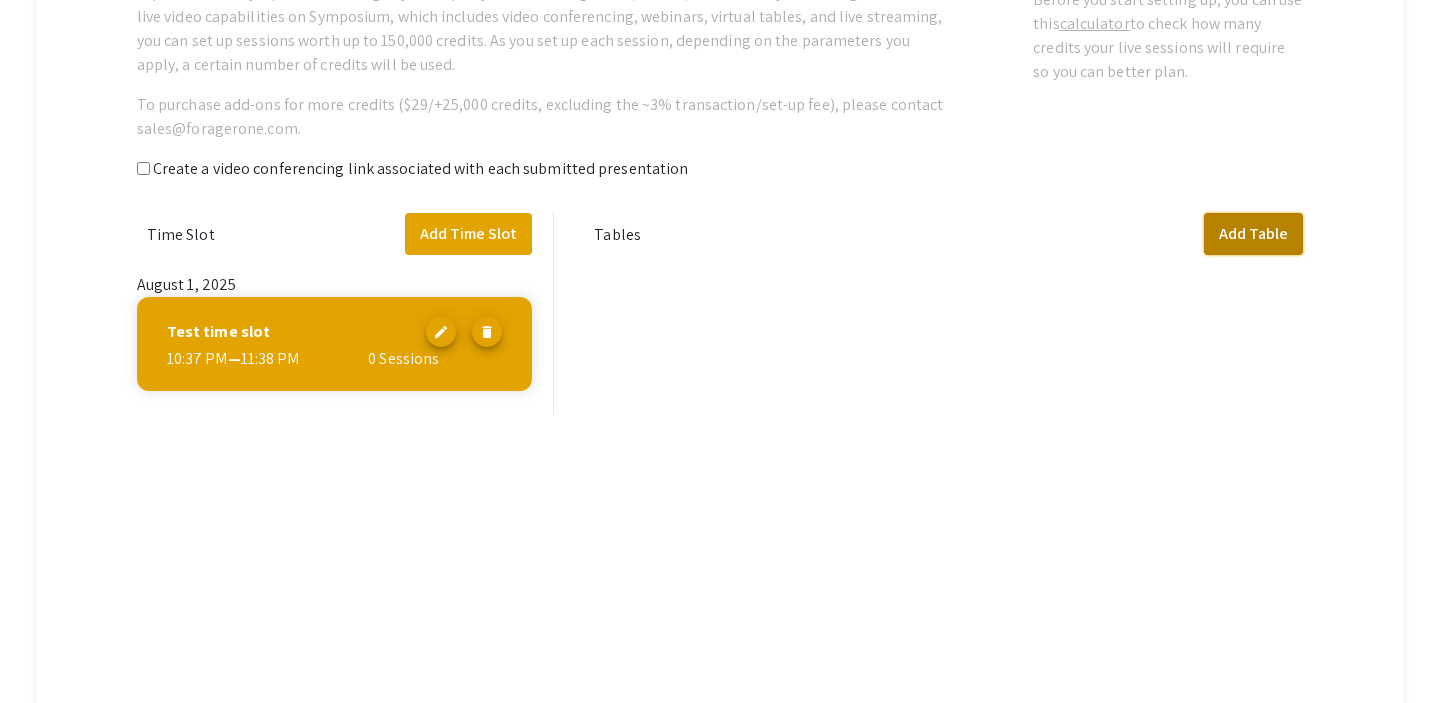click on "Add Table" 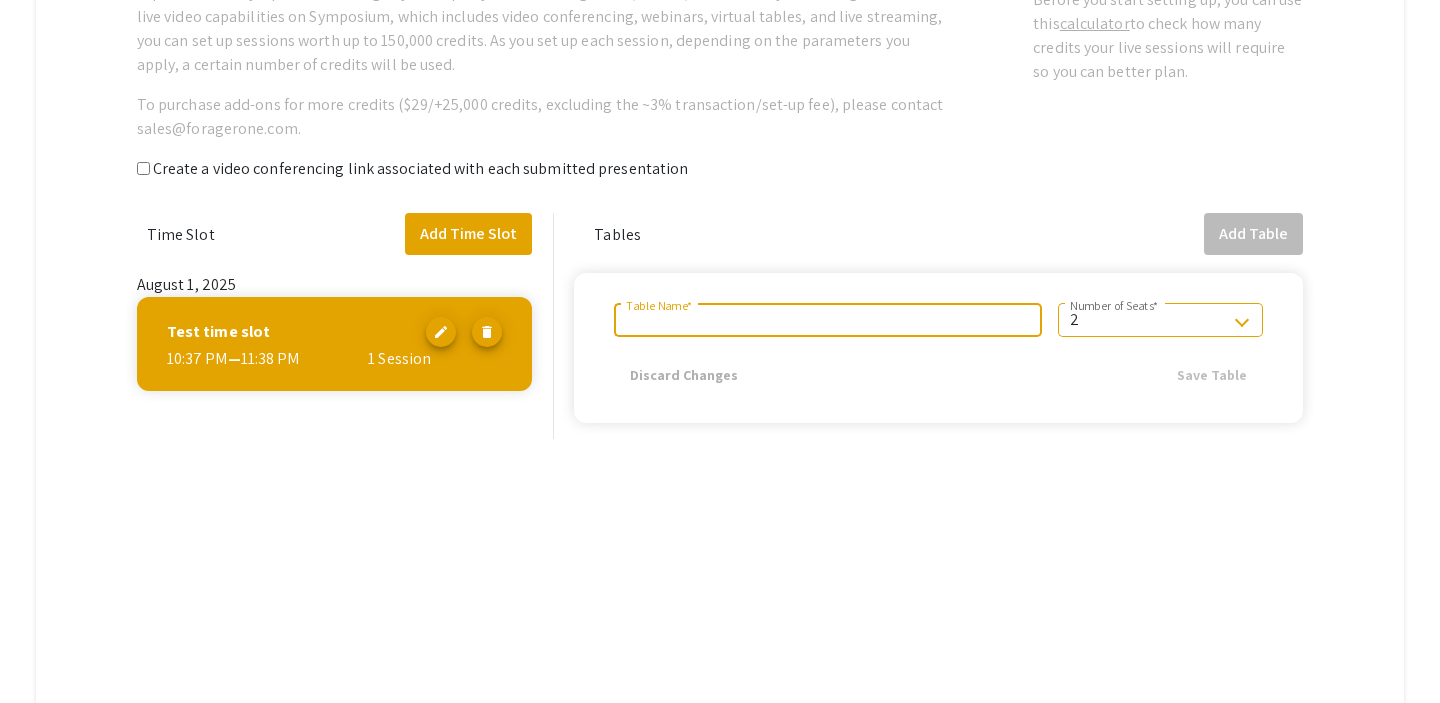 click on "Table Name  *" at bounding box center (827, 320) 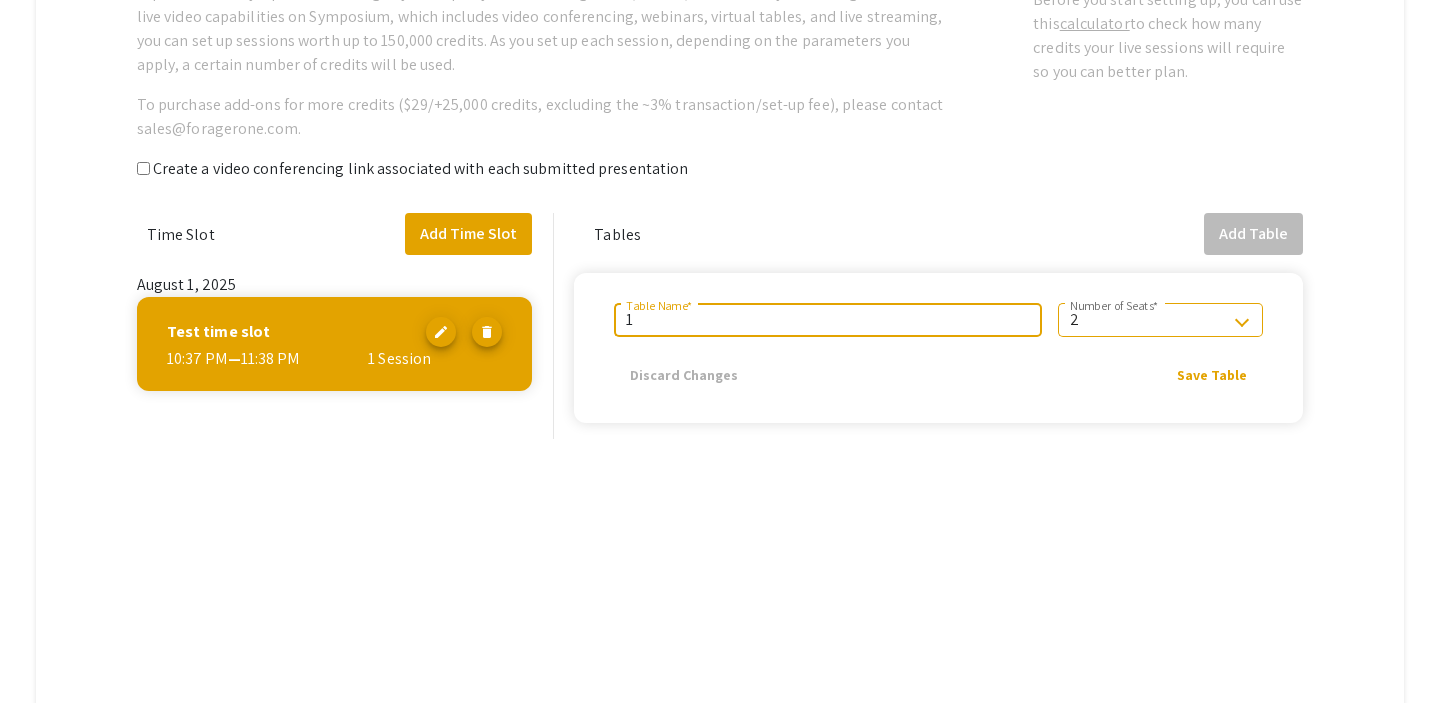 type on "1" 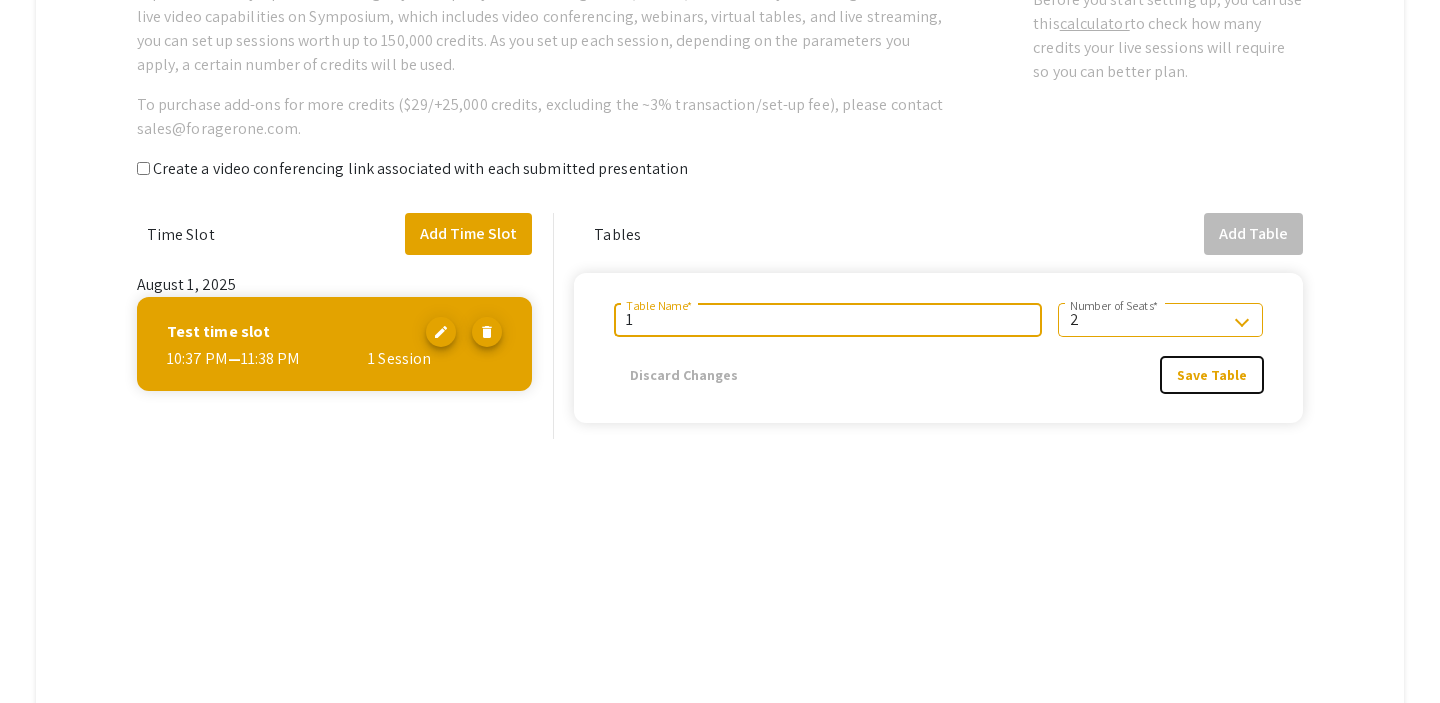 click on "Save Table" at bounding box center (1212, 375) 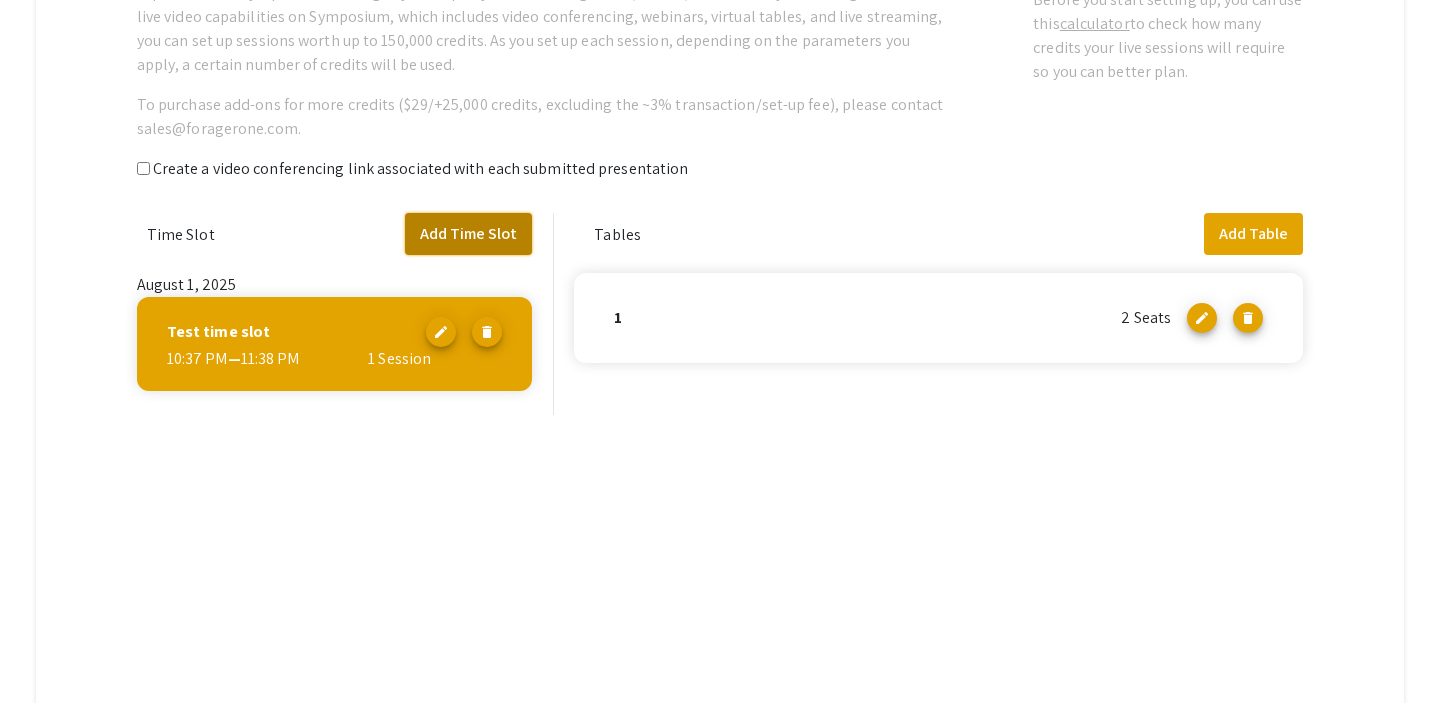 click on "Add Time Slot" 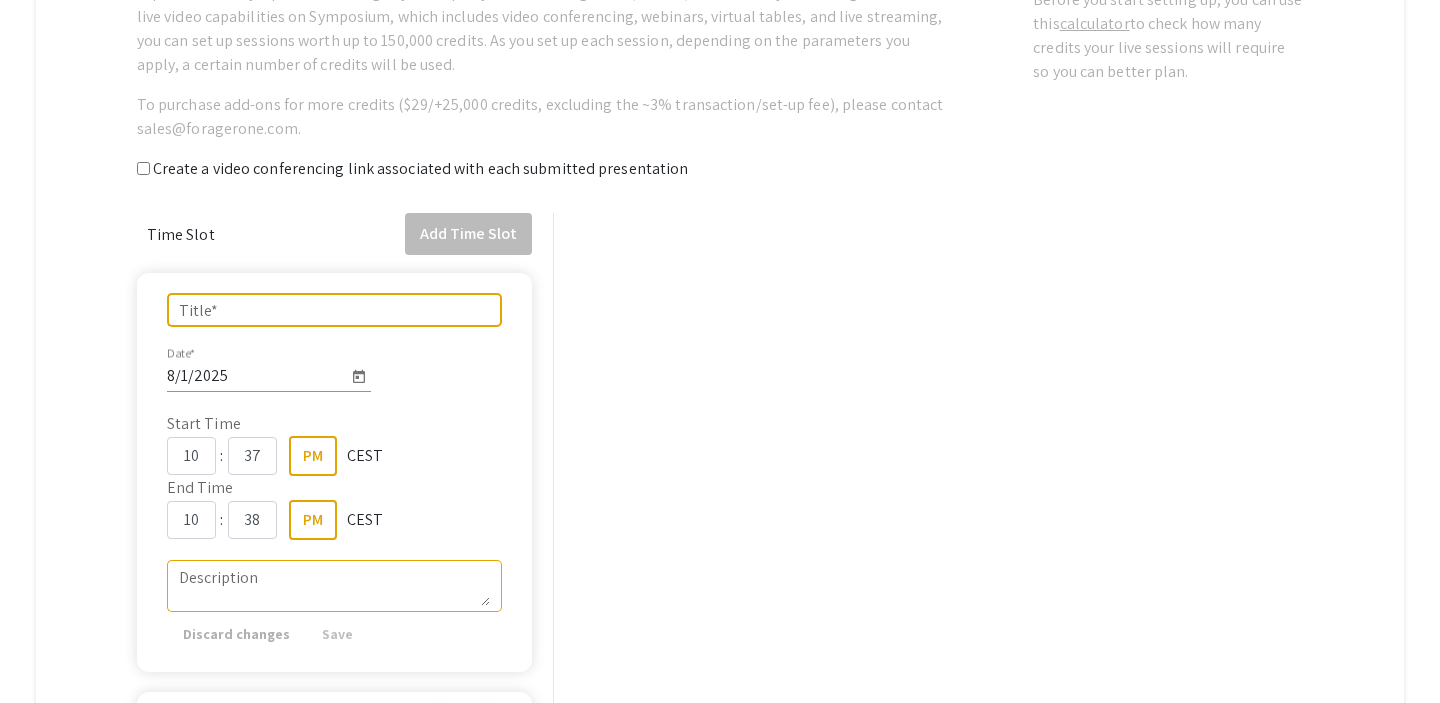click on "Title   *" 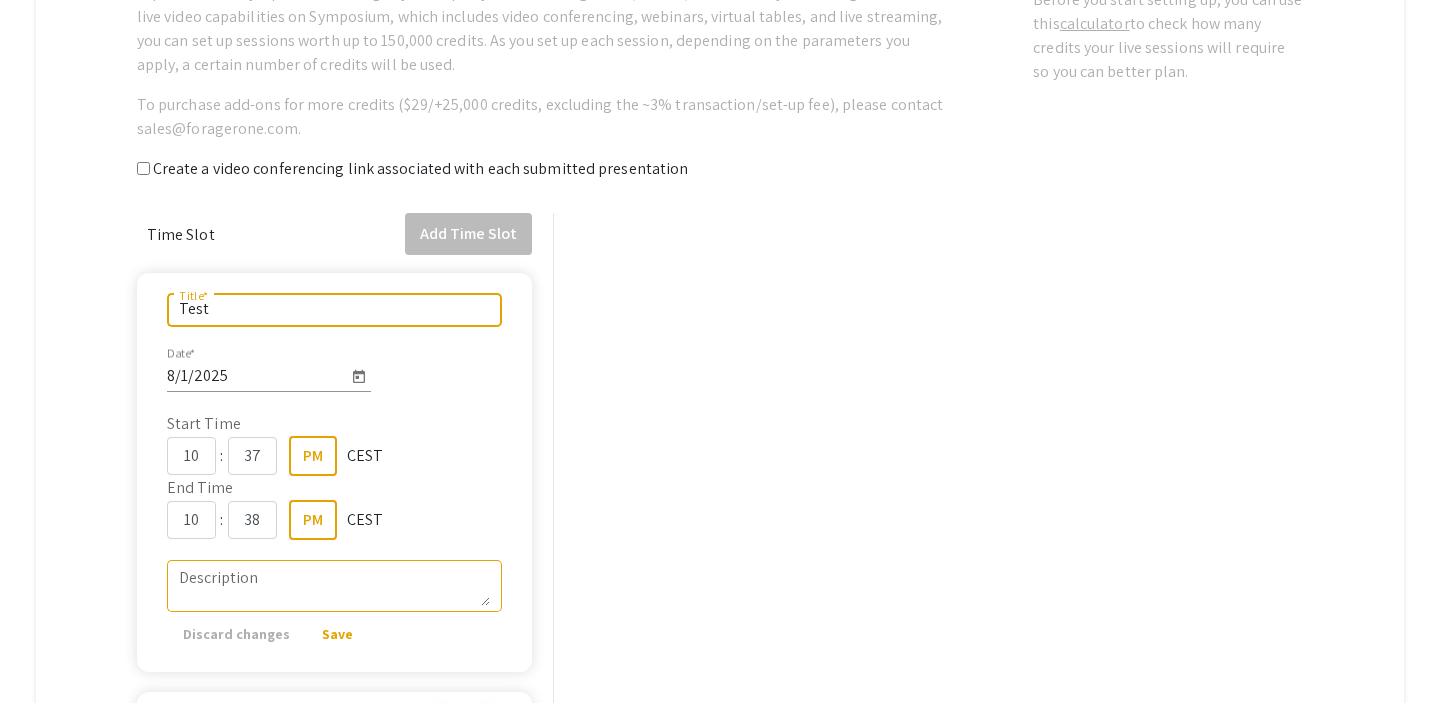 scroll, scrollTop: 0, scrollLeft: 0, axis: both 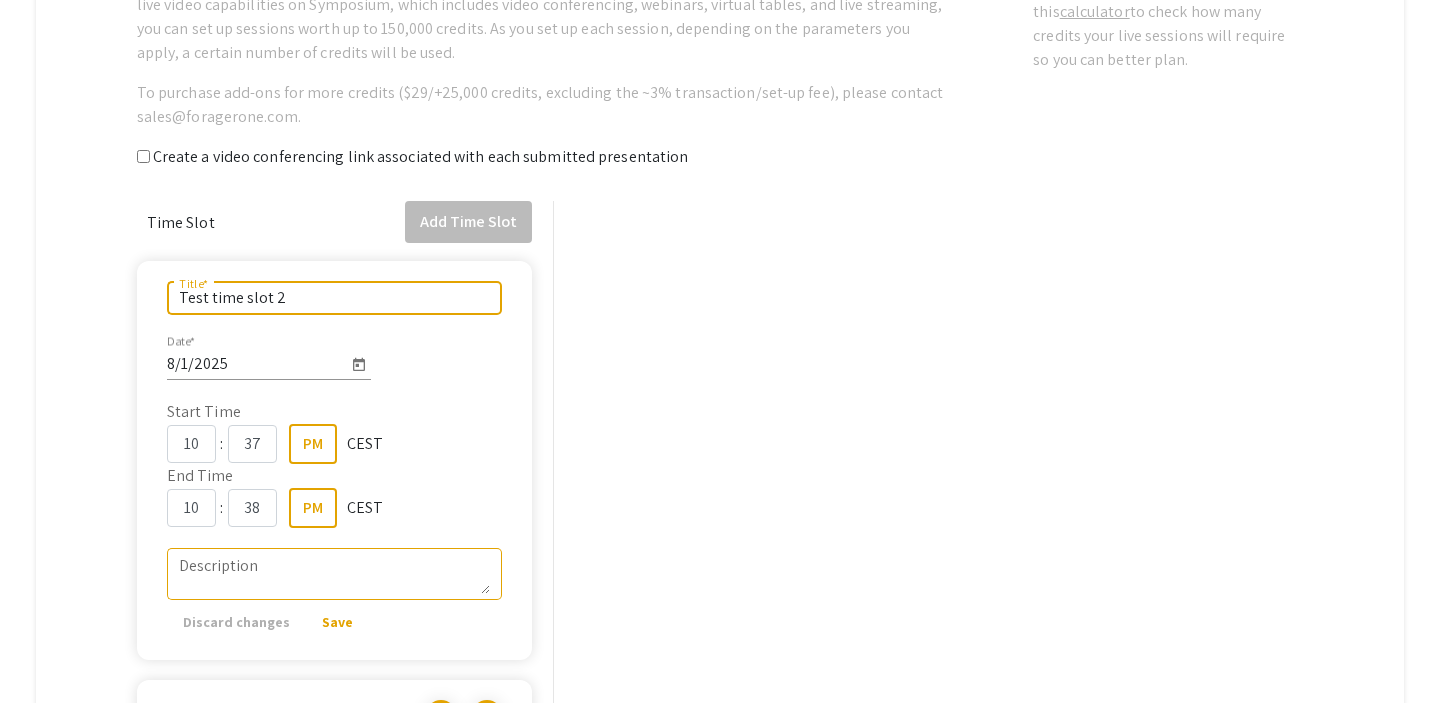 type on "Test time slot 2" 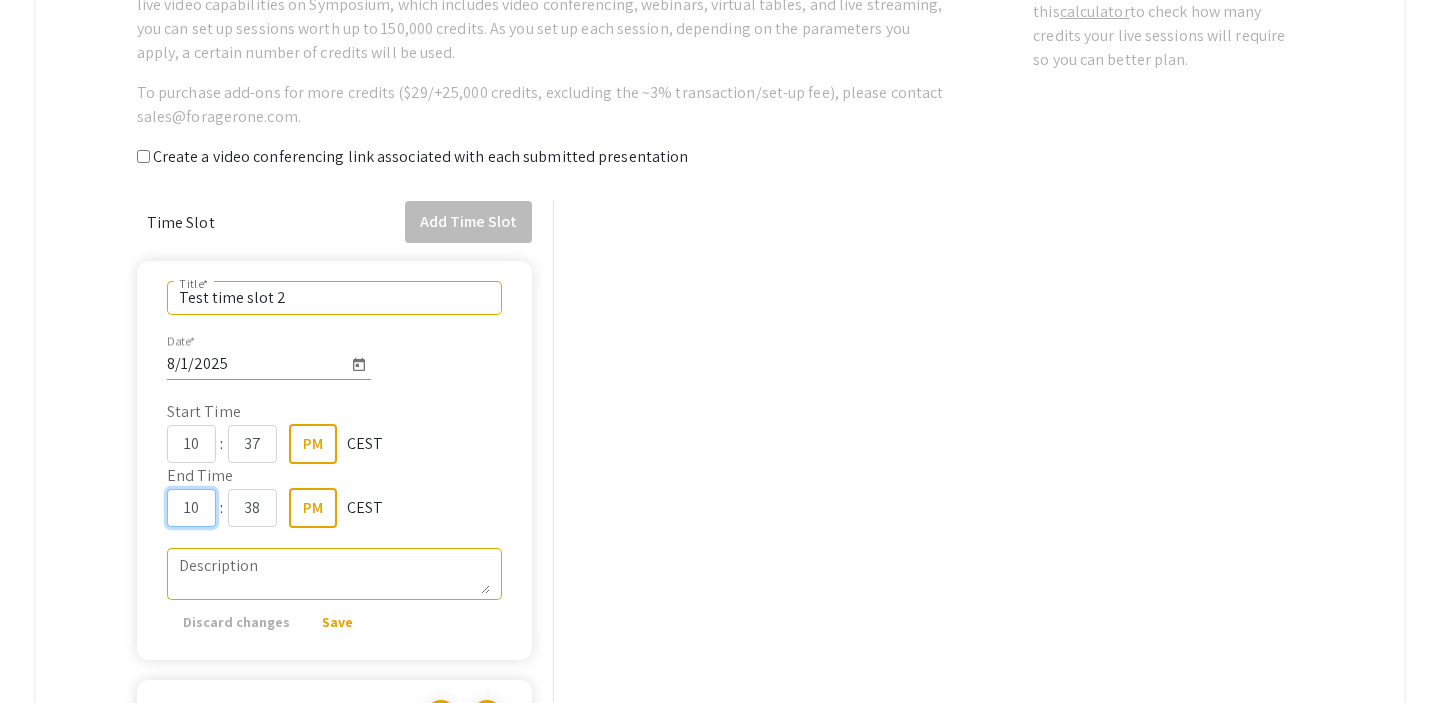 click on "10" 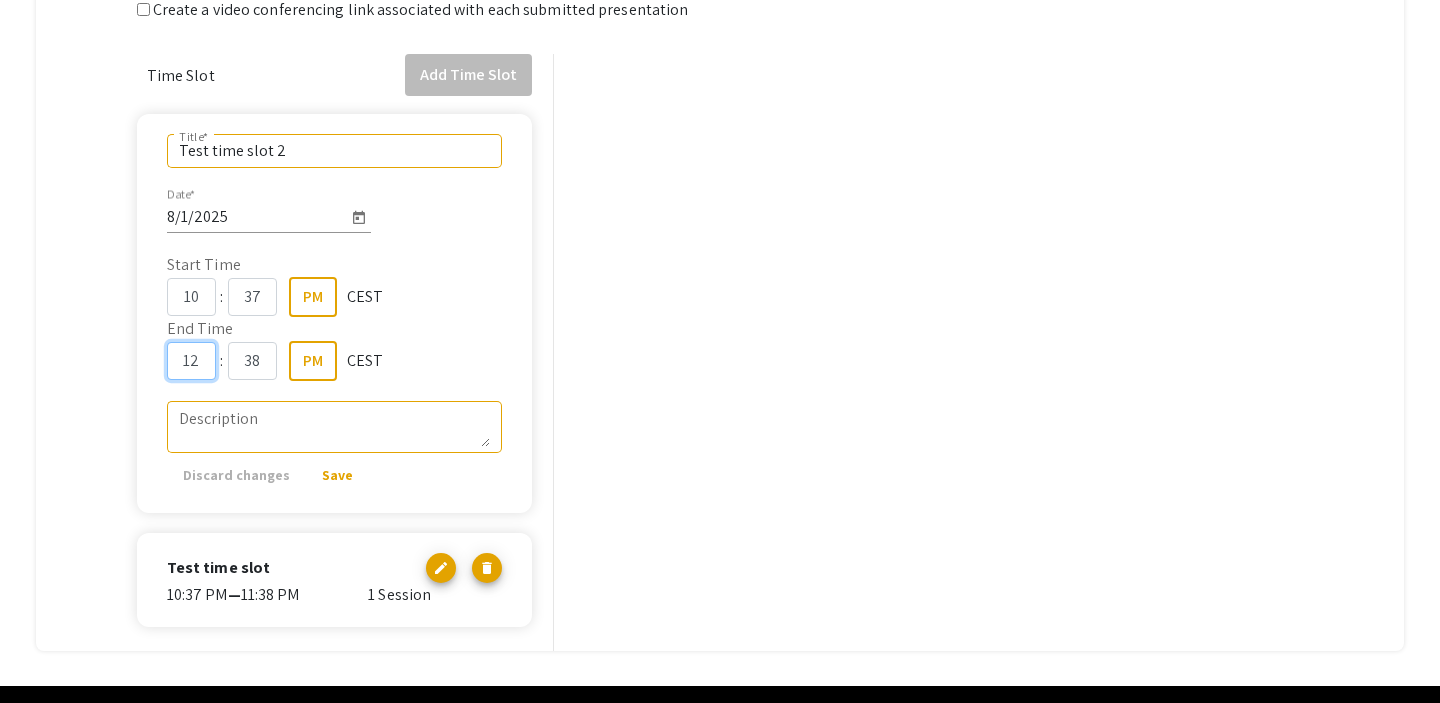 scroll, scrollTop: 537, scrollLeft: 0, axis: vertical 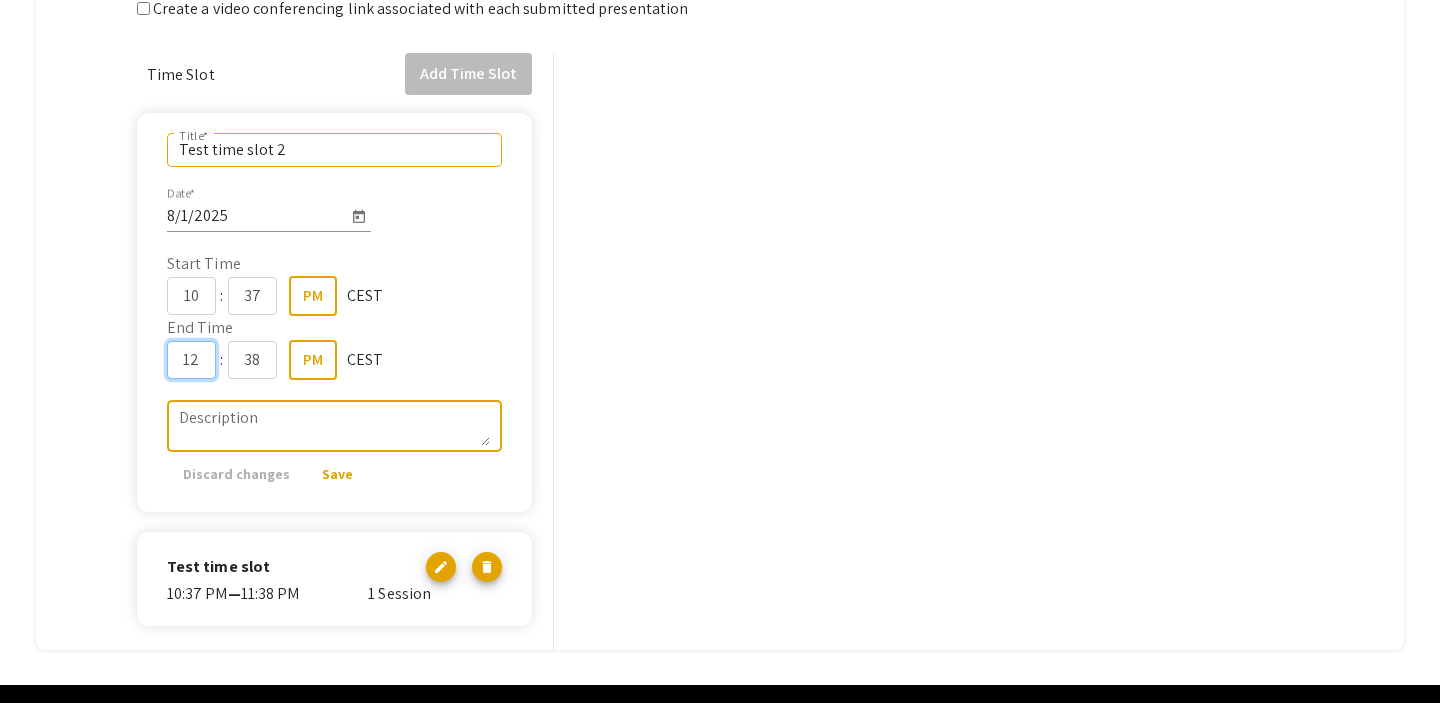 type on "12" 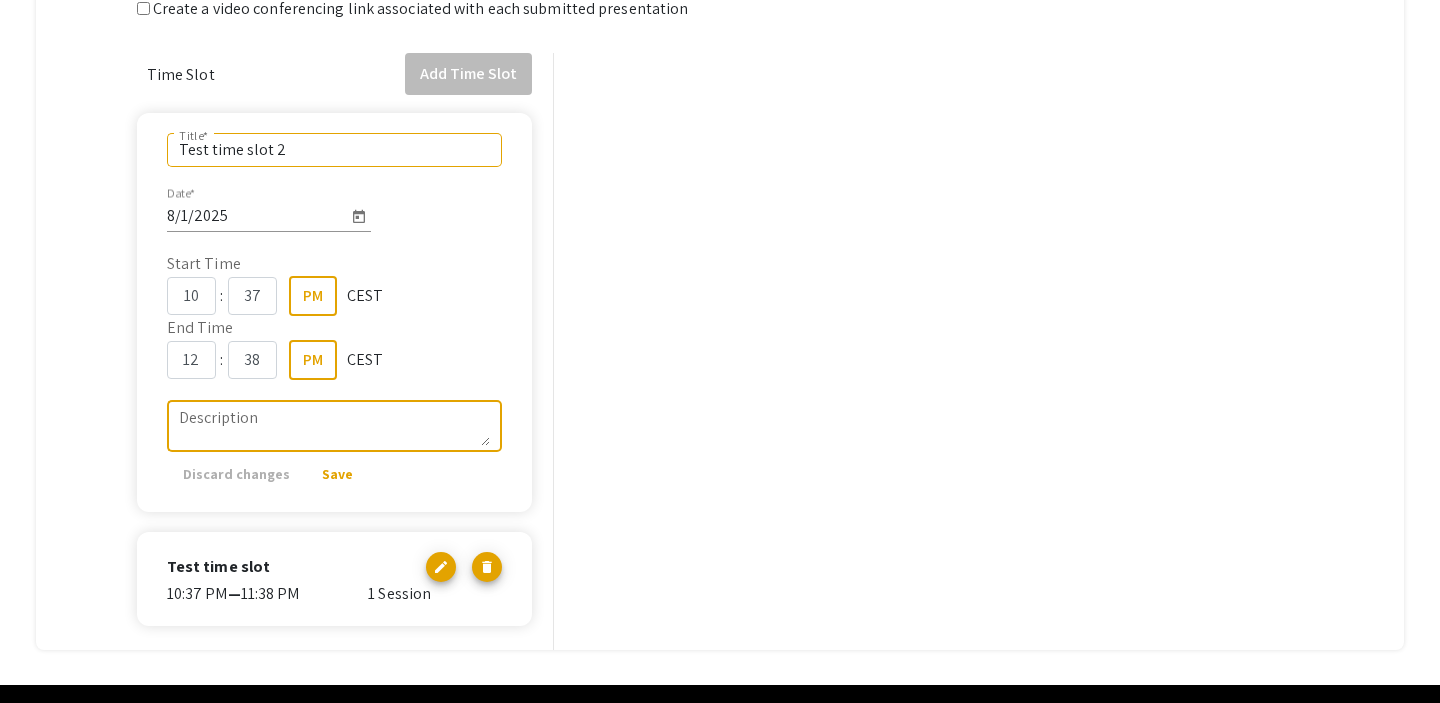 click on "Description" 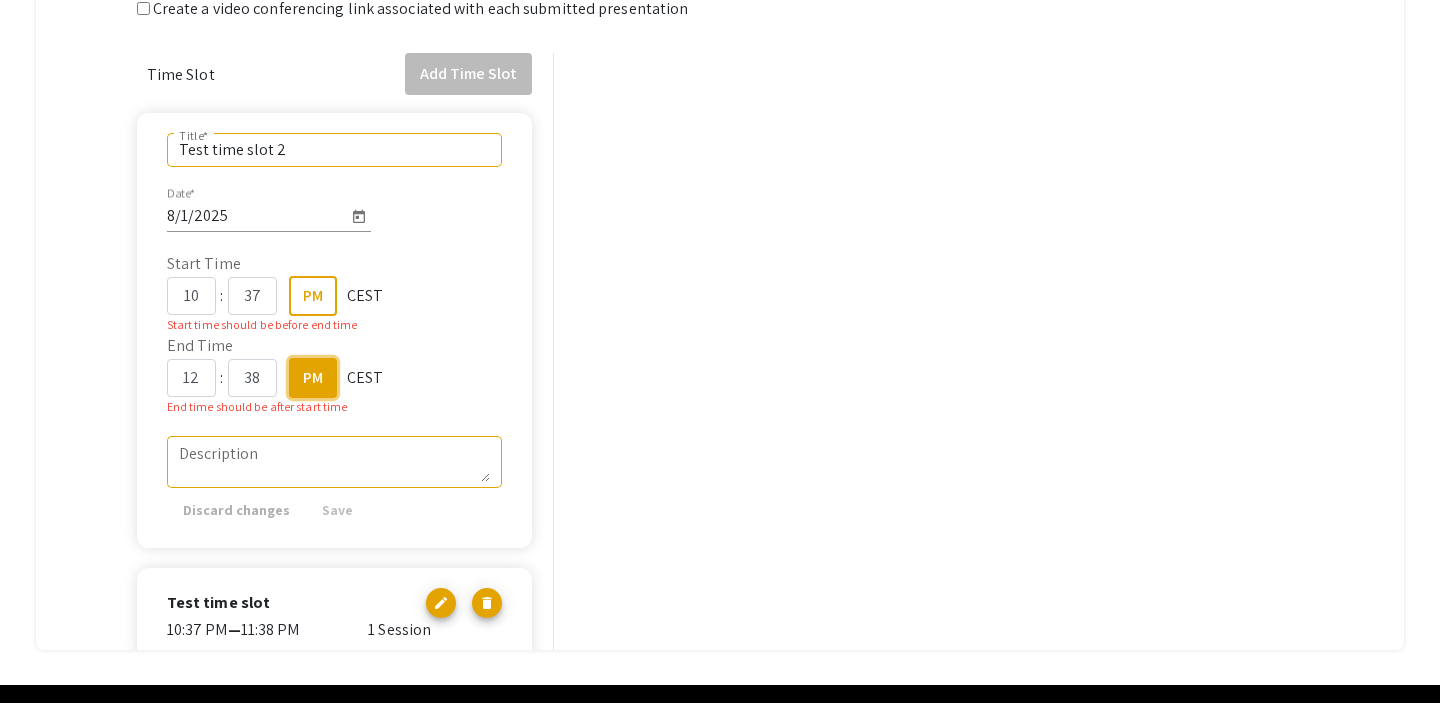 click on "PM" 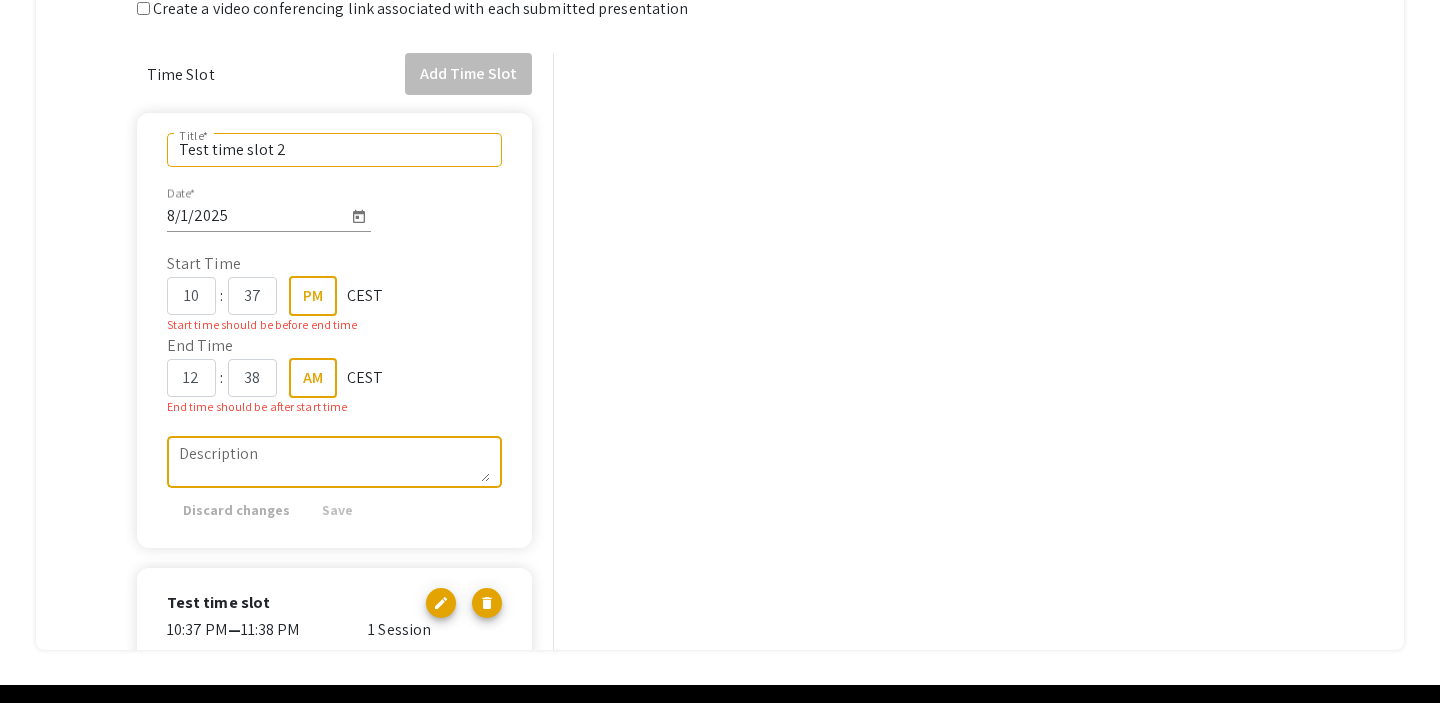click on "Description" at bounding box center (335, 462) 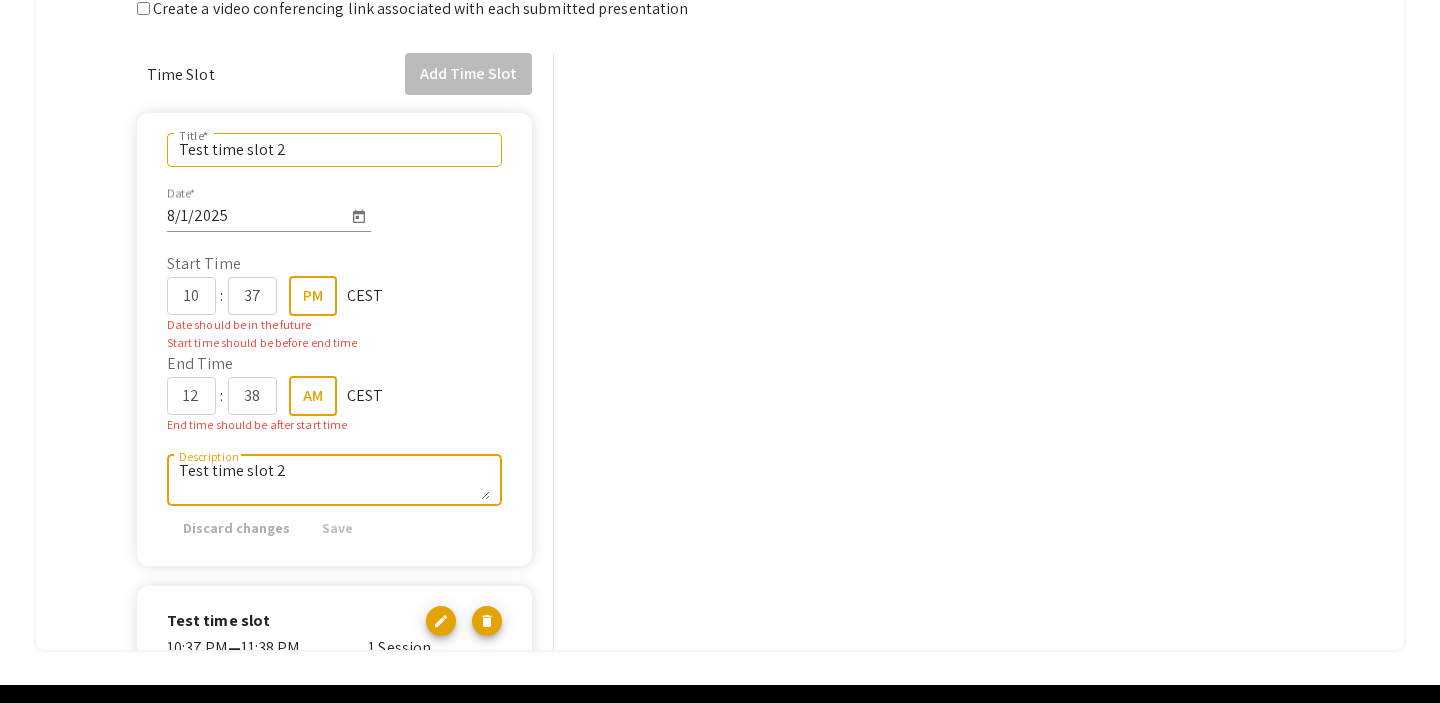 scroll, scrollTop: 66, scrollLeft: 0, axis: vertical 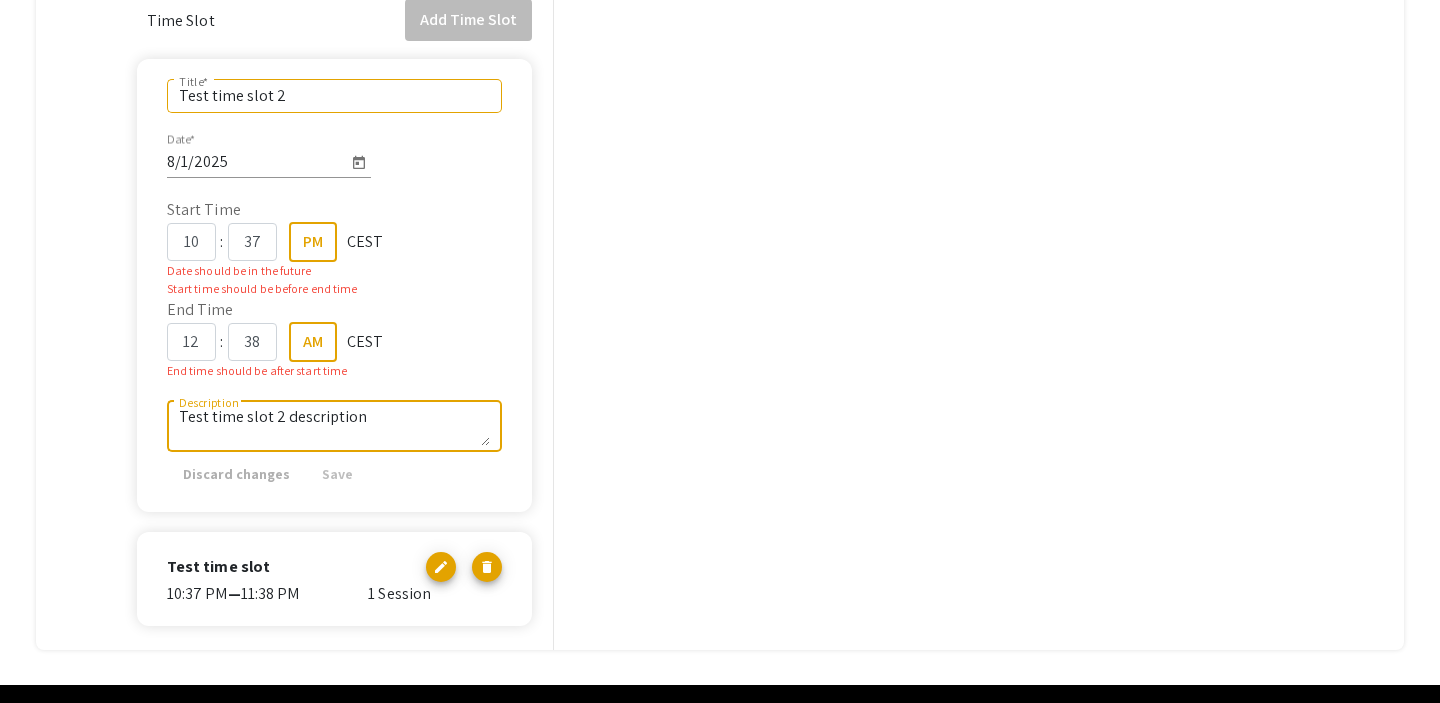type on "Test time slot 2 description" 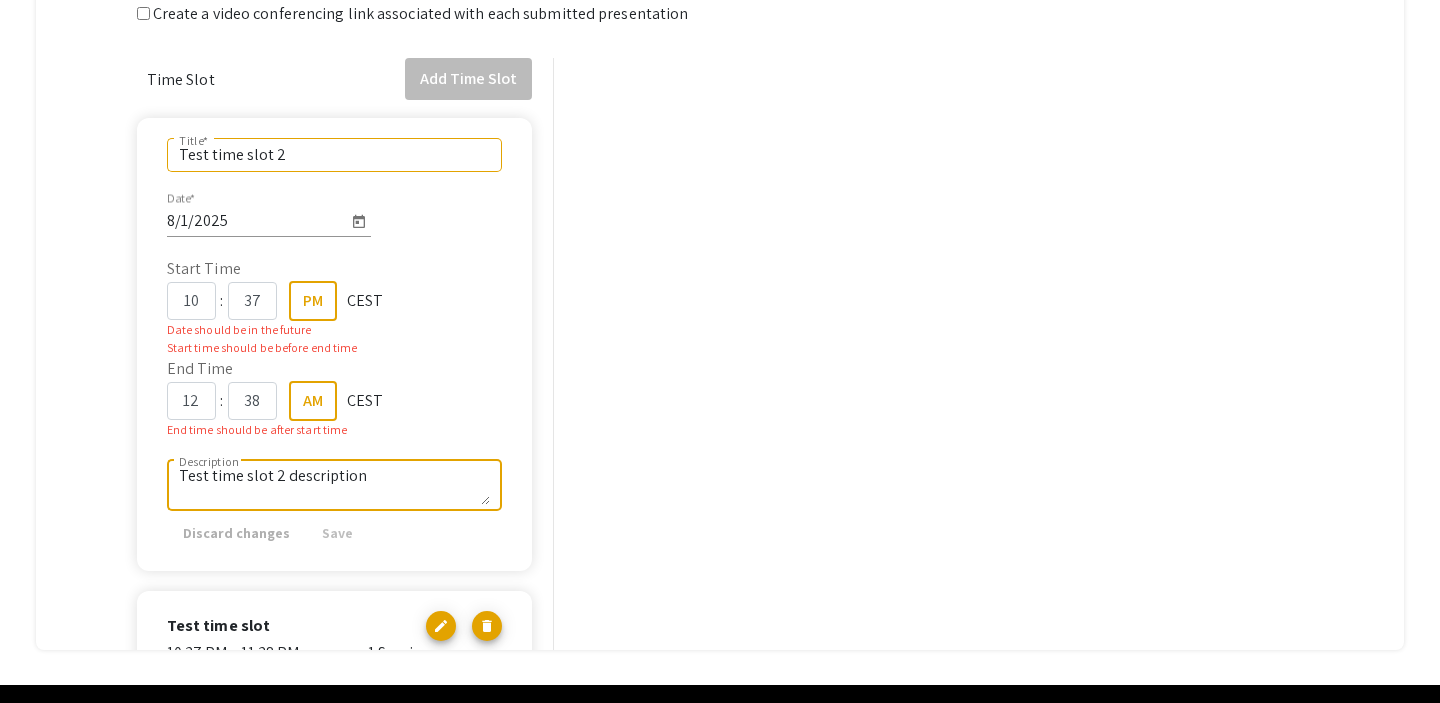 scroll, scrollTop: 2, scrollLeft: 0, axis: vertical 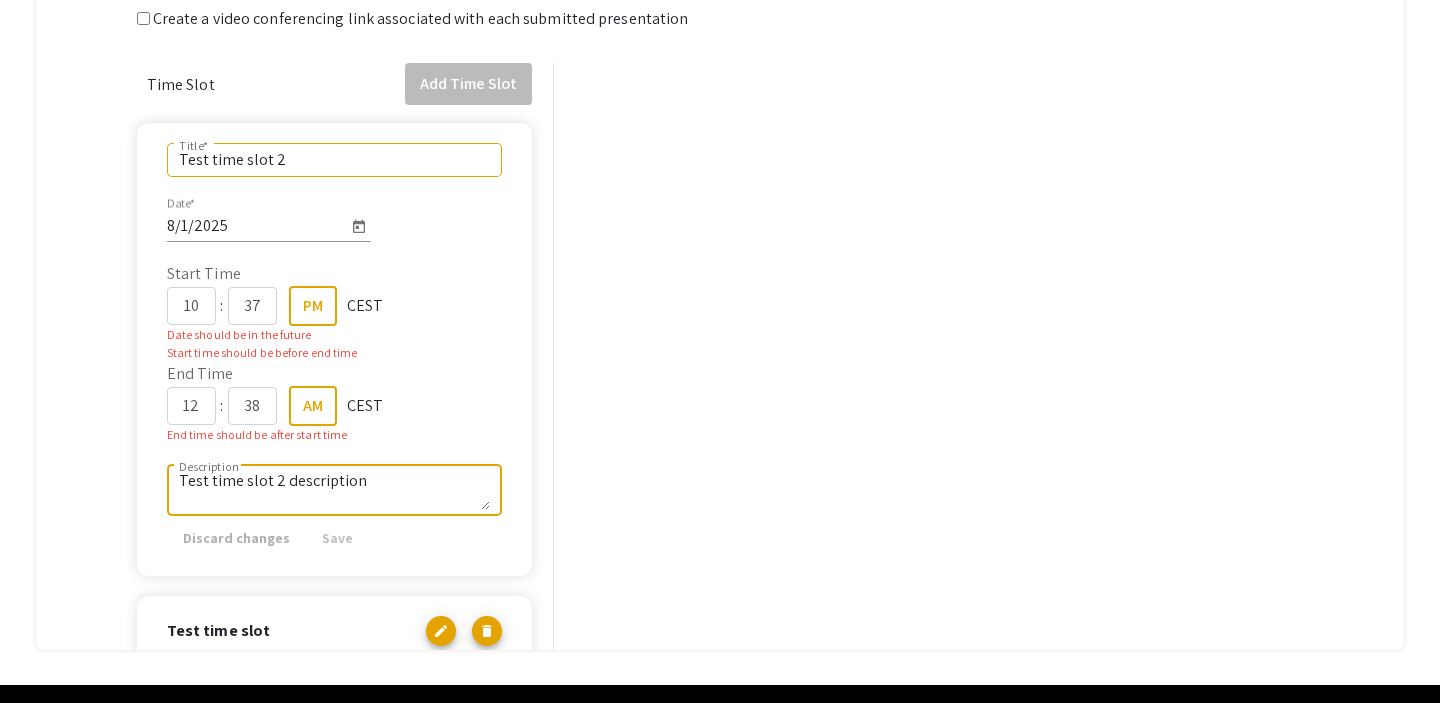 click on "Test time slot 2 description" at bounding box center [335, 490] 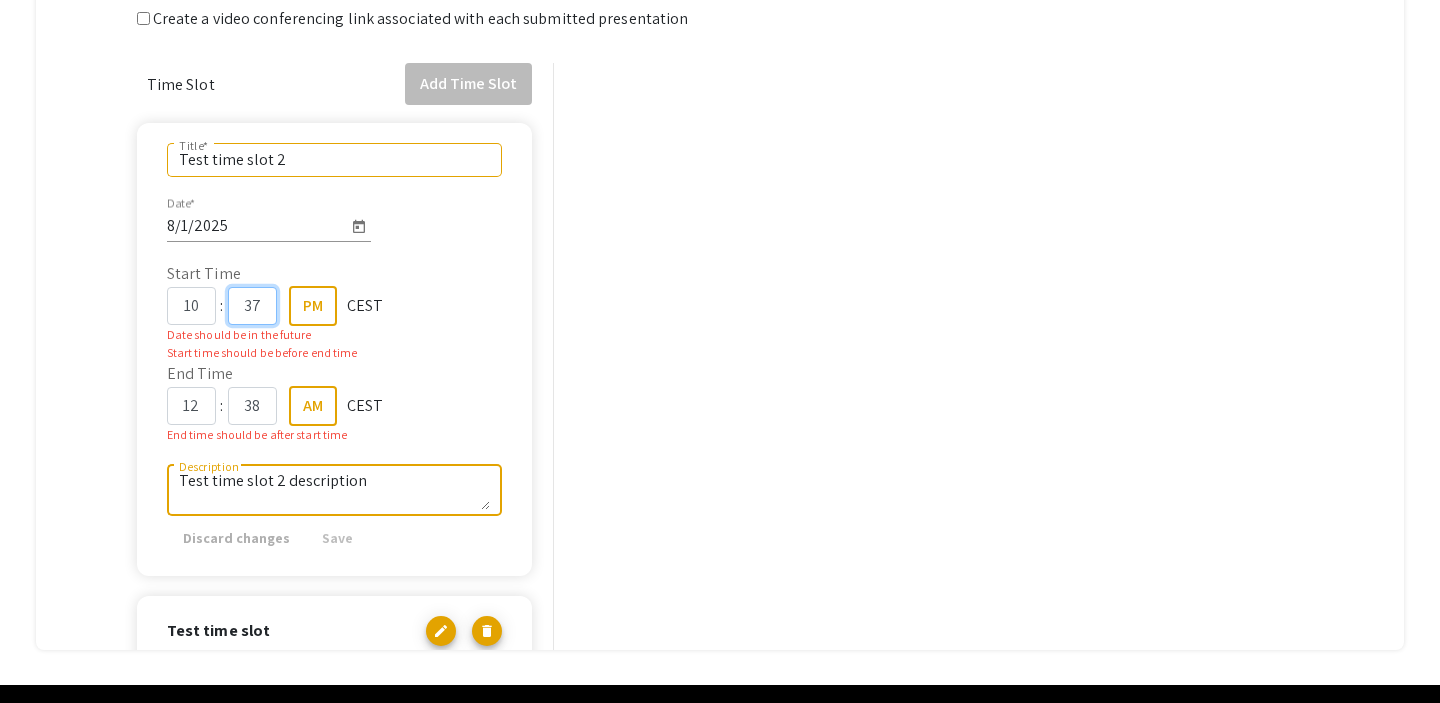 click on "37" 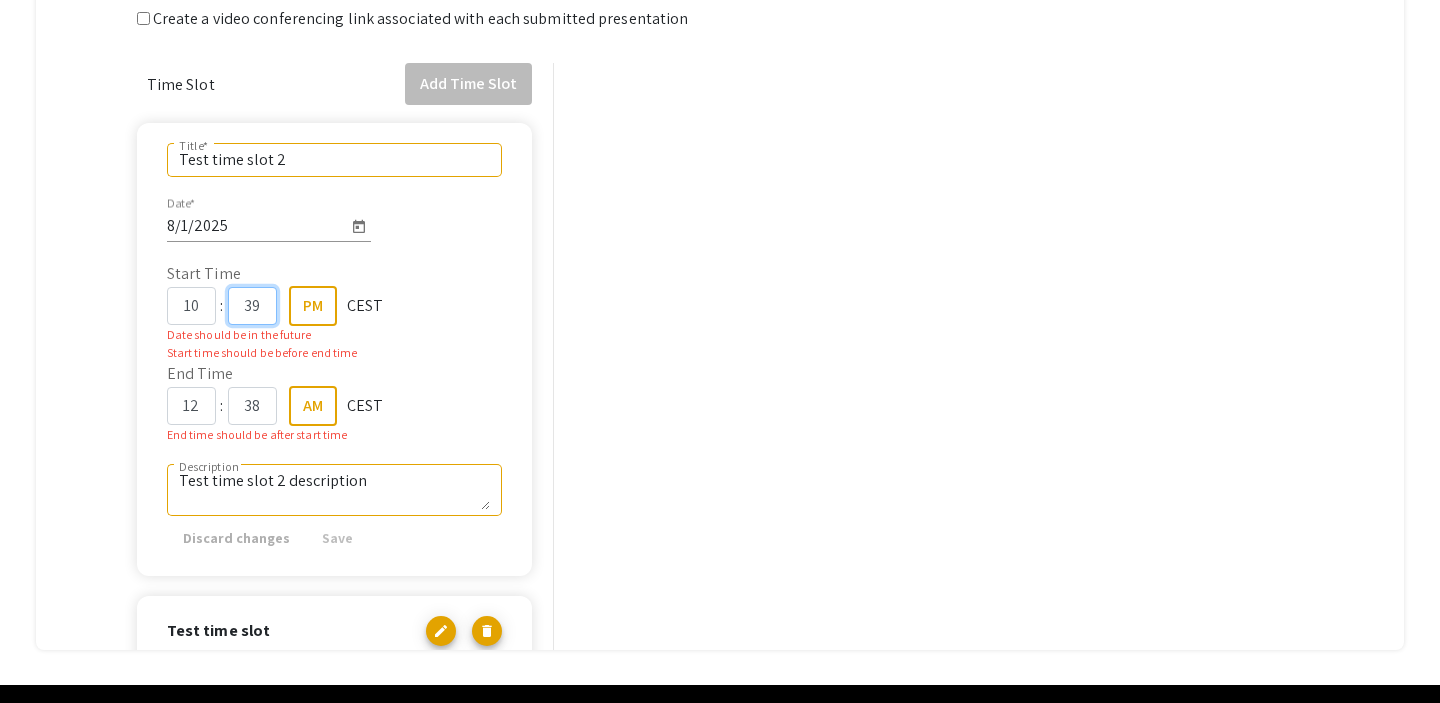 type on "39" 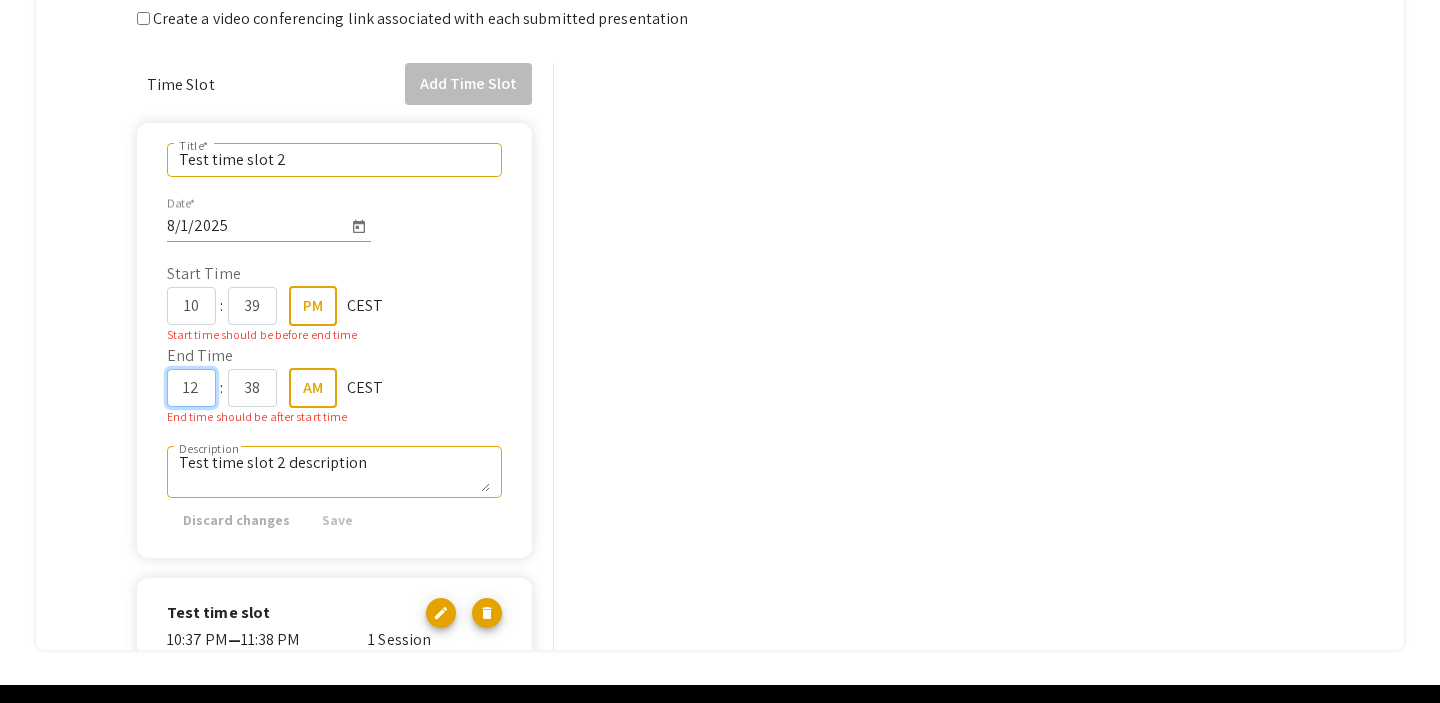 click on "12" 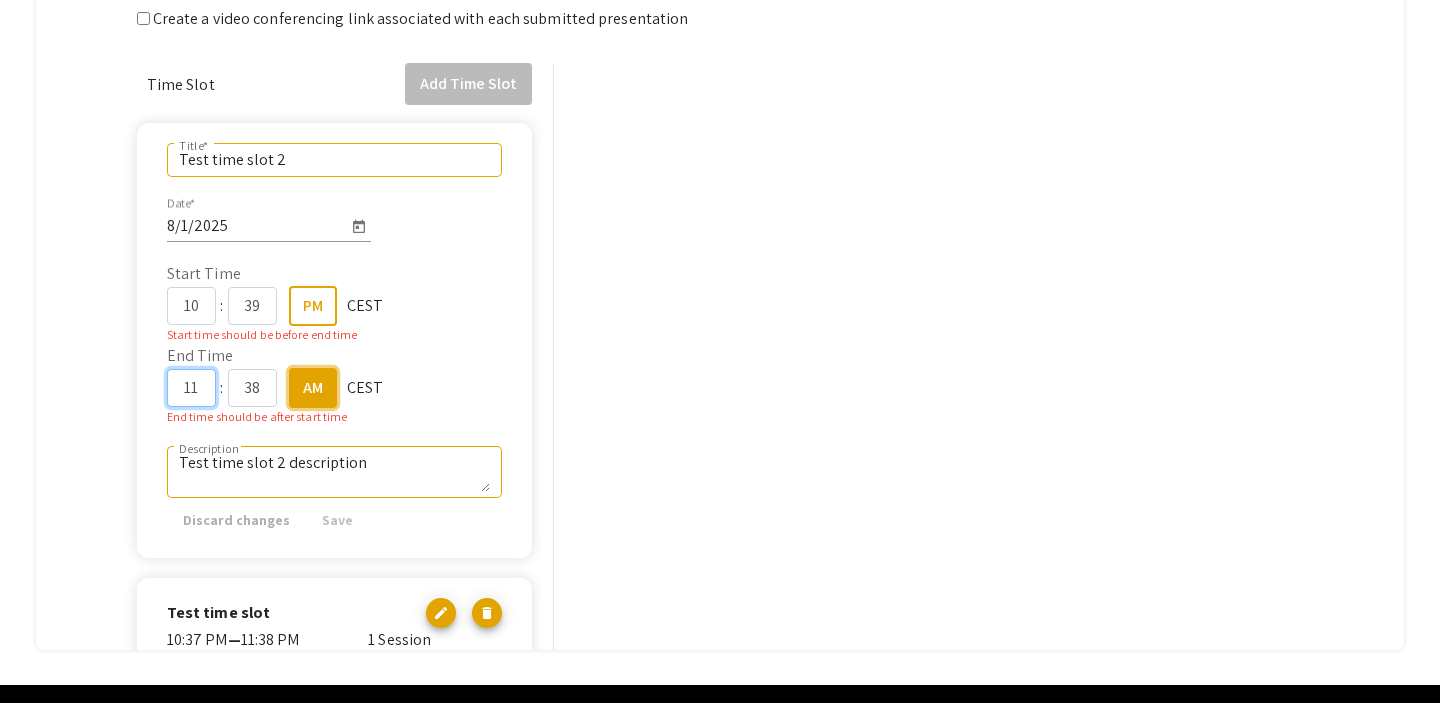 type on "11" 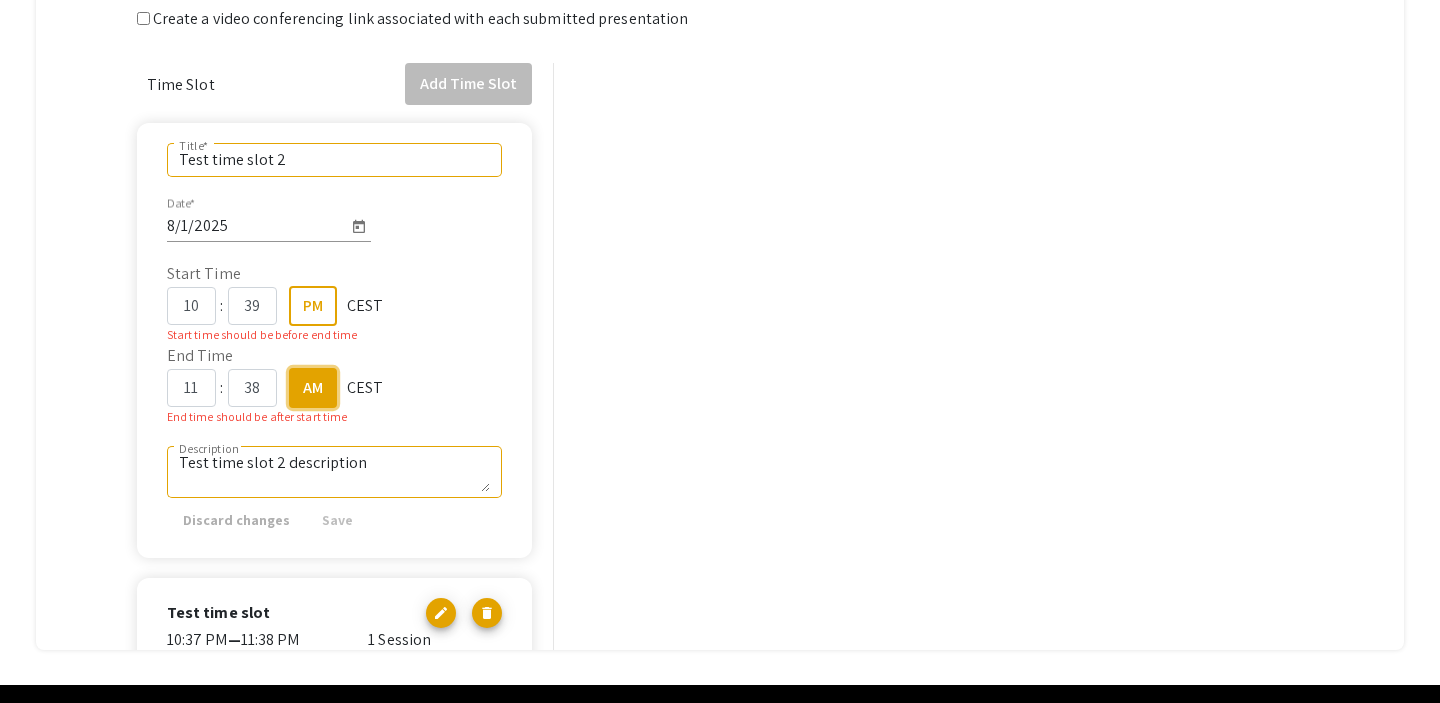 click on "AM" 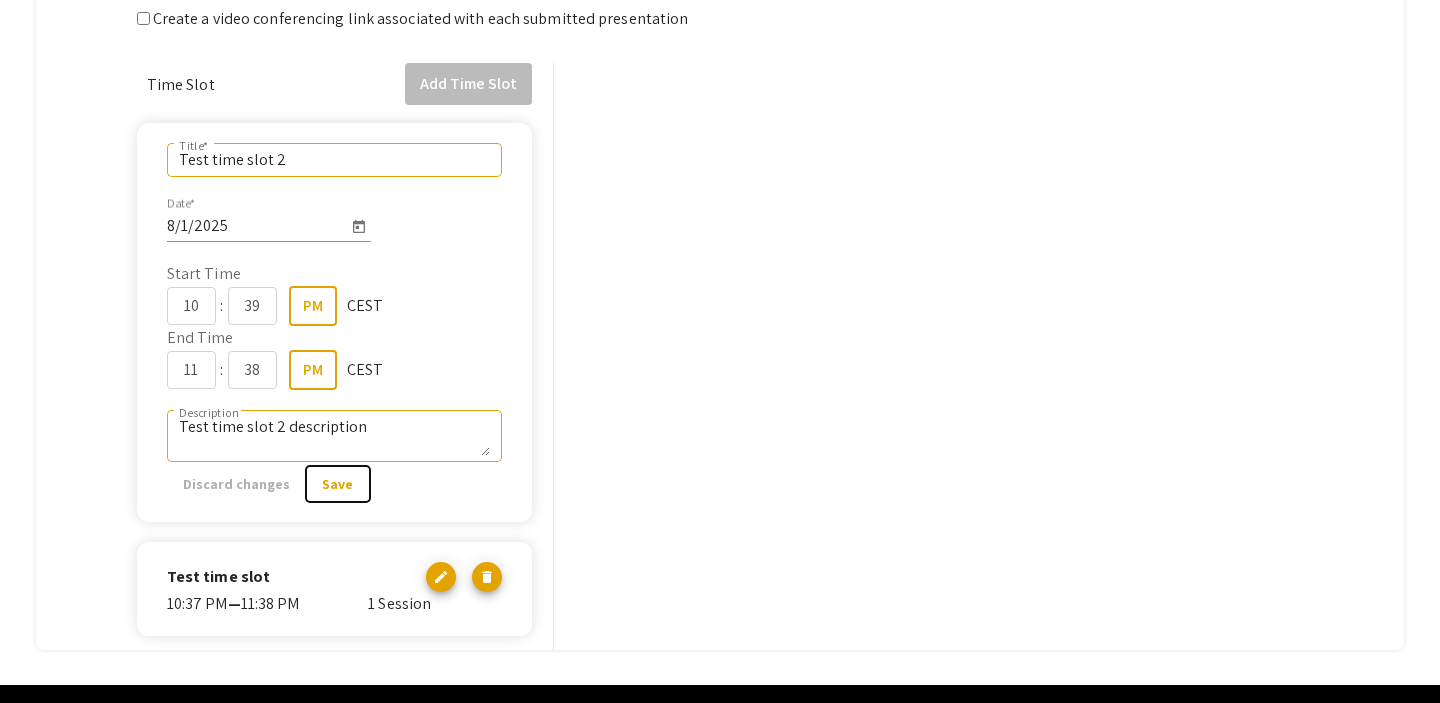 click on "Save" 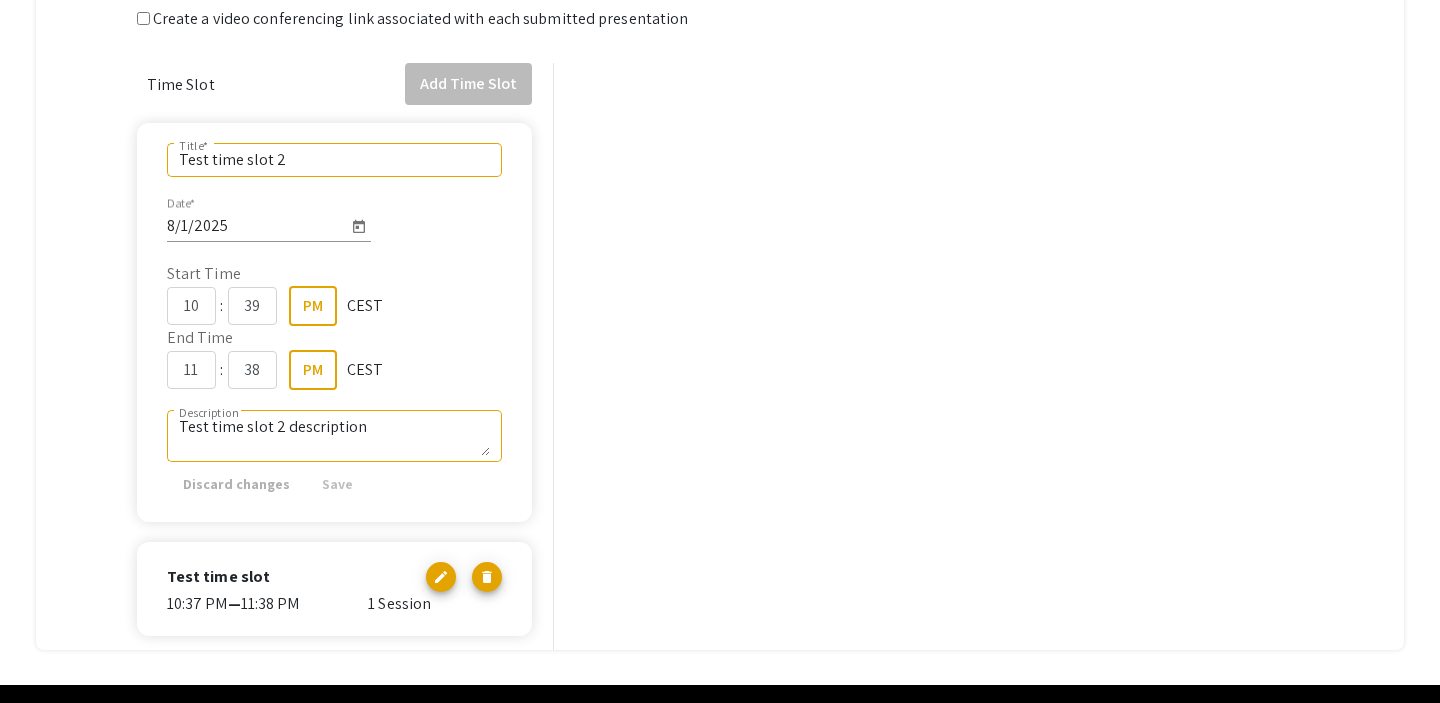 scroll, scrollTop: 539, scrollLeft: 0, axis: vertical 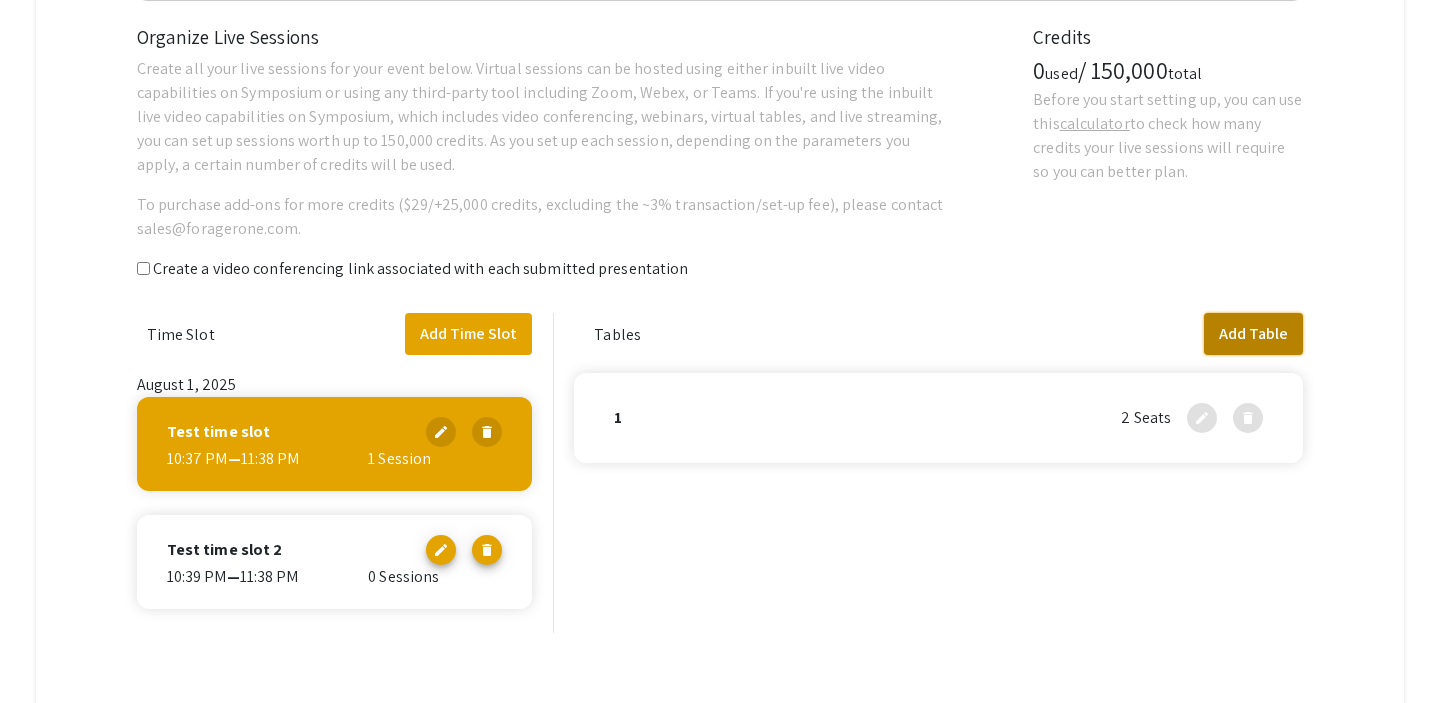 click on "Add Table" 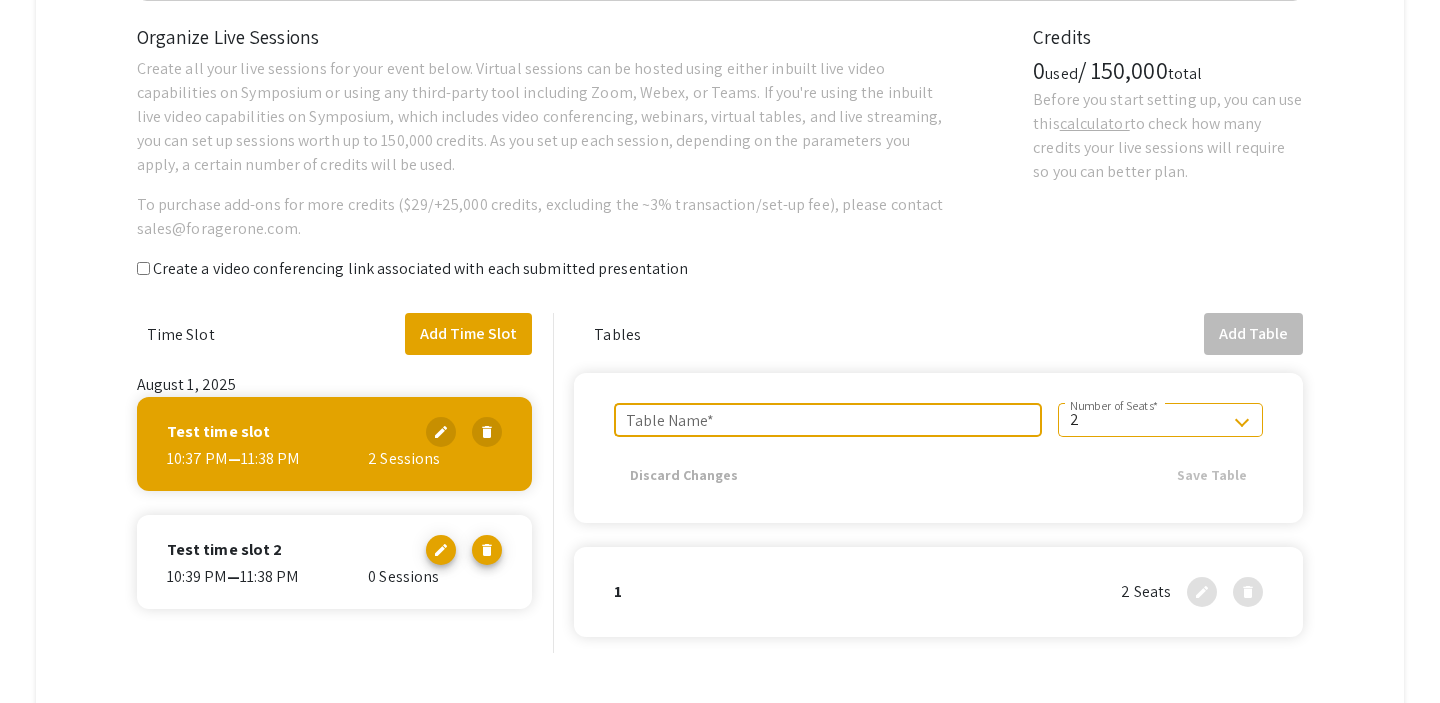 scroll, scrollTop: 557, scrollLeft: 0, axis: vertical 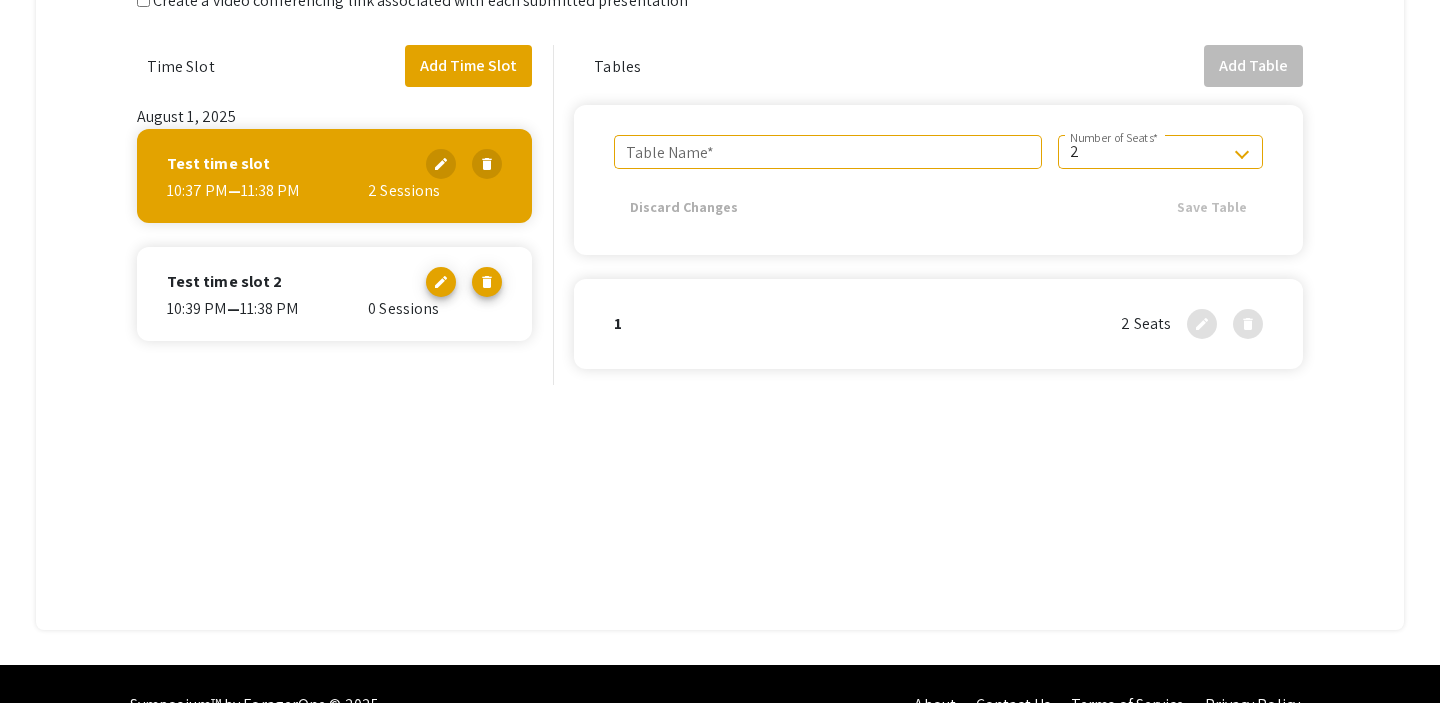 click on "Table Name  * 2 Number of Seats  * Discard Changes Save Table 1 2 Seats edit delete" at bounding box center (938, 237) 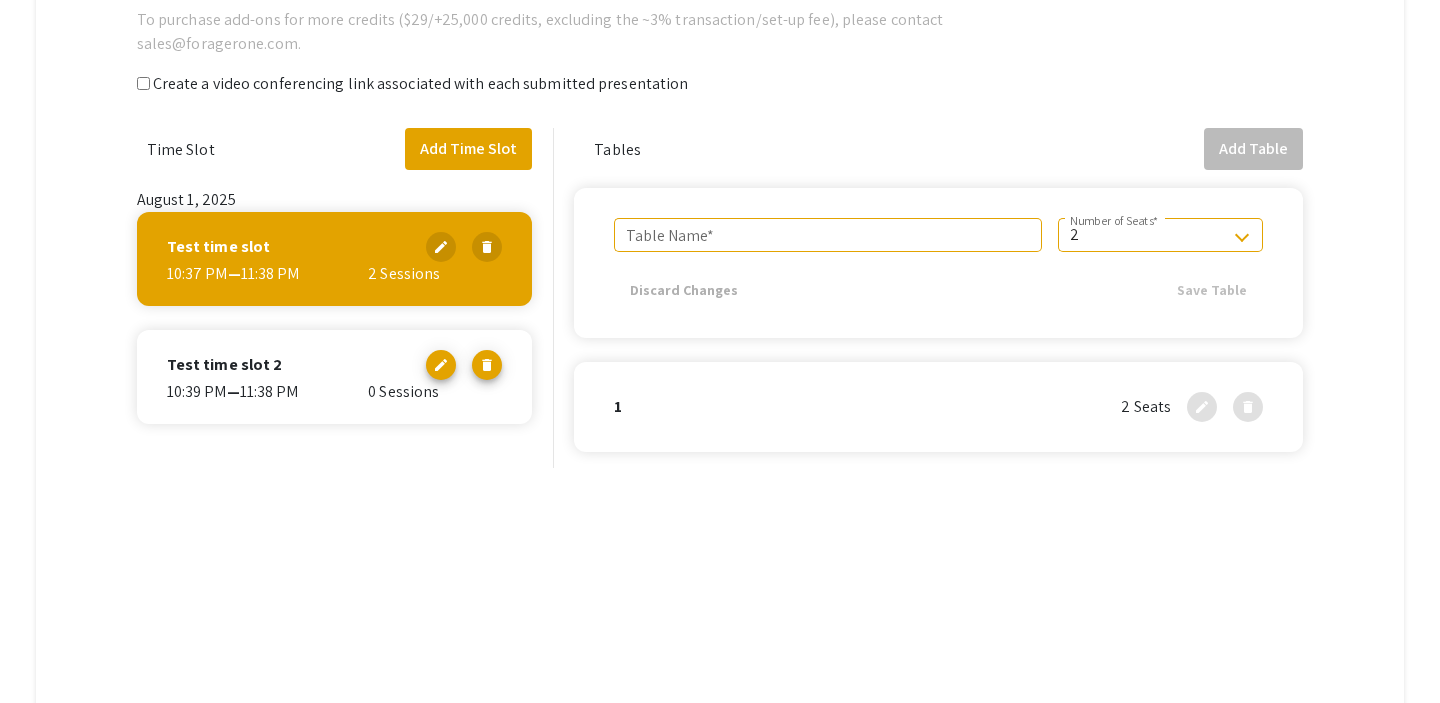 scroll, scrollTop: 471, scrollLeft: 0, axis: vertical 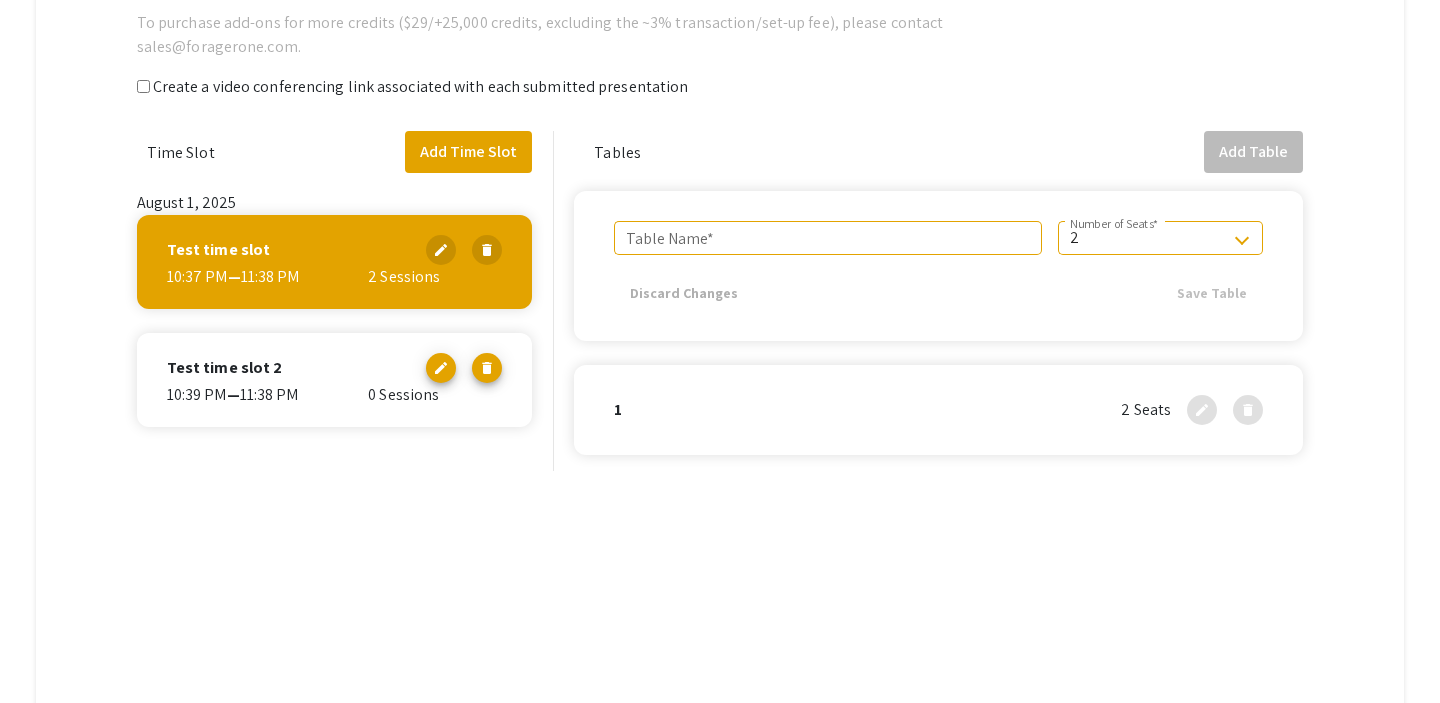 click on "edit delete" 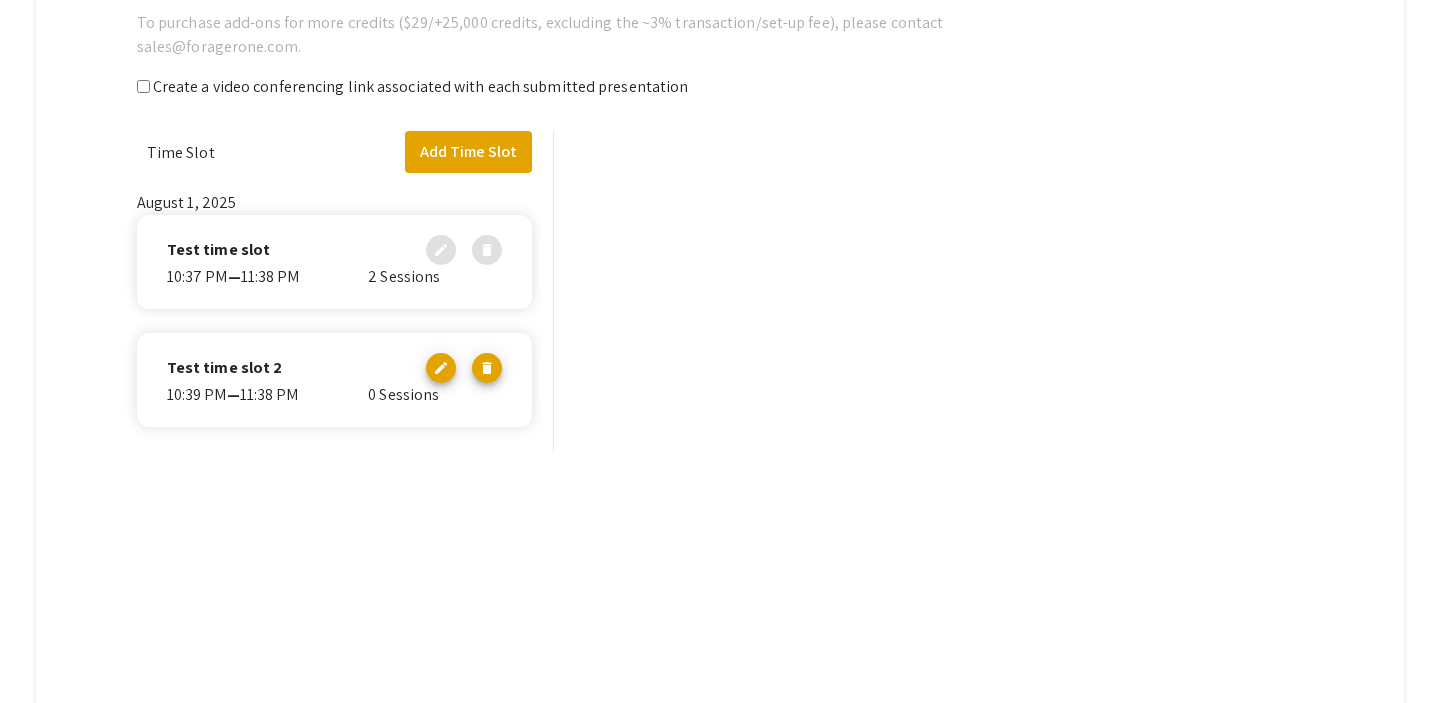 click on "edit delete" 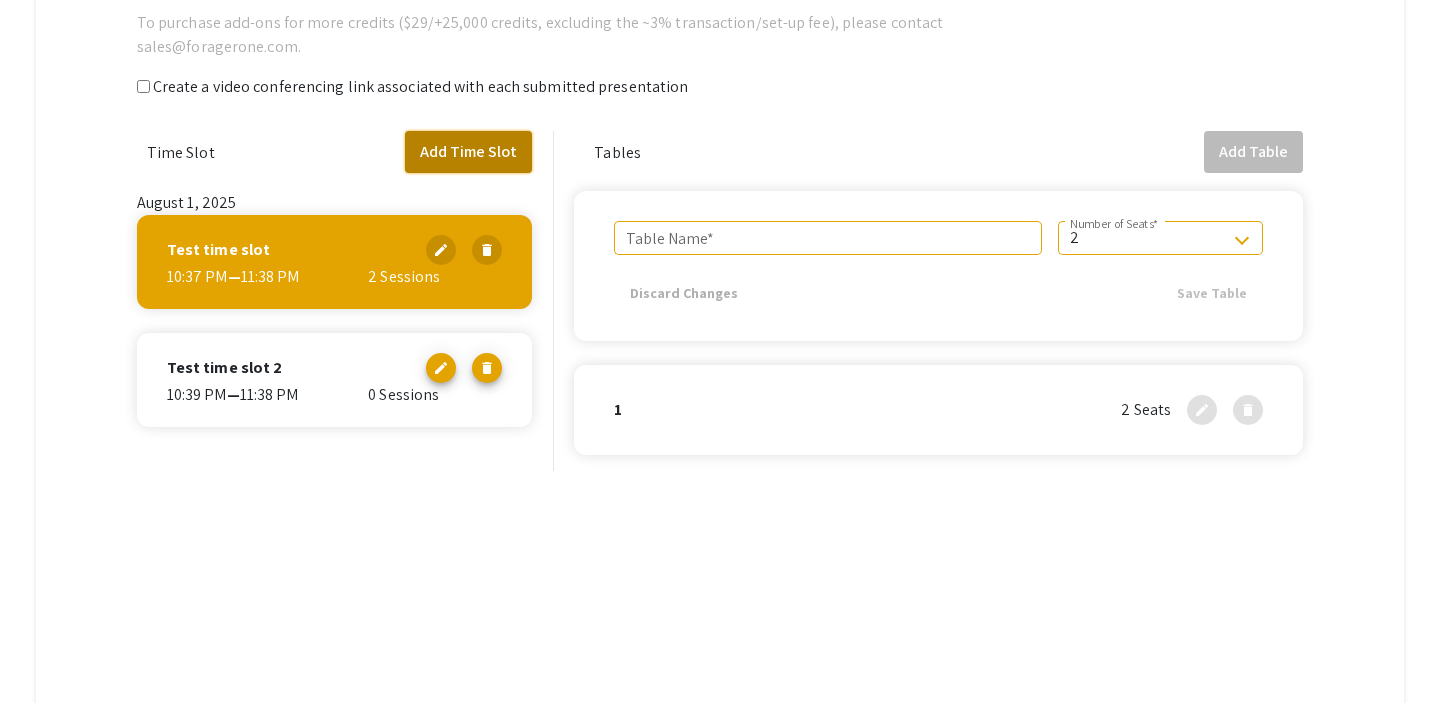click on "Add Time Slot" 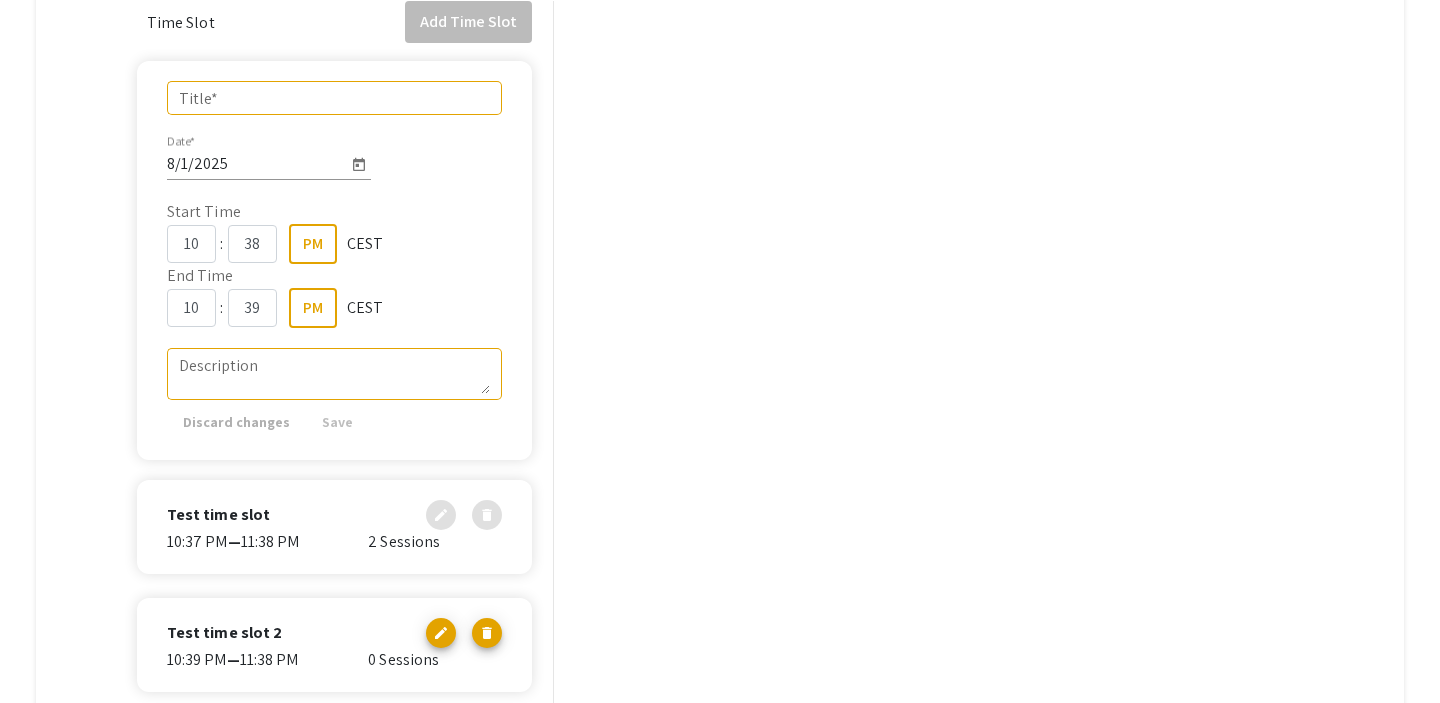 scroll, scrollTop: 0, scrollLeft: 0, axis: both 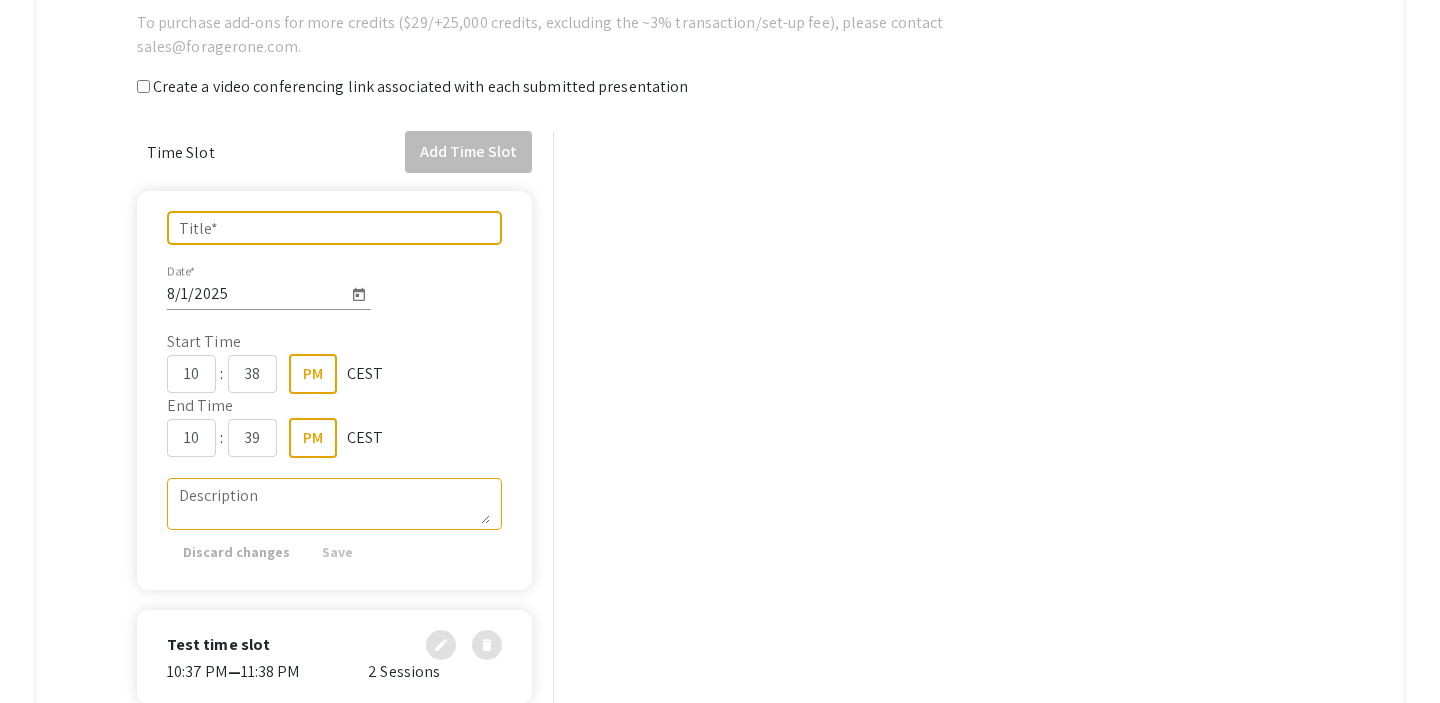 click on "Title   *" at bounding box center [335, 228] 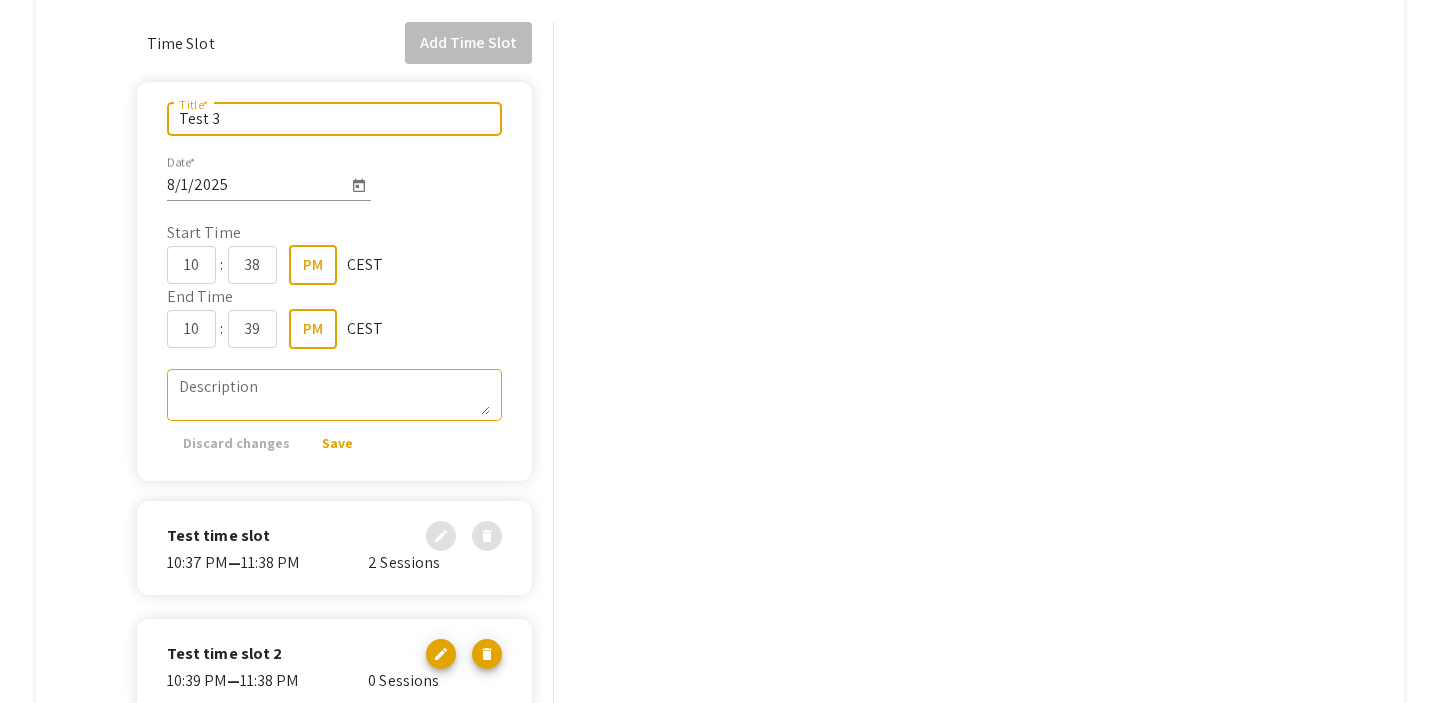 scroll, scrollTop: 115, scrollLeft: 0, axis: vertical 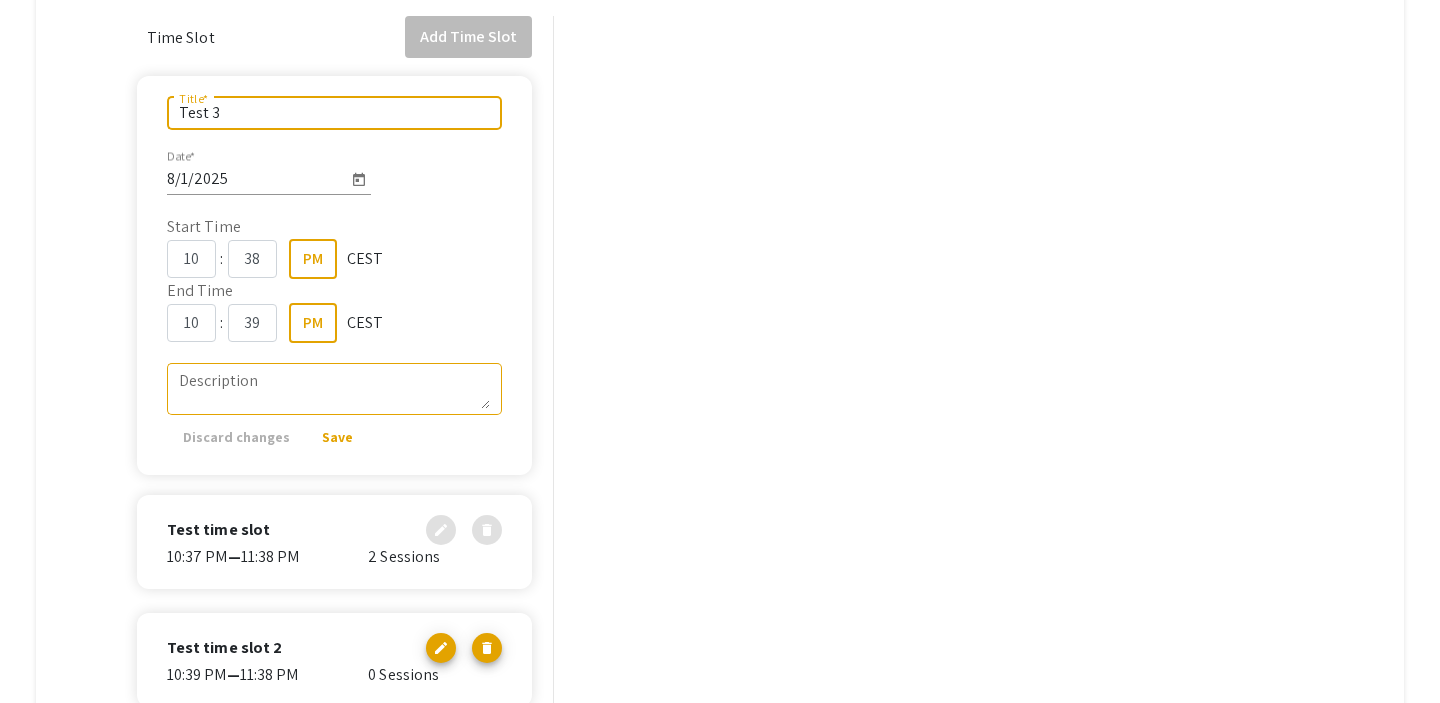 type on "Test 3" 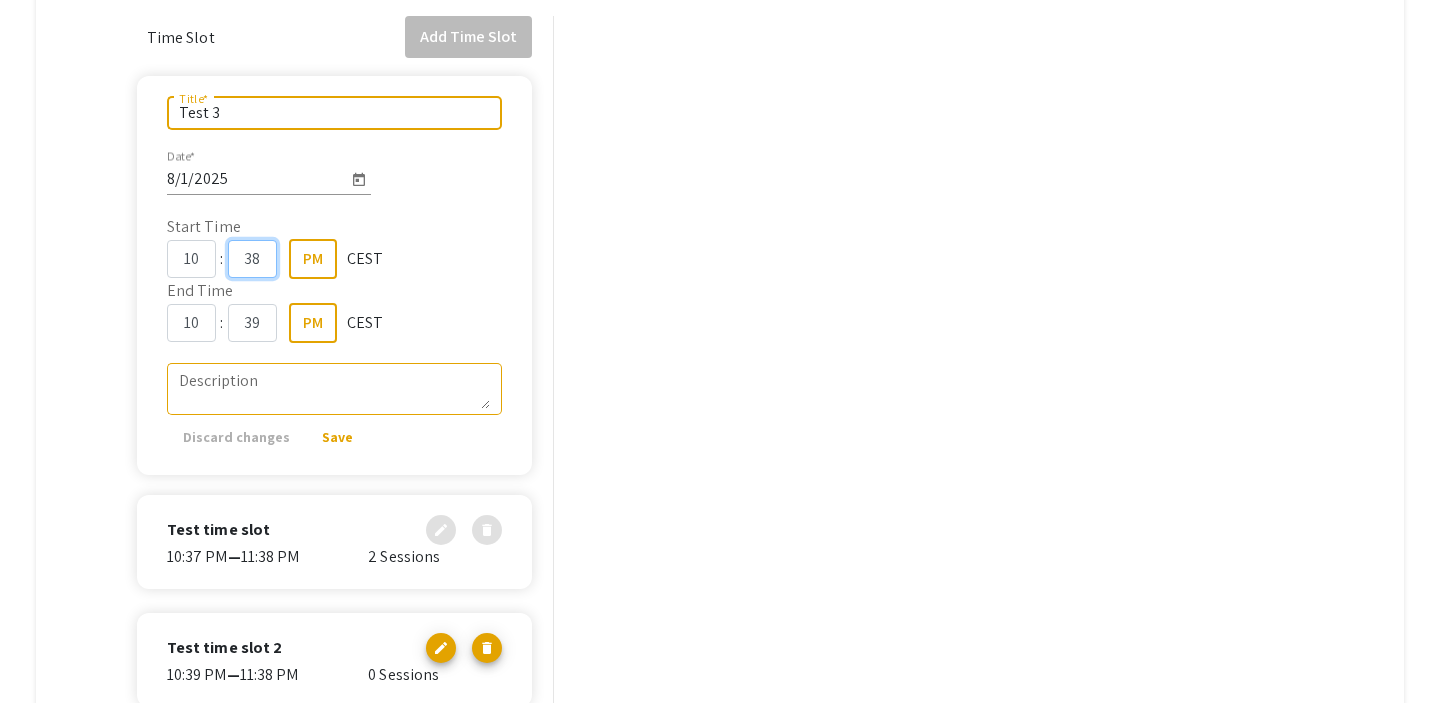 click on "38" 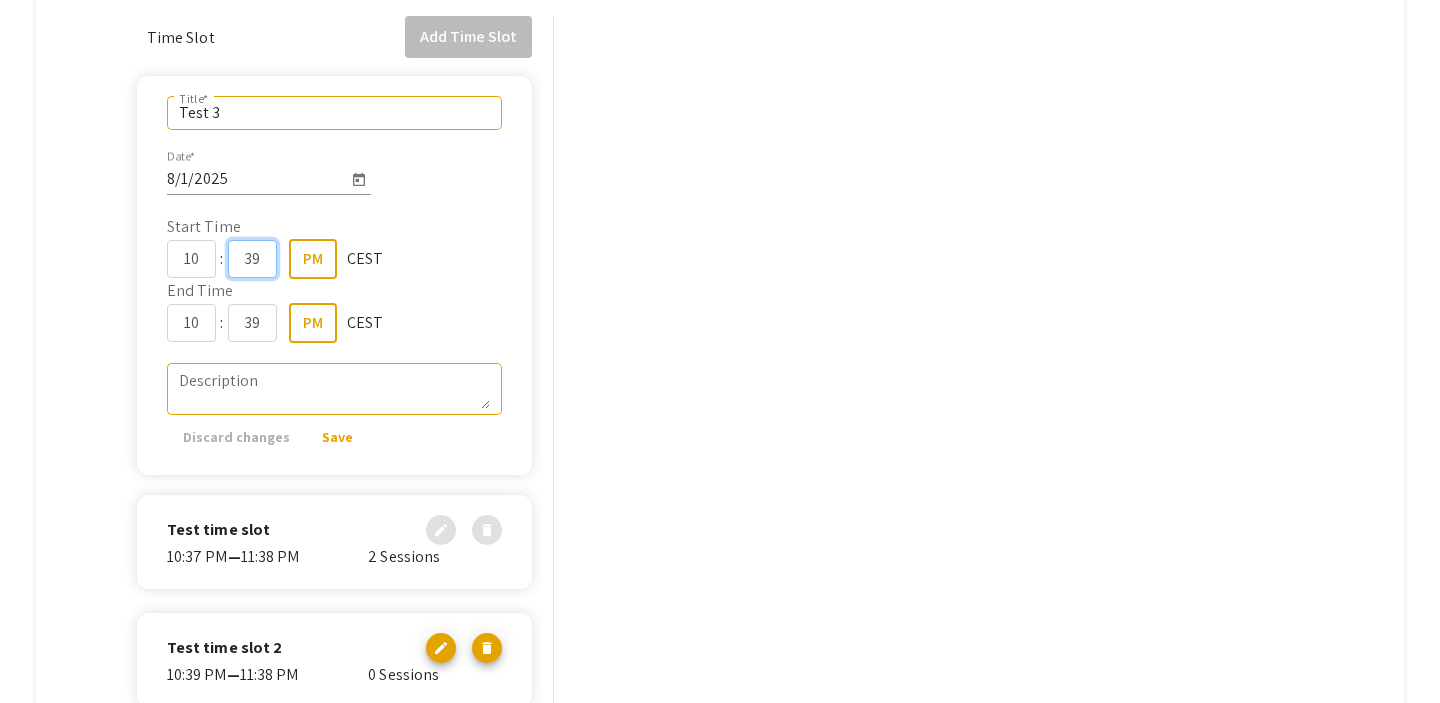 type on "39" 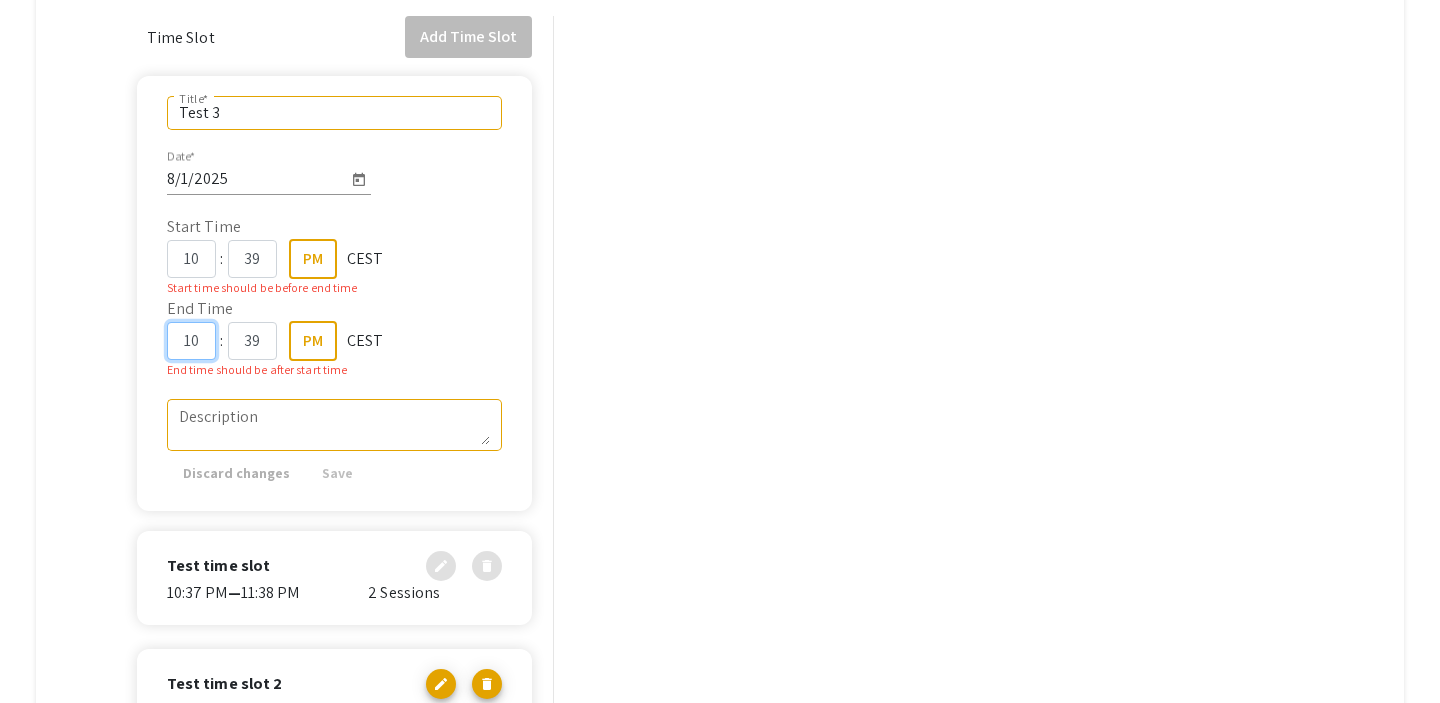 click on "10" 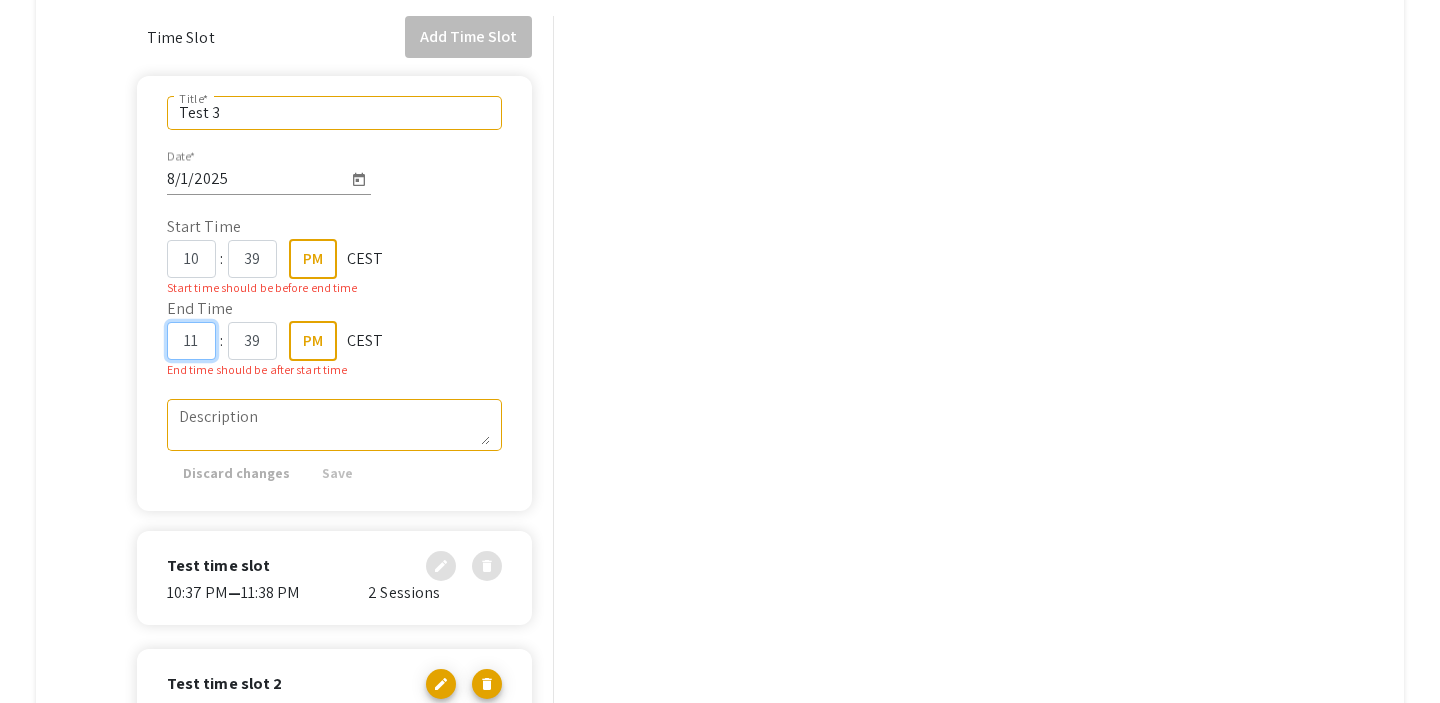type on "11" 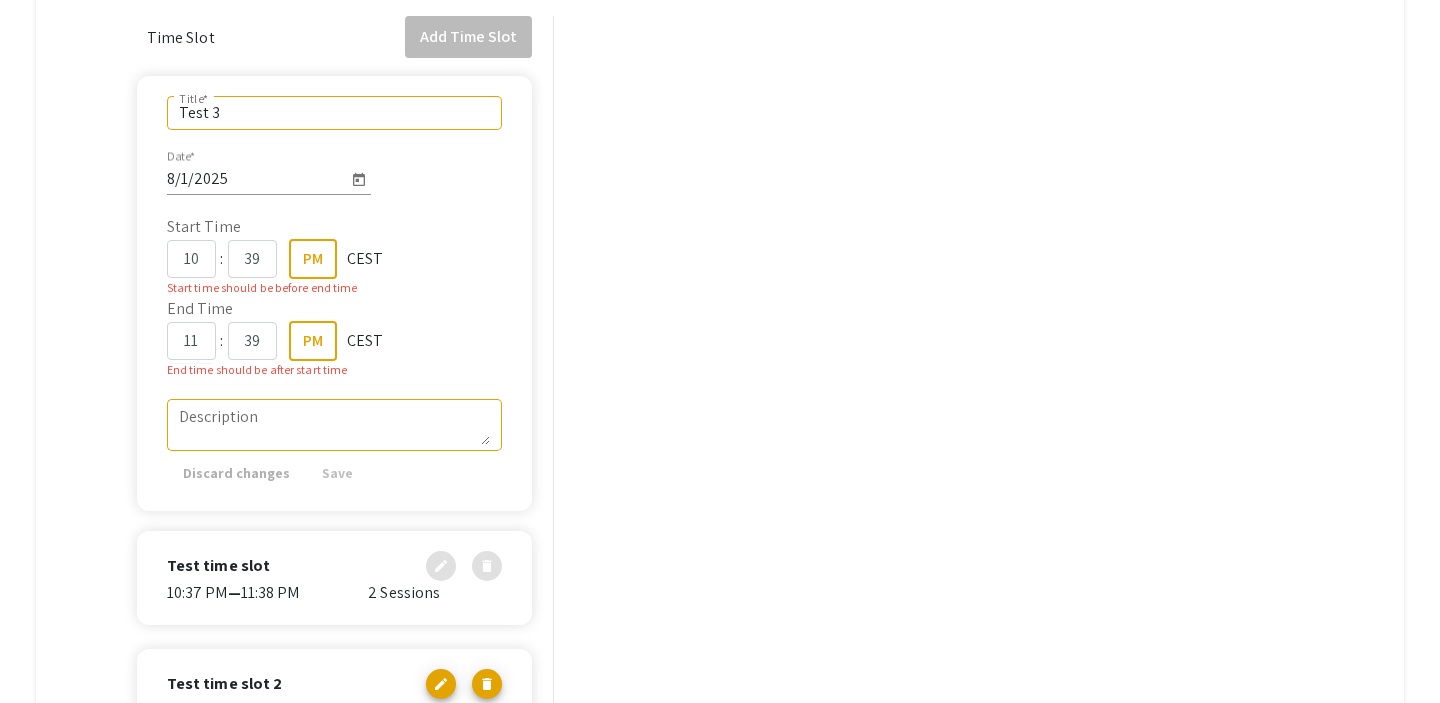 click on "Description" 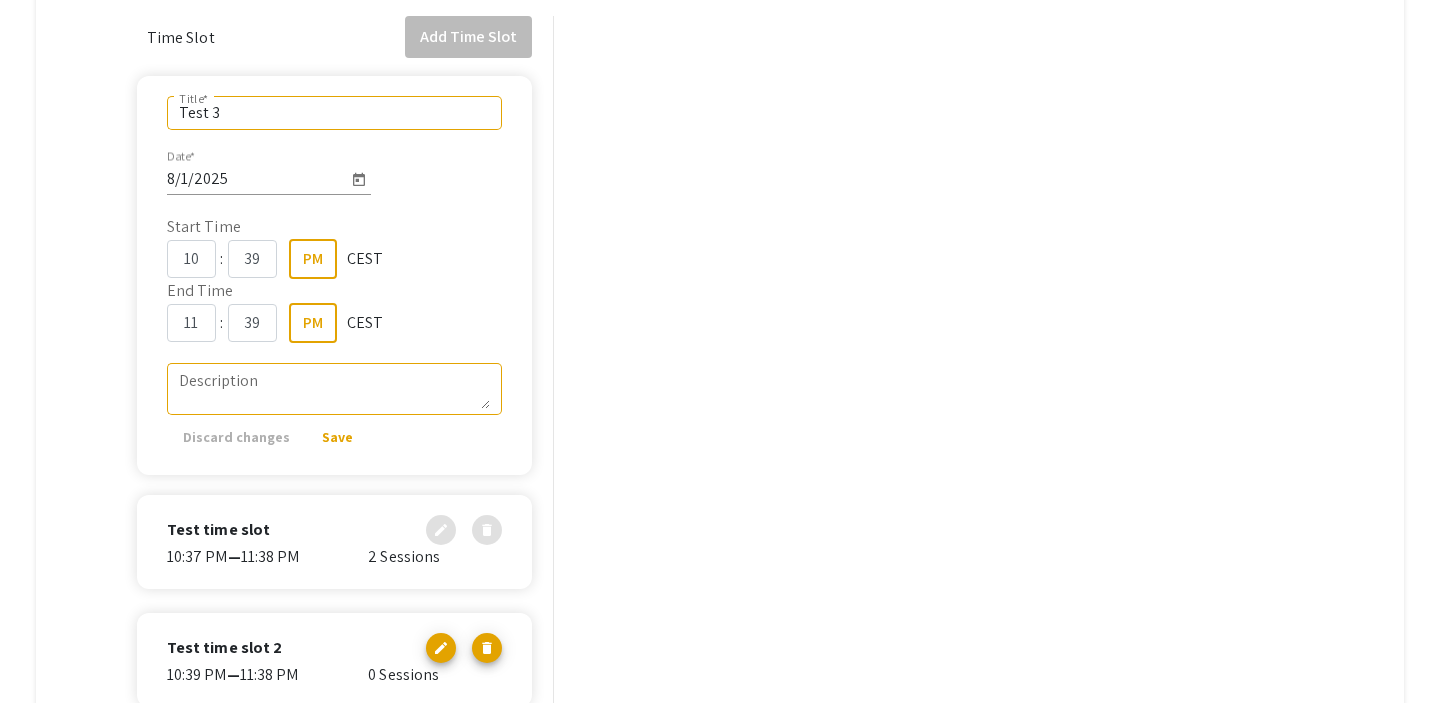 scroll, scrollTop: 118, scrollLeft: 0, axis: vertical 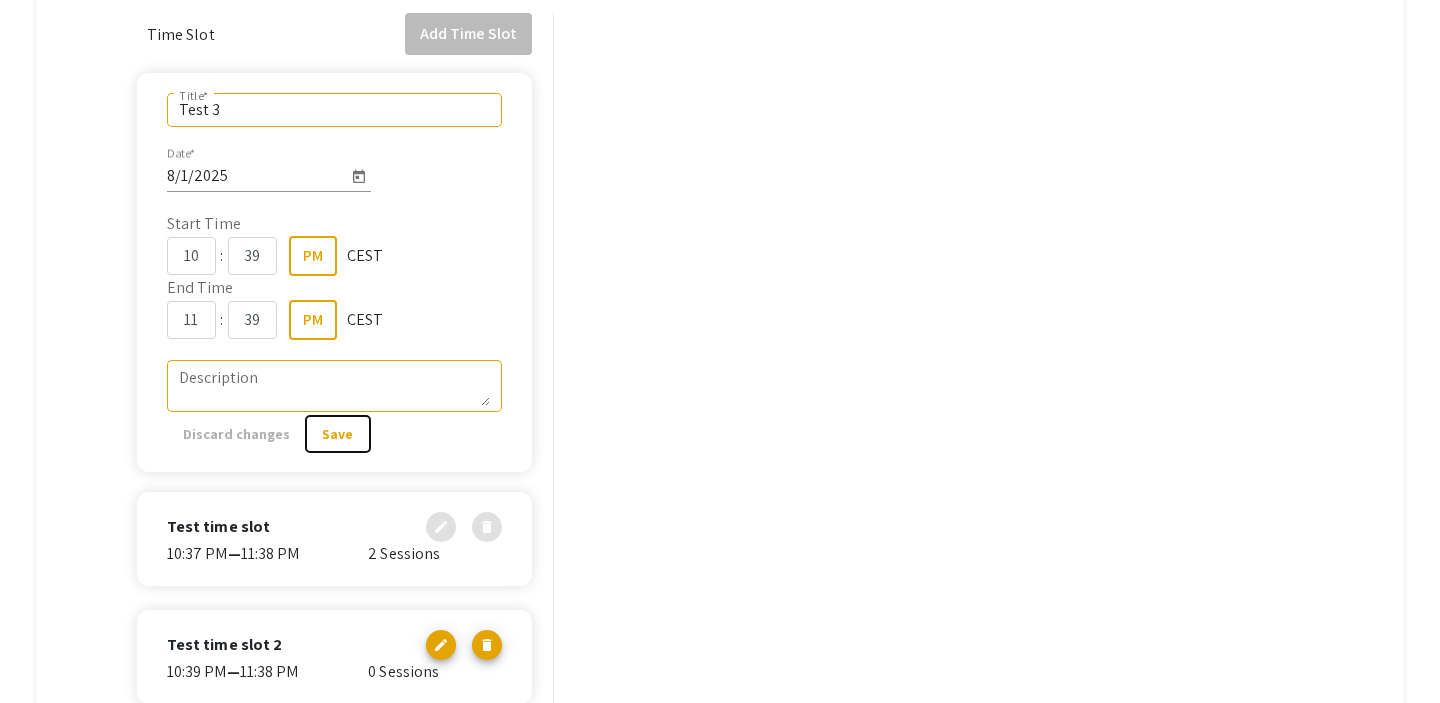click on "Save" 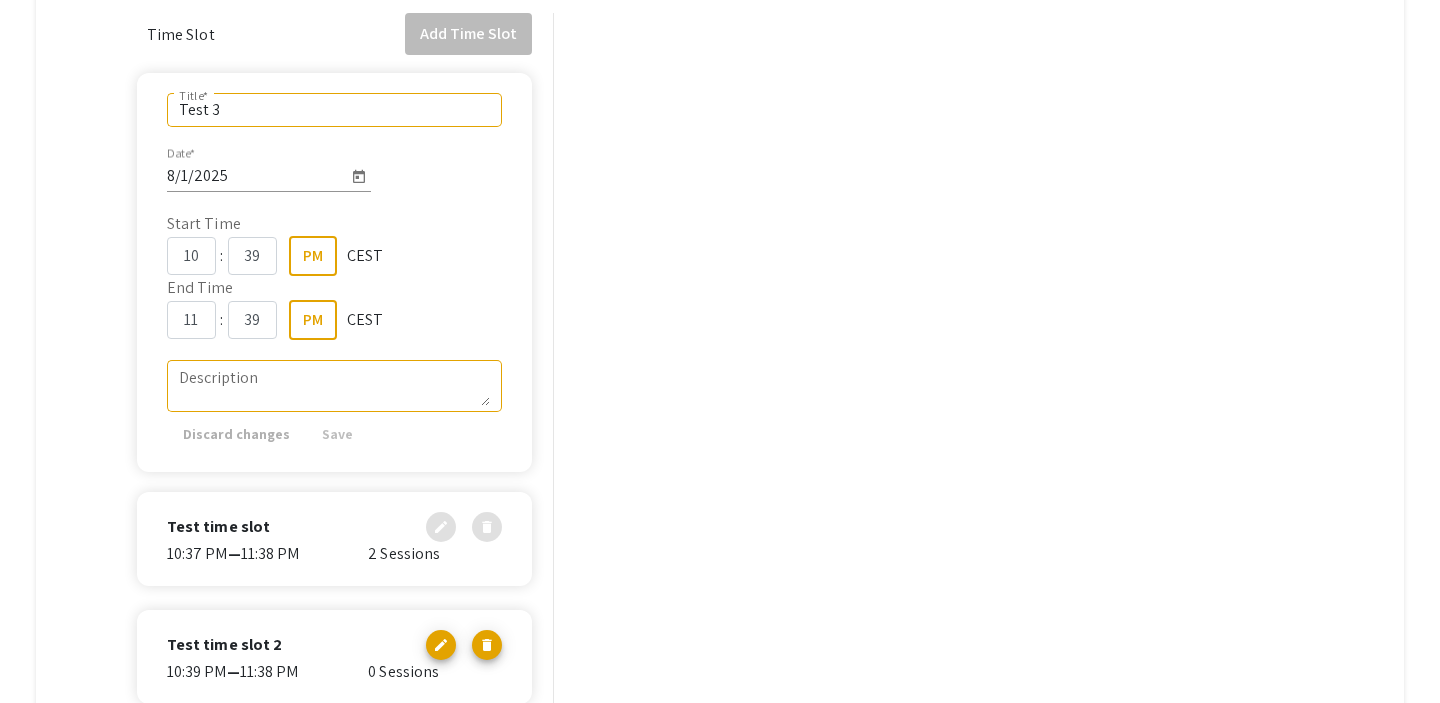 scroll, scrollTop: 0, scrollLeft: 0, axis: both 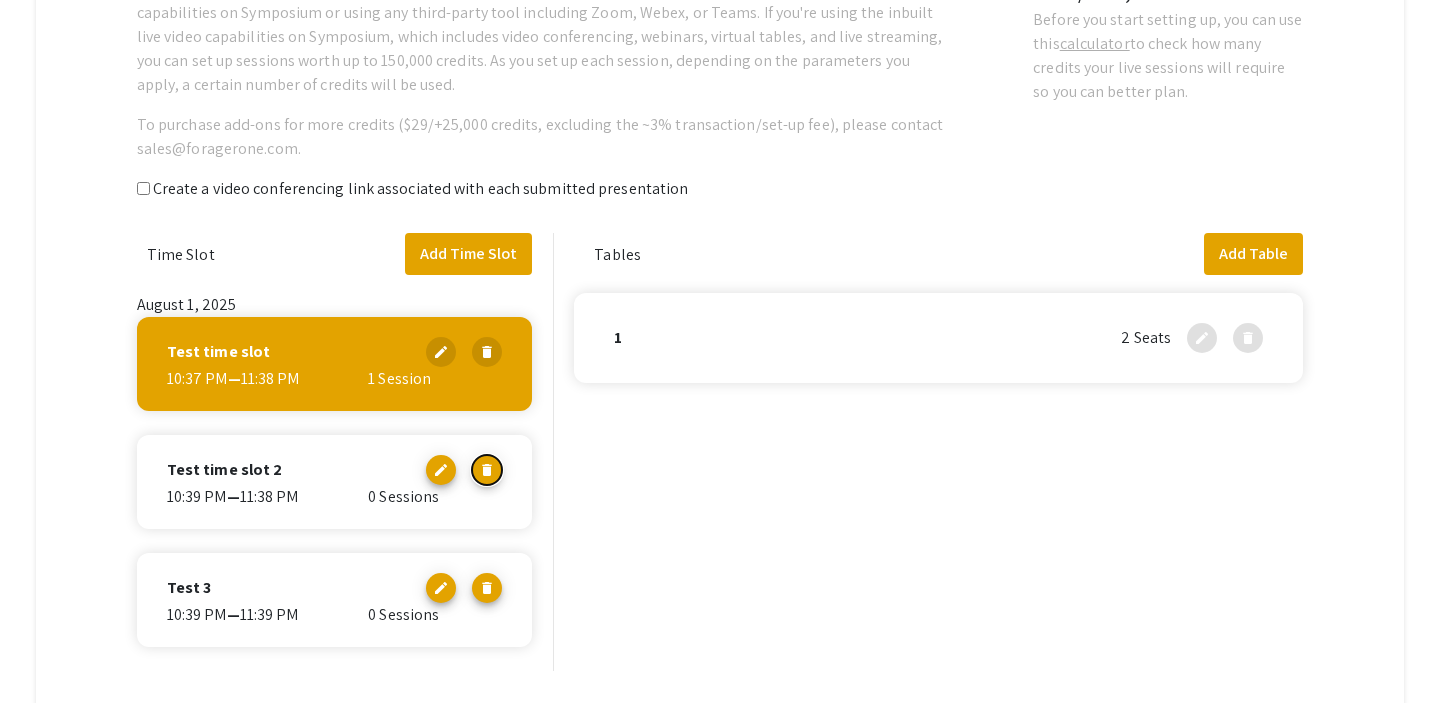 click on "delete" 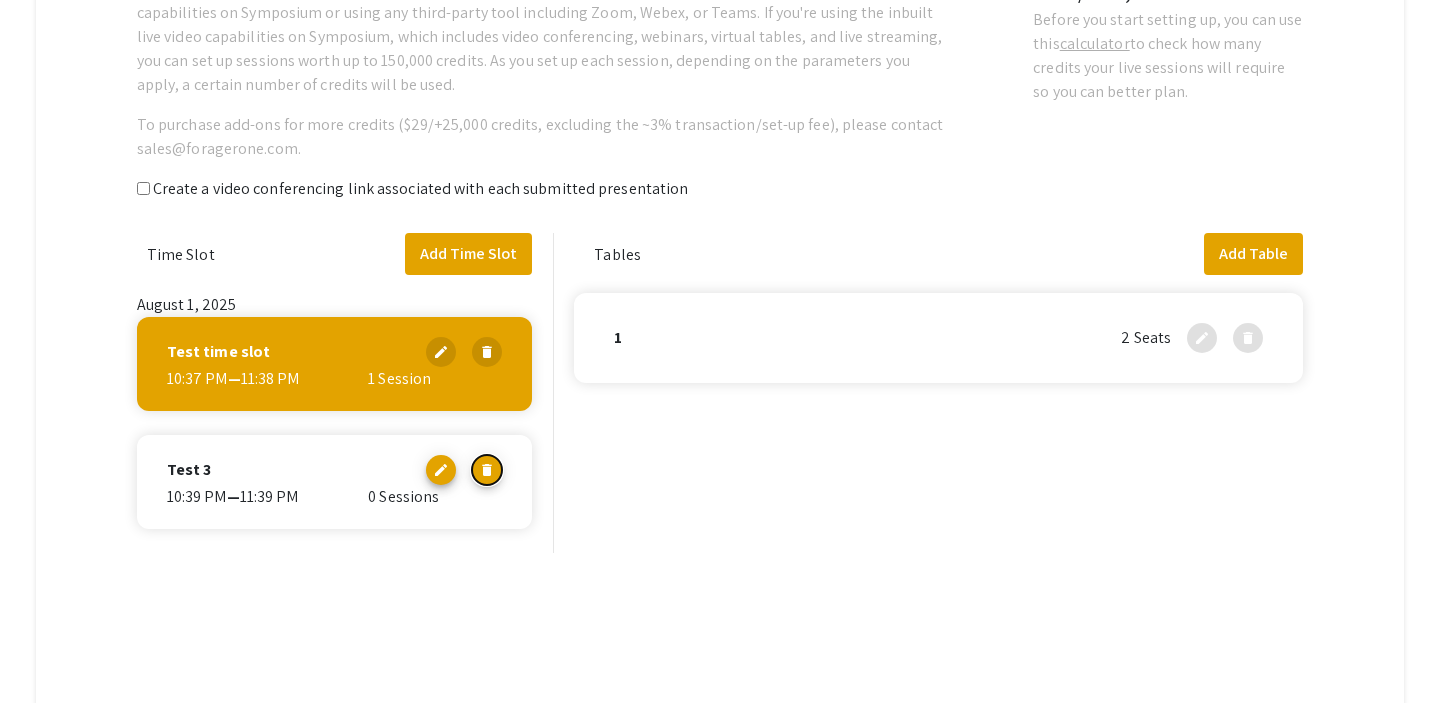 click on "delete" 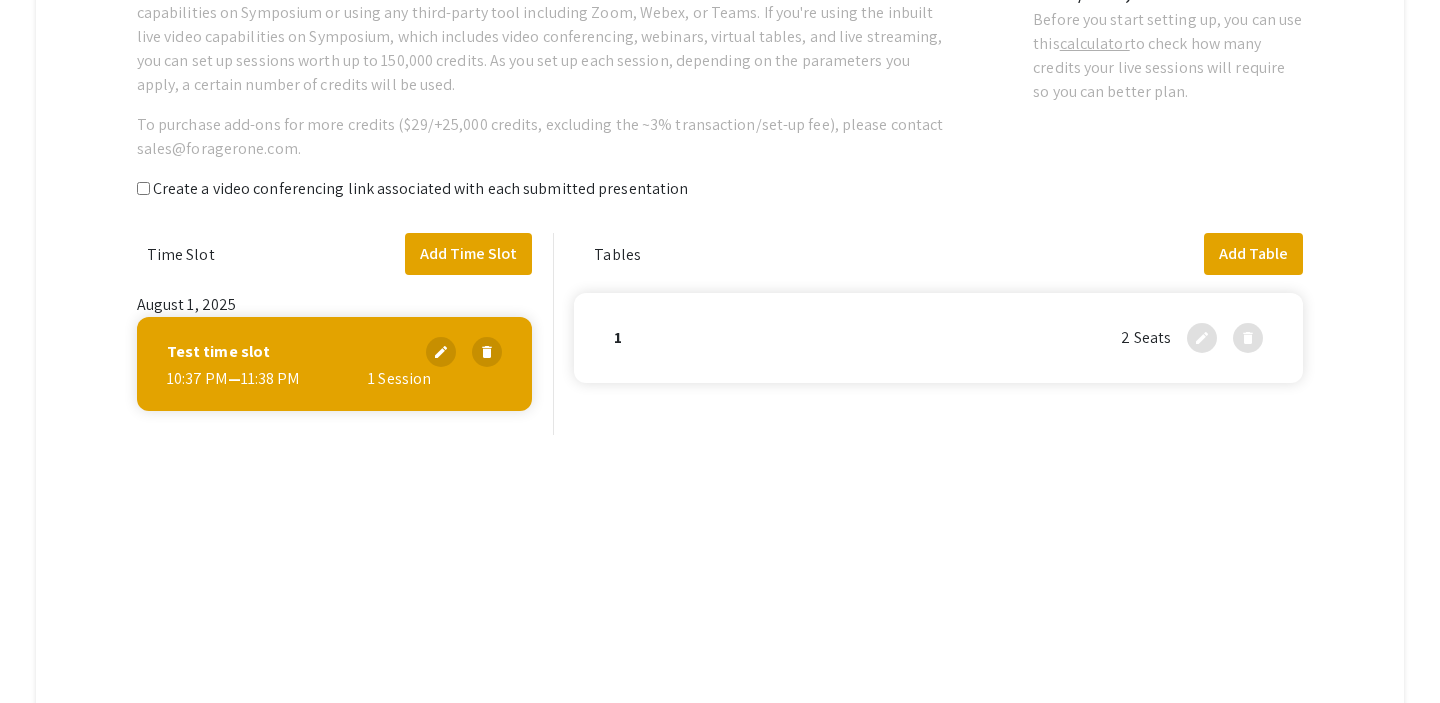 click on "Time Slot Add Time Slot August 1, 2025 Test time slot edit delete 10:37 PM — 11:38 PM 1 Session Tables Add Table 1 2 Seats edit delete" 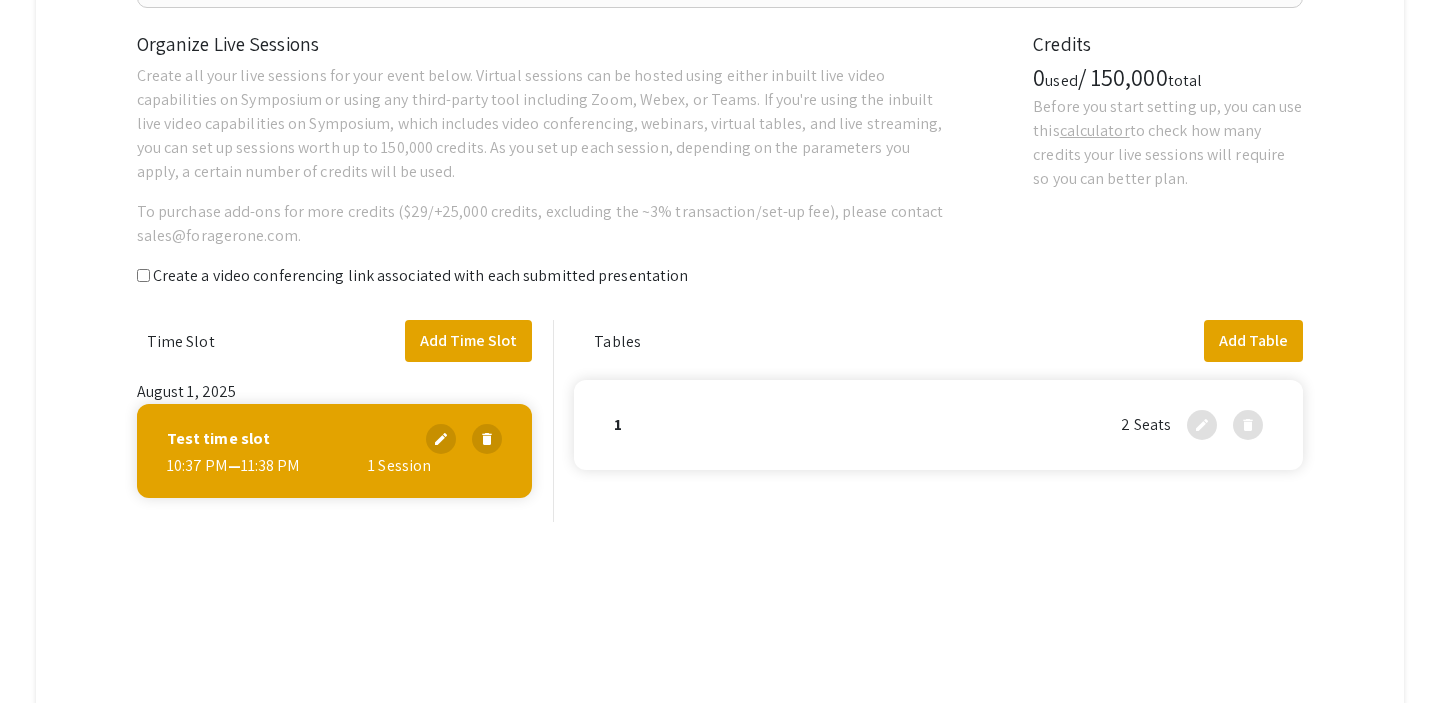 scroll, scrollTop: 281, scrollLeft: 0, axis: vertical 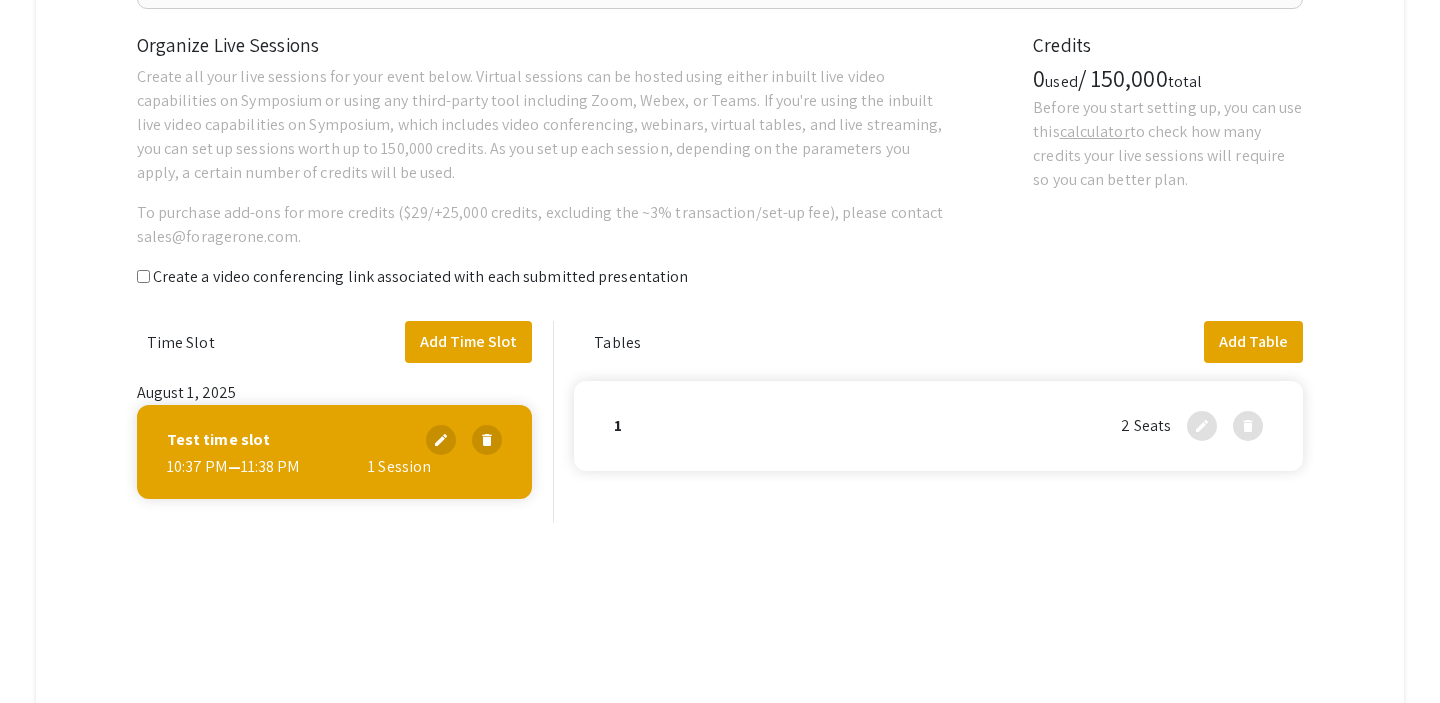 click on "Time Slot Add Time Slot August 1, 2025 Test time slot edit delete 10:37 PM — 11:38 PM 1 Session Tables Add Table 1 2 Seats edit delete" 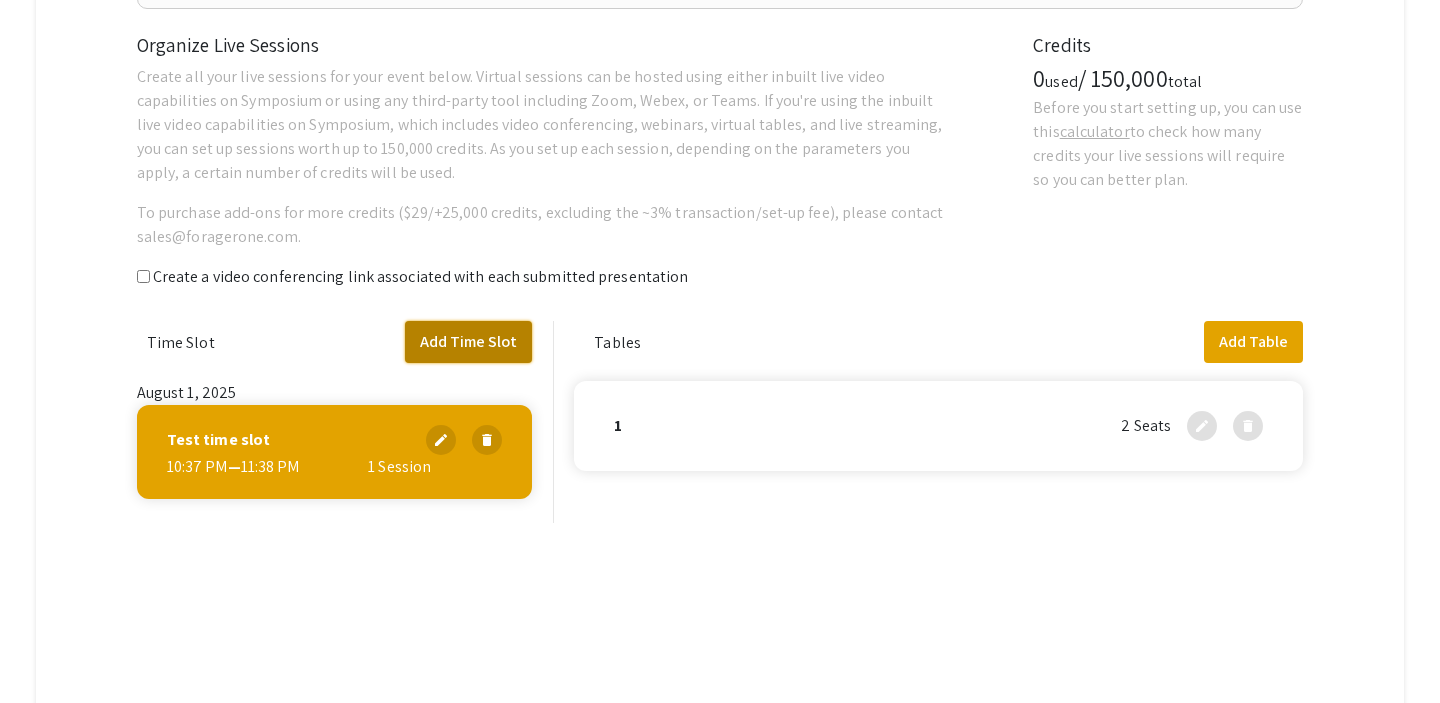 click on "Add Time Slot" 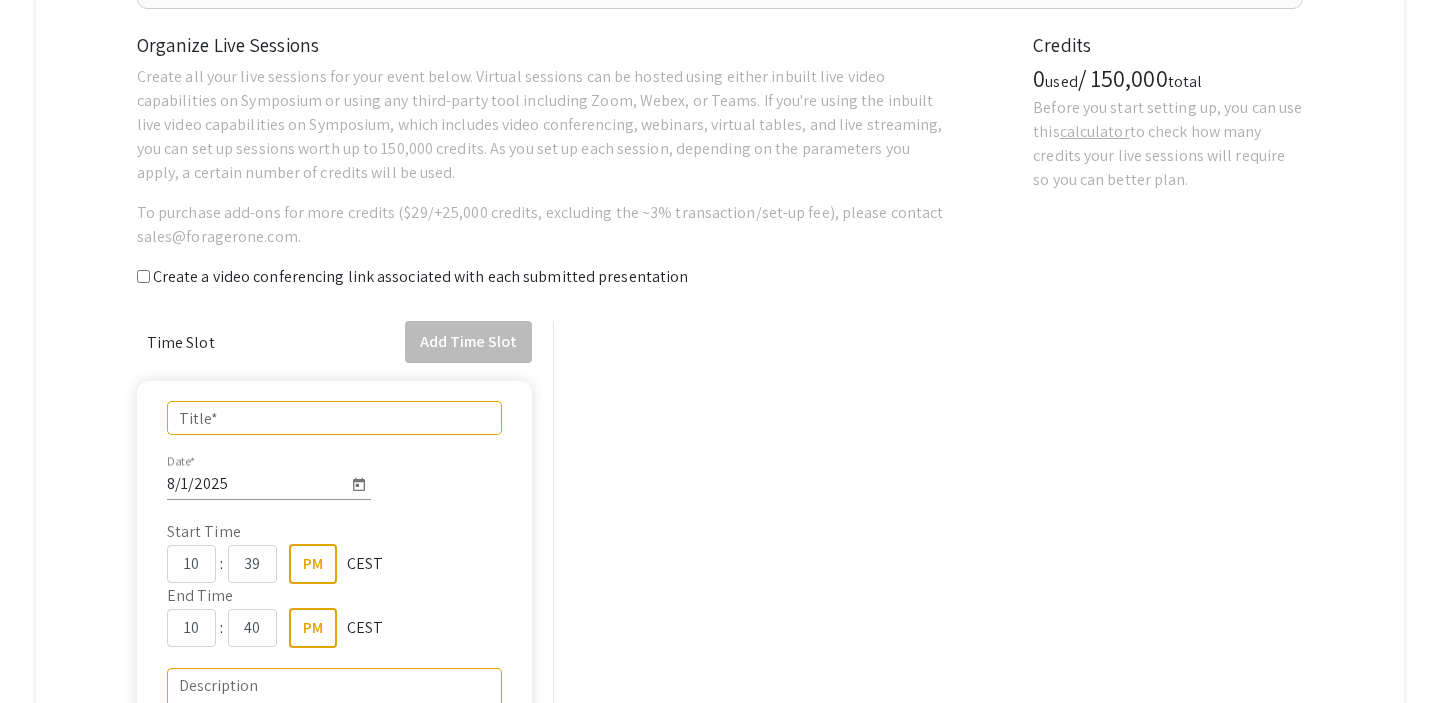 scroll, scrollTop: 12, scrollLeft: 0, axis: vertical 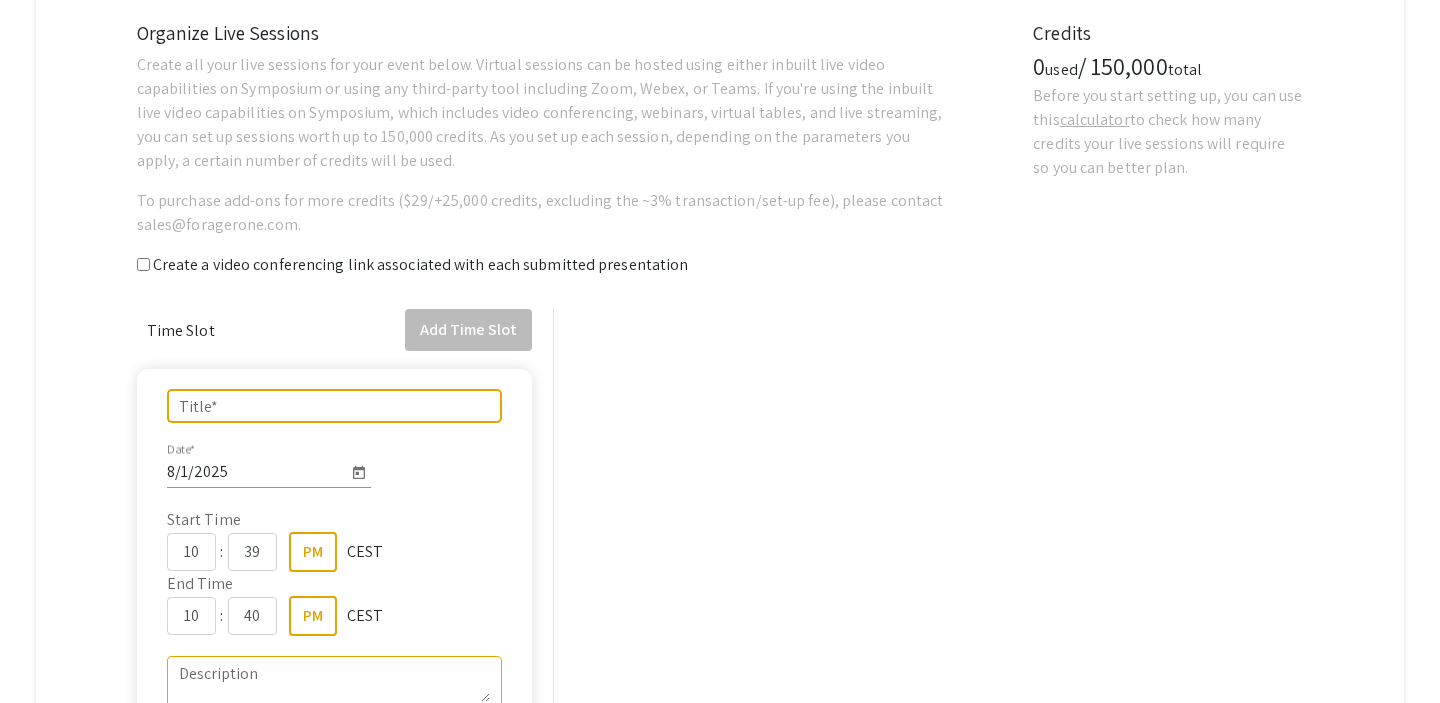 click on "Title   *" at bounding box center (335, 406) 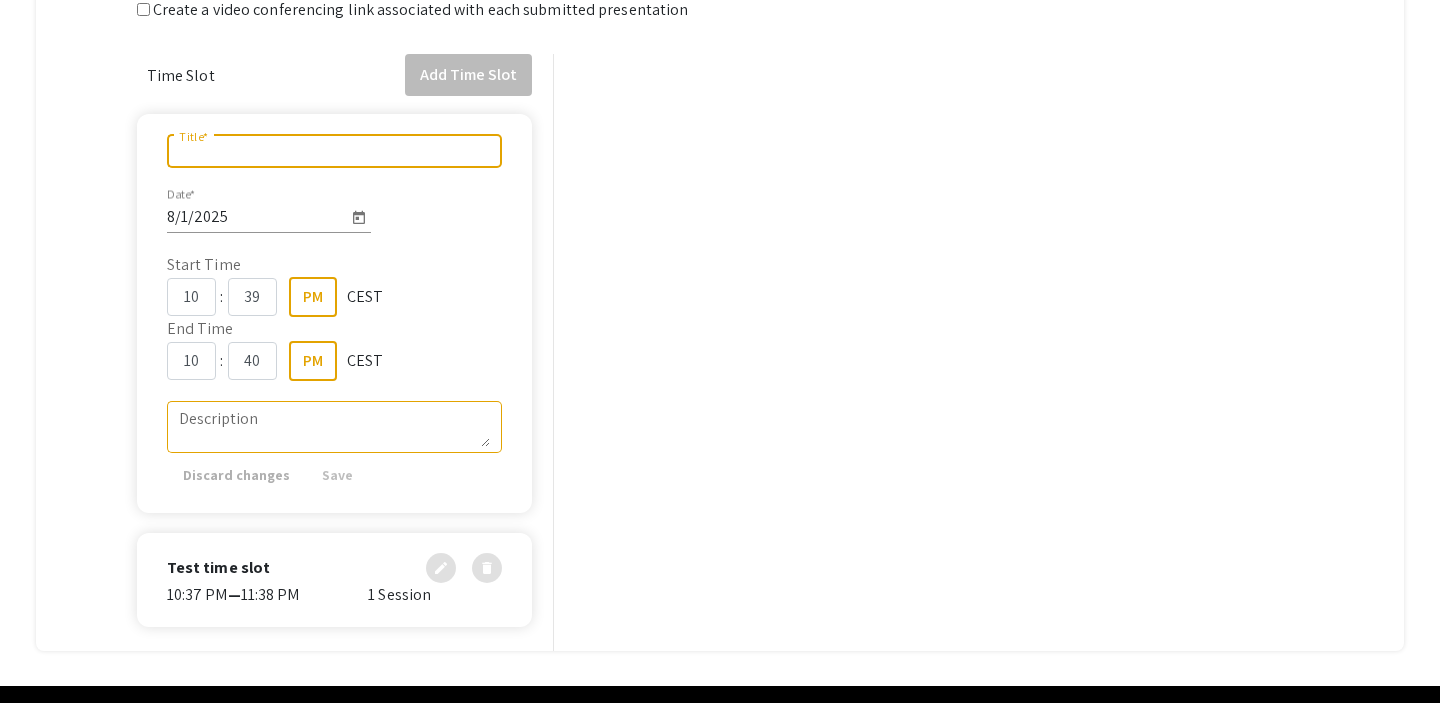 scroll, scrollTop: 575, scrollLeft: 0, axis: vertical 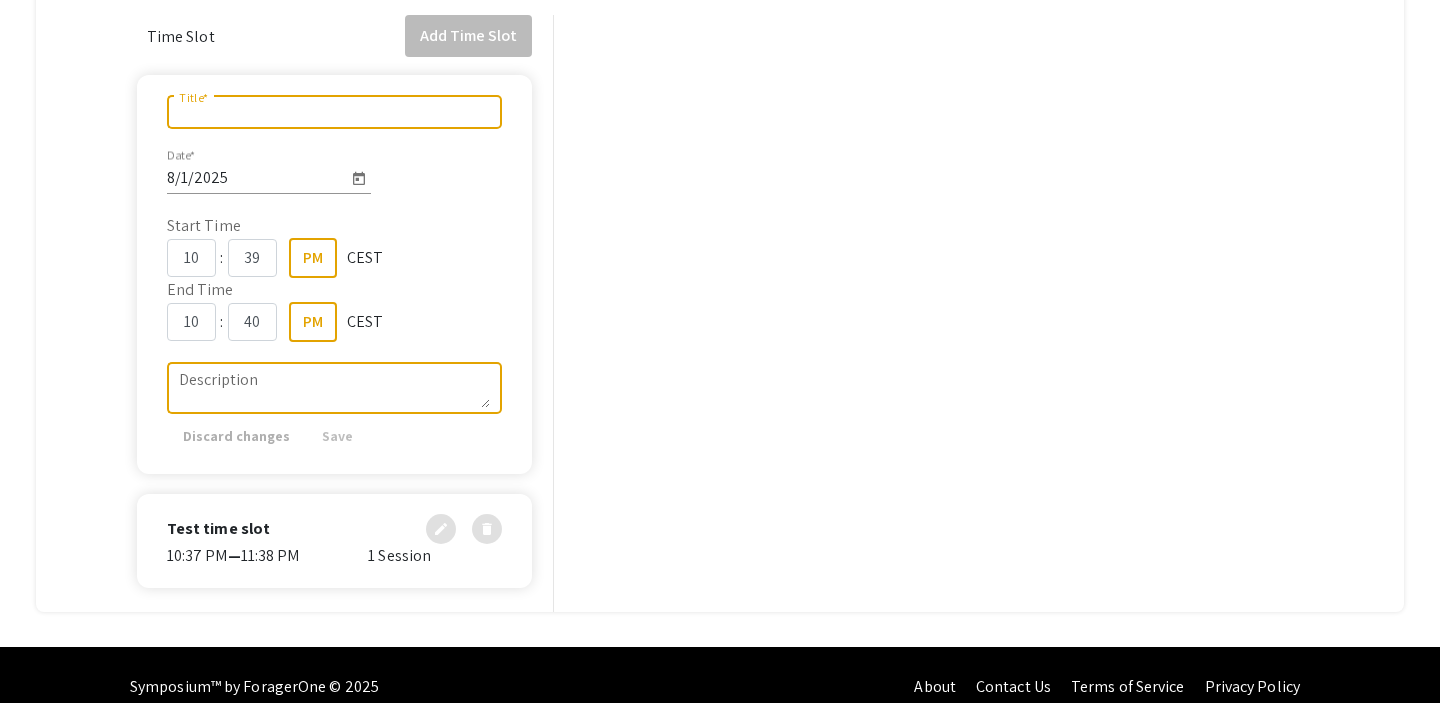 click on "Description" at bounding box center [335, 388] 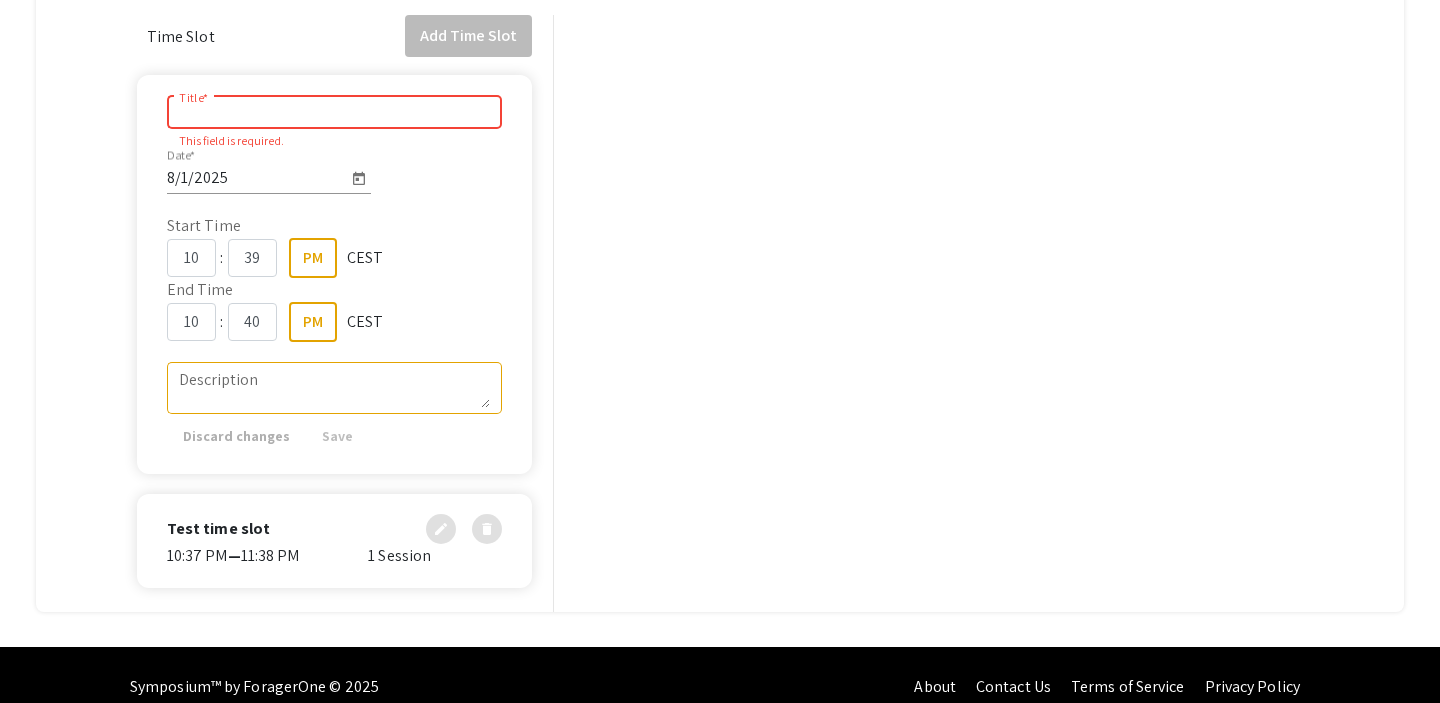 click on "Title   *" at bounding box center [335, 112] 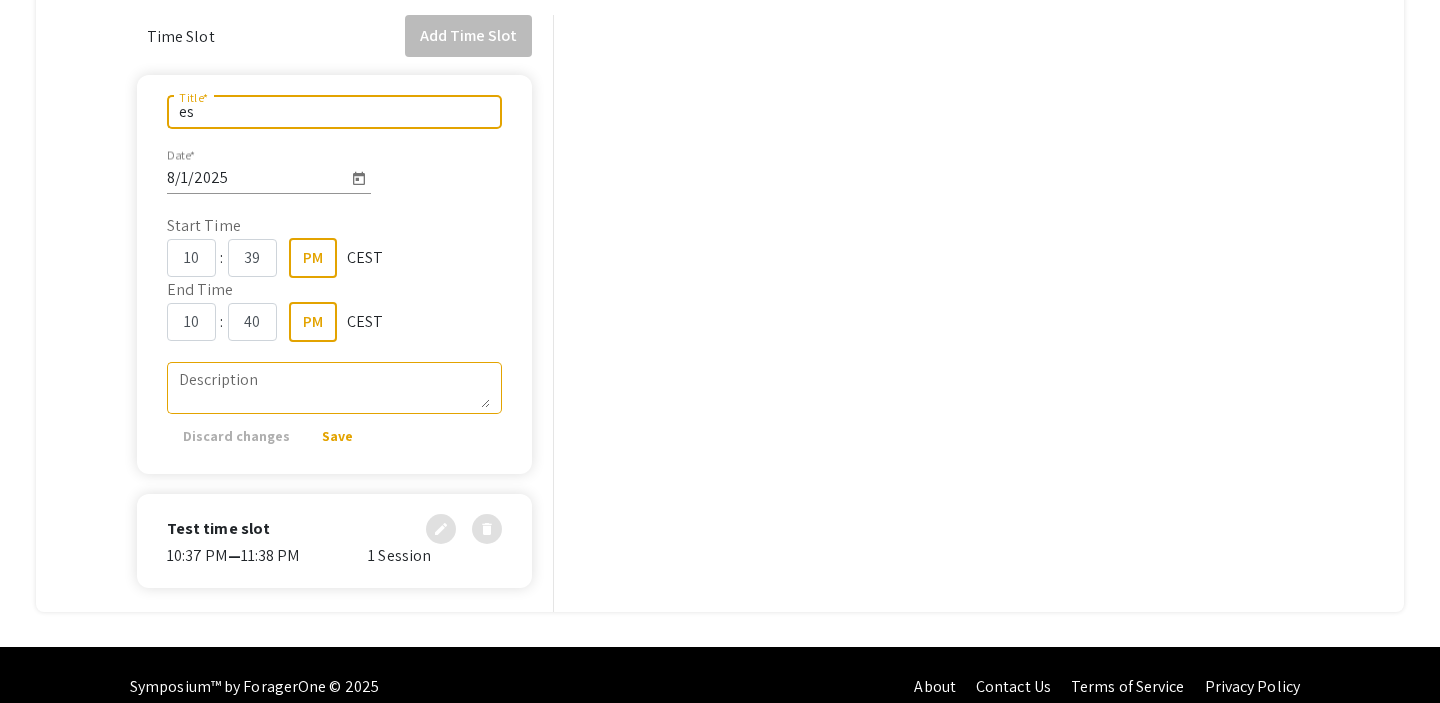 type on "e" 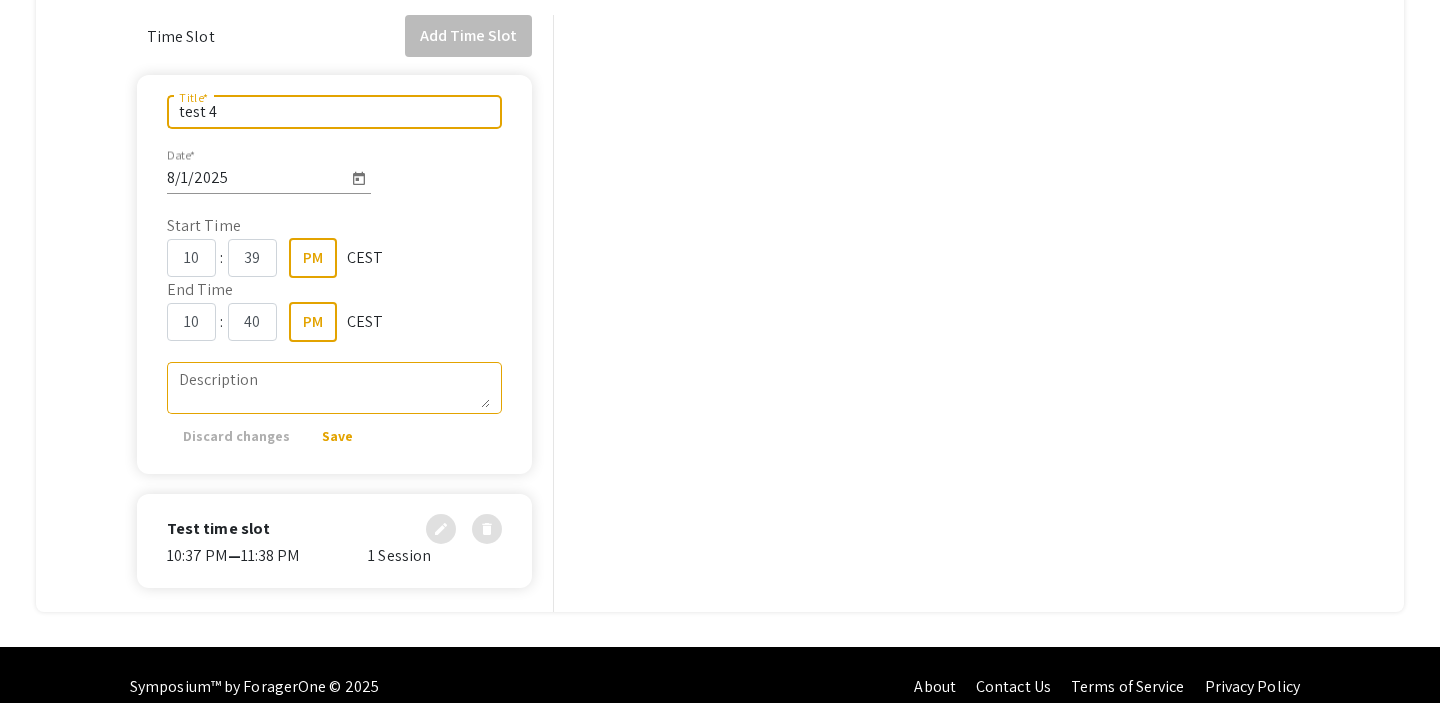 type on "test 4" 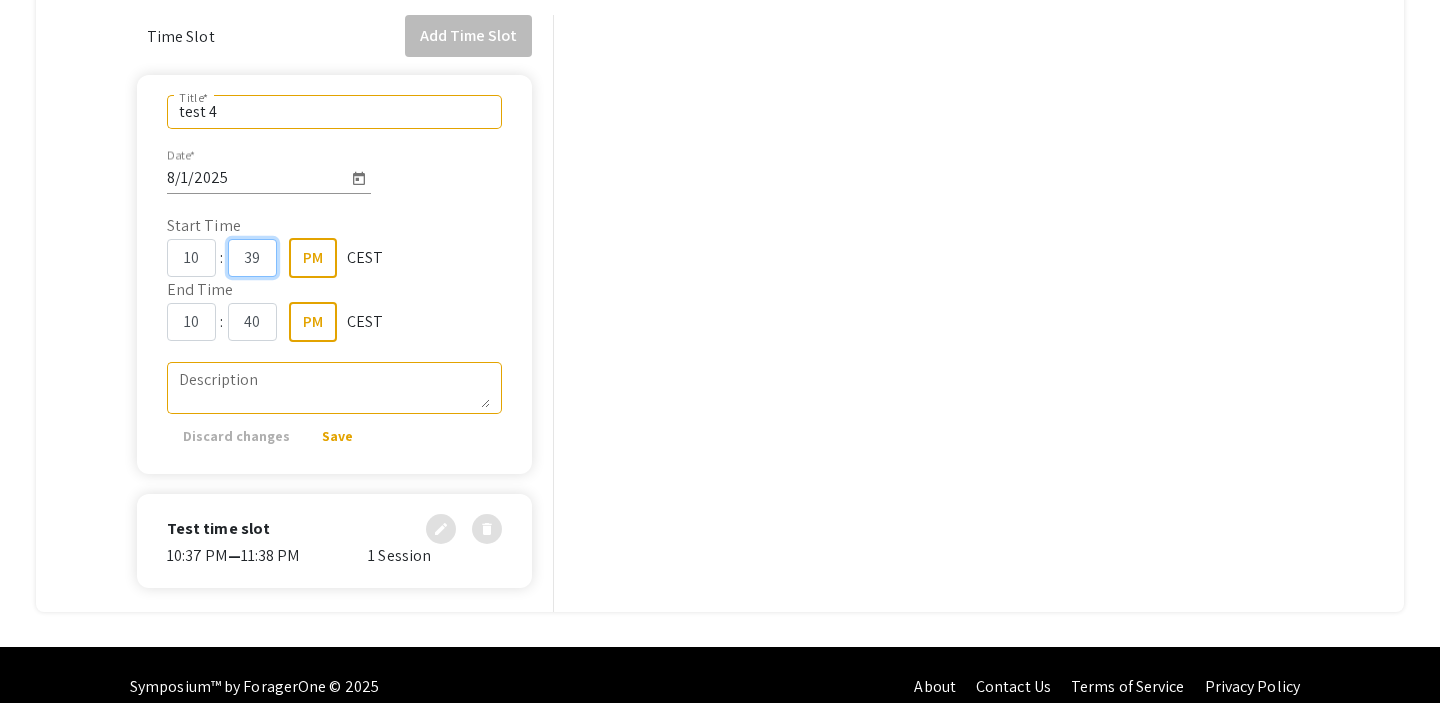 click on "39" 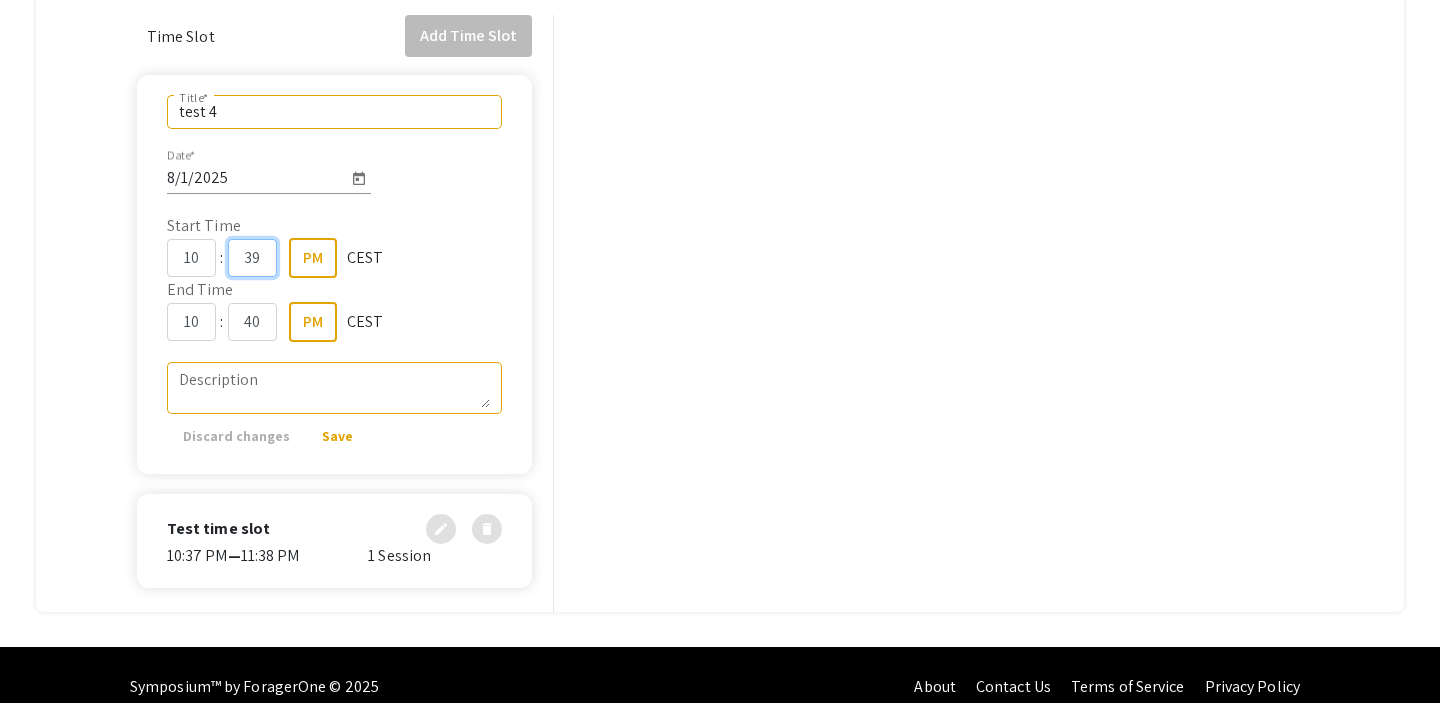 click on "39" 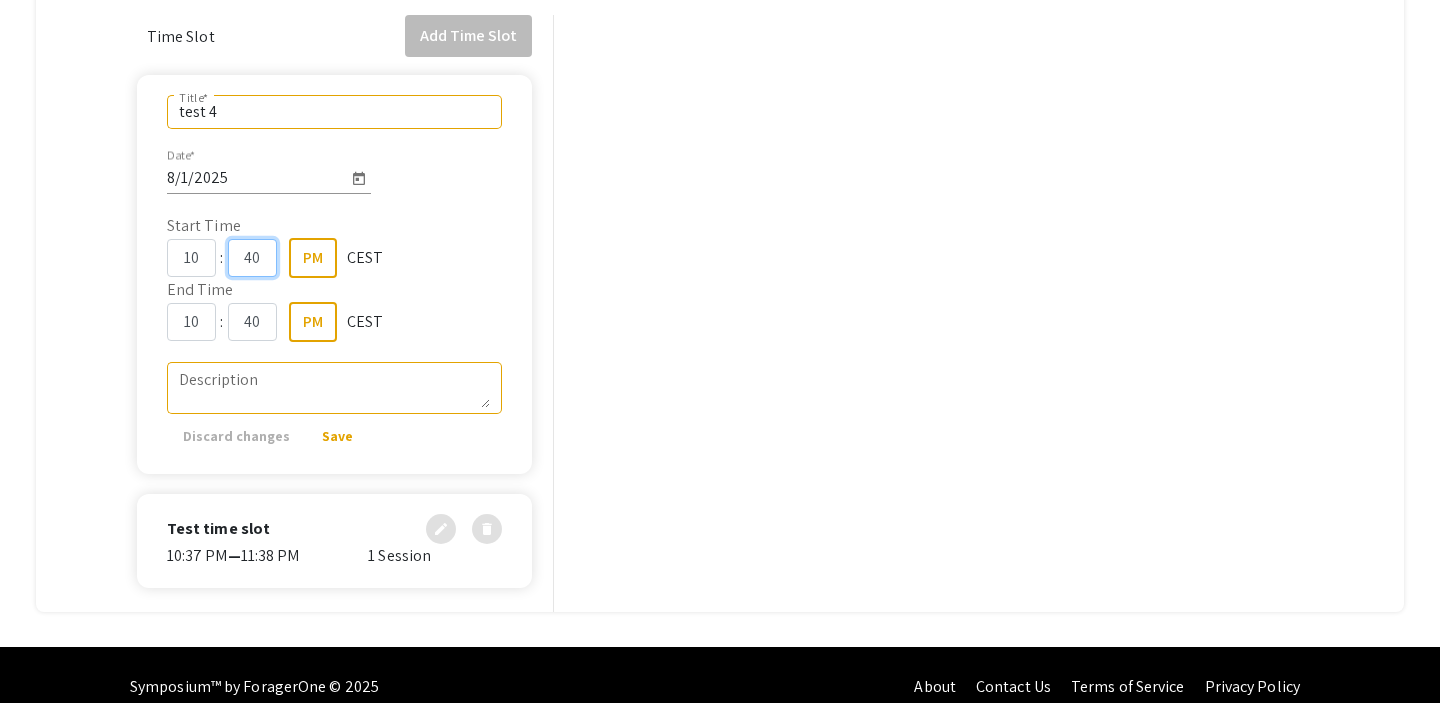 type on "40" 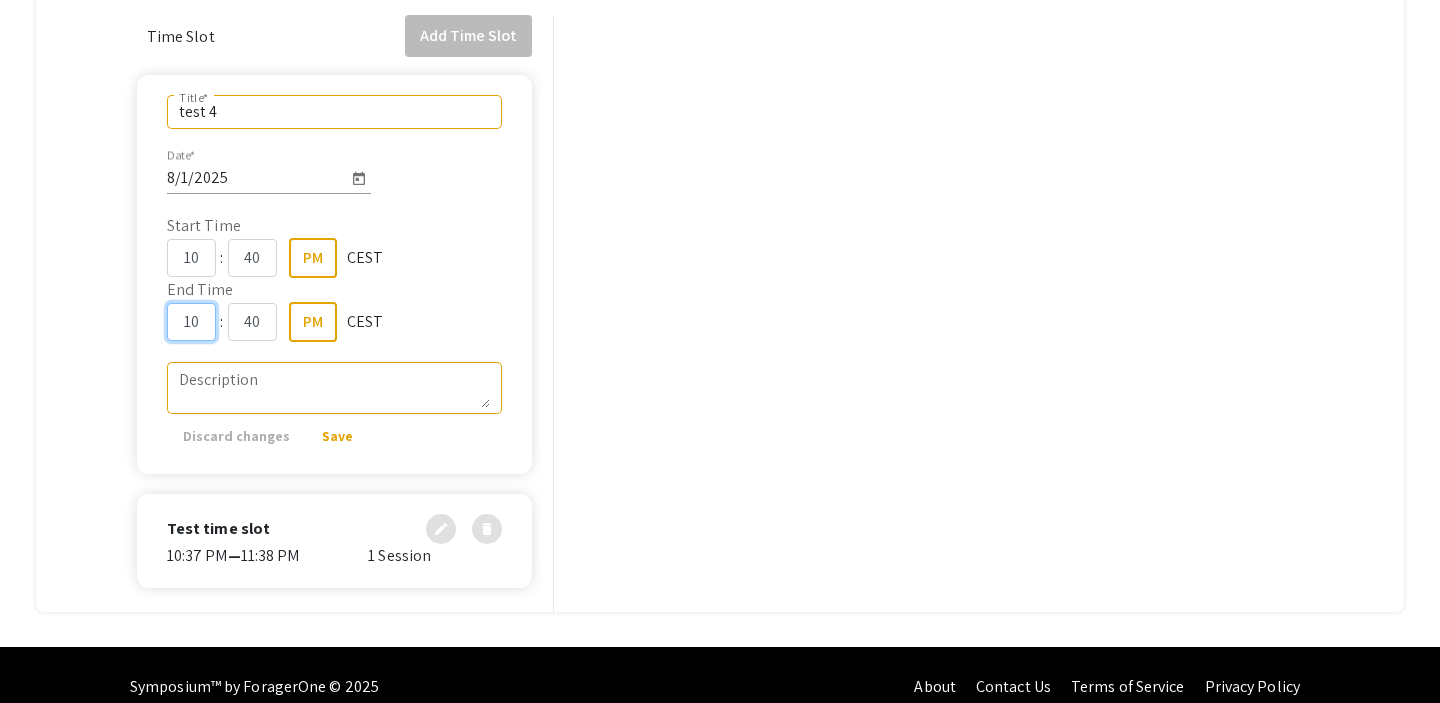 click on "10 : 40 PM" 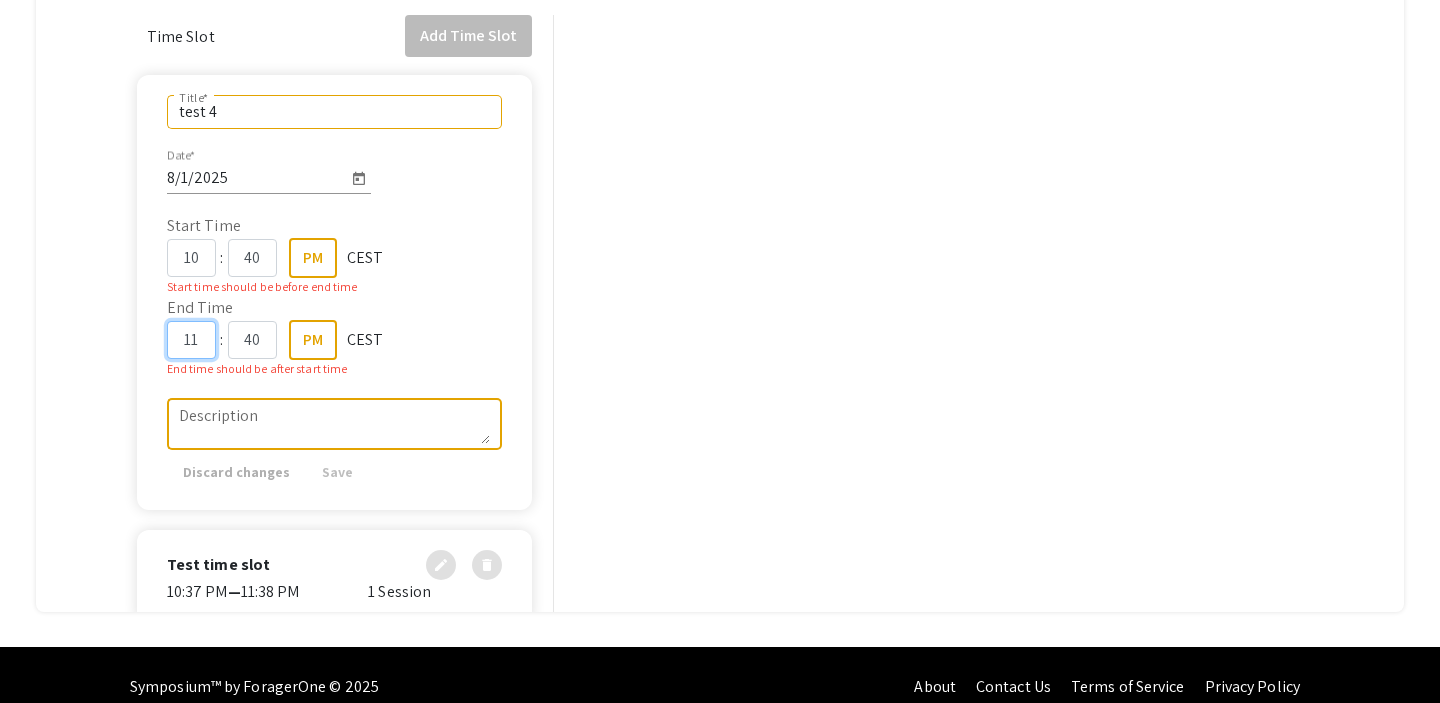 type on "11" 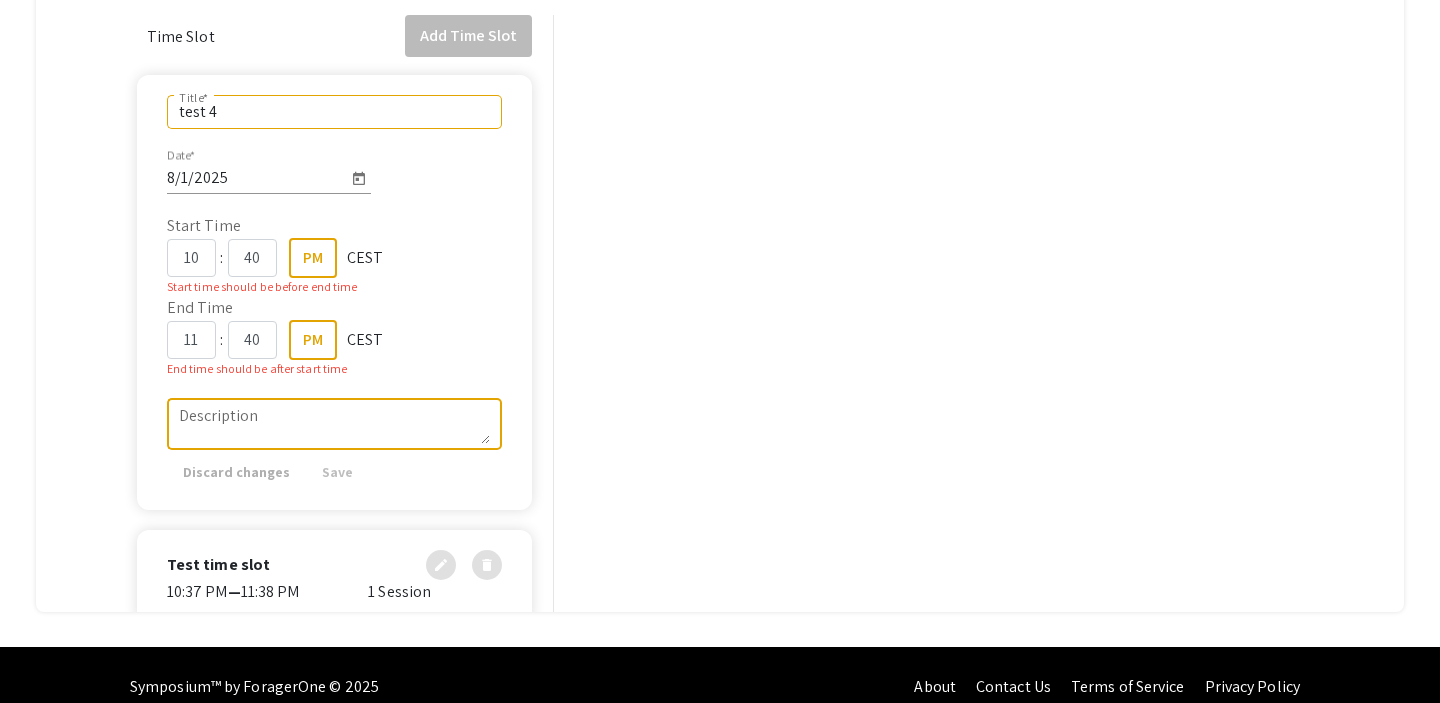 click on "test 4 Title * 8/1/2025 Date * Start Time 10 : 40 PM CEST Start time should be before end time End Time 11 : 40 PM CEST End time should be after start time Description Discard changes Save" 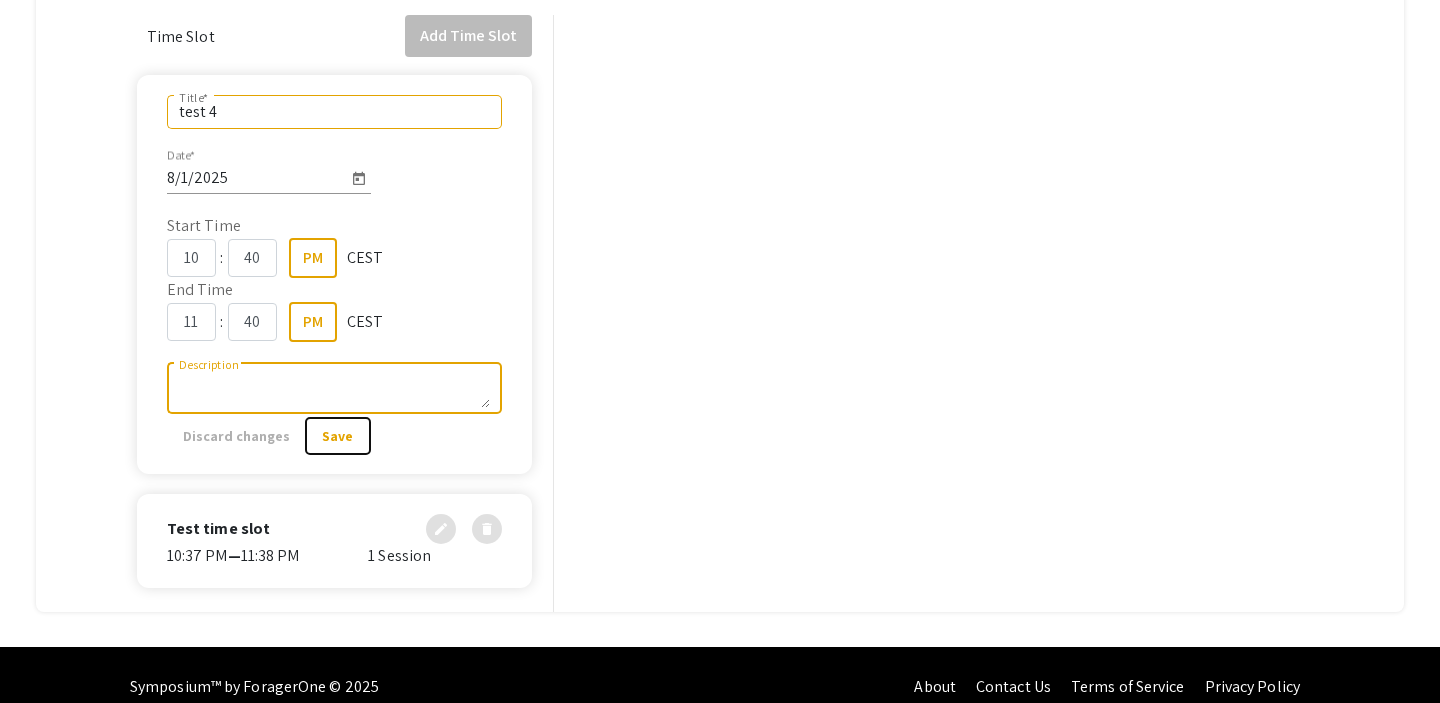 click on "Save" 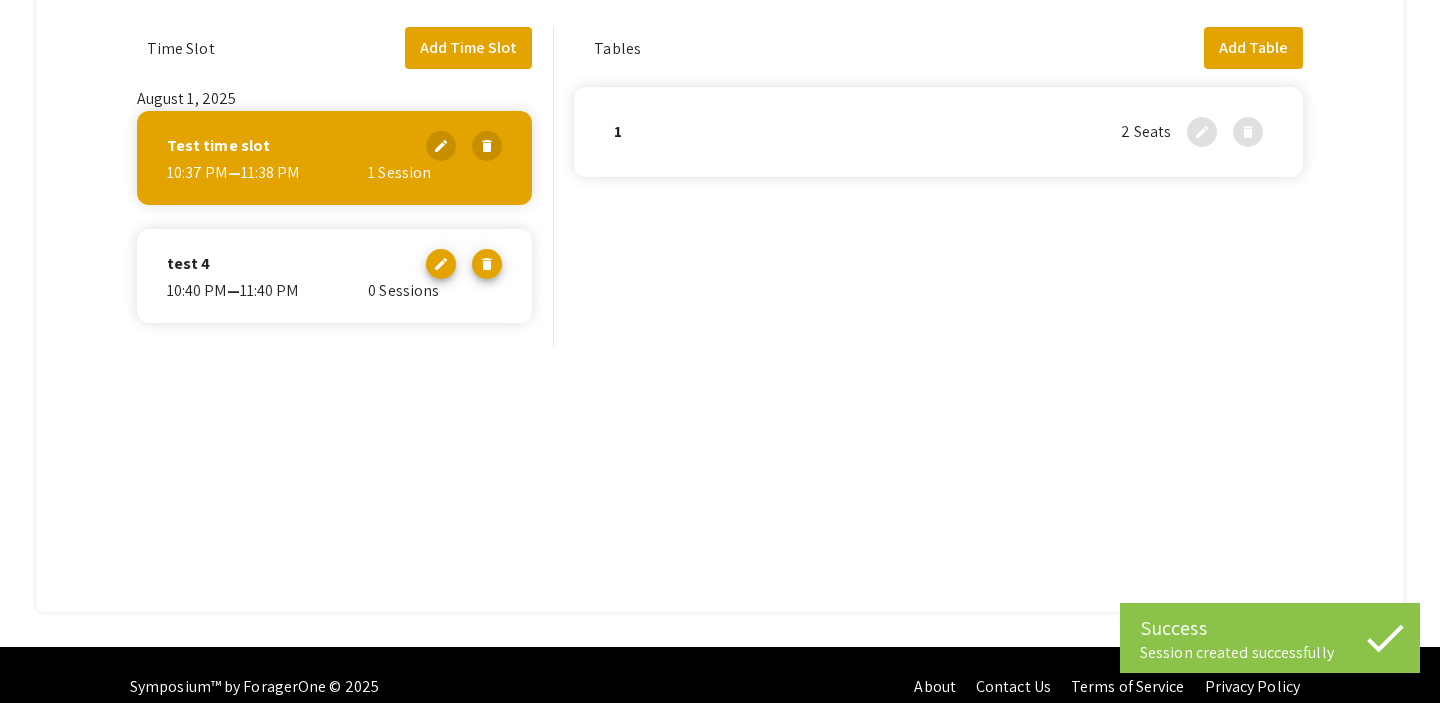 scroll, scrollTop: 587, scrollLeft: 0, axis: vertical 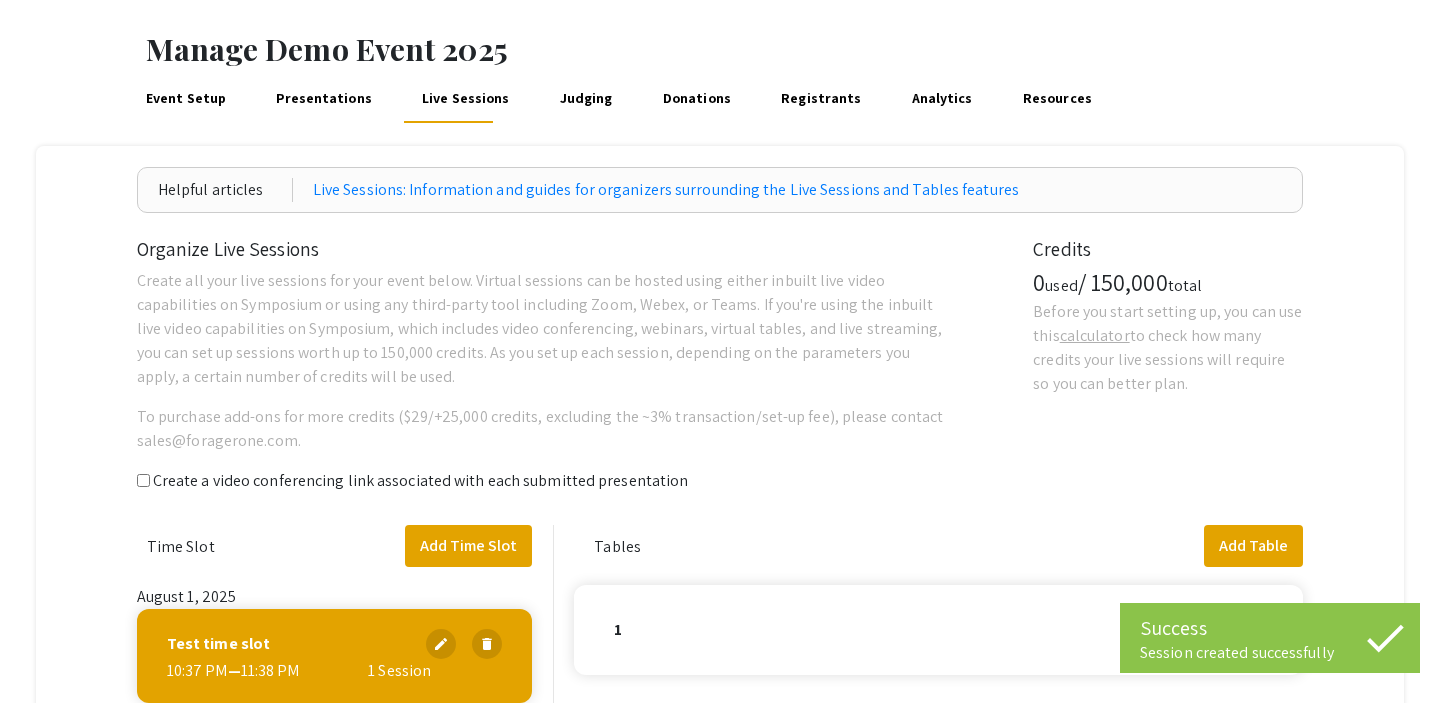 click on "Judging" at bounding box center [586, 99] 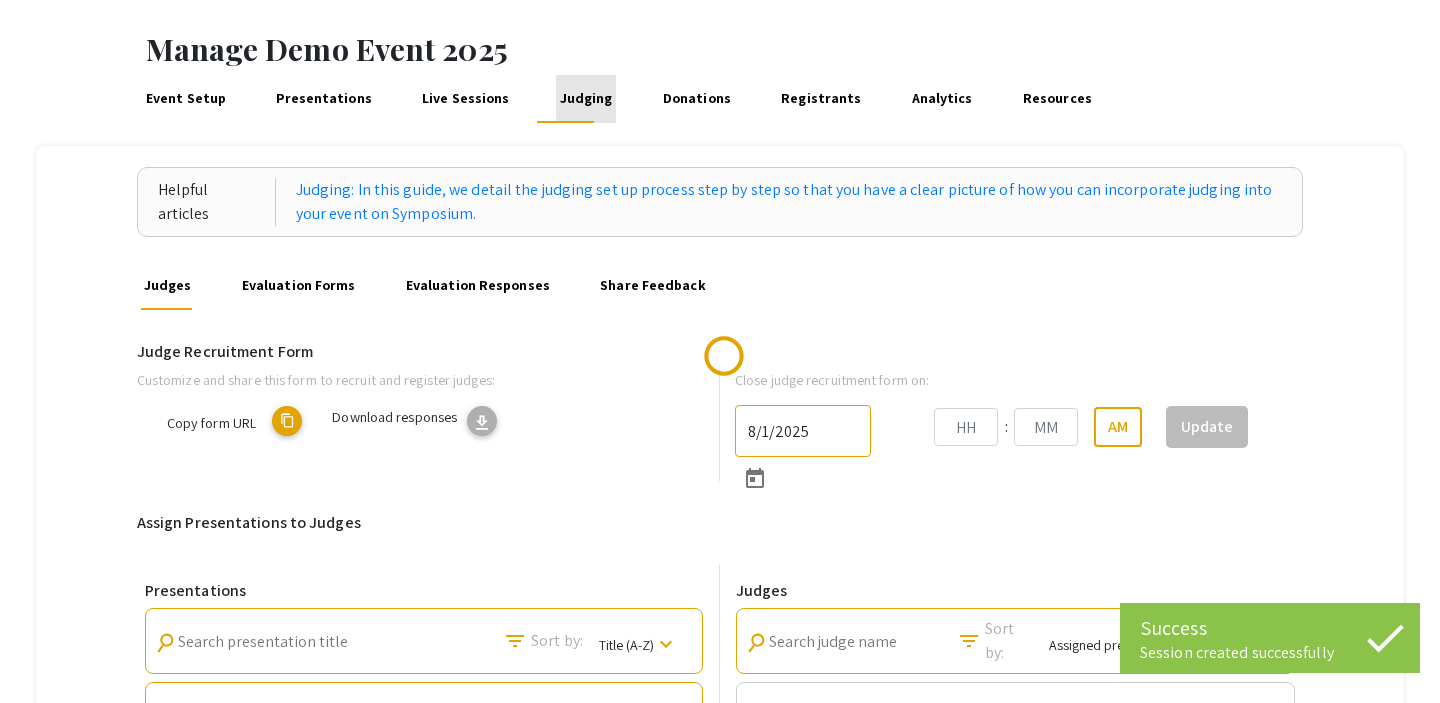 scroll, scrollTop: 0, scrollLeft: 0, axis: both 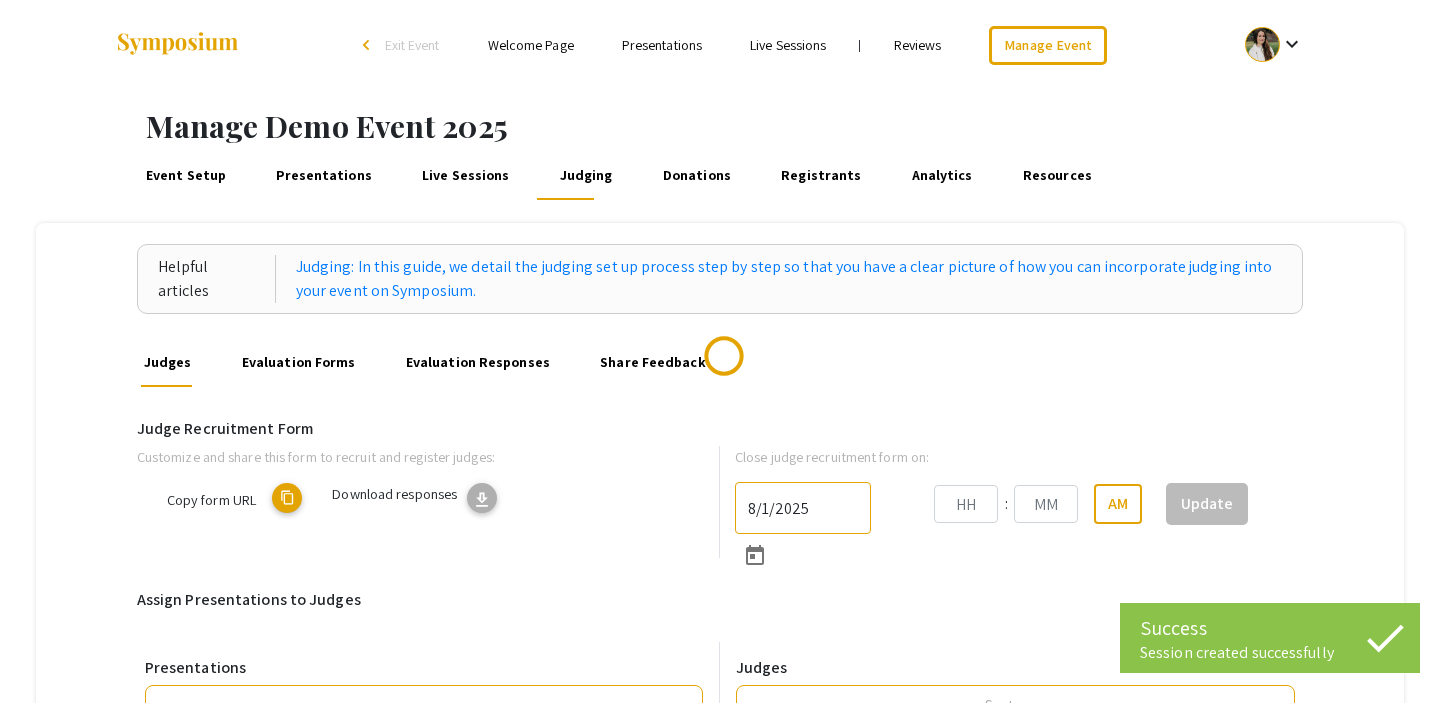 type on "8/31/2025" 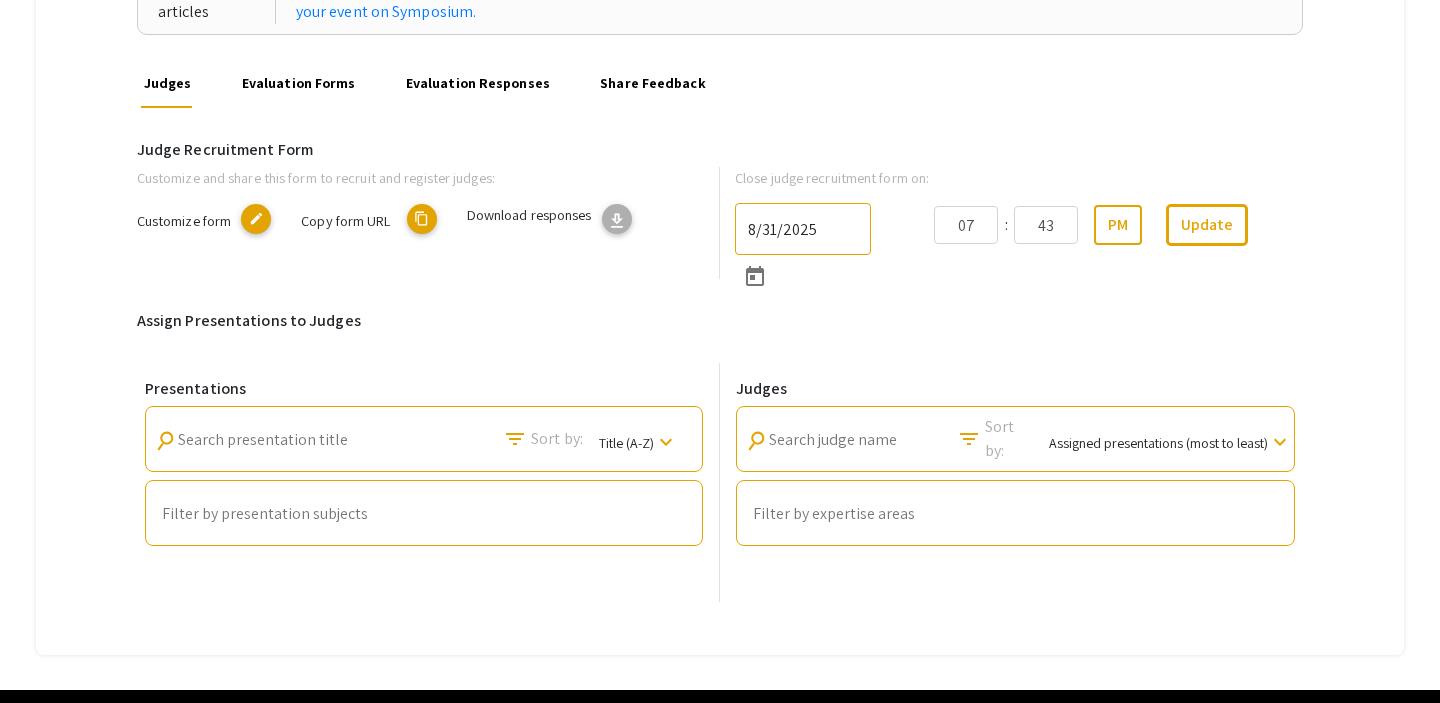 scroll, scrollTop: 286, scrollLeft: 0, axis: vertical 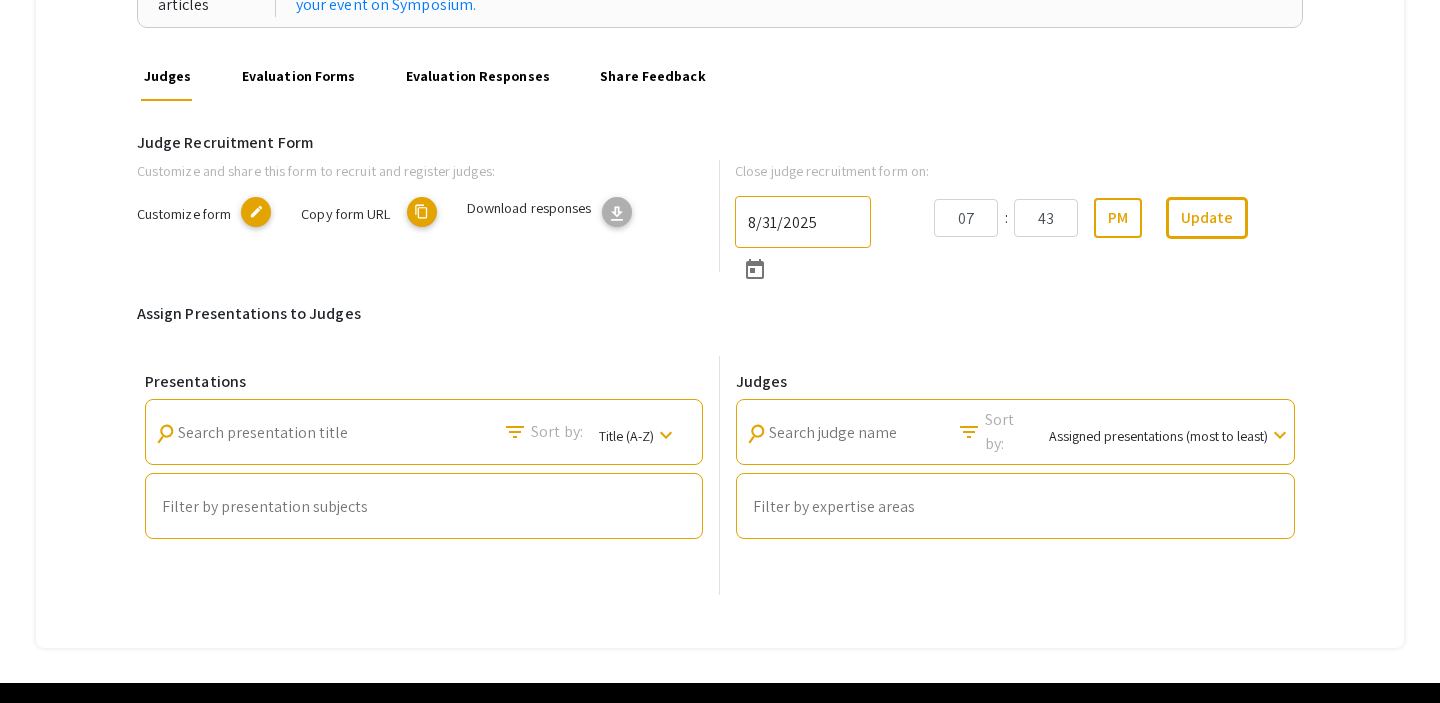 click on "content_copy" 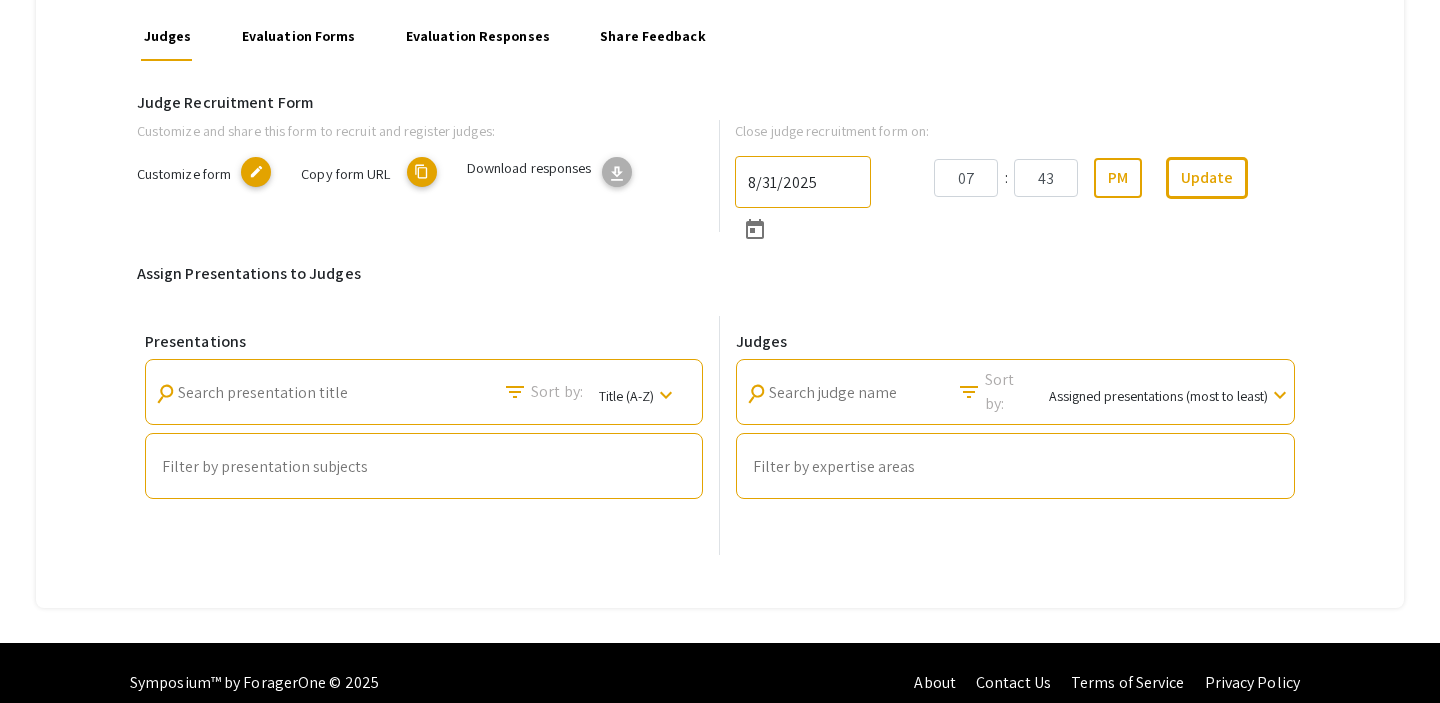scroll, scrollTop: 331, scrollLeft: 0, axis: vertical 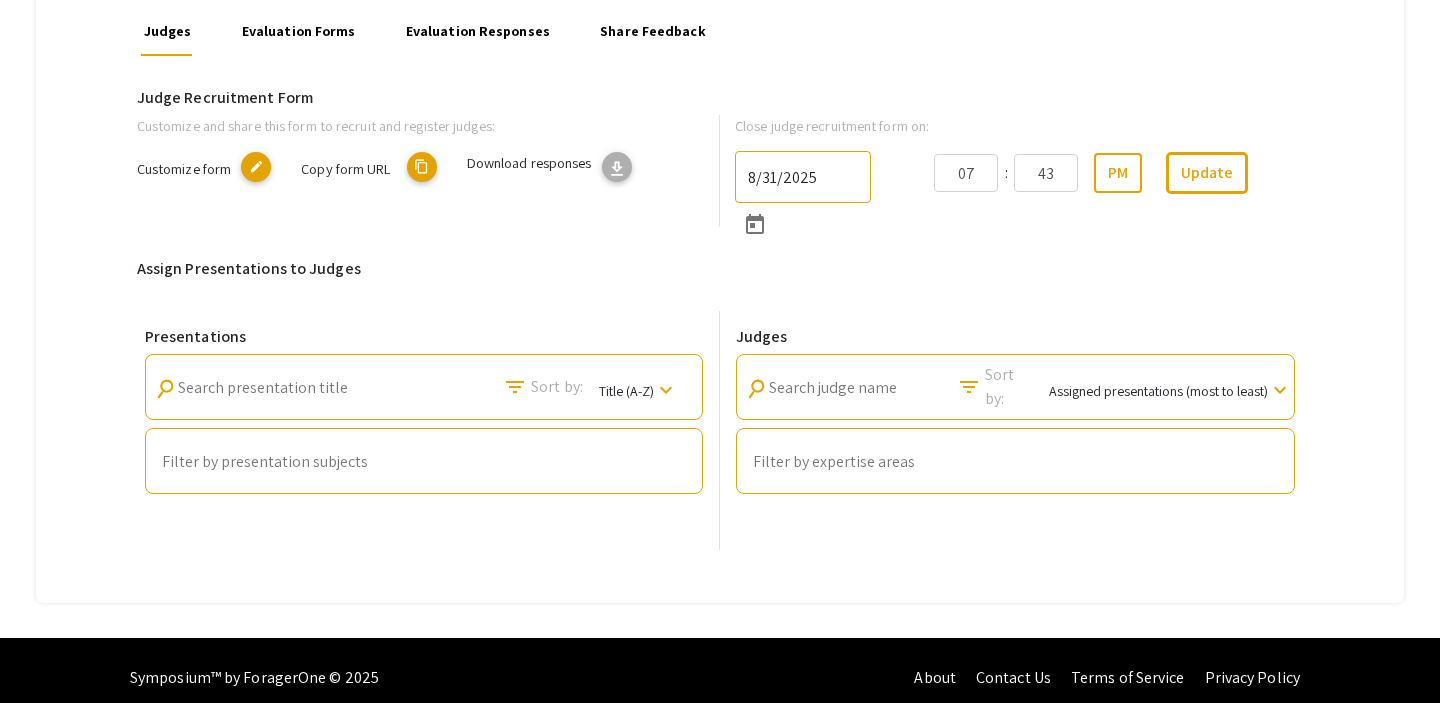 click on "filter_list" 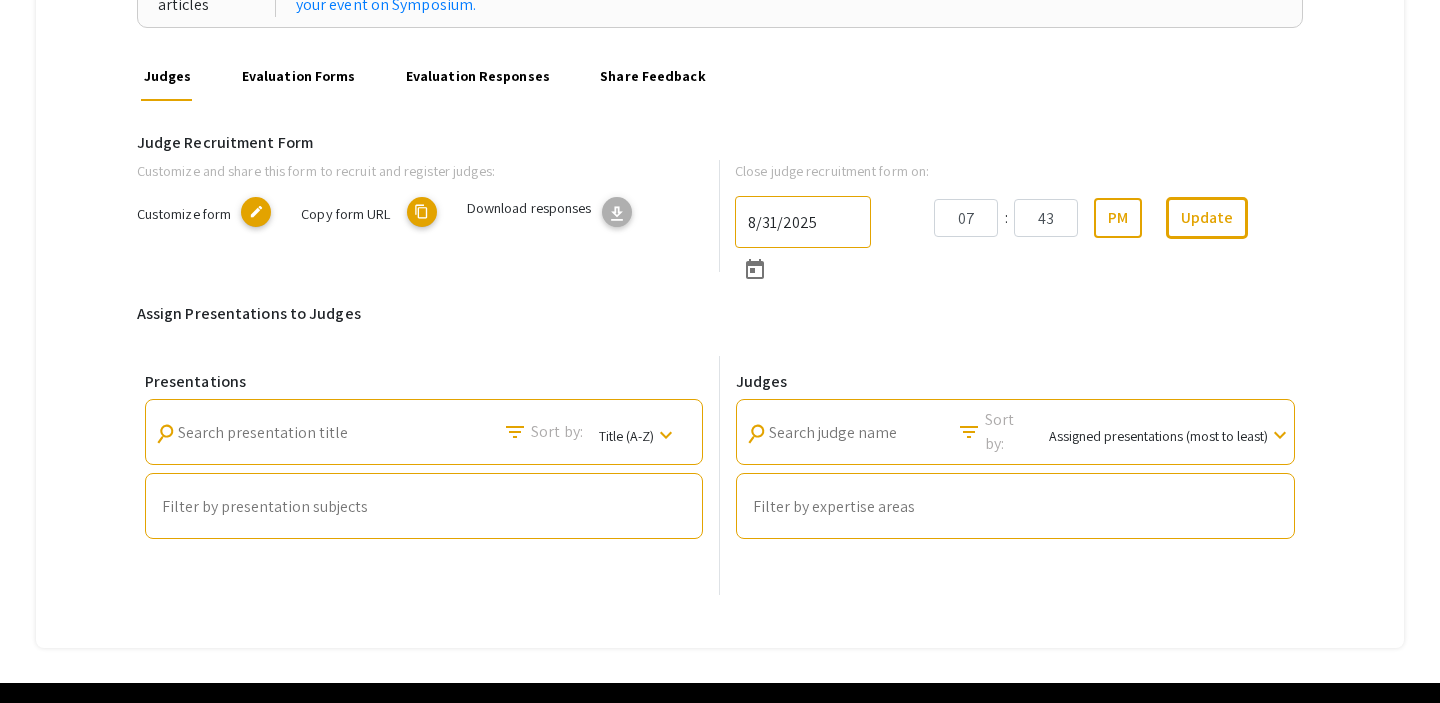 scroll, scrollTop: 279, scrollLeft: 0, axis: vertical 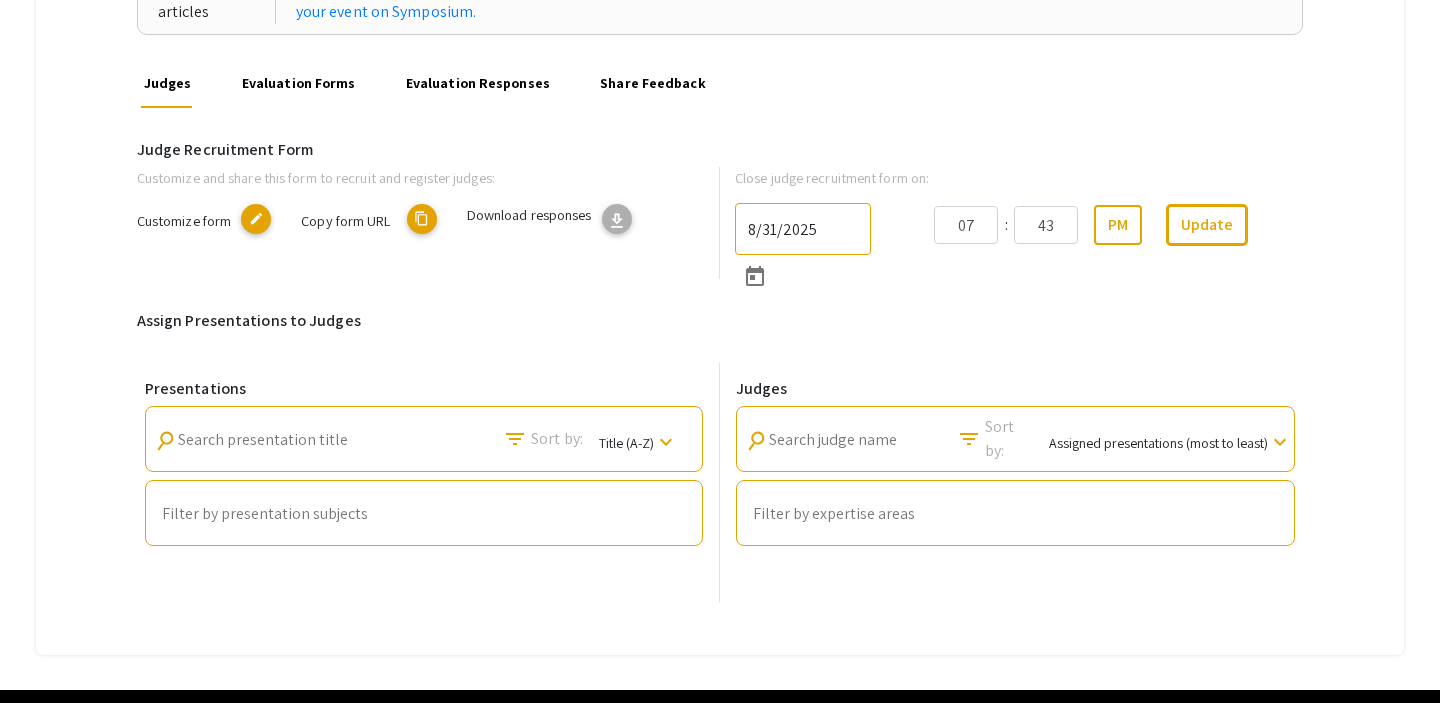 click on "Evaluation Forms" at bounding box center [298, 84] 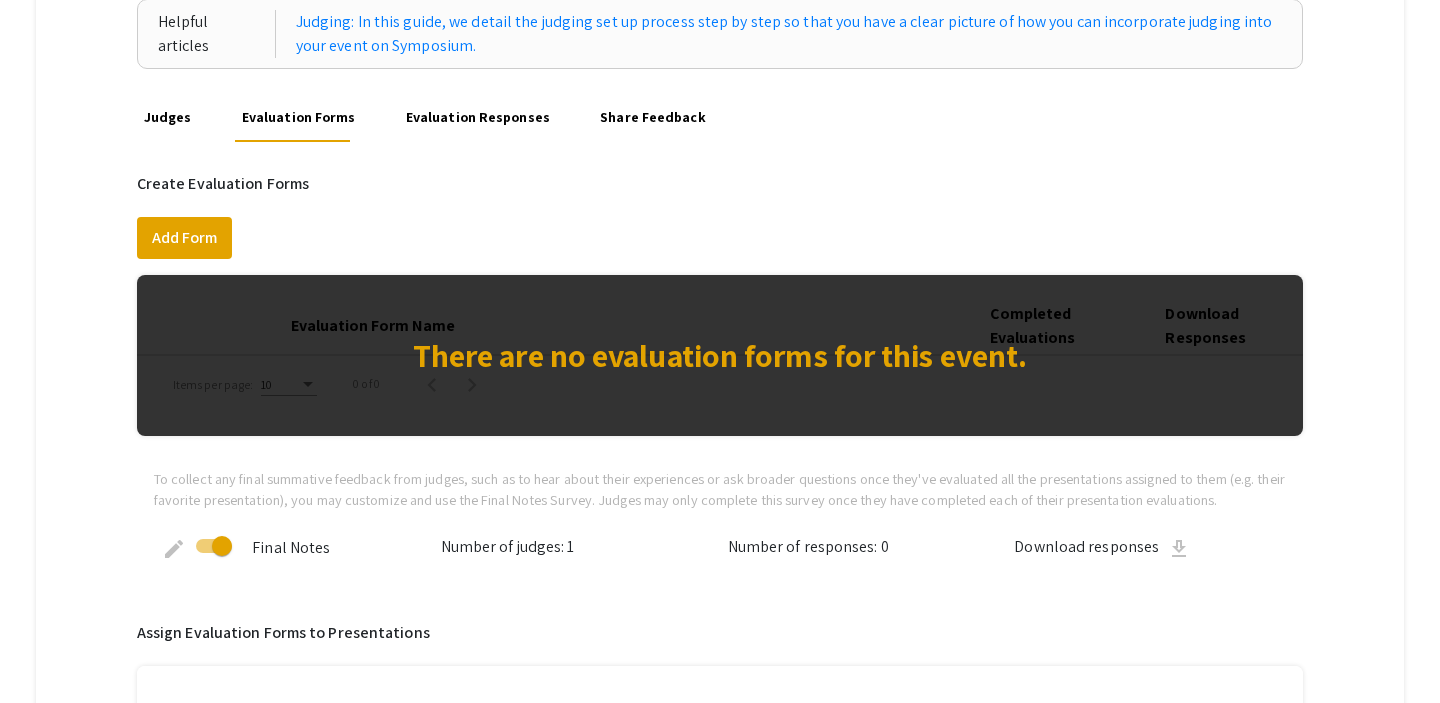 scroll, scrollTop: 241, scrollLeft: 0, axis: vertical 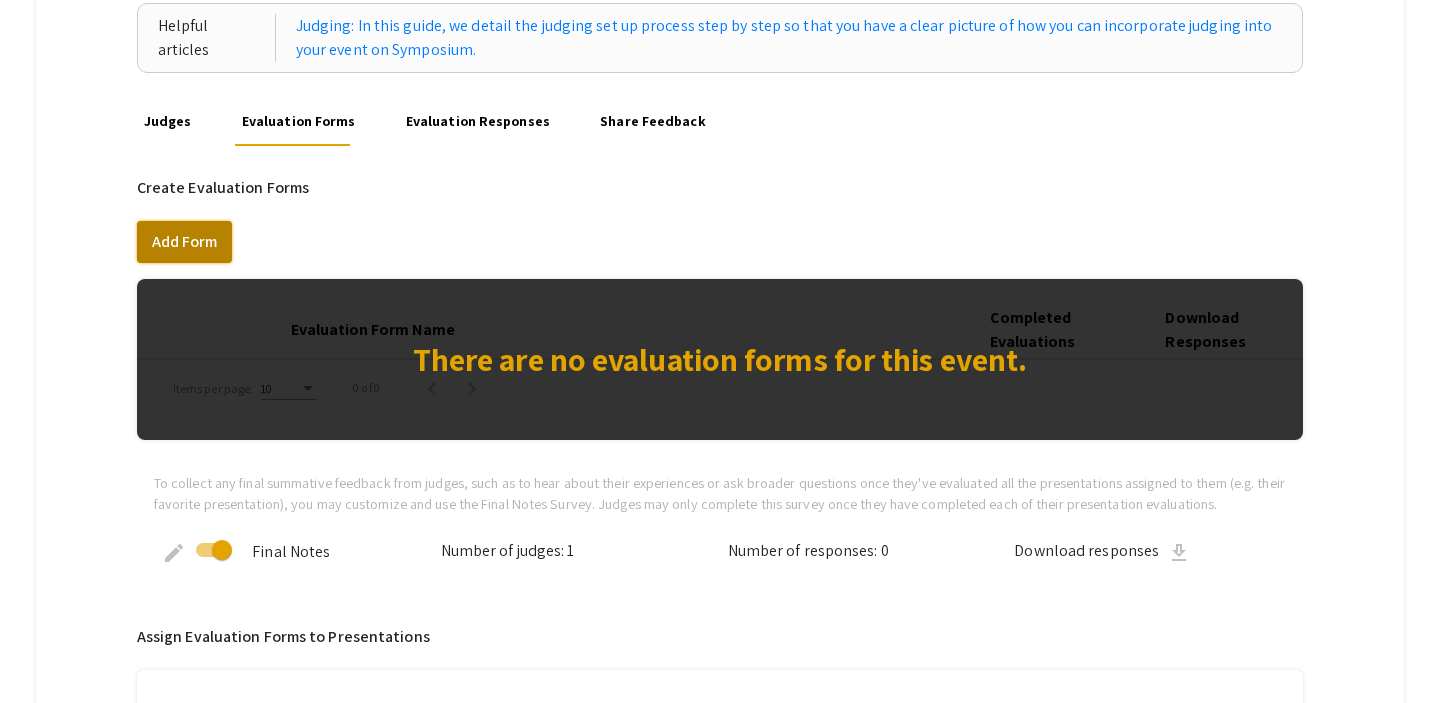 click on "Add Form" 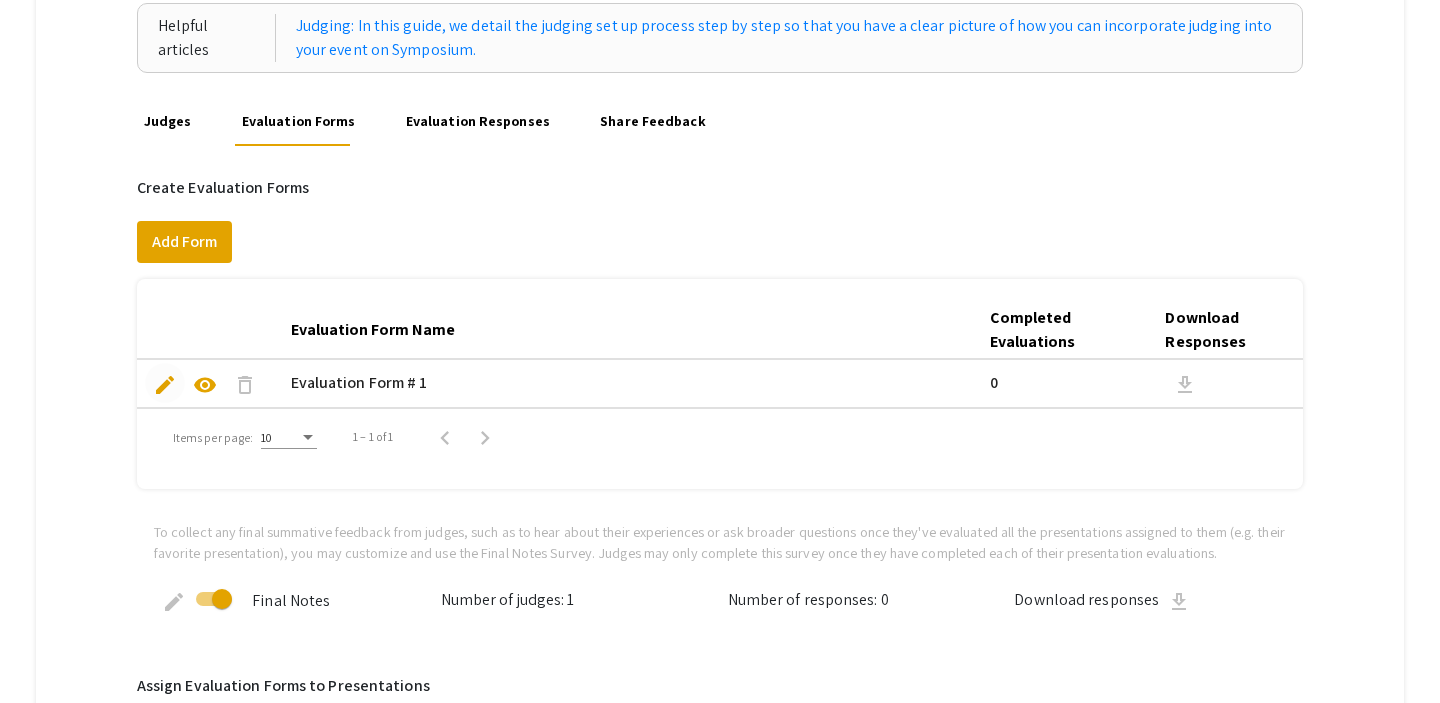 click on "edit" at bounding box center (165, 385) 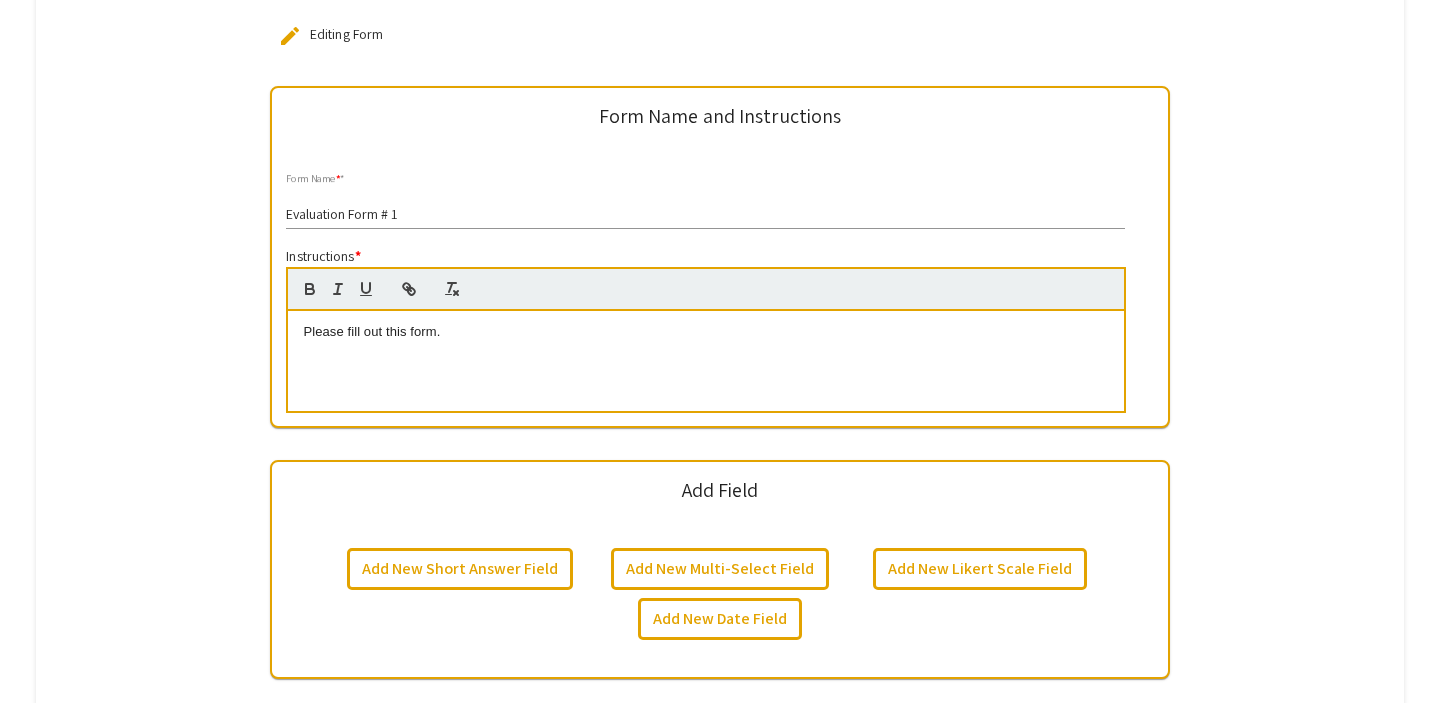 scroll, scrollTop: 826, scrollLeft: 0, axis: vertical 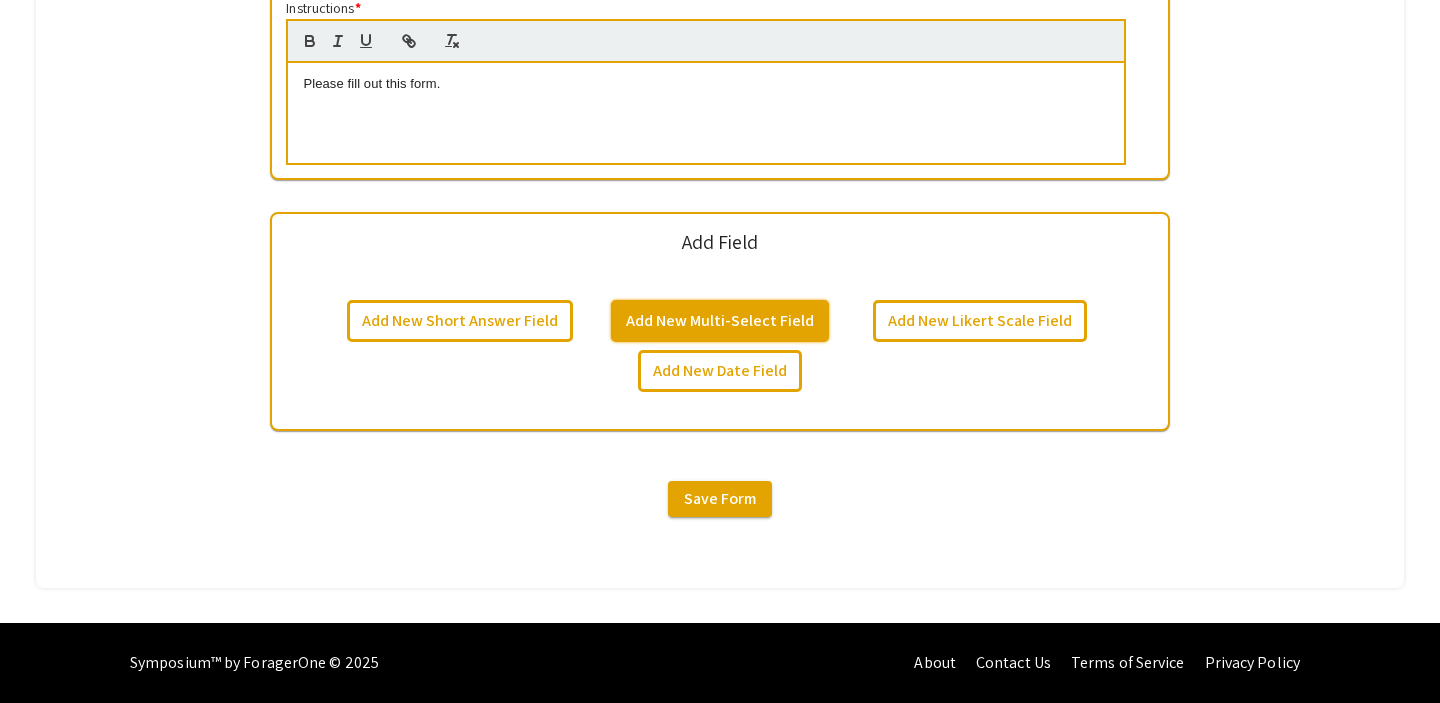 click on "Add New Multi-Select Field" 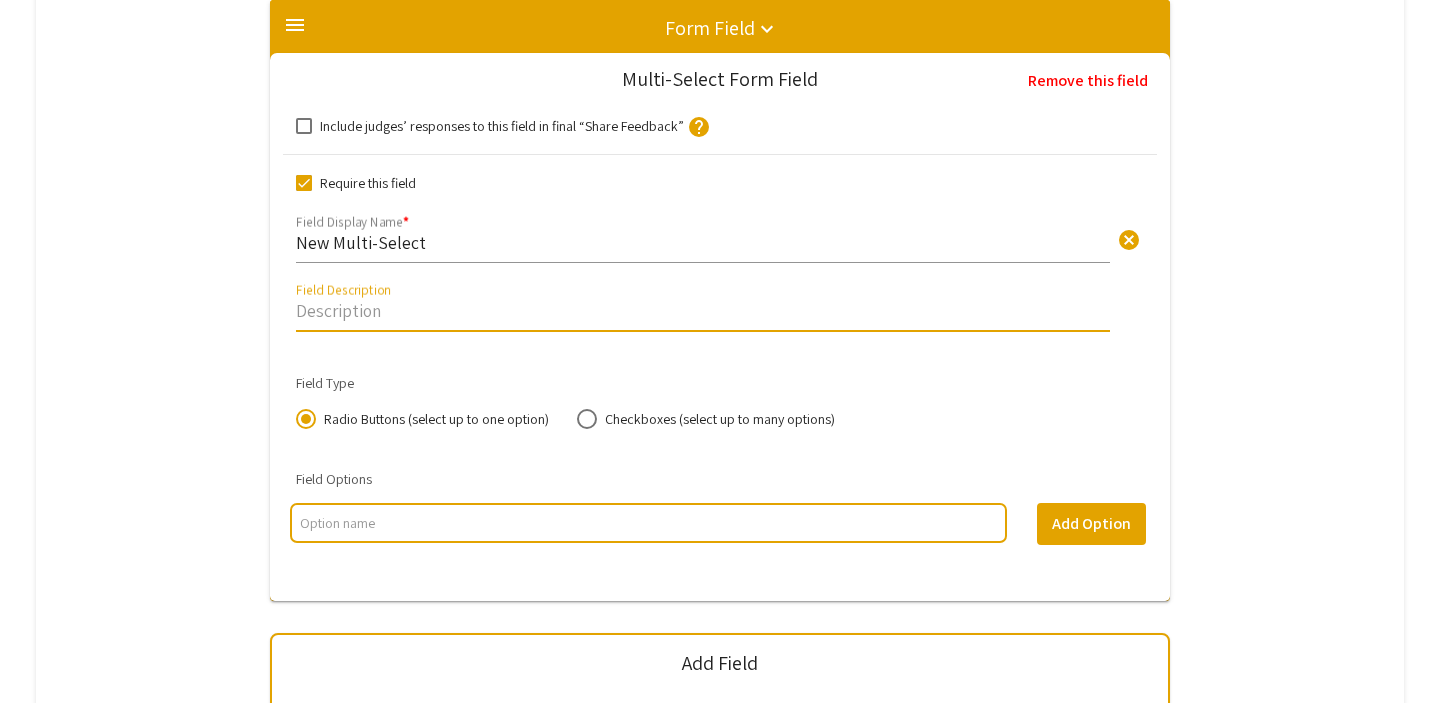 click on "Field Description" at bounding box center (703, 310) 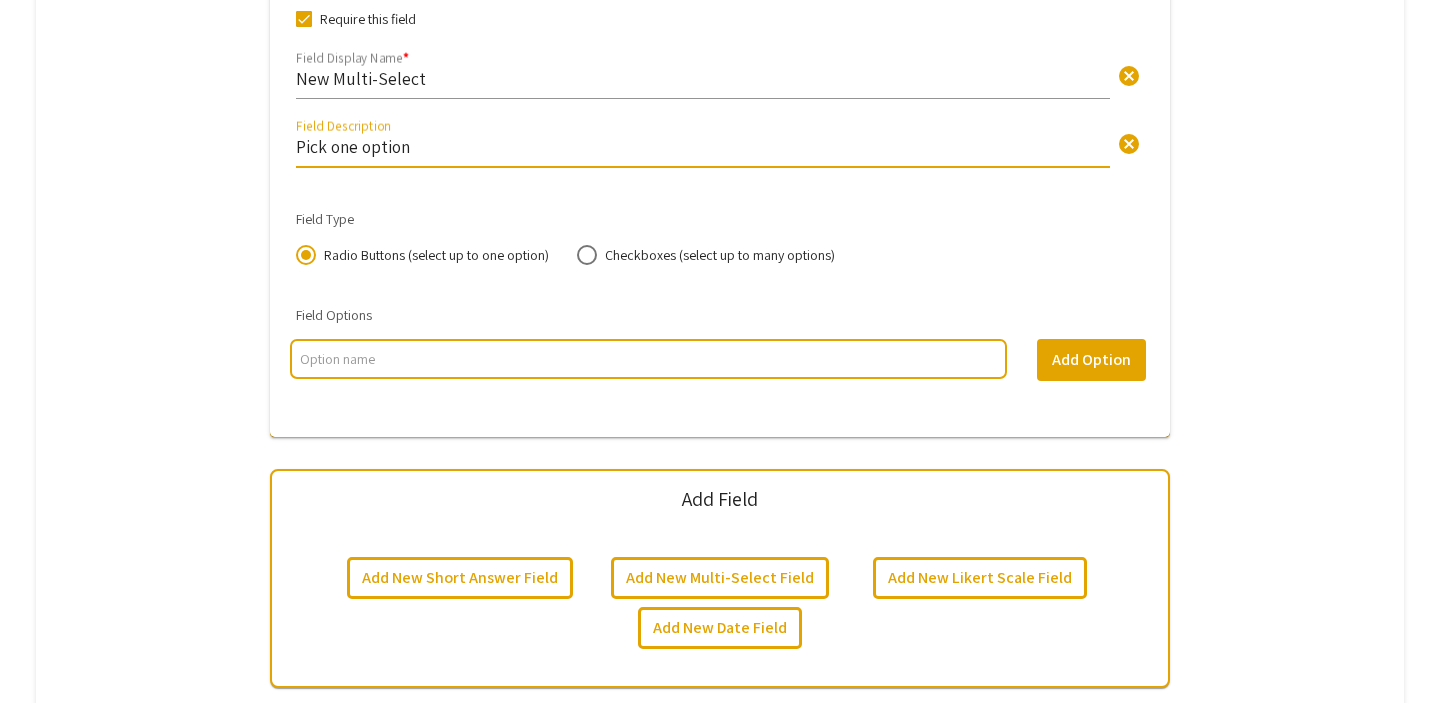 scroll, scrollTop: 1224, scrollLeft: 0, axis: vertical 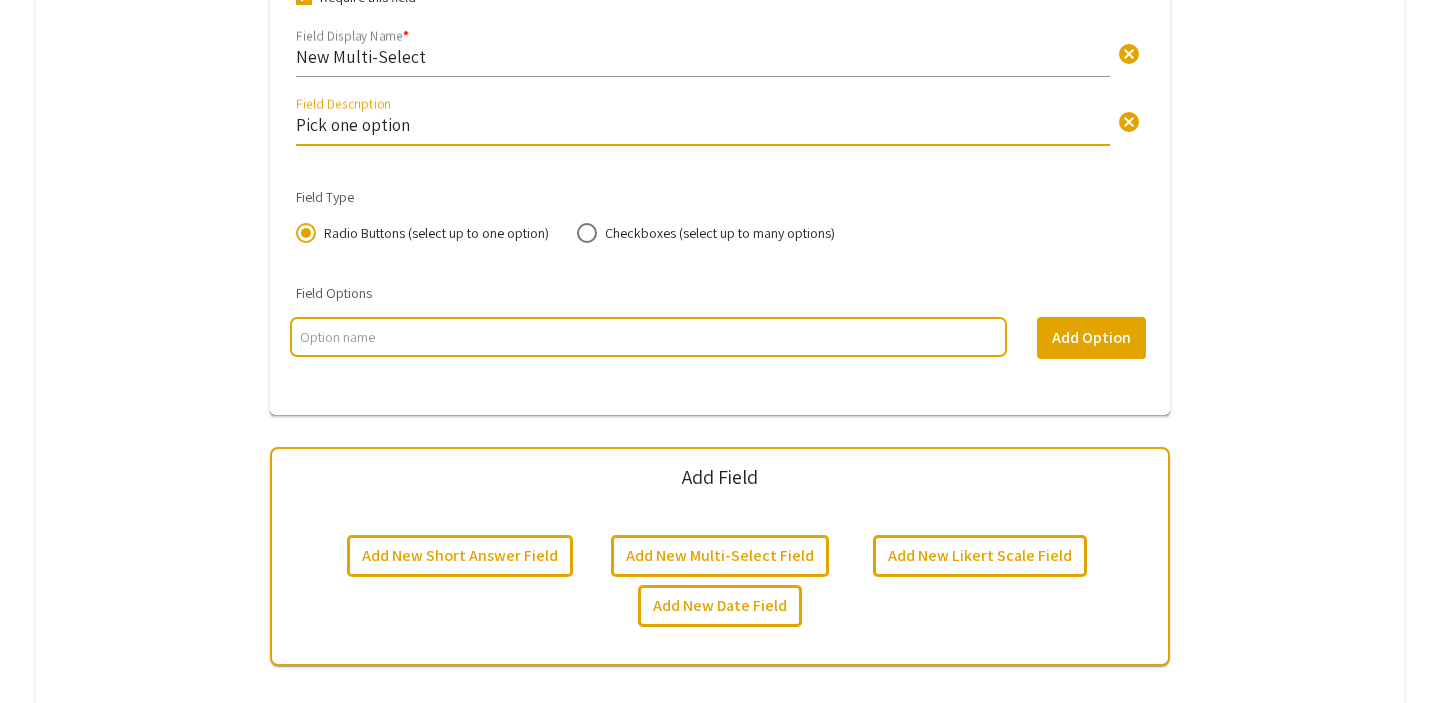 type on "Pick one option" 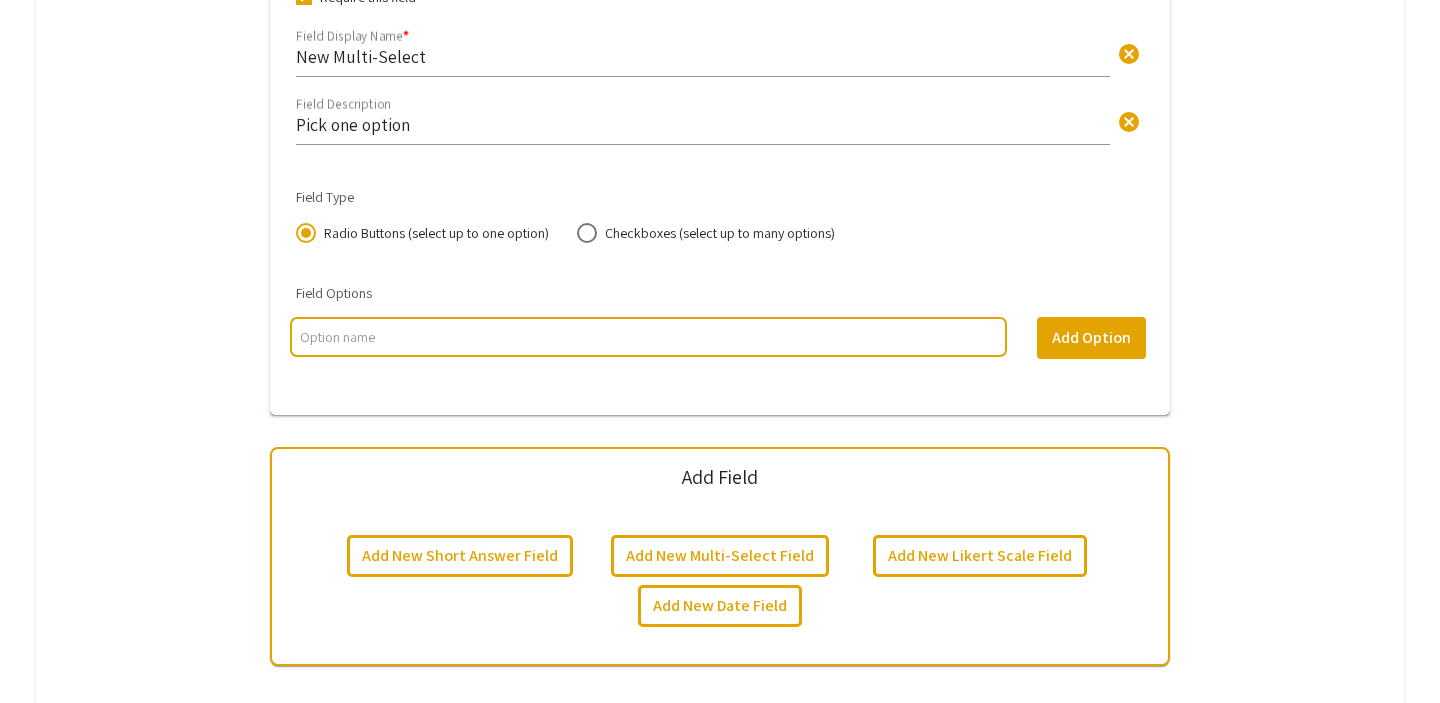 click at bounding box center [648, 337] 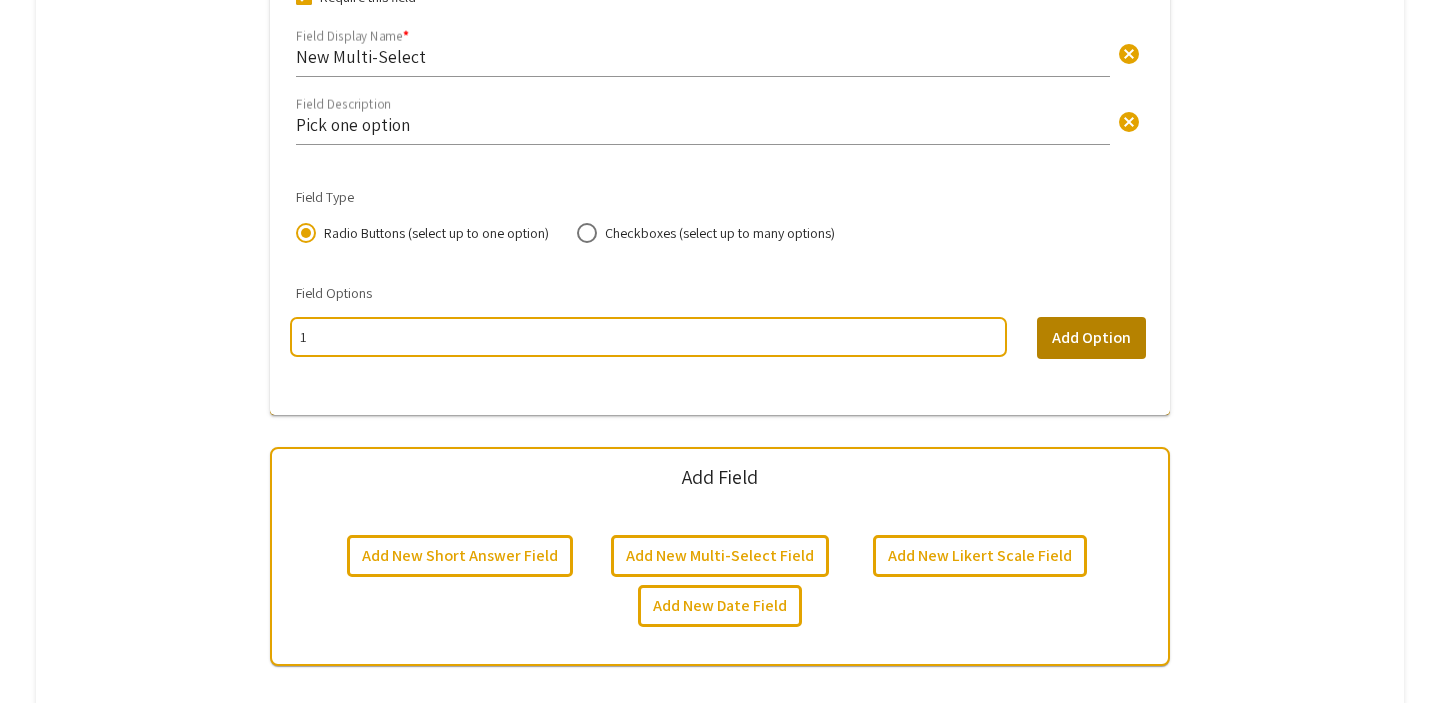 type on "1" 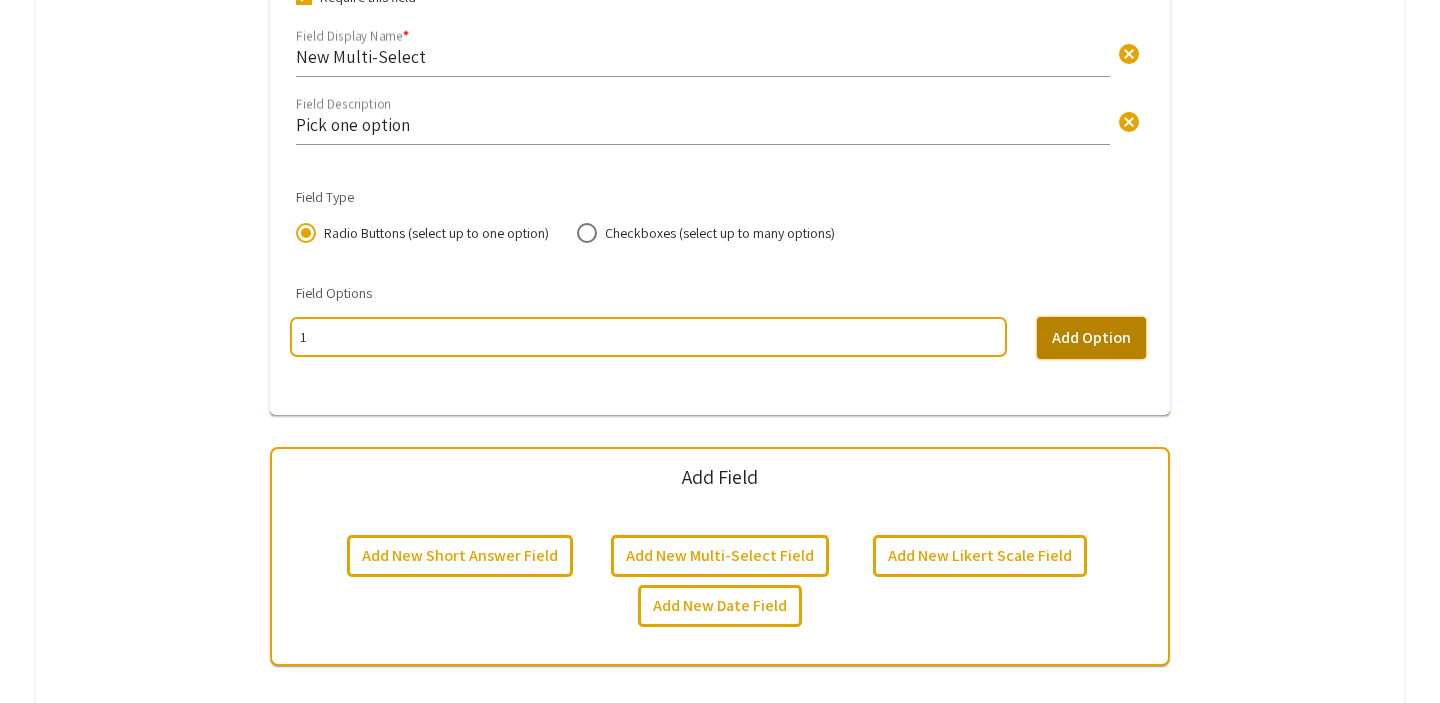 click on "Add Option" at bounding box center (1091, 338) 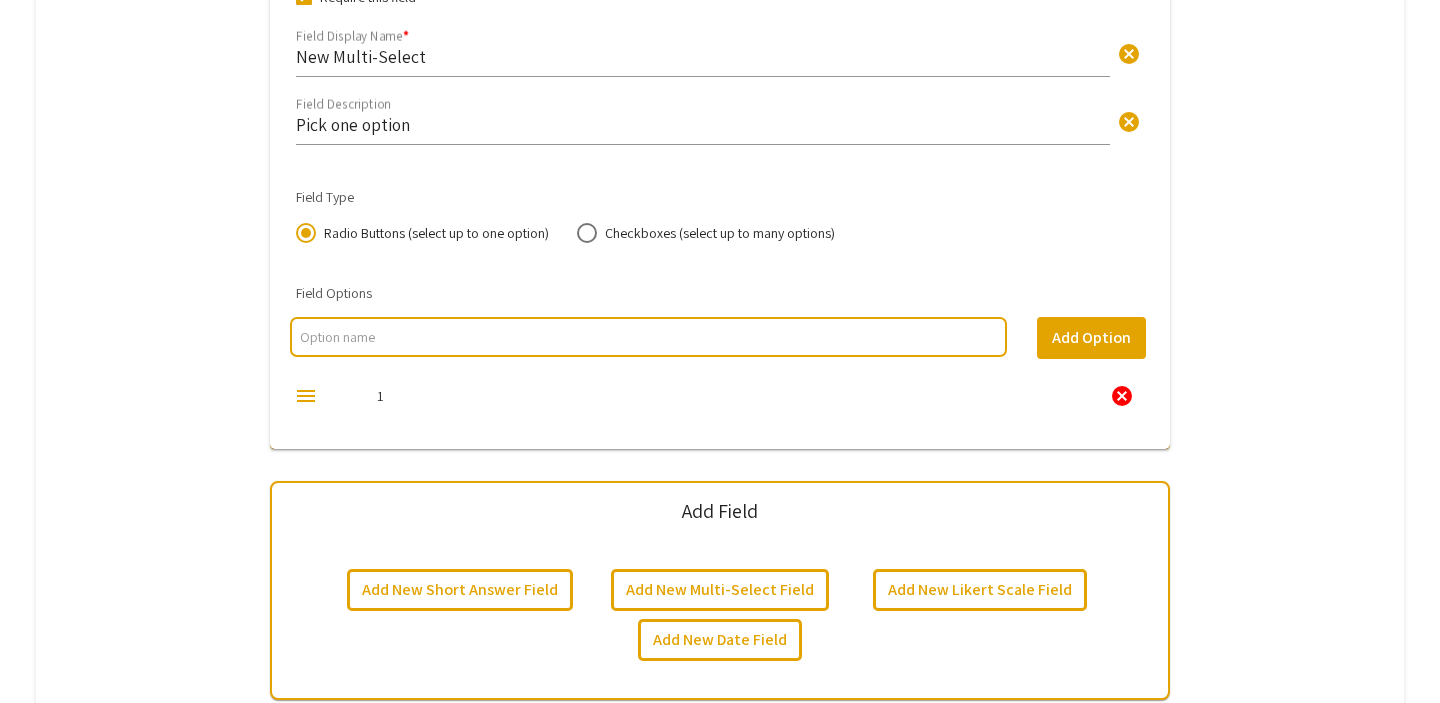 click at bounding box center (648, 337) 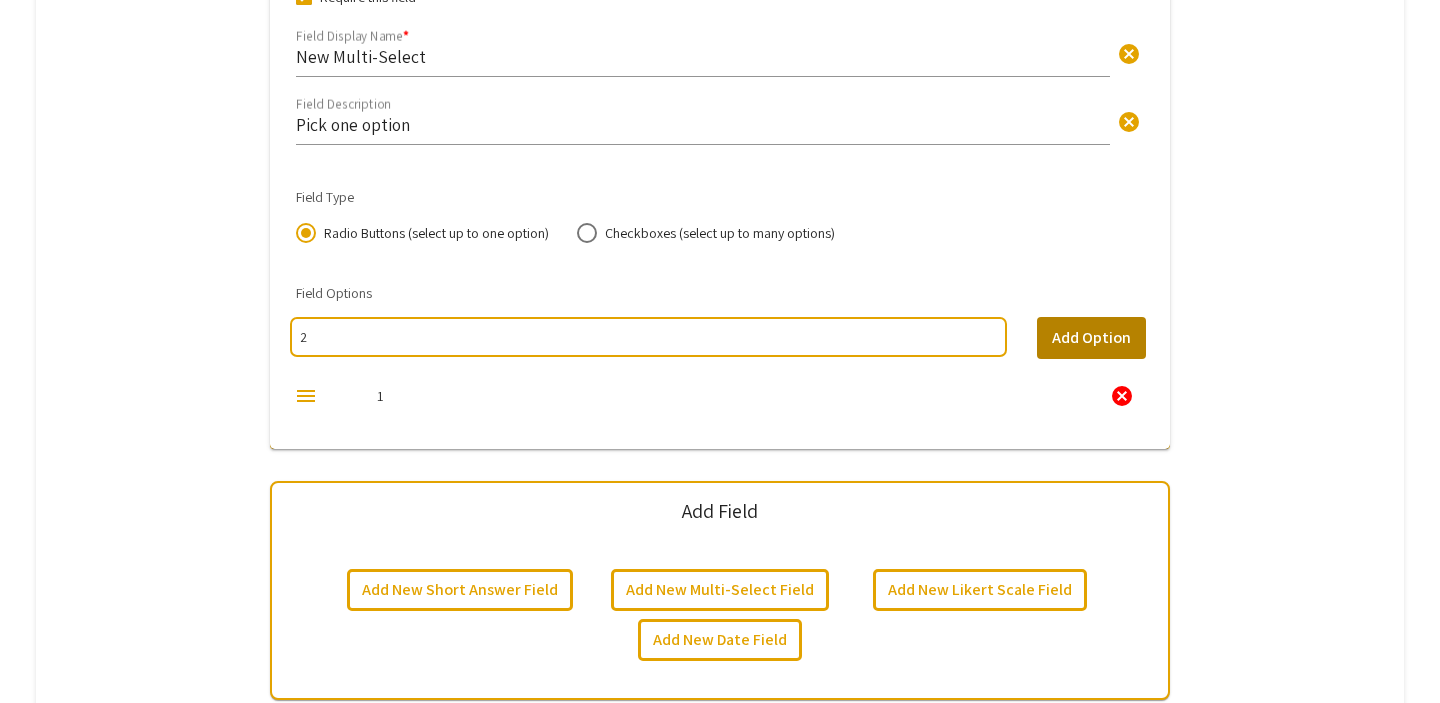 type on "2" 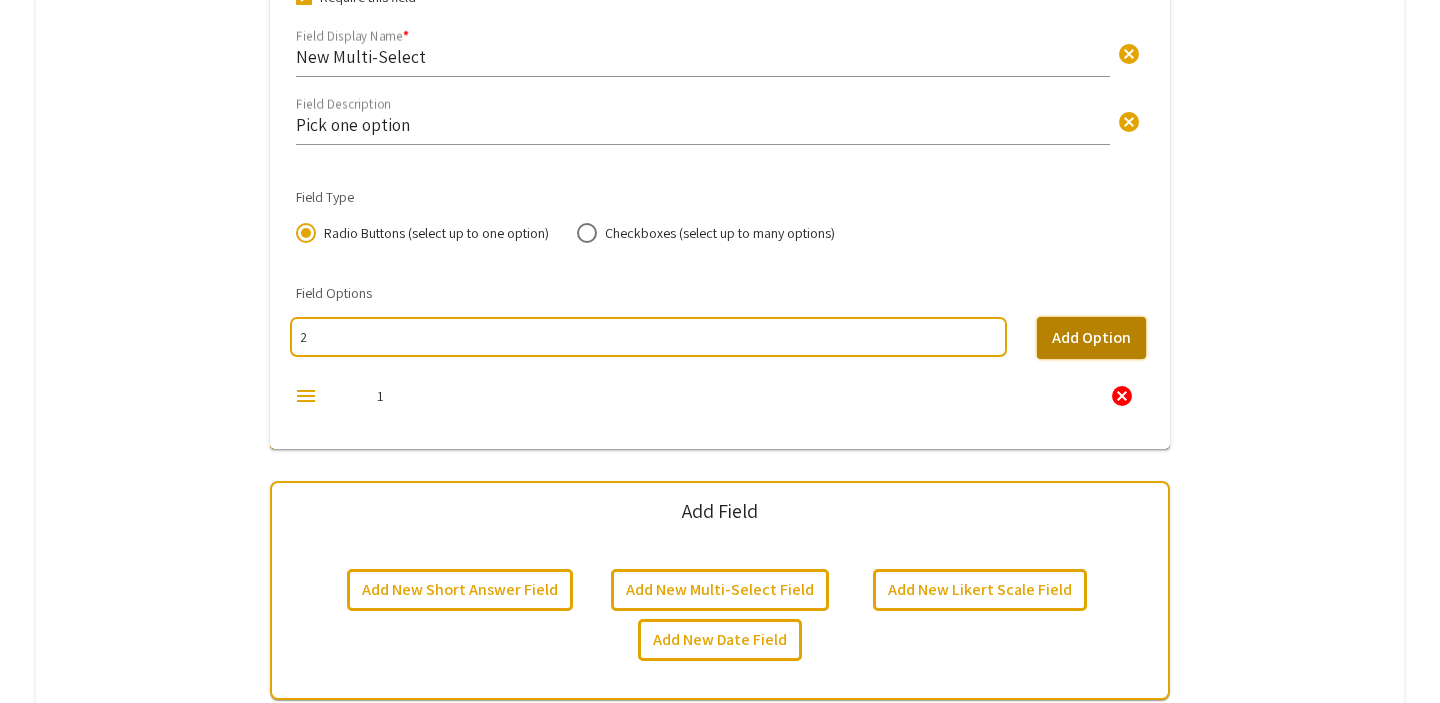click on "Add Option" at bounding box center [1091, 338] 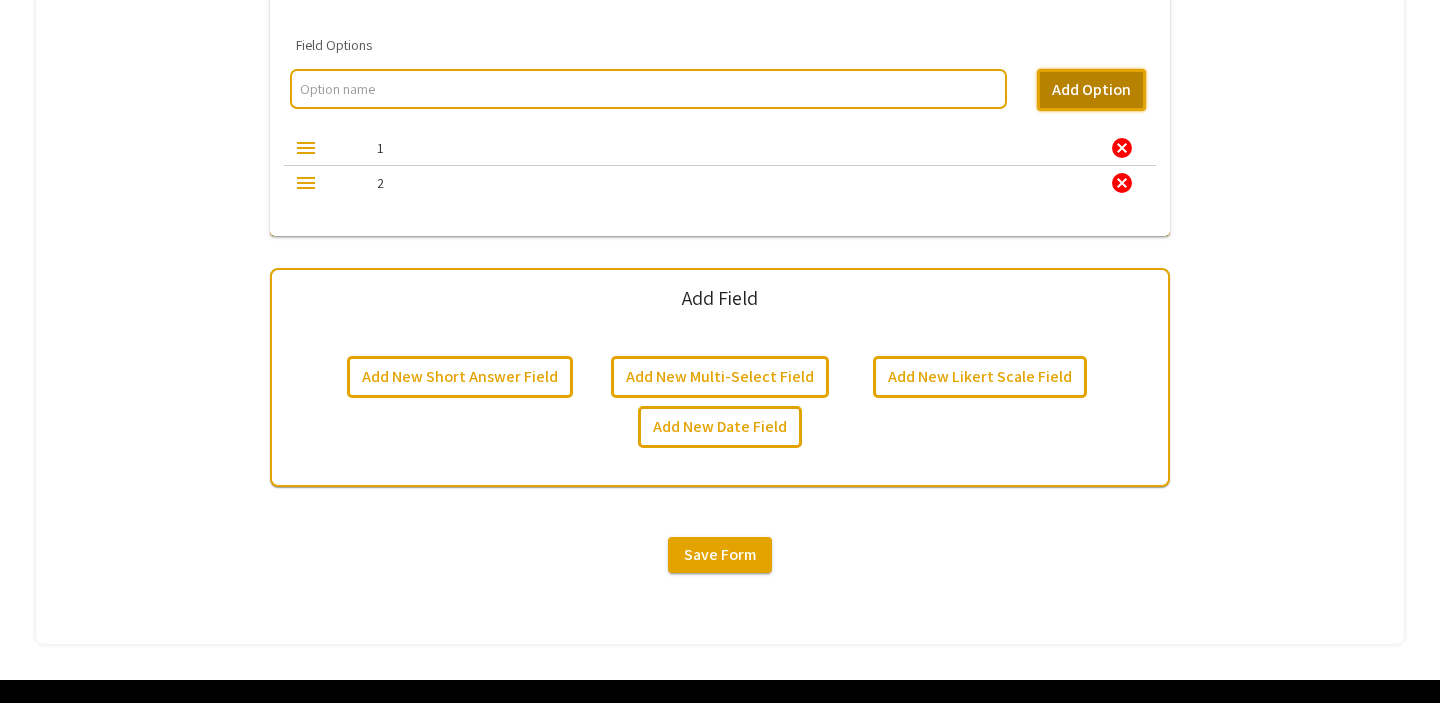 scroll, scrollTop: 1515, scrollLeft: 0, axis: vertical 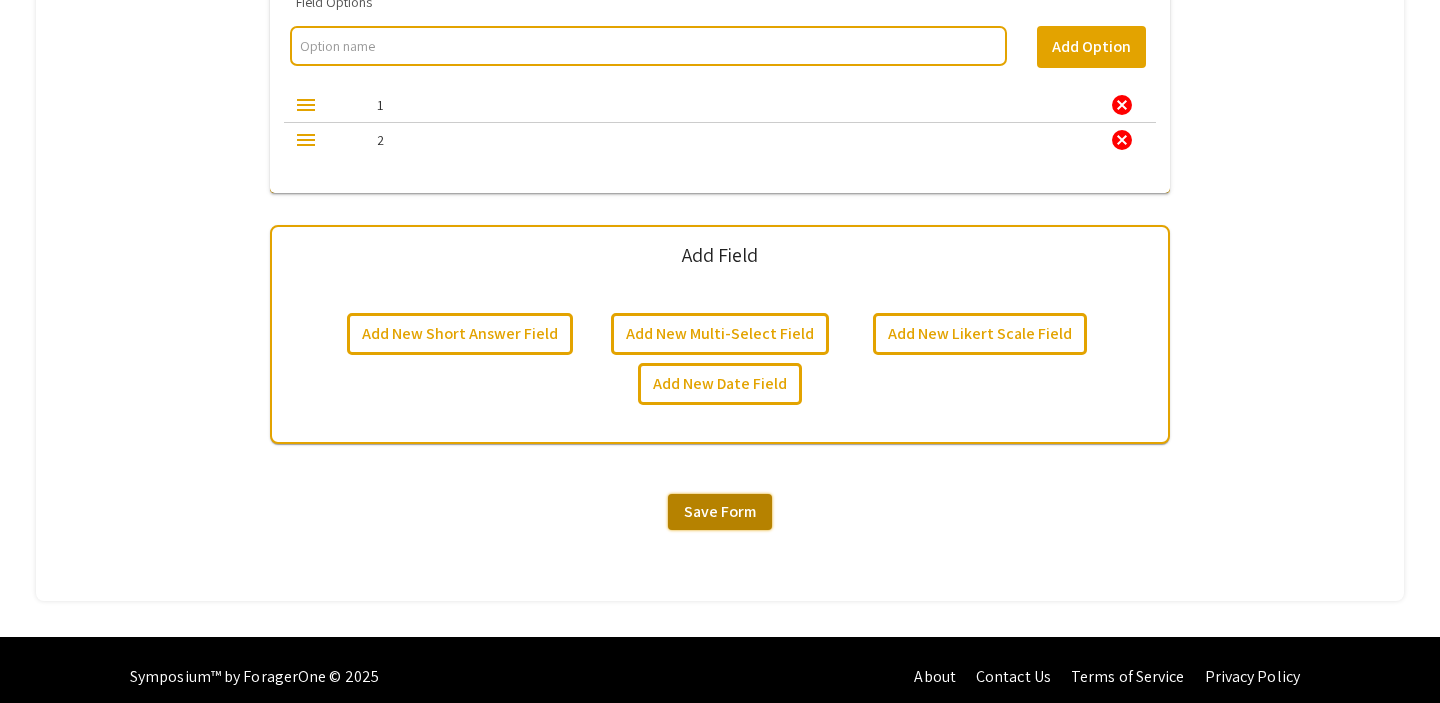 click on "Save Form" 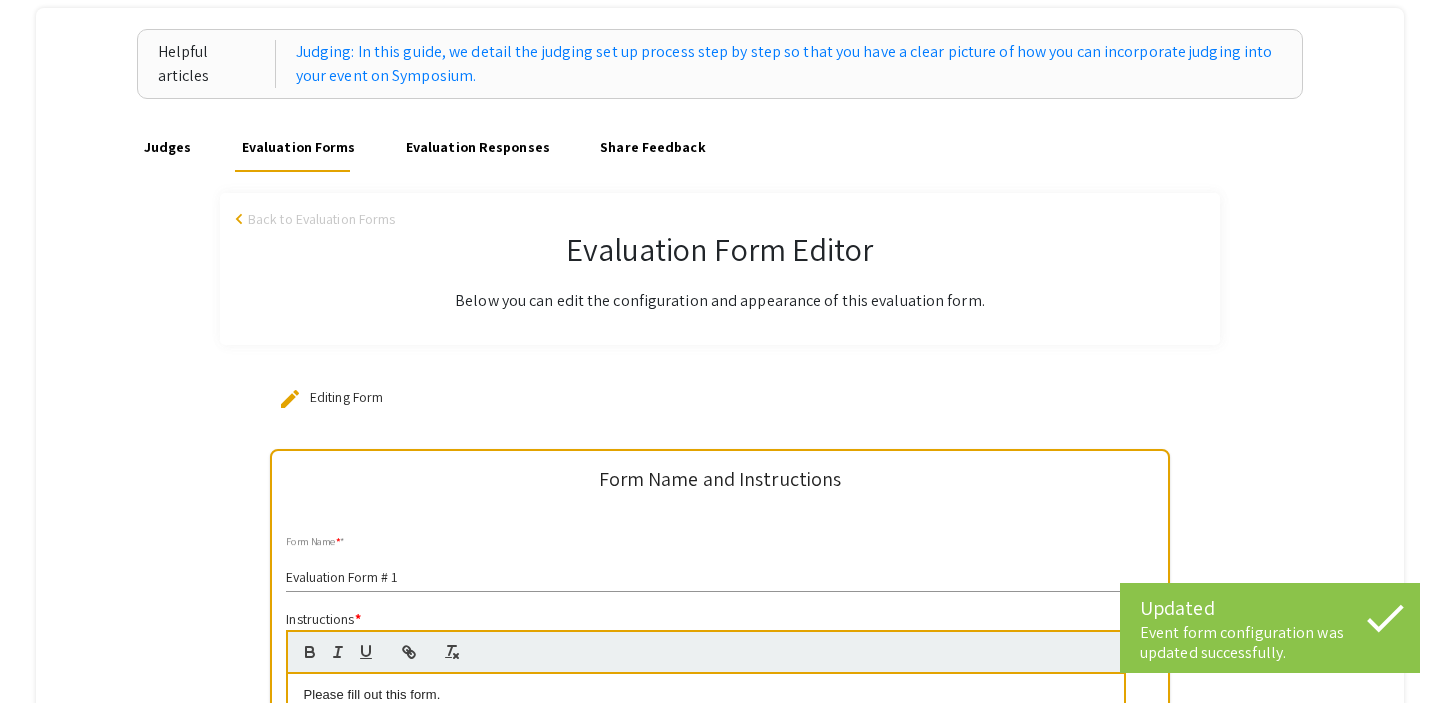 scroll, scrollTop: 0, scrollLeft: 0, axis: both 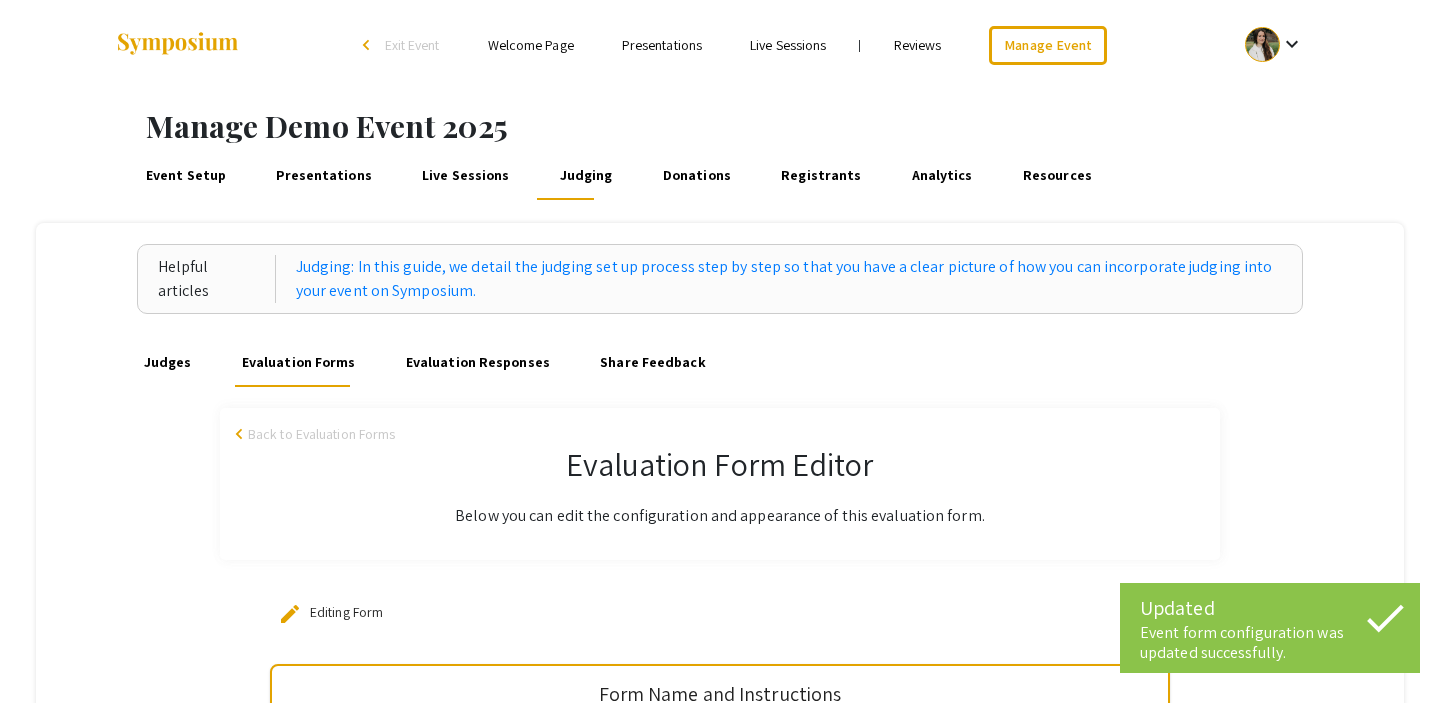 click on "Judges" at bounding box center [167, 363] 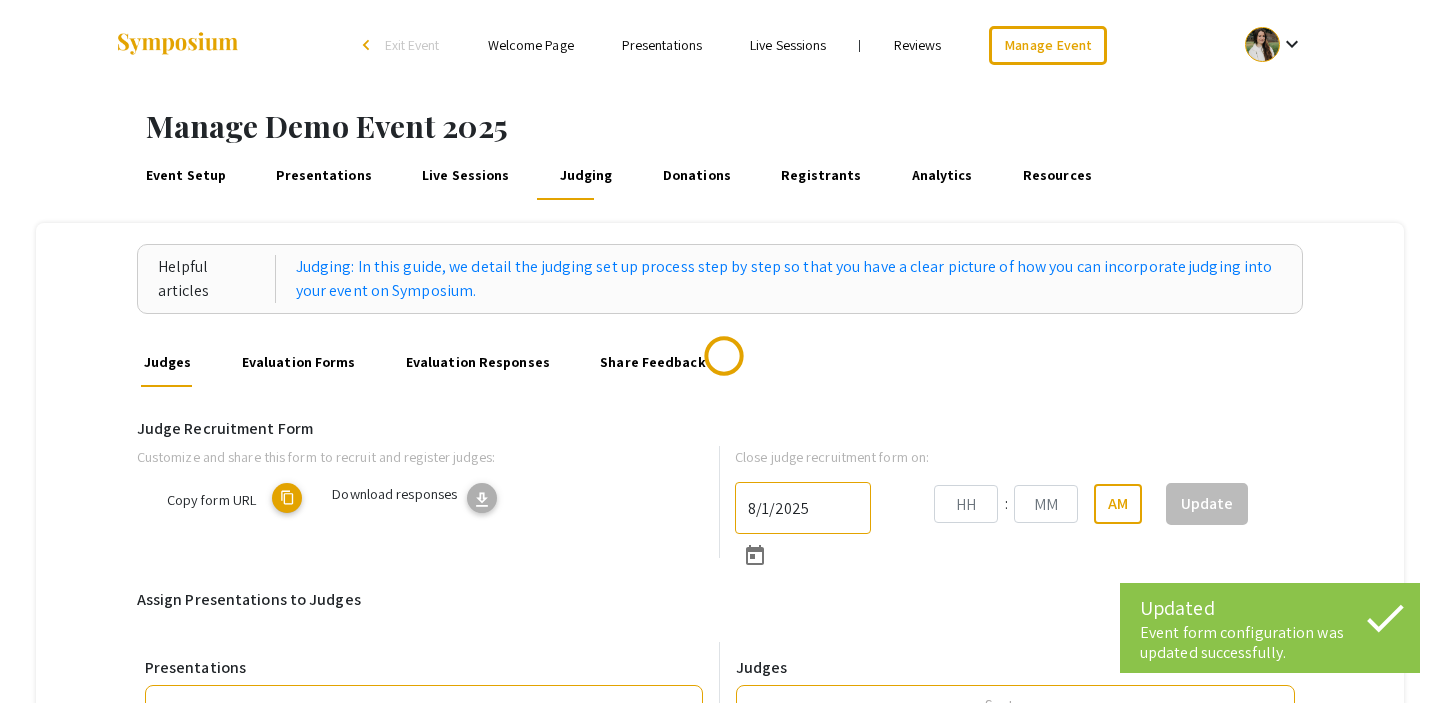 type on "8/31/2025" 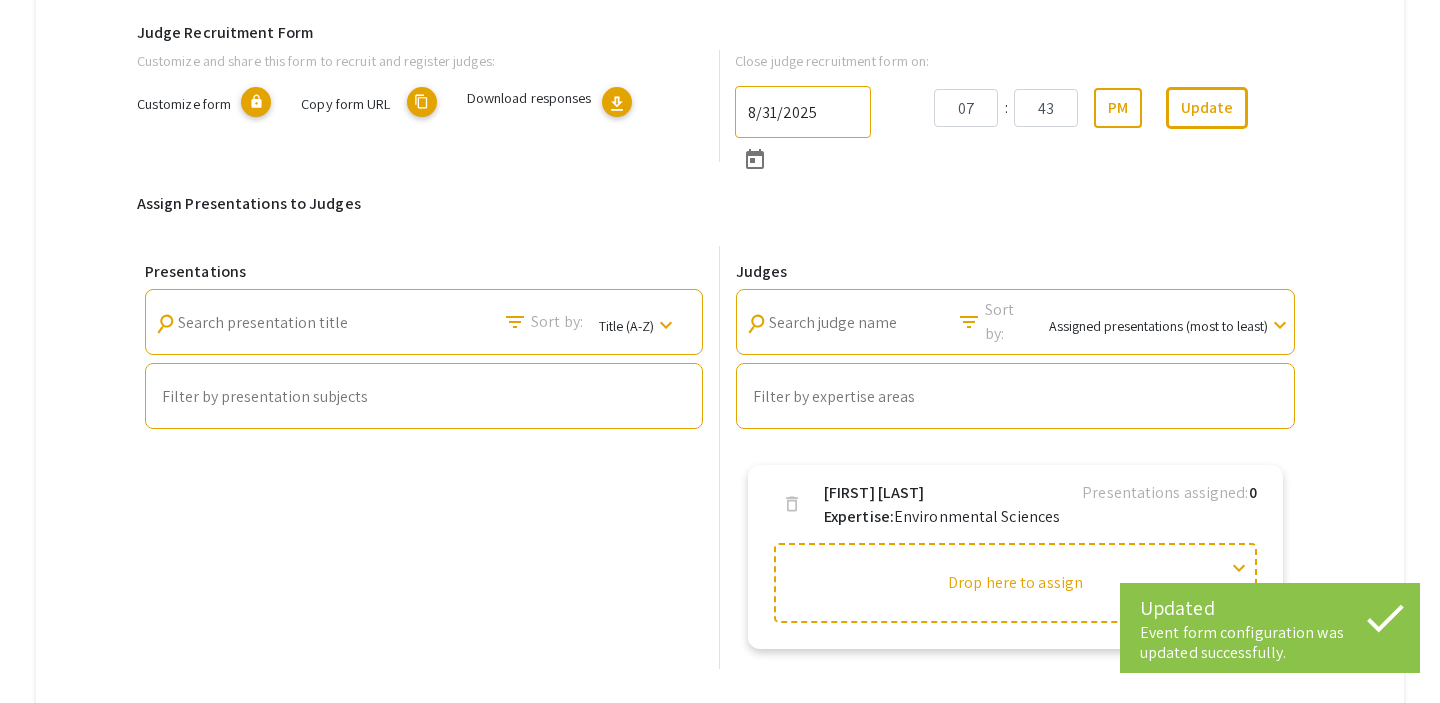 scroll, scrollTop: 429, scrollLeft: 0, axis: vertical 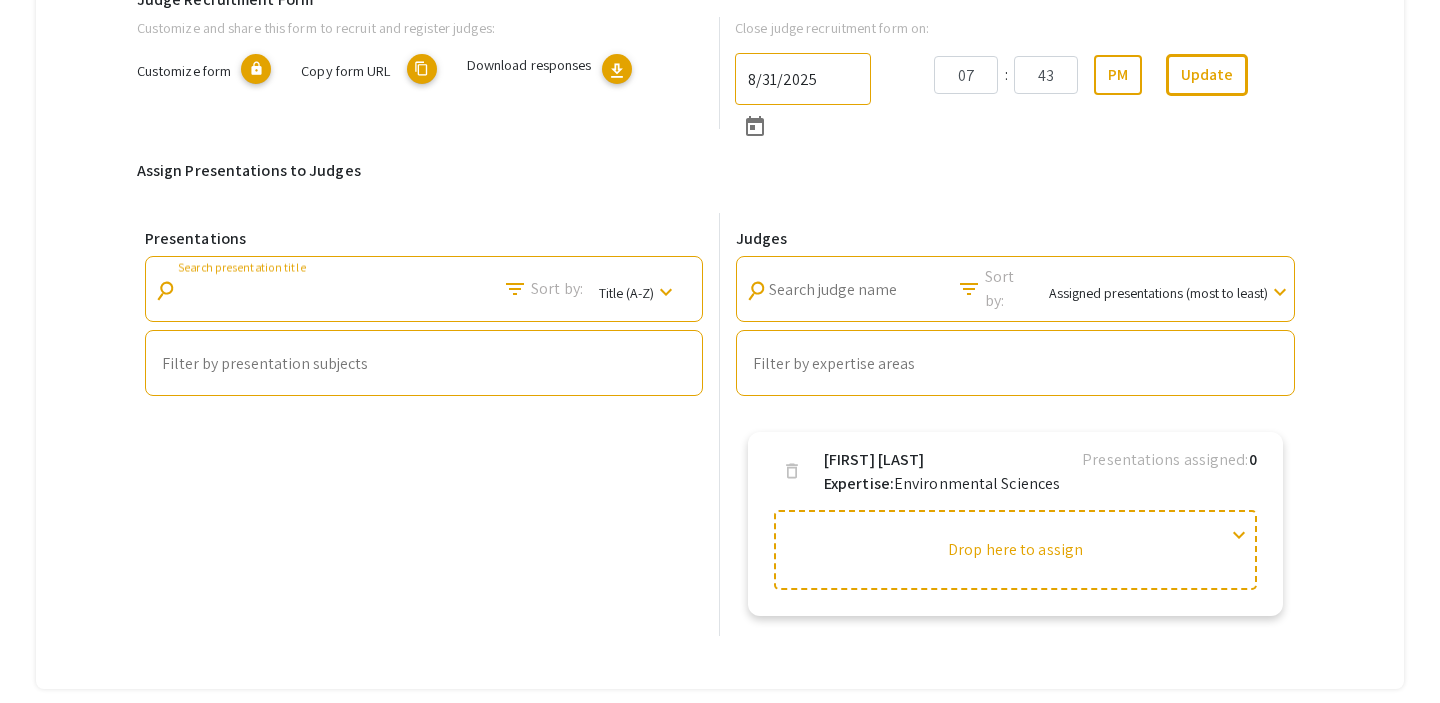 click on "Search presentation title" at bounding box center [268, 290] 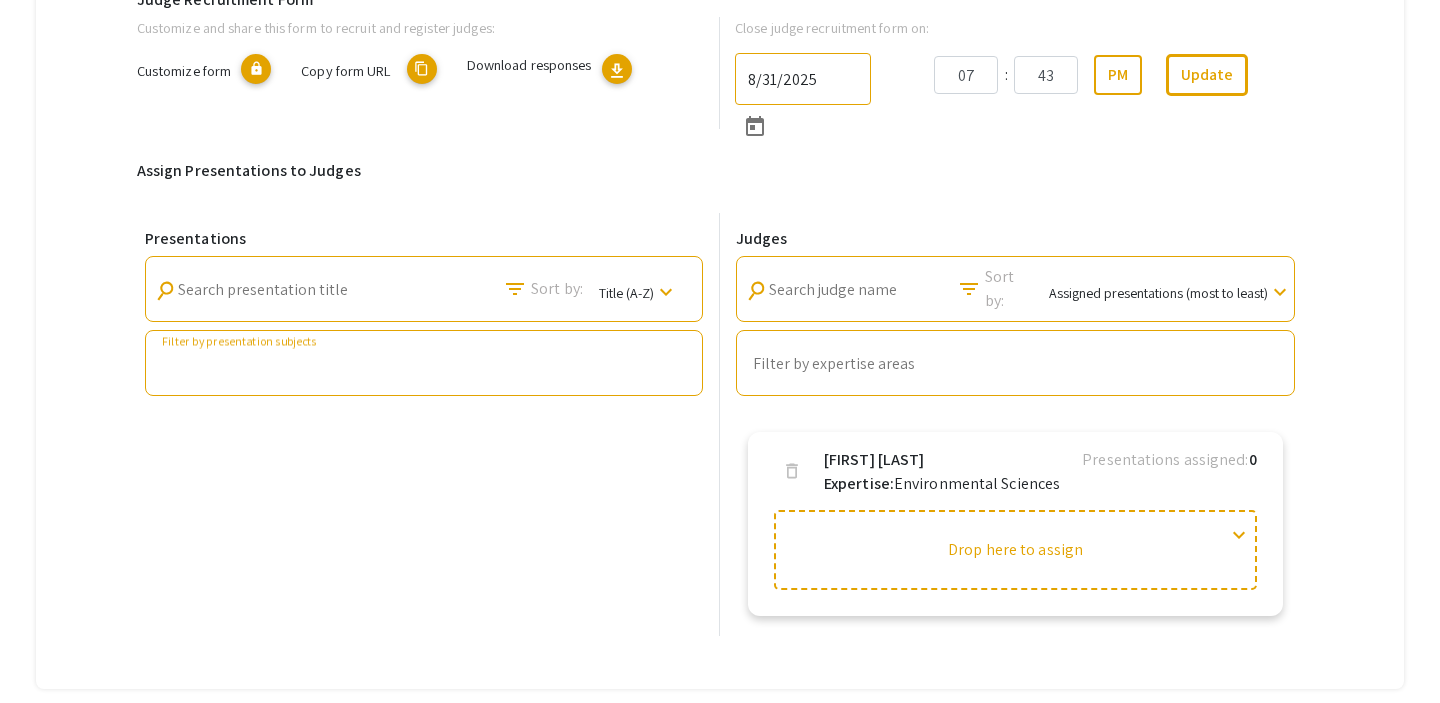click on "Filter by presentation subjects" at bounding box center [424, 364] 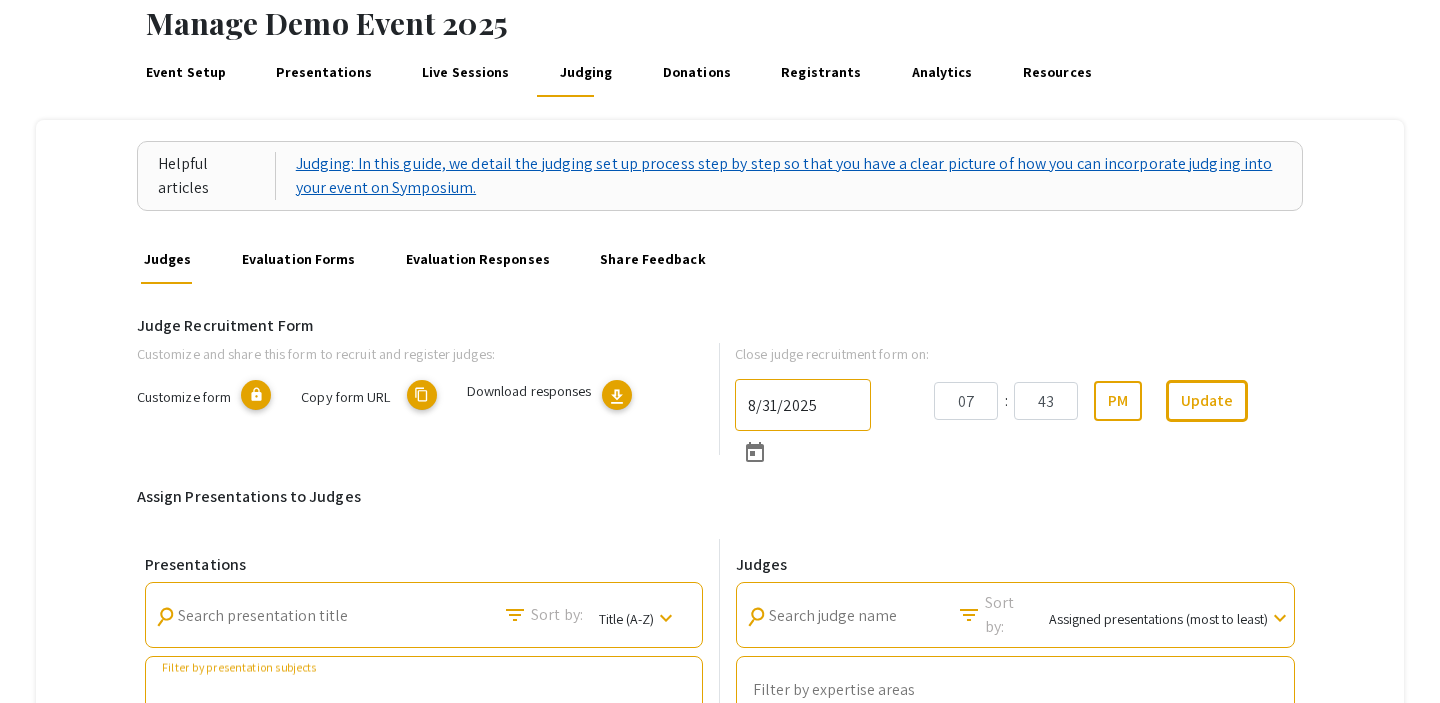 scroll, scrollTop: 84, scrollLeft: 0, axis: vertical 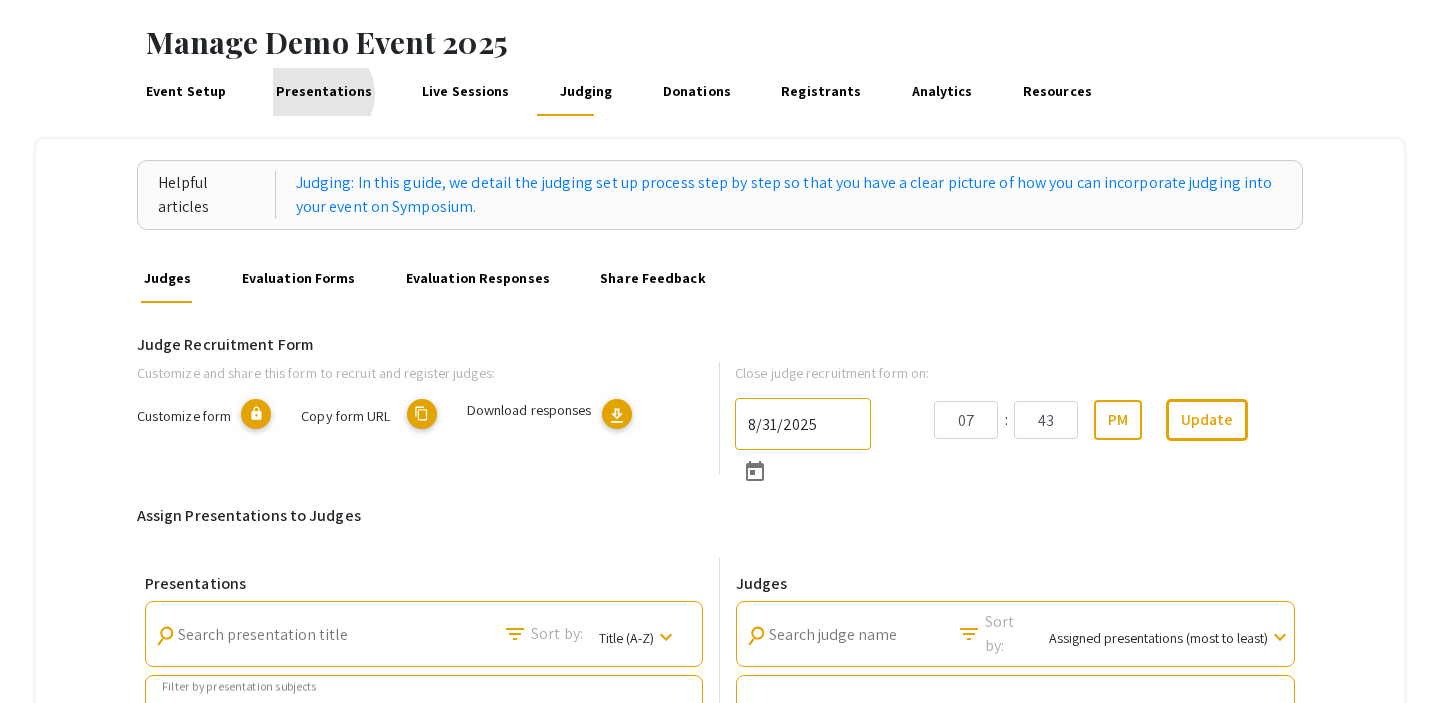 click on "Presentations" at bounding box center [324, 92] 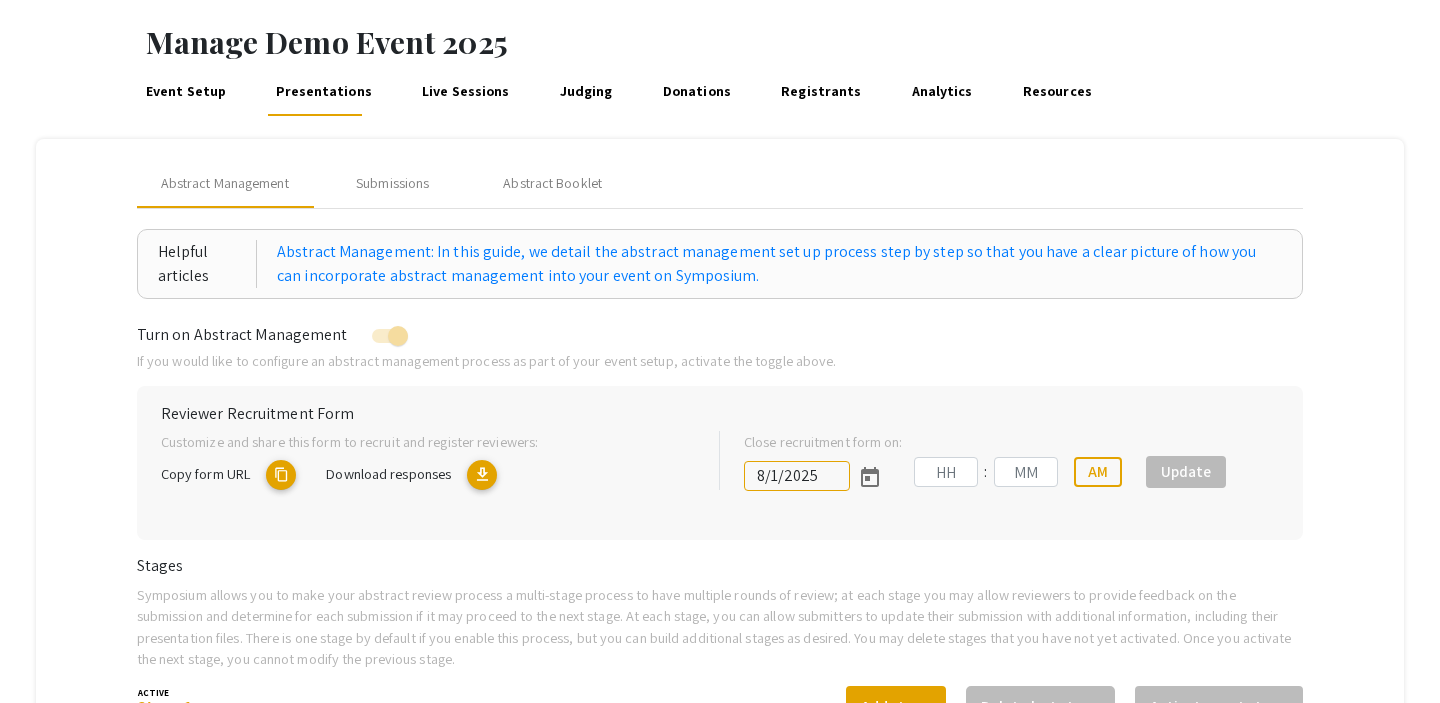 scroll, scrollTop: 0, scrollLeft: 0, axis: both 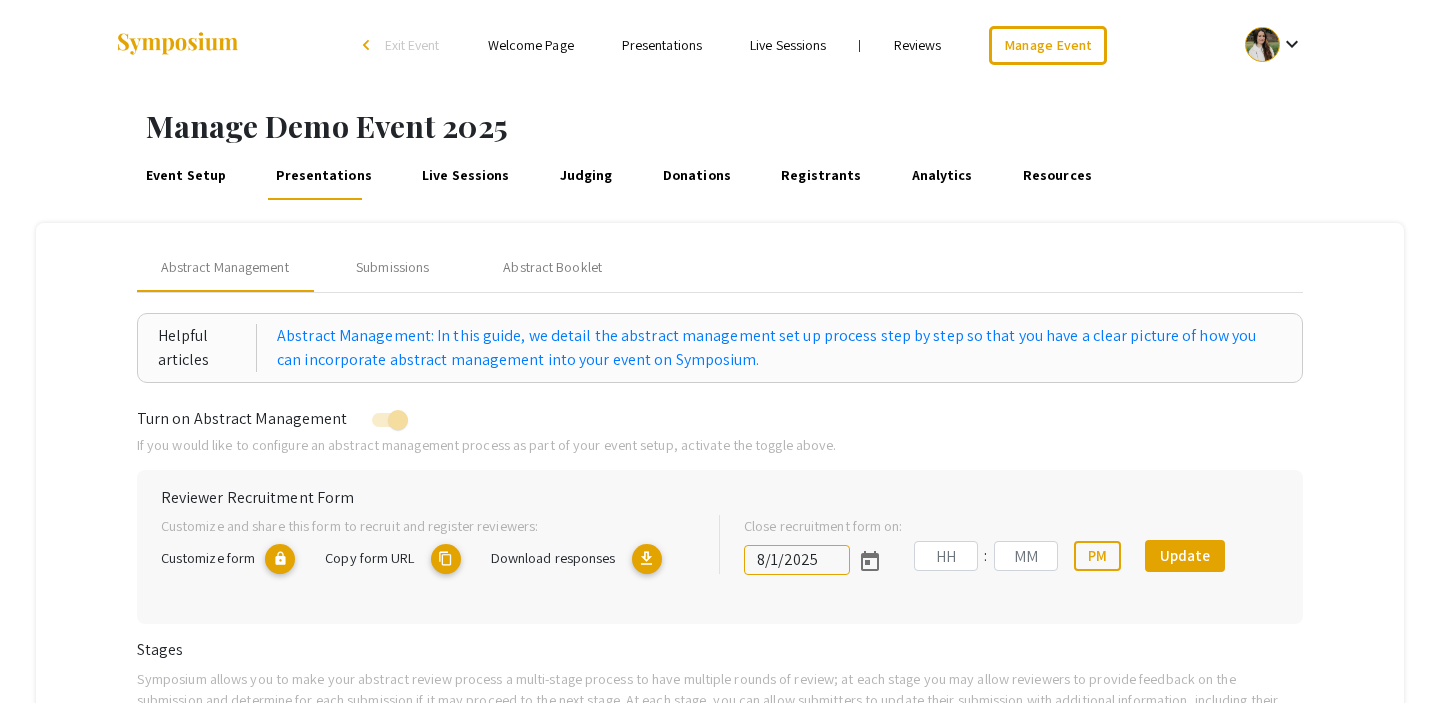 type on "07" 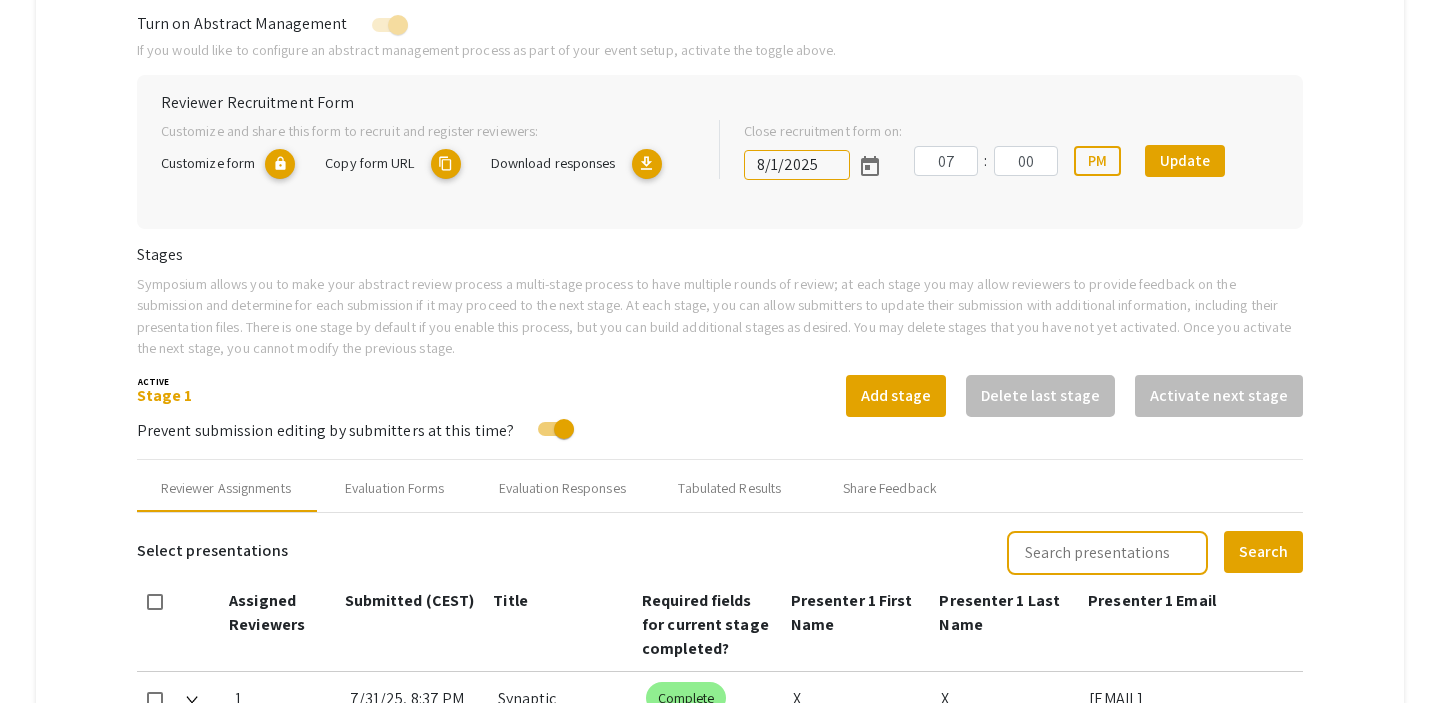 scroll, scrollTop: 444, scrollLeft: 0, axis: vertical 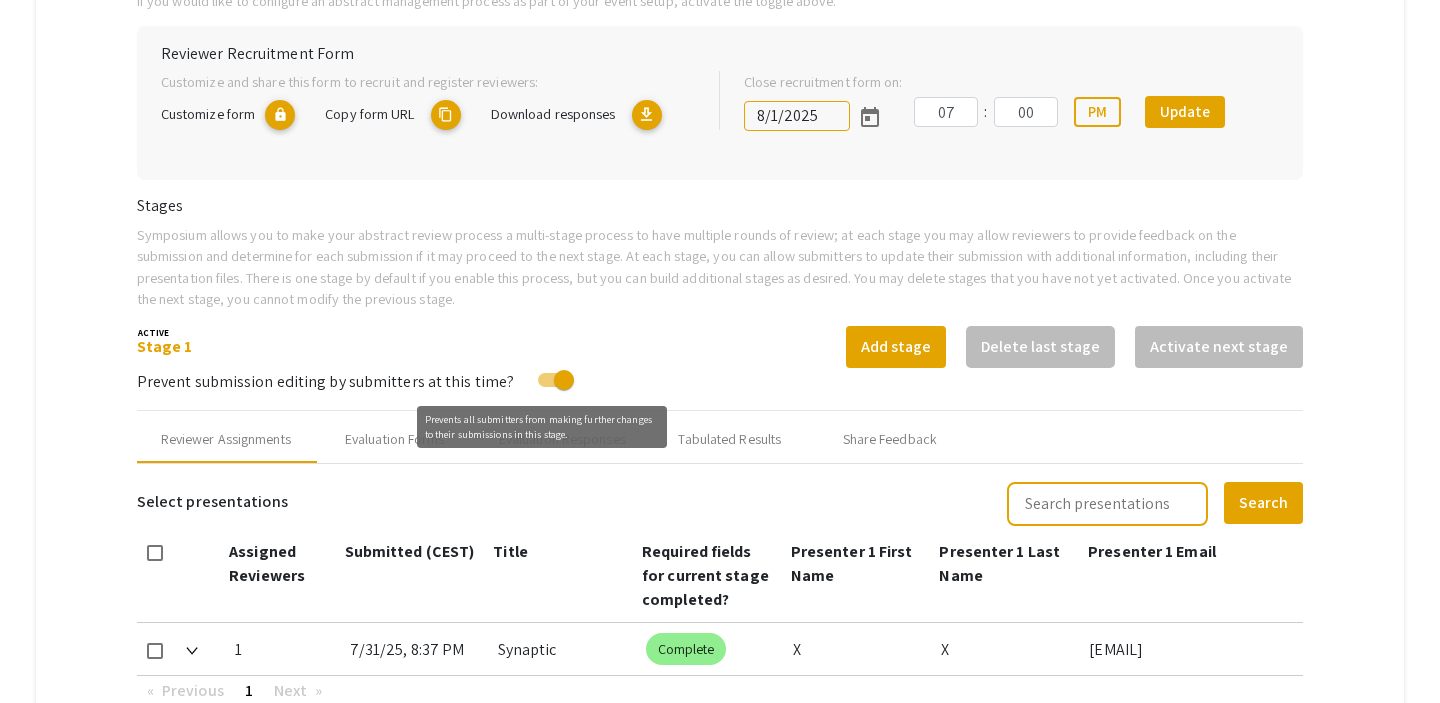 click at bounding box center [564, 380] 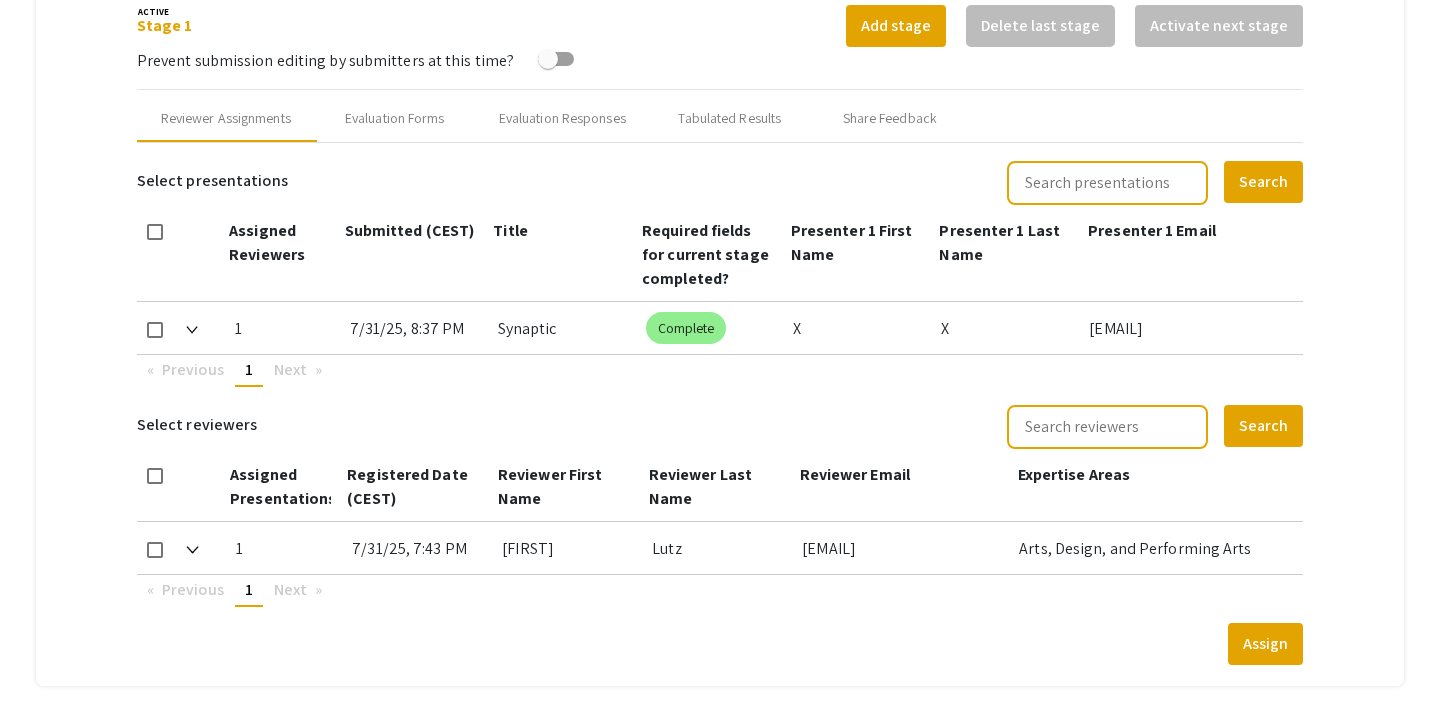 scroll, scrollTop: 739, scrollLeft: 0, axis: vertical 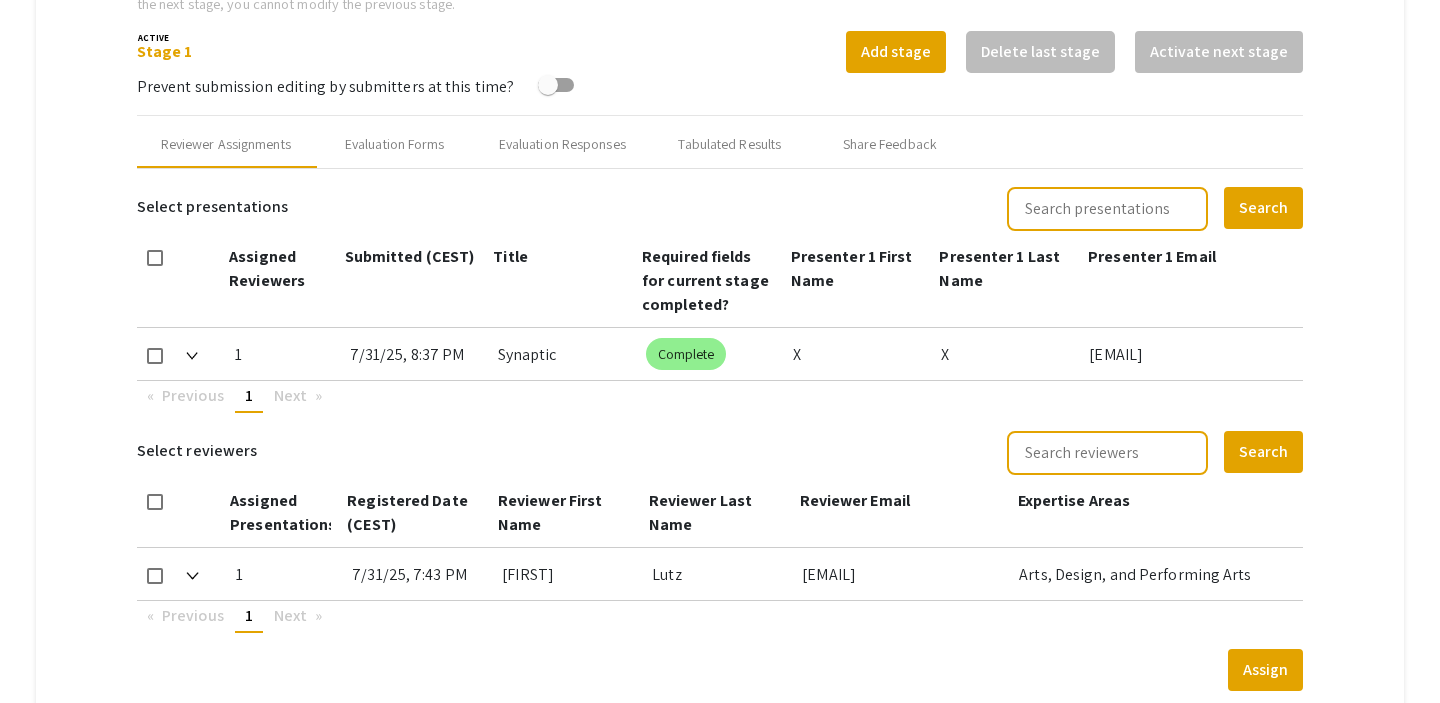 click at bounding box center (155, 356) 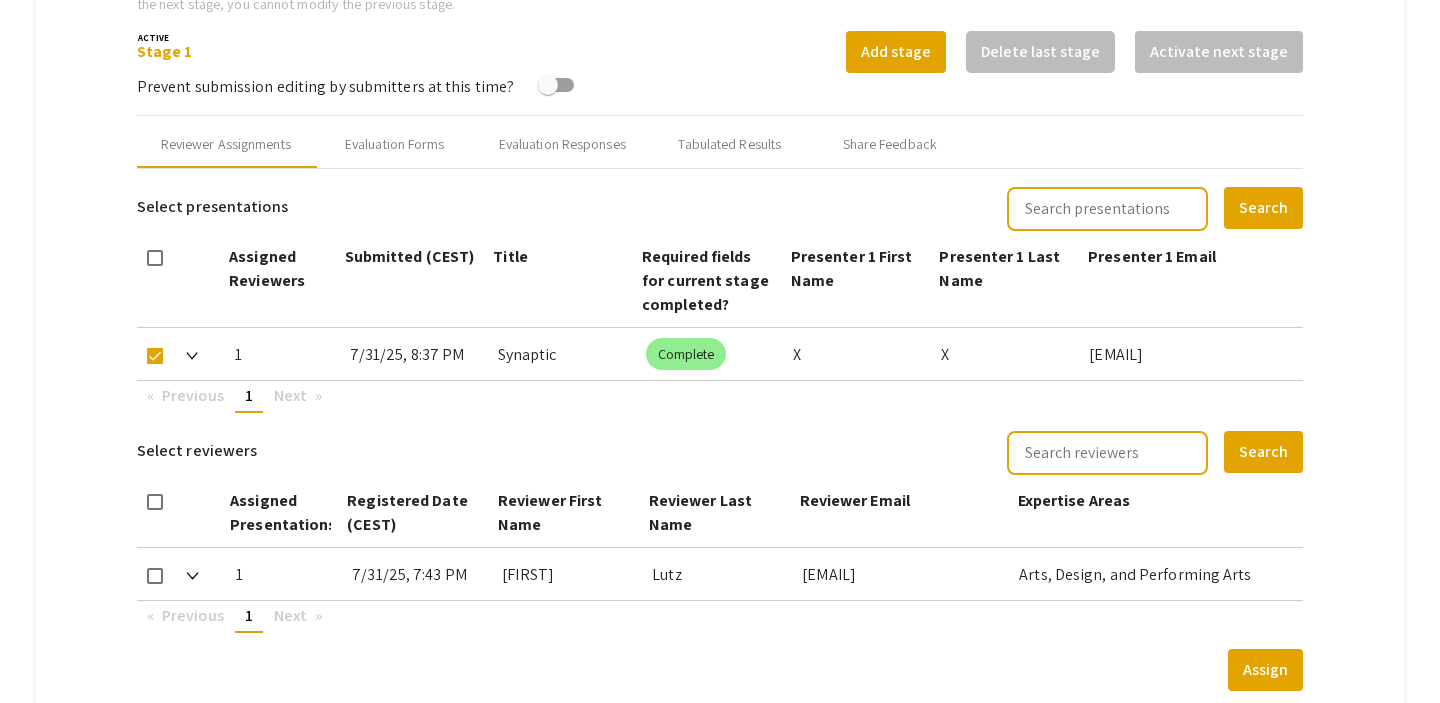 click at bounding box center (155, 576) 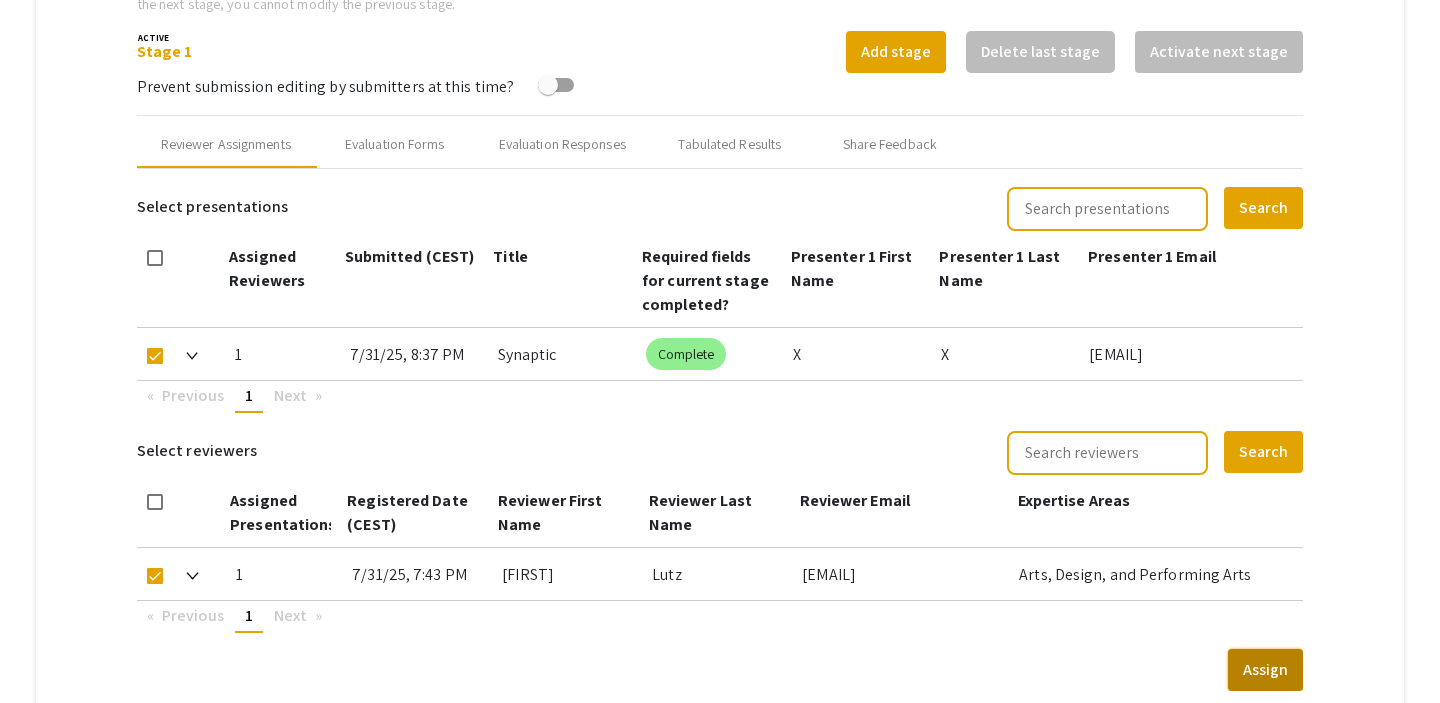 click on "Assign" at bounding box center [1265, 670] 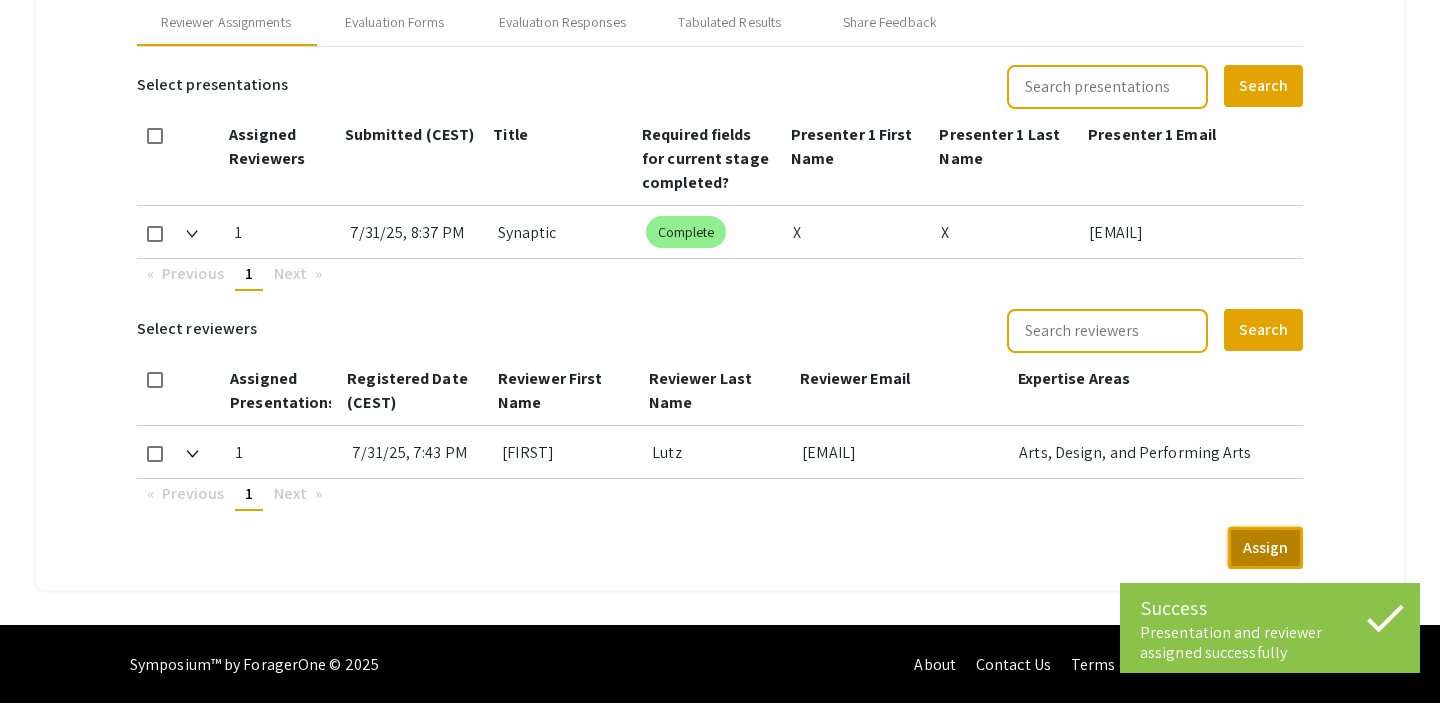 scroll, scrollTop: 863, scrollLeft: 0, axis: vertical 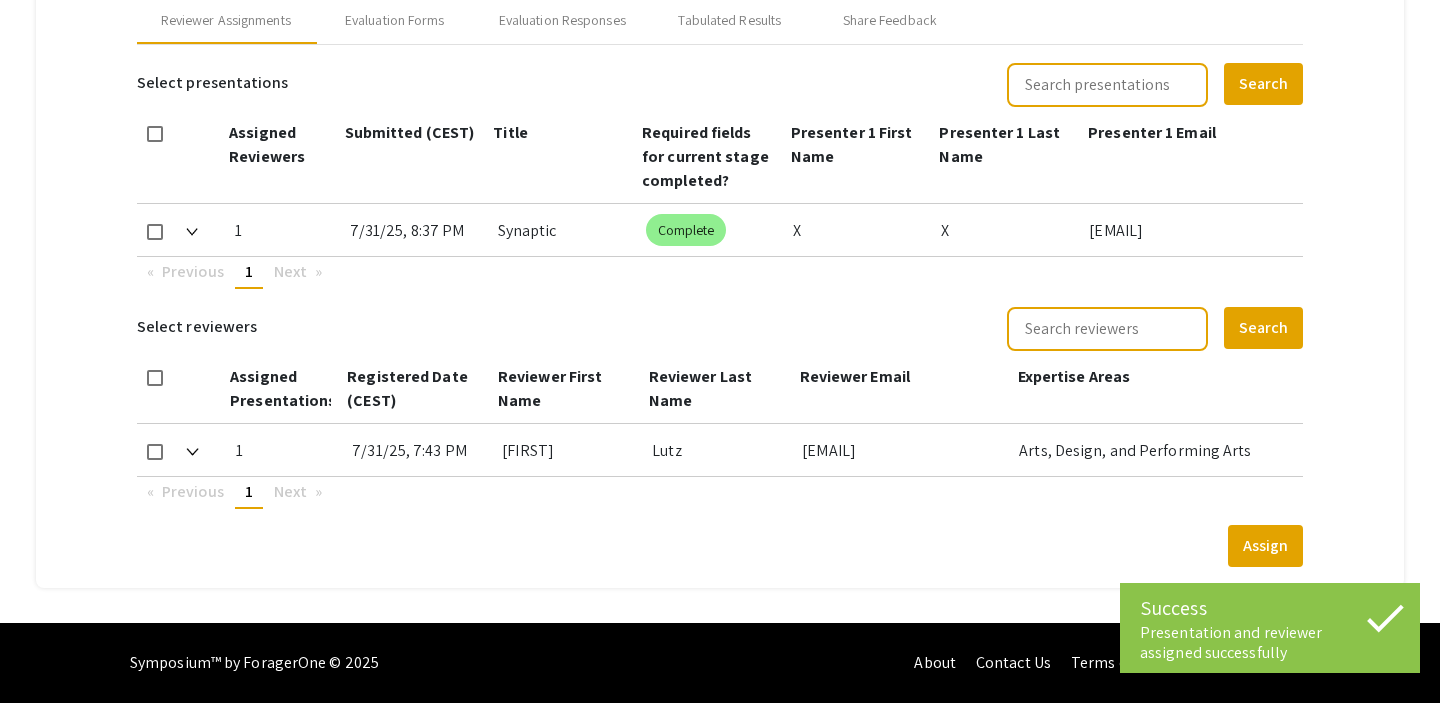 click on "Previous  page  1 / 1  You're on page  1  Next  page" at bounding box center [720, 493] 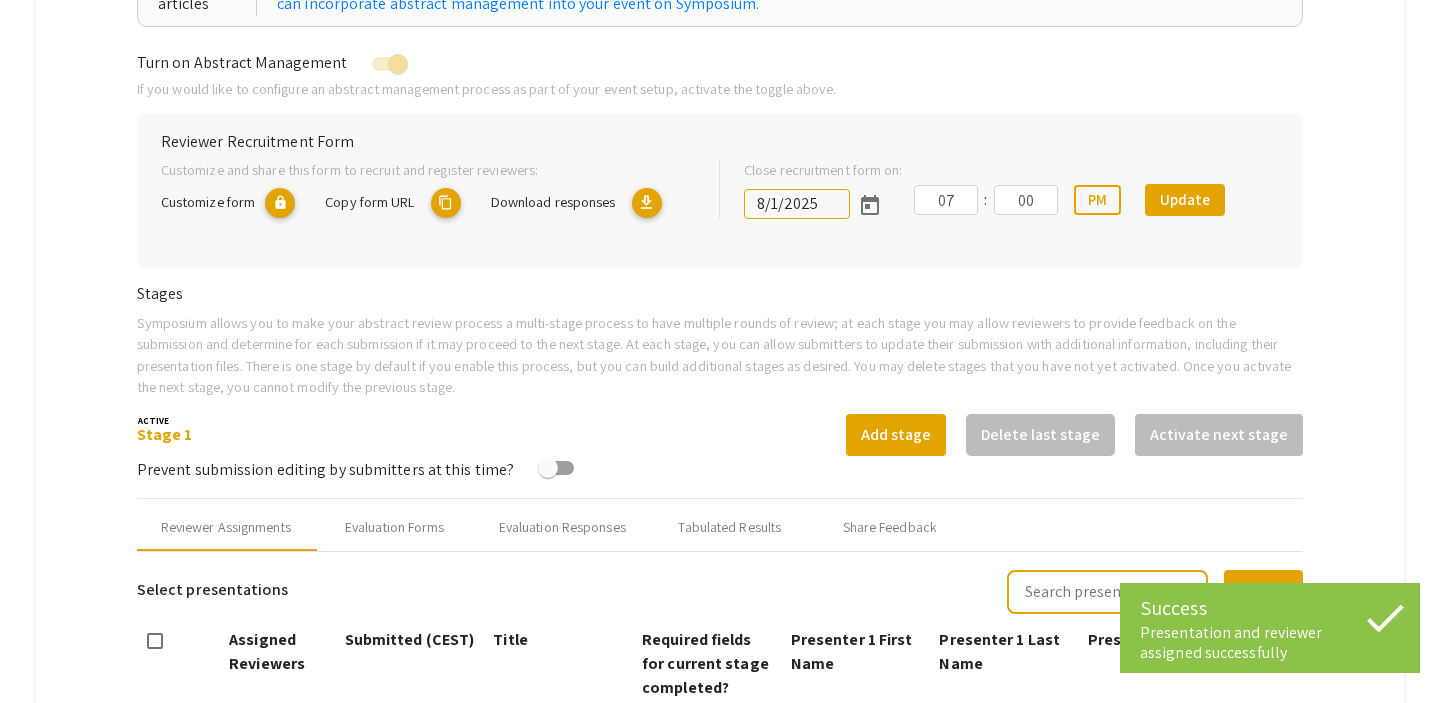 scroll, scrollTop: 0, scrollLeft: 0, axis: both 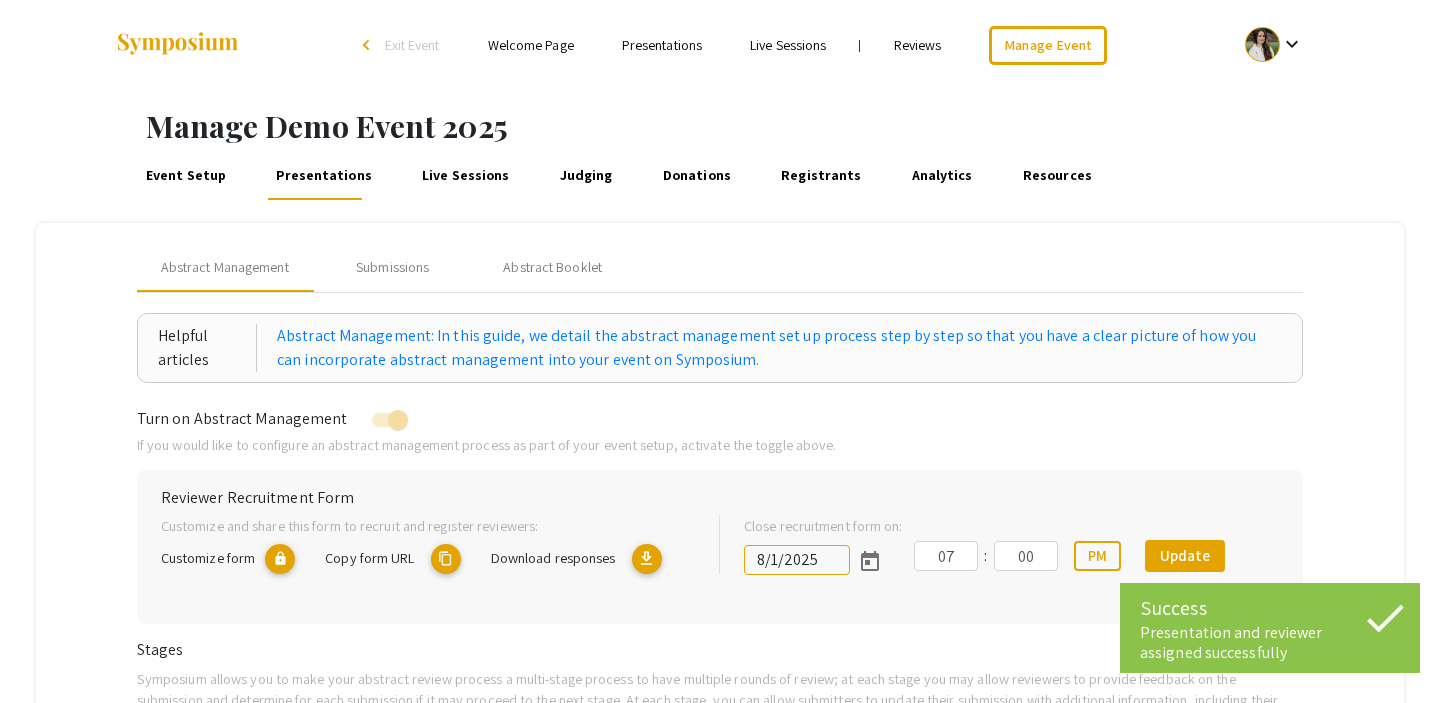 click on "Reviews" at bounding box center [918, 45] 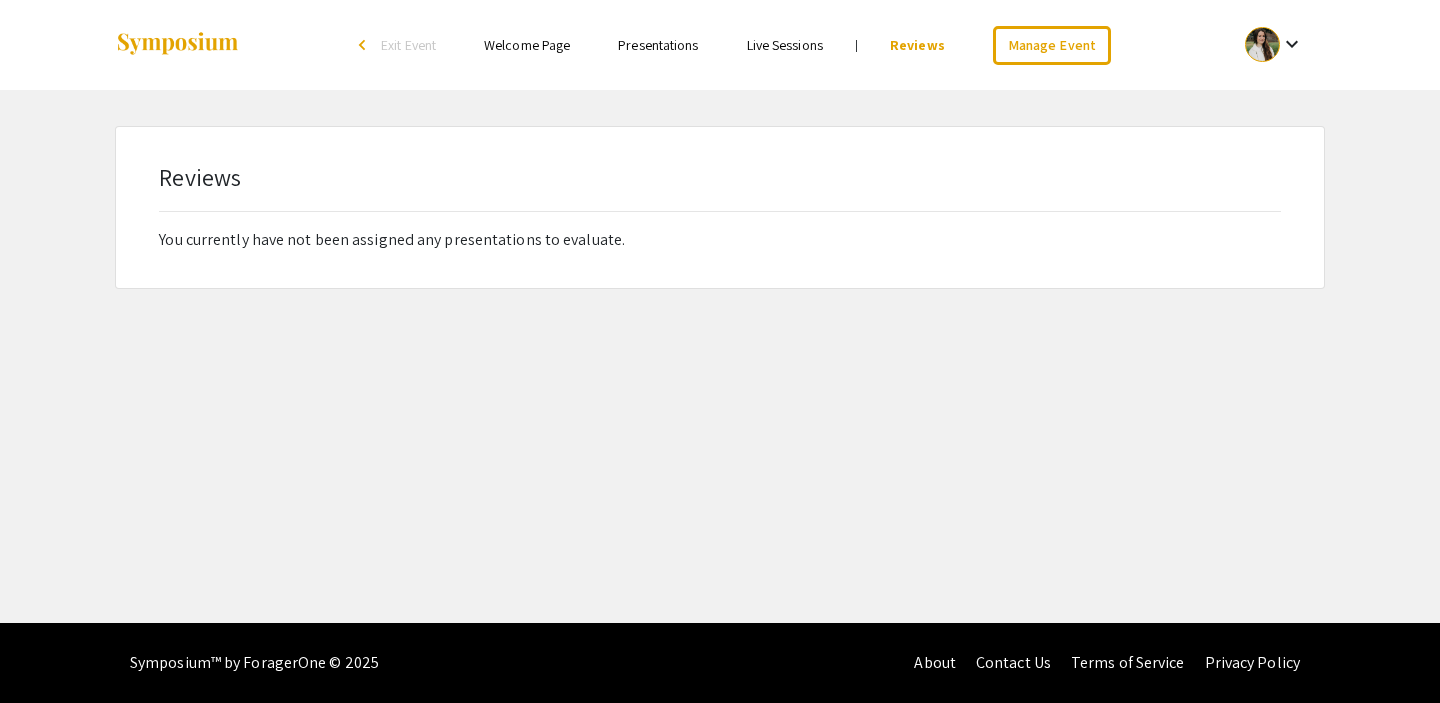 click on "Exit Event" at bounding box center (408, 45) 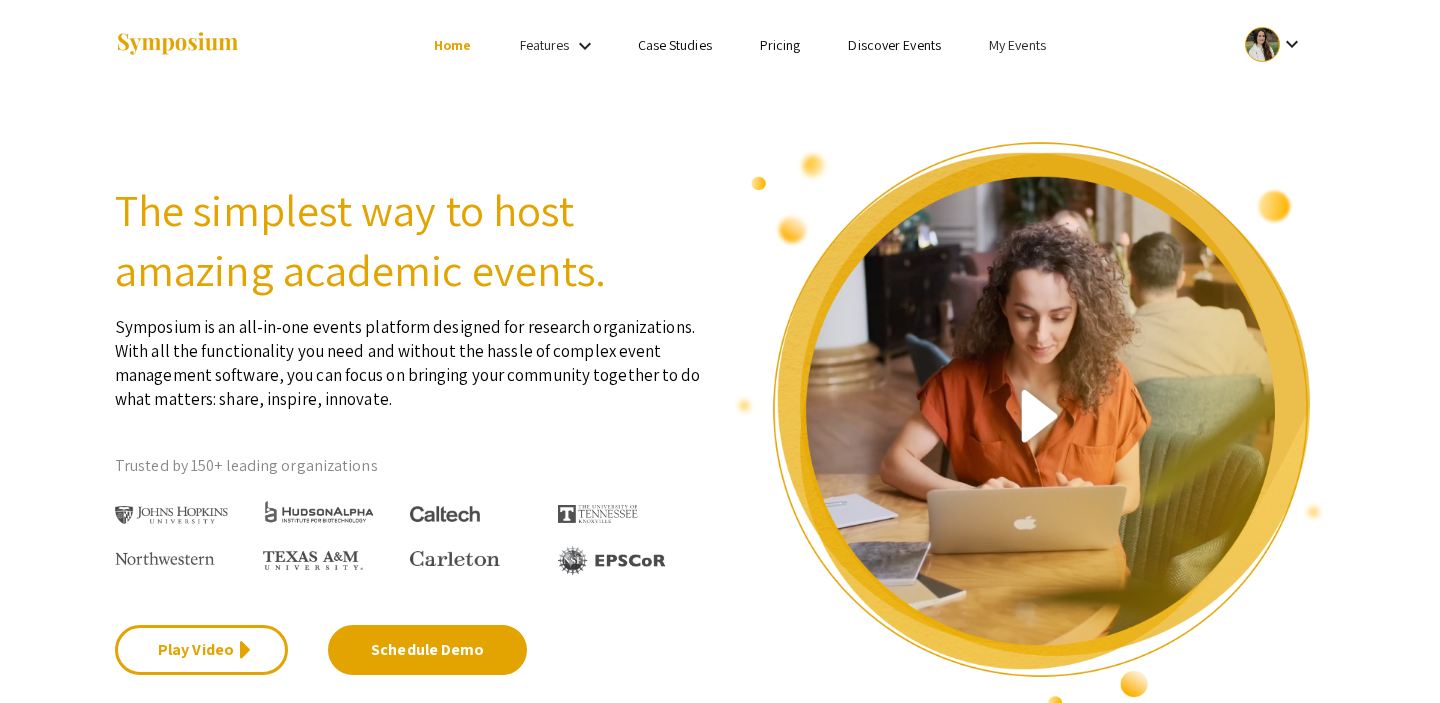 click on "My Events" at bounding box center [1017, 45] 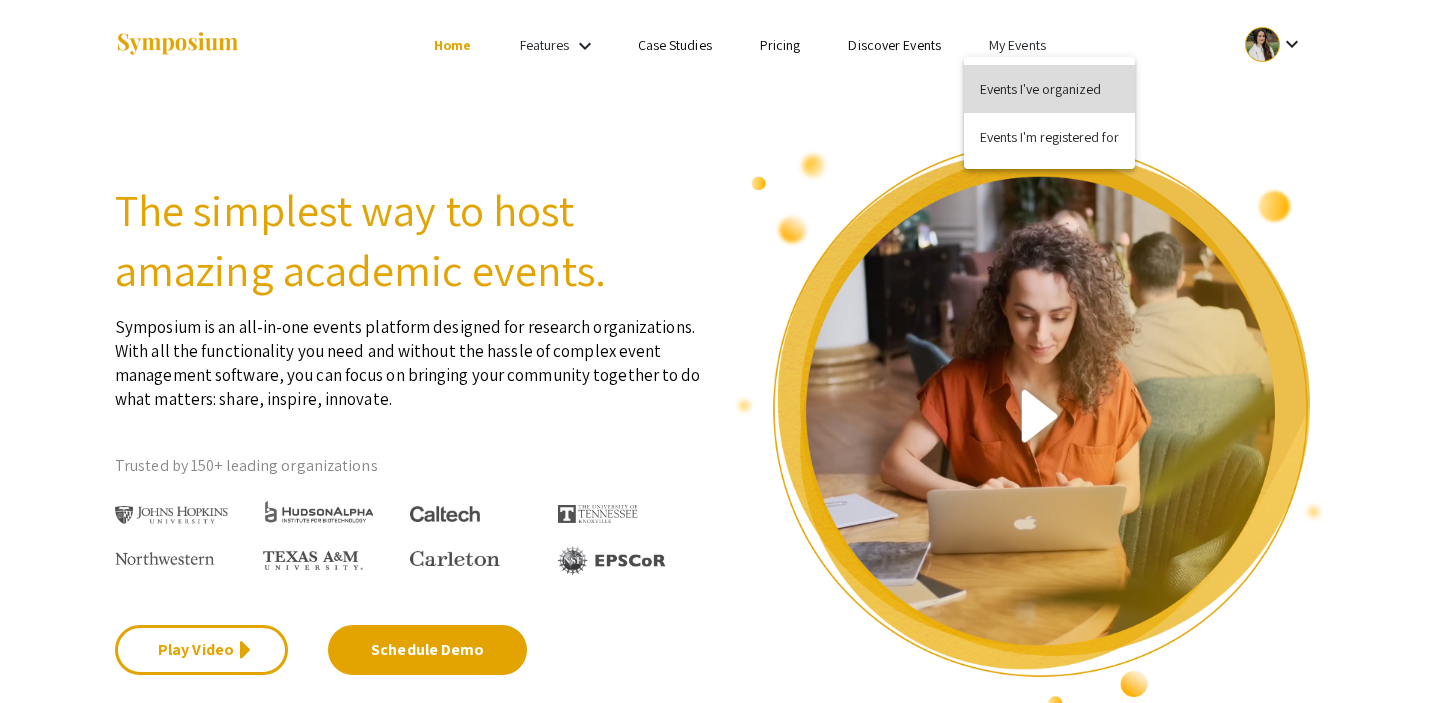 click on "Events I've organized" at bounding box center (1049, 89) 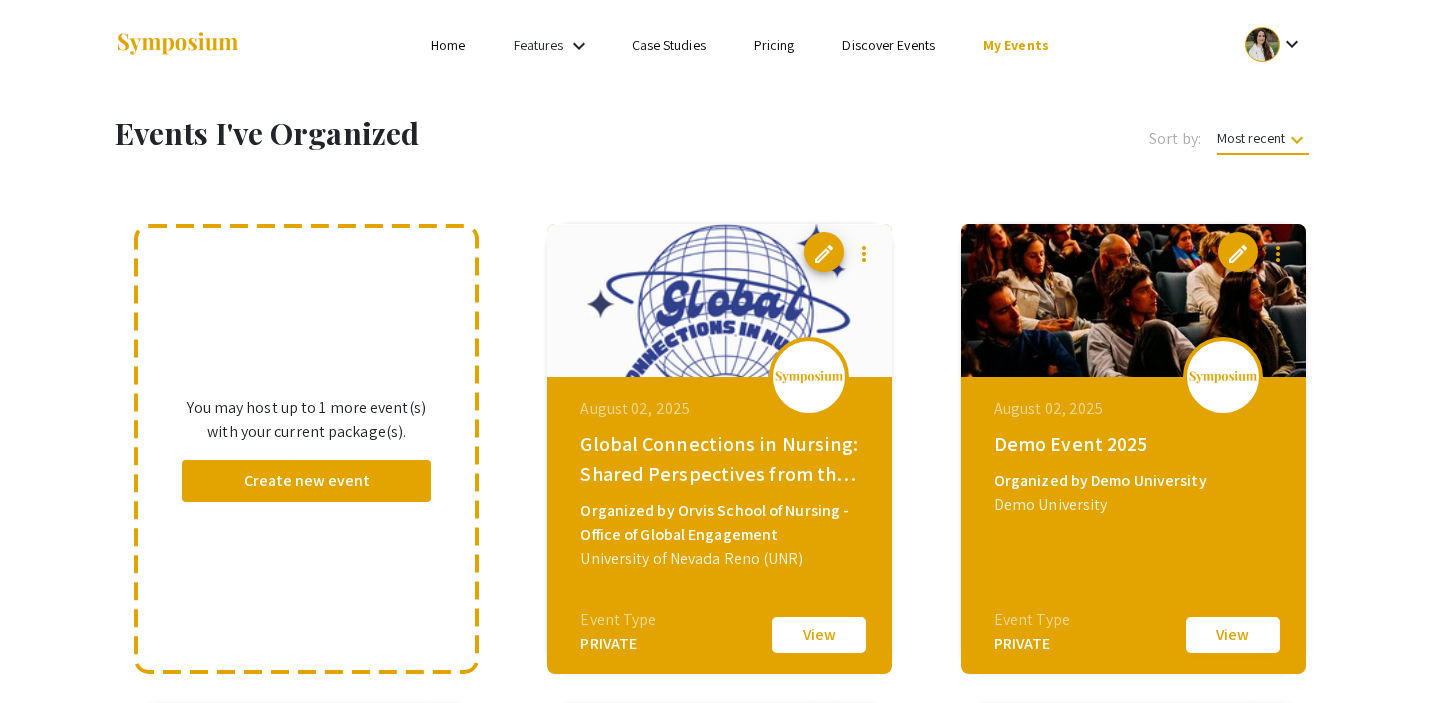 click on "View" 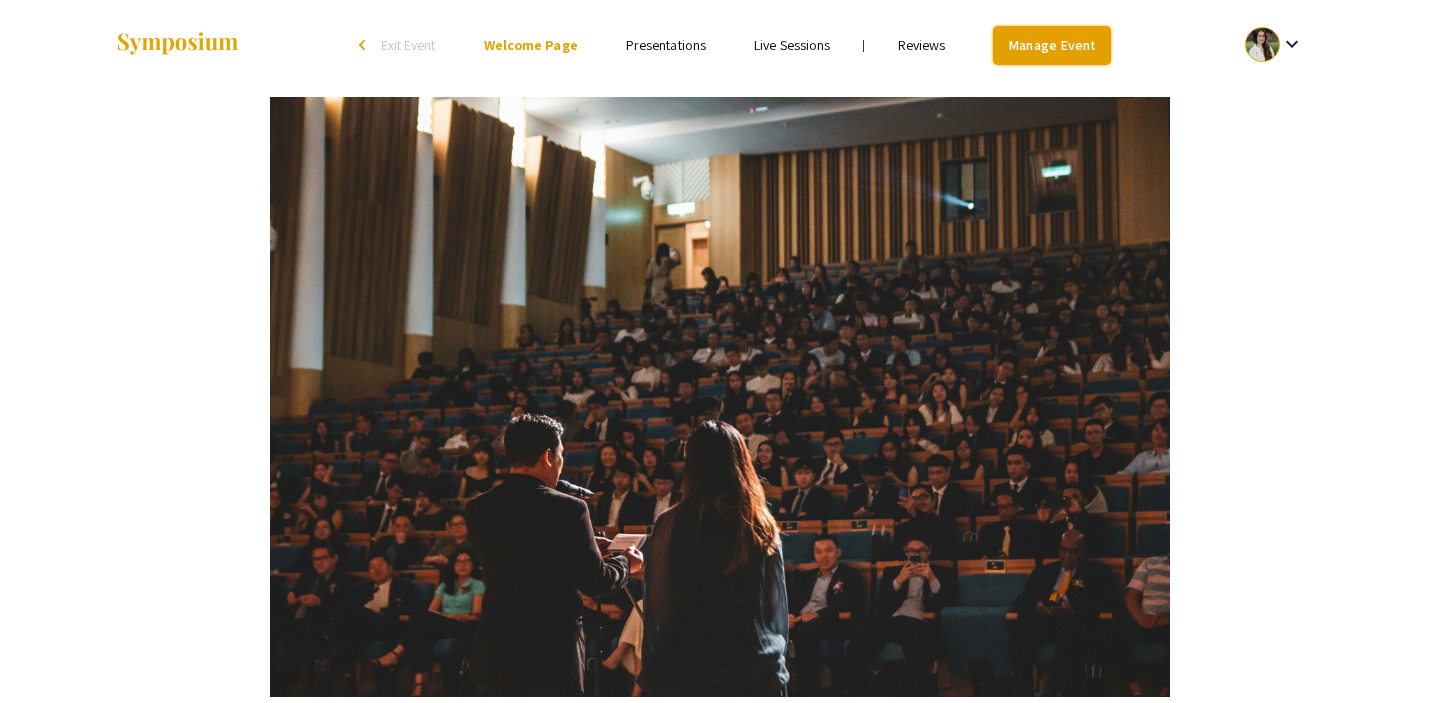 click on "Manage Event" at bounding box center [1052, 45] 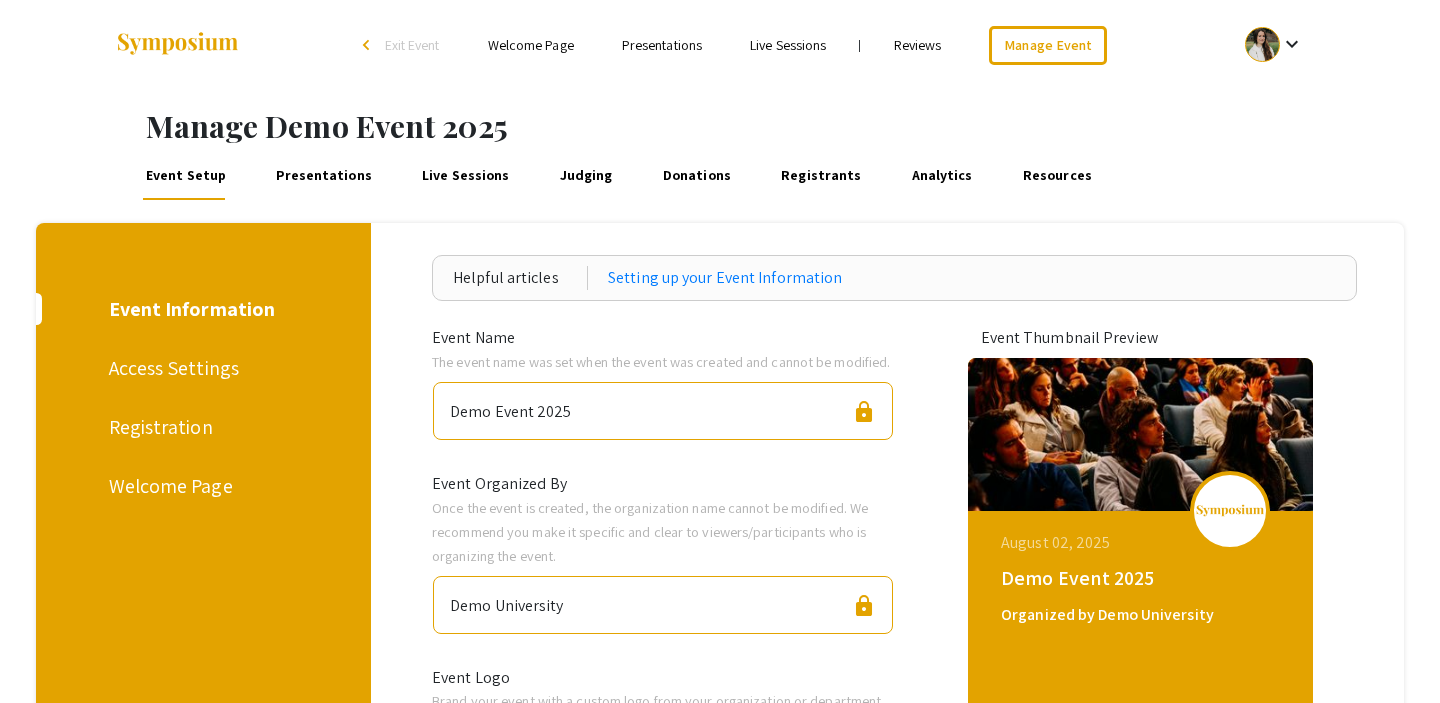 click on "Resources" at bounding box center [1057, 176] 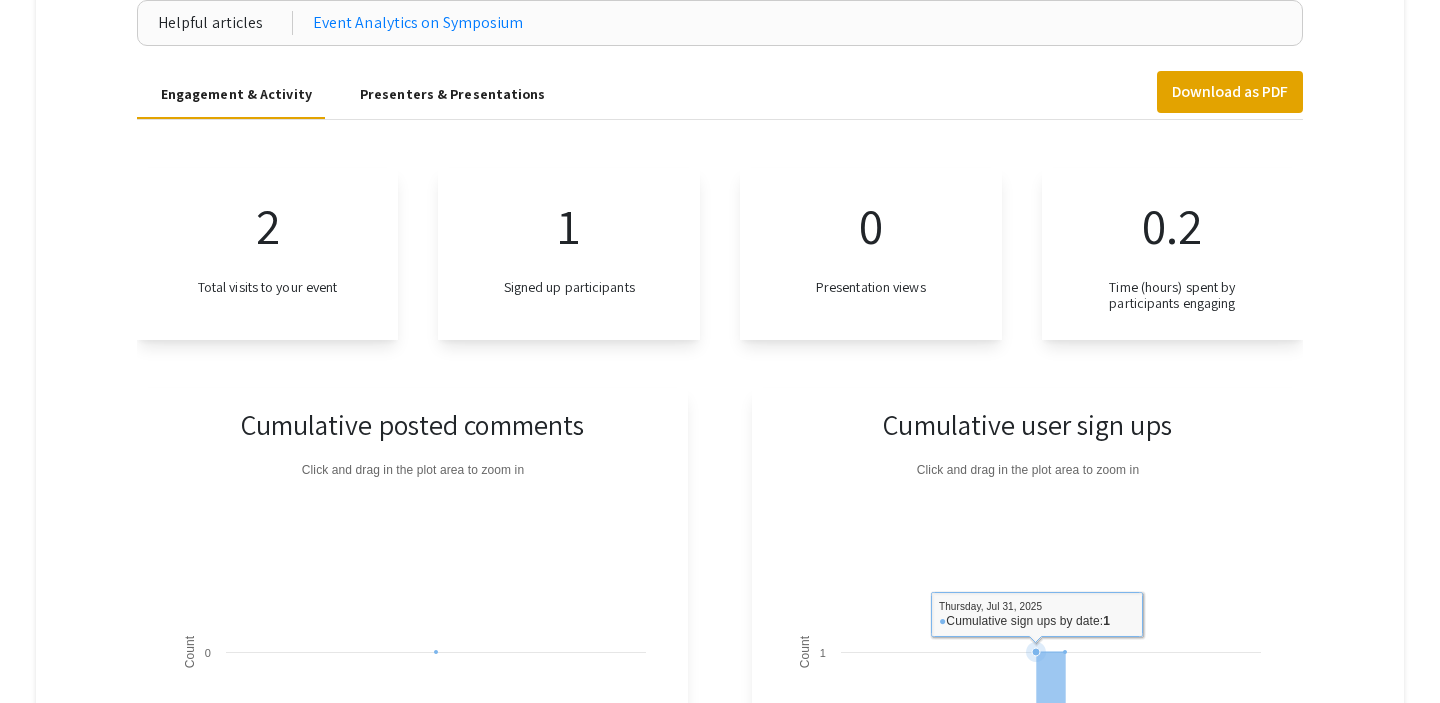 scroll, scrollTop: 0, scrollLeft: 0, axis: both 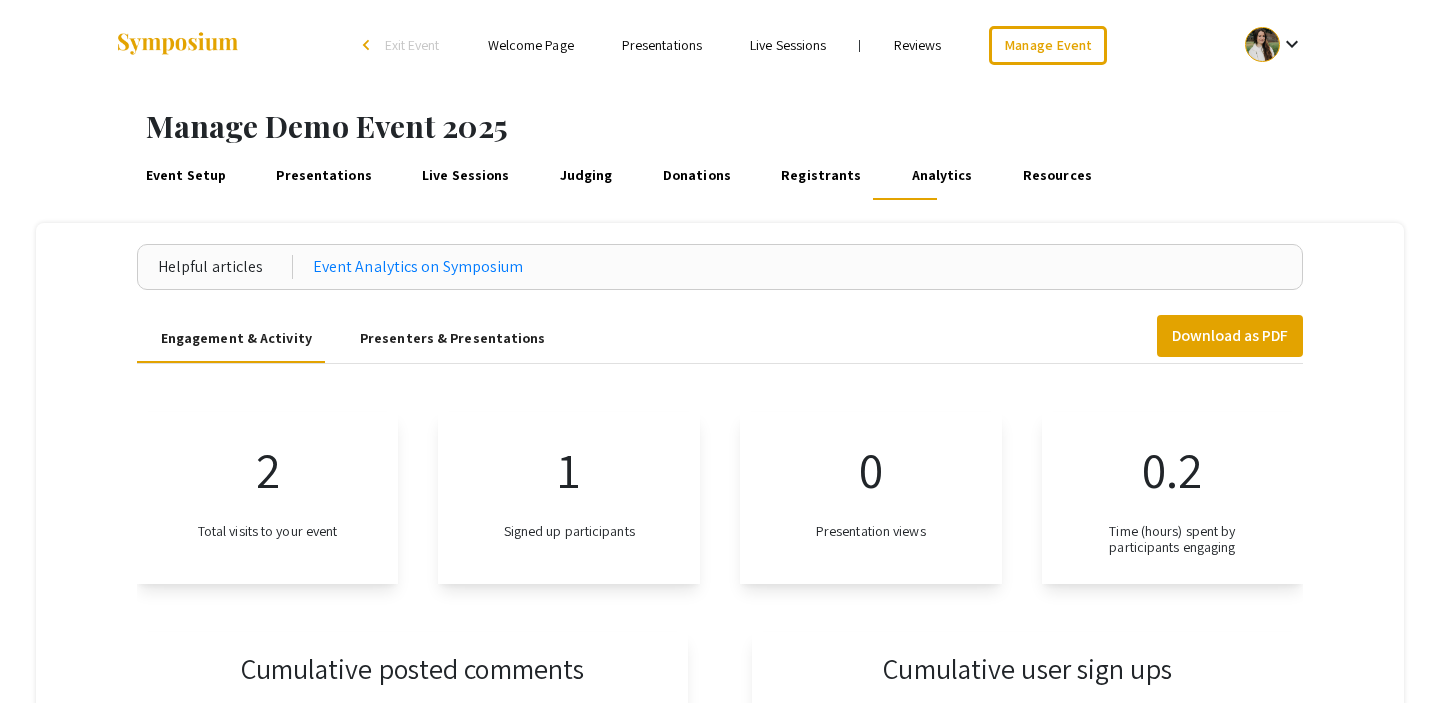 click on "Registrants" at bounding box center (821, 176) 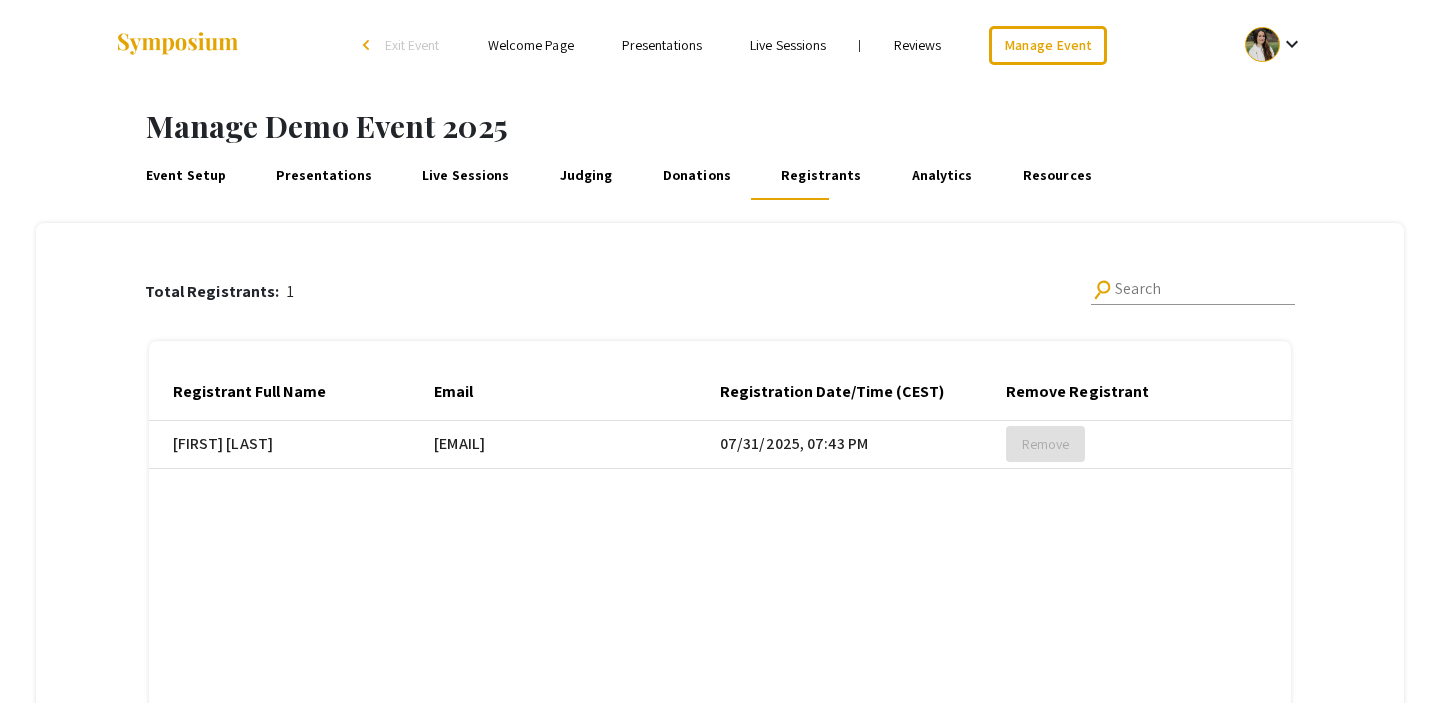 click on "Donations" at bounding box center (696, 176) 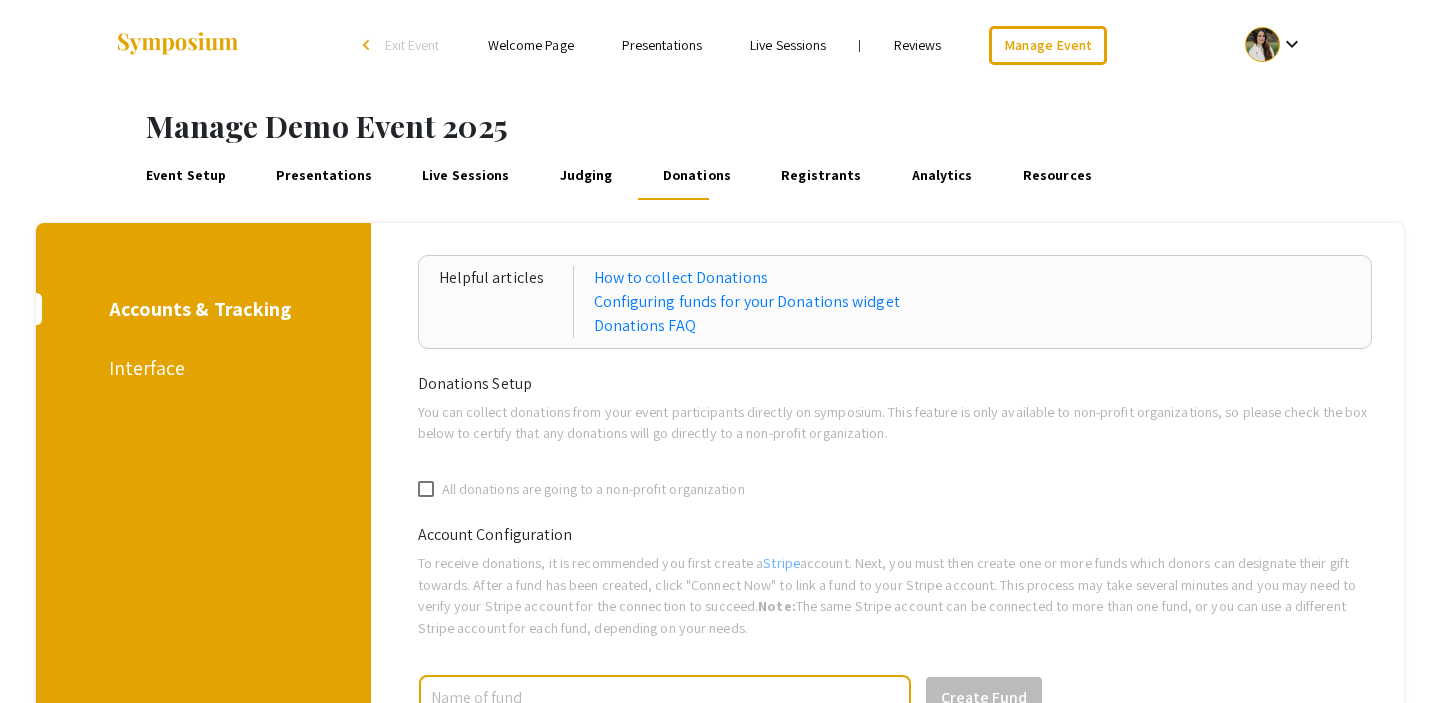 click on "Judging" at bounding box center (586, 176) 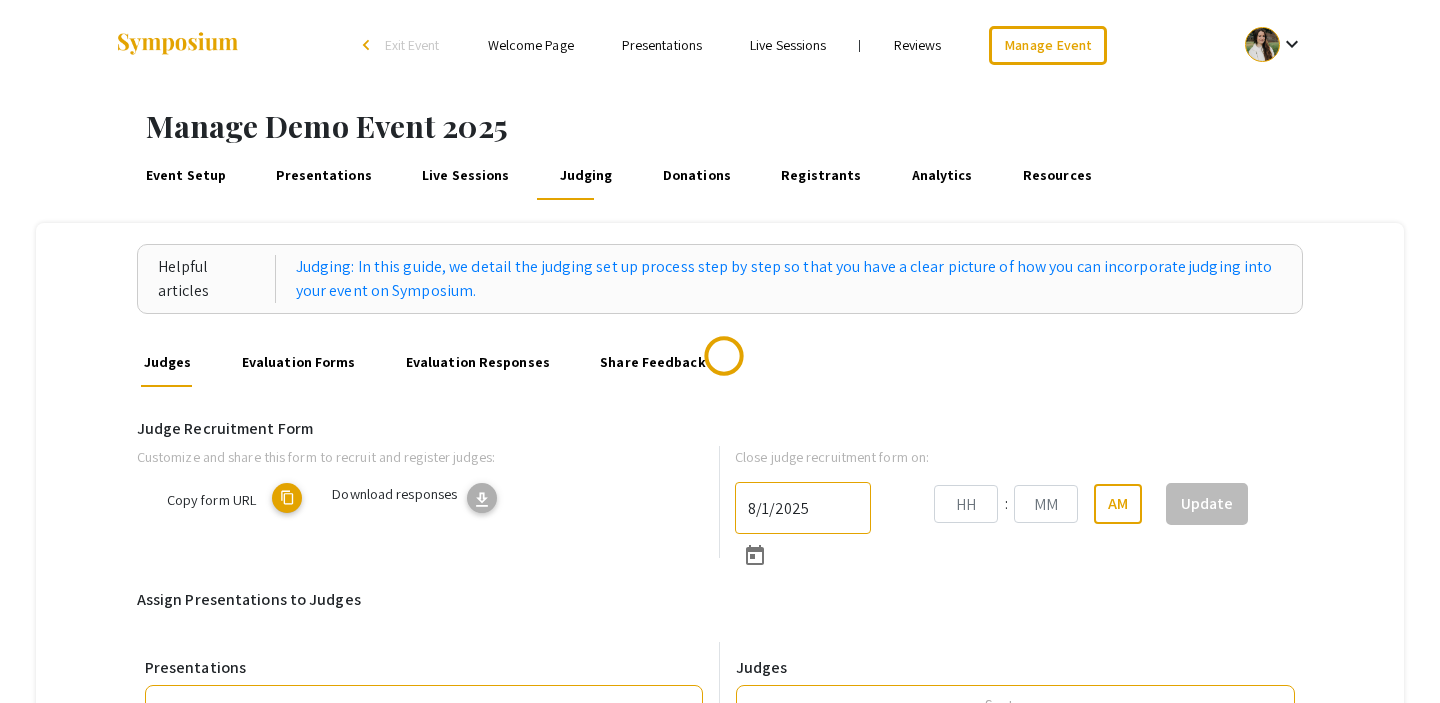 type on "8/31/2025" 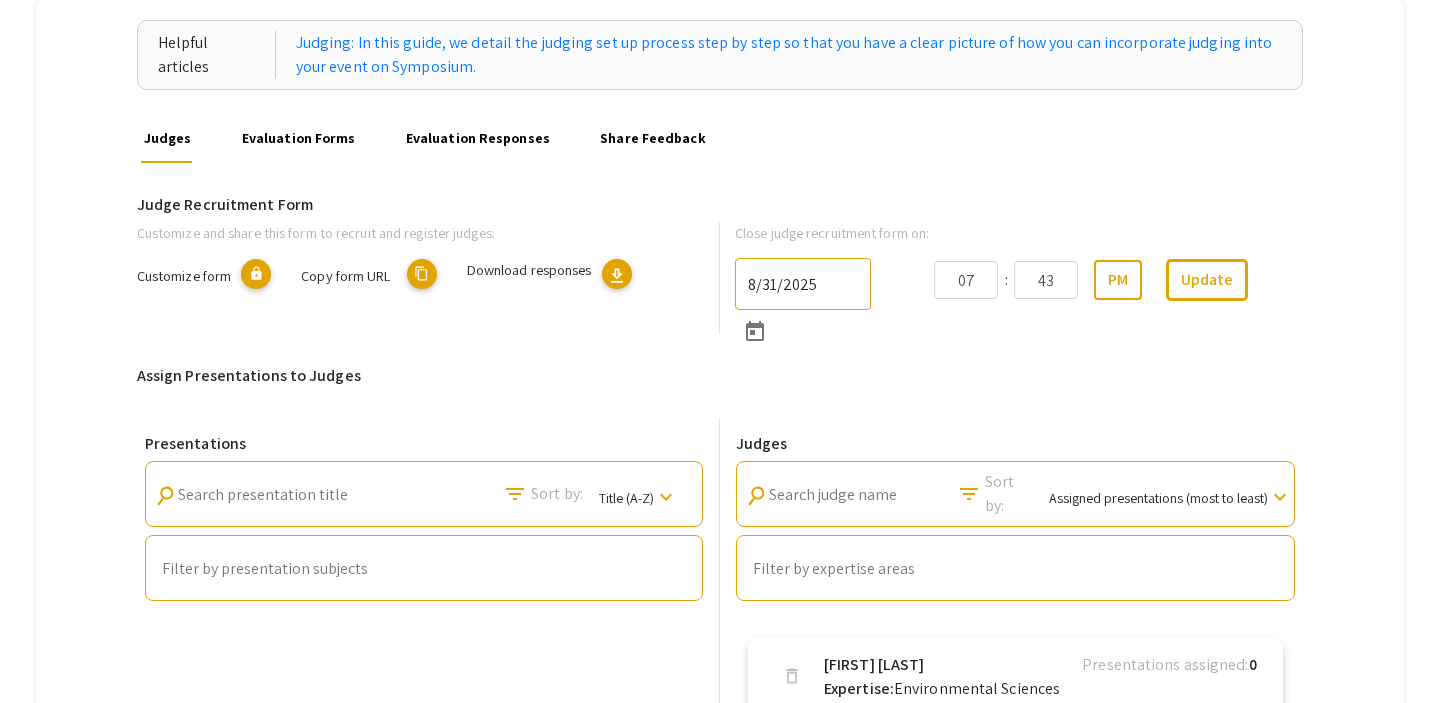 scroll, scrollTop: 229, scrollLeft: 0, axis: vertical 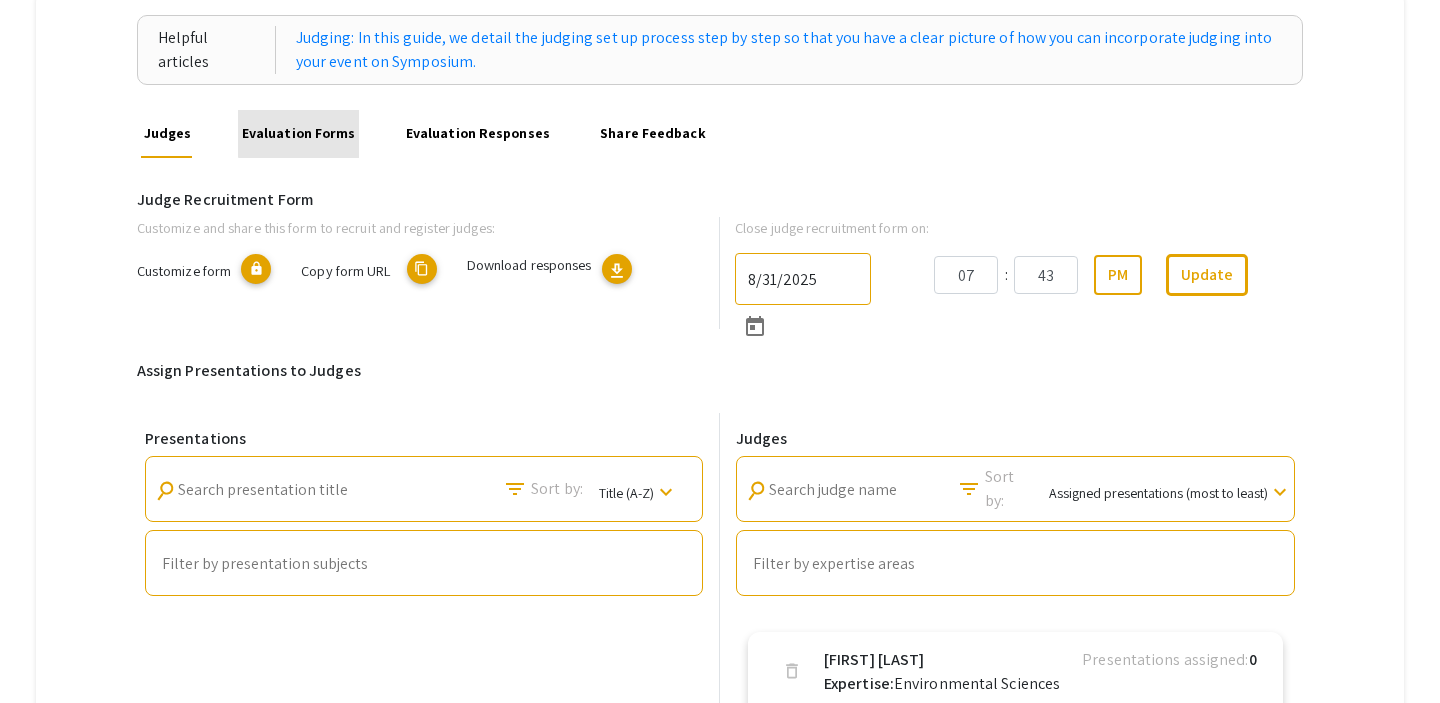 click on "Evaluation Forms" at bounding box center (298, 134) 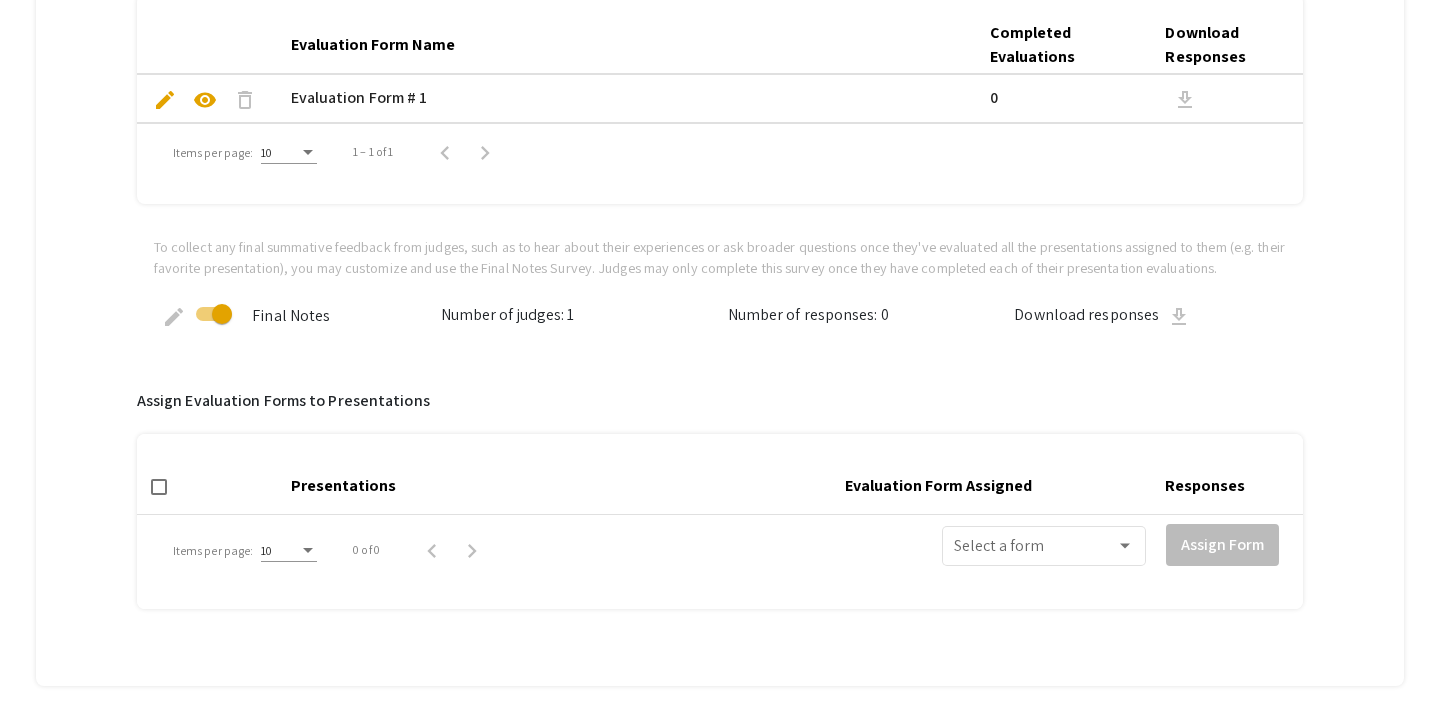 scroll, scrollTop: 564, scrollLeft: 0, axis: vertical 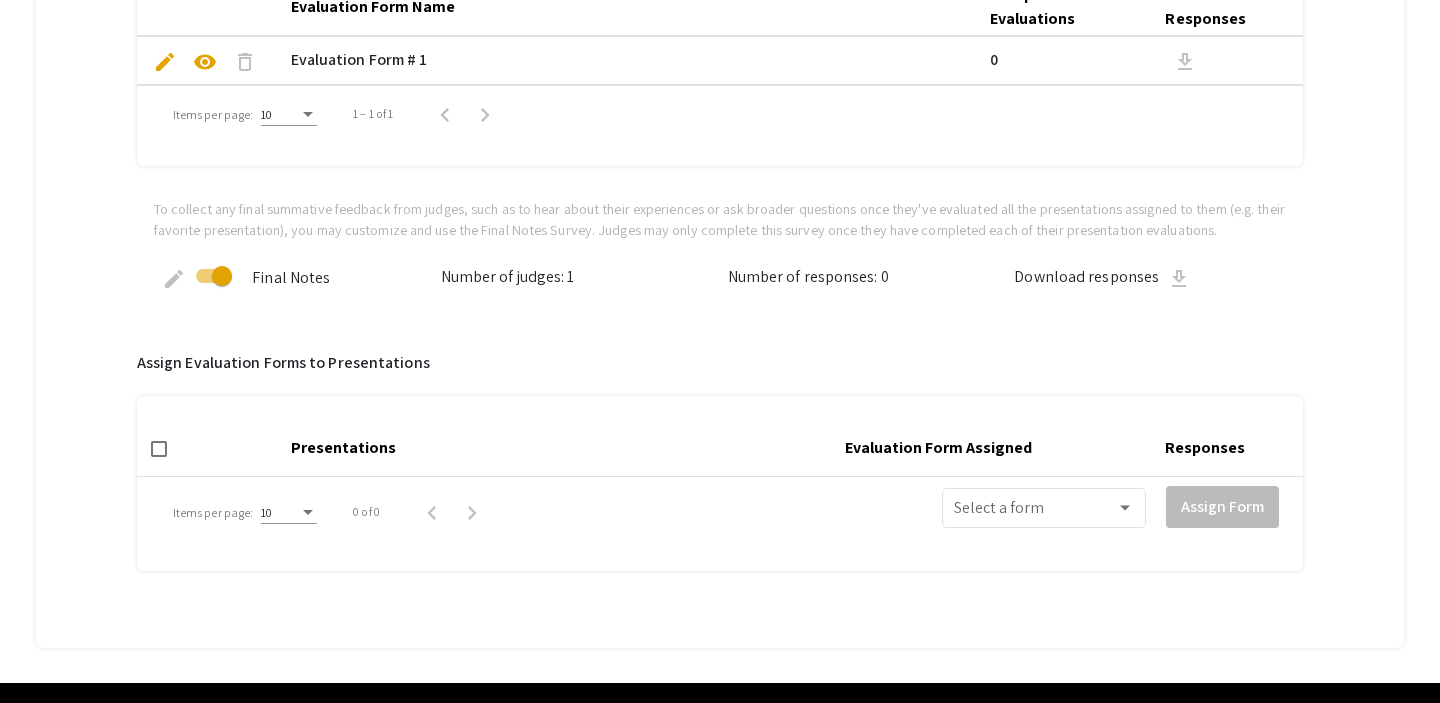 click at bounding box center (159, 449) 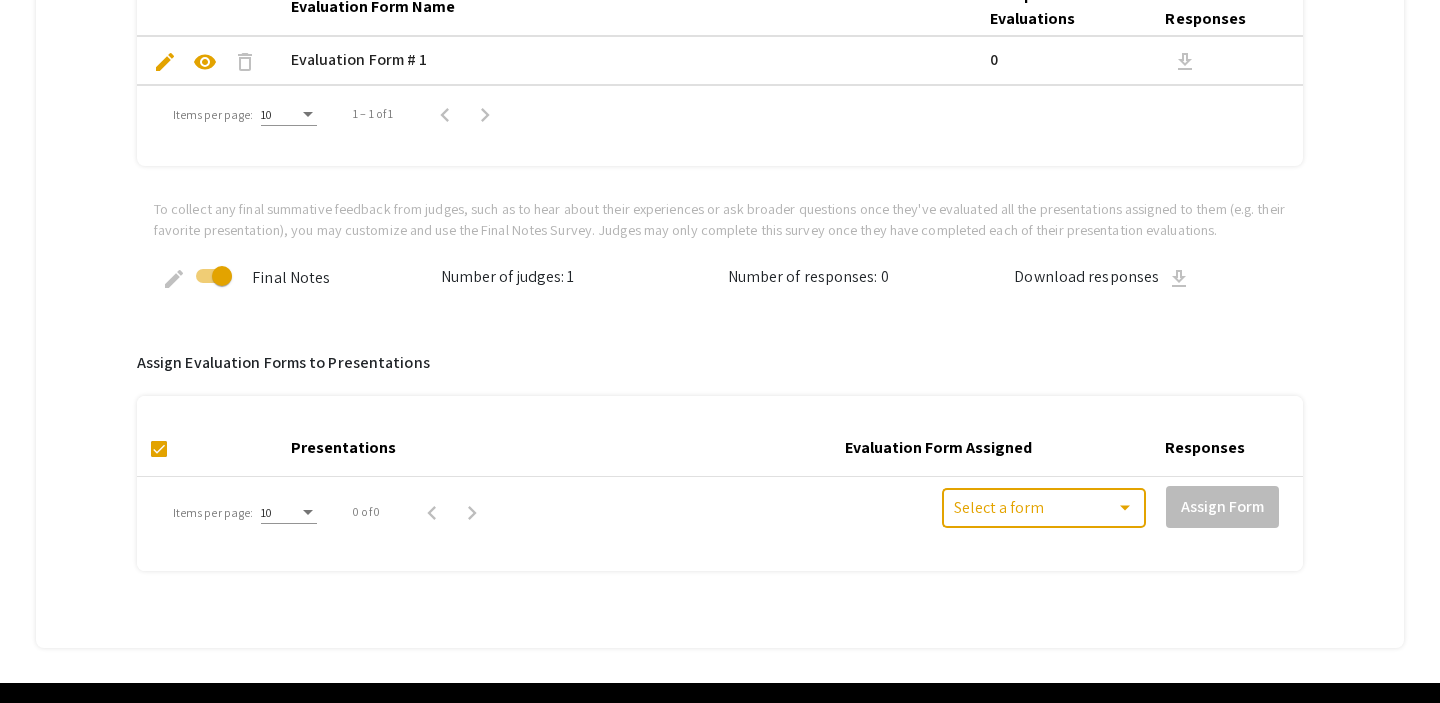 click at bounding box center [1035, 513] 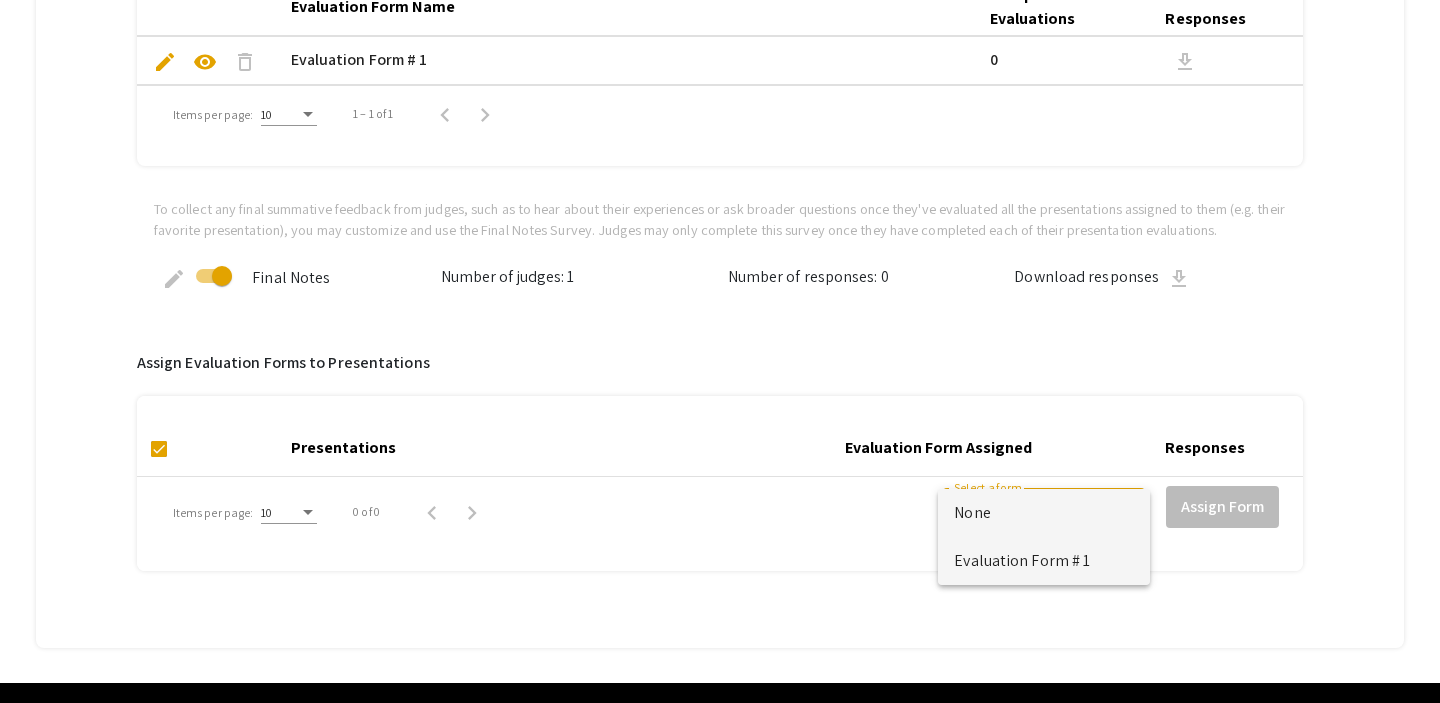 click on "Evaluation Form # 1" at bounding box center (1044, 561) 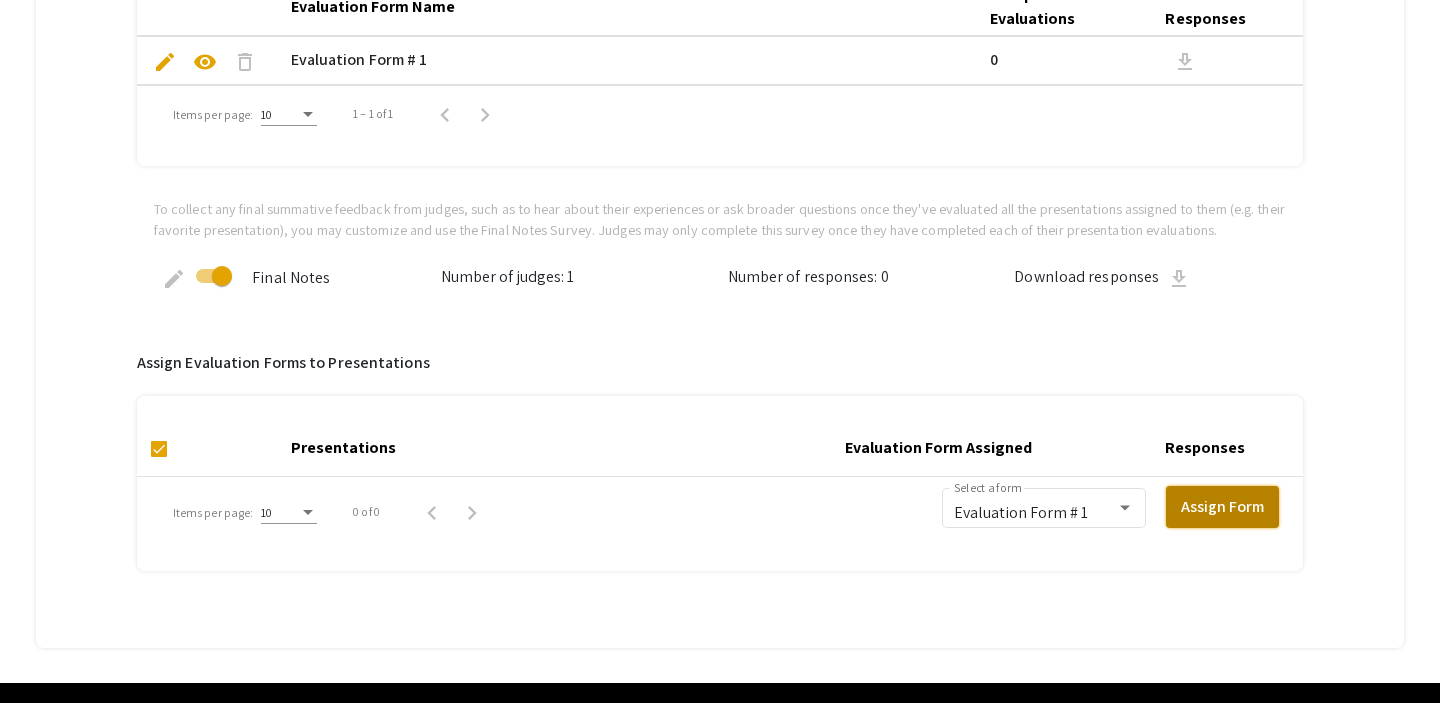 click on "Assign Form" 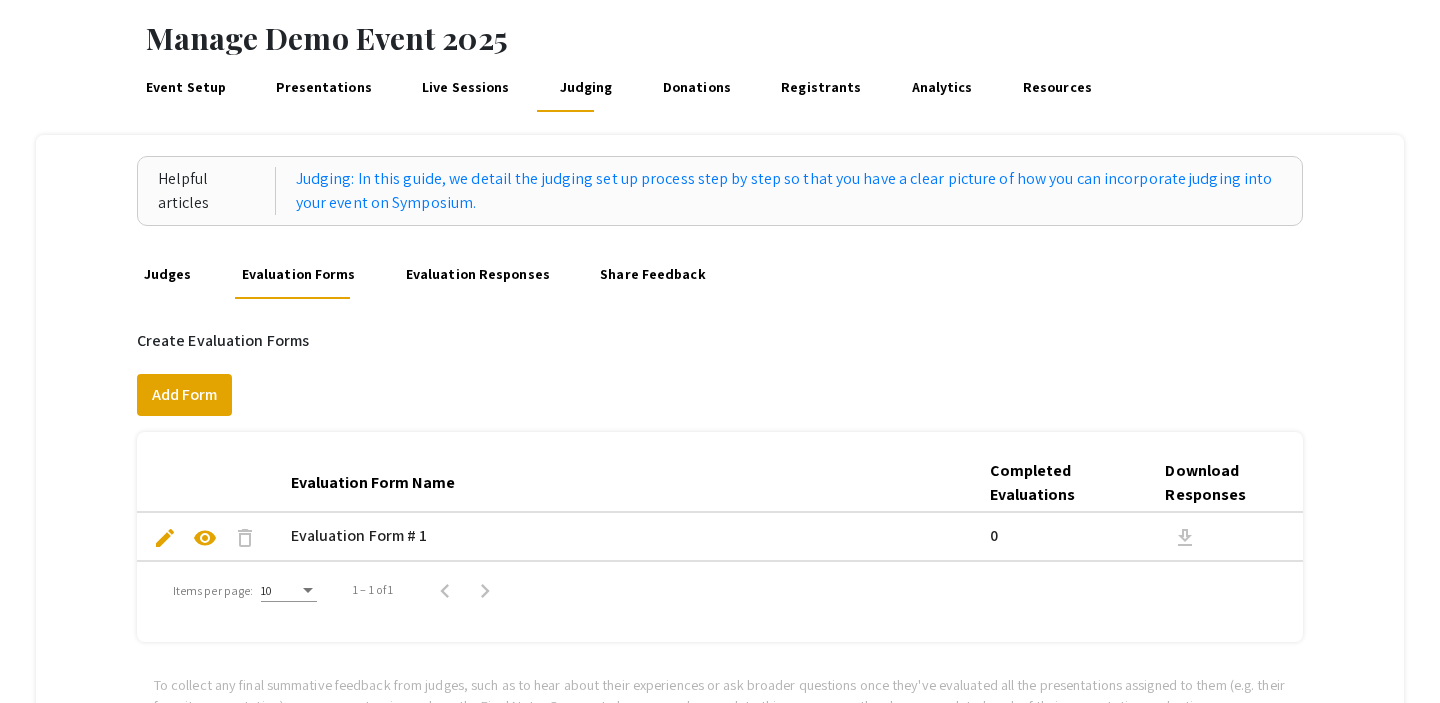 scroll, scrollTop: 54, scrollLeft: 0, axis: vertical 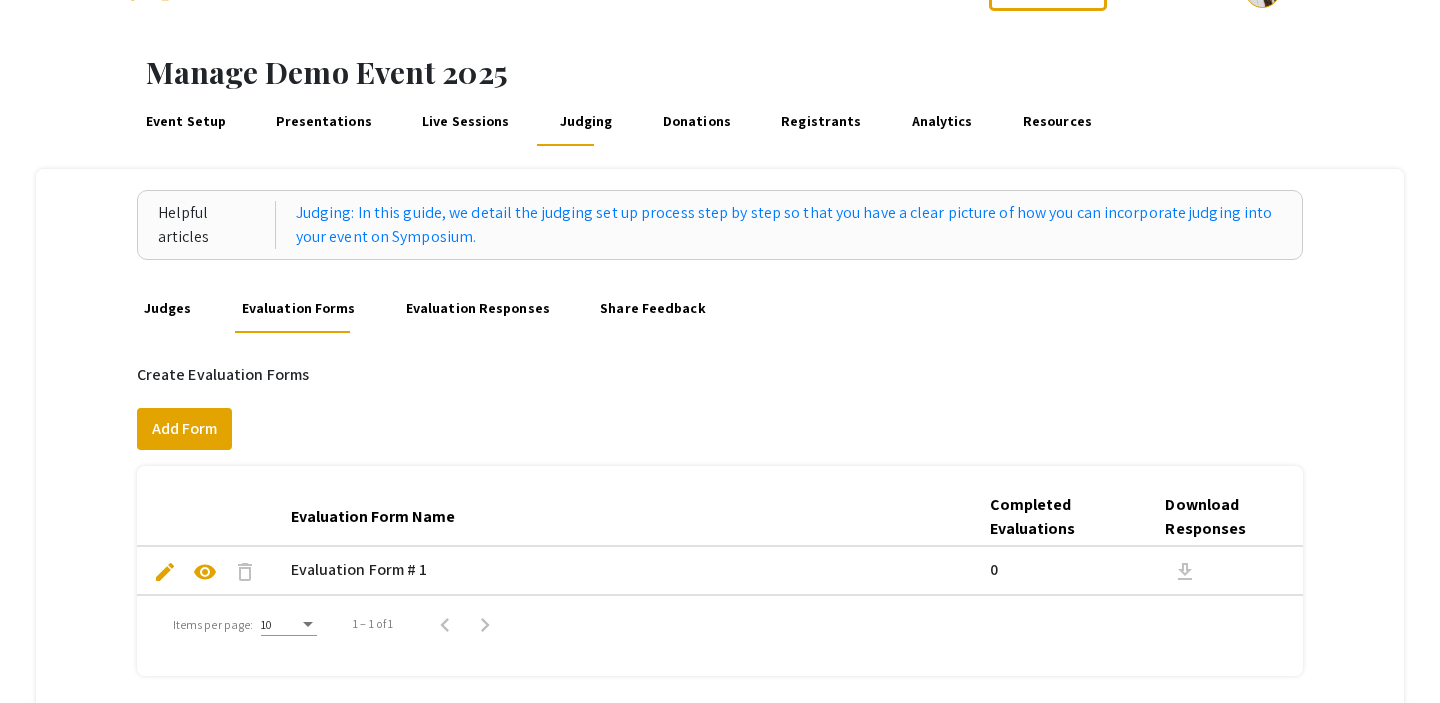 click on "Evaluation Responses" at bounding box center [477, 309] 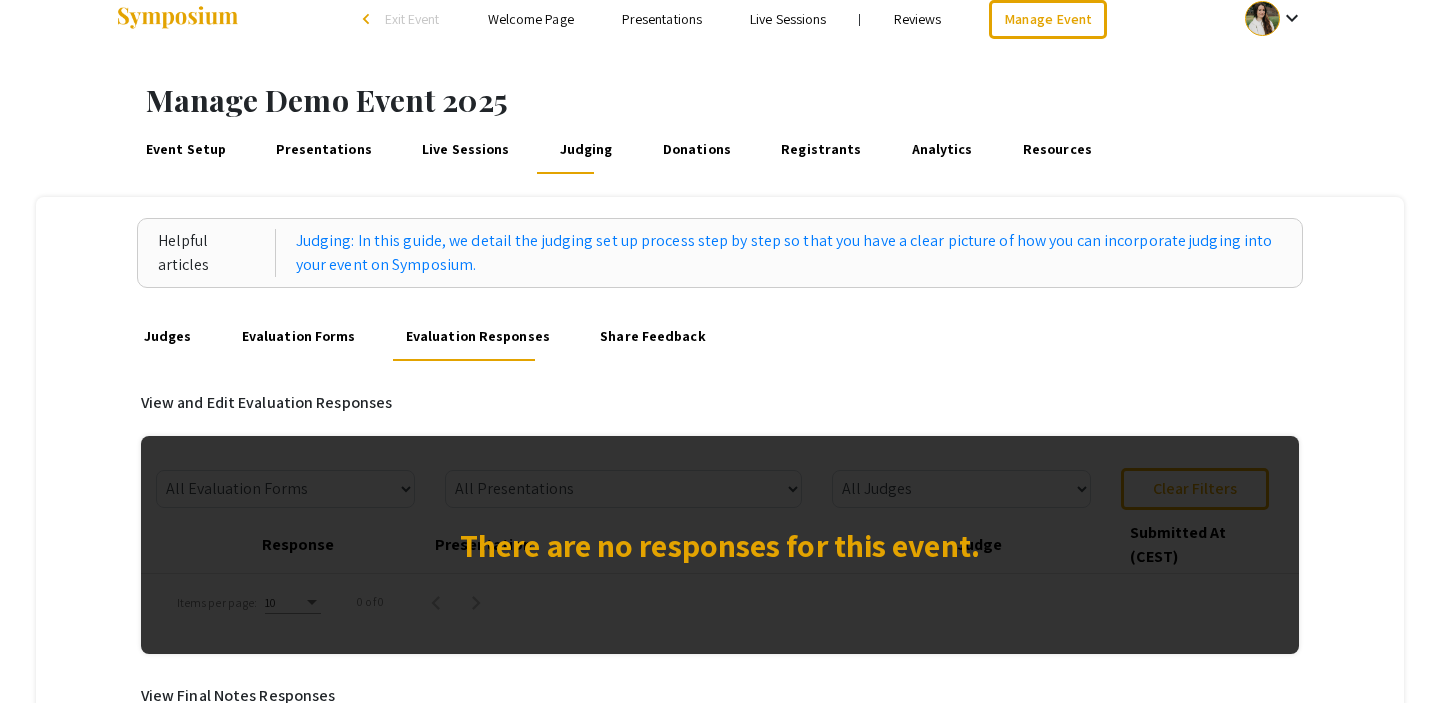 scroll, scrollTop: 0, scrollLeft: 0, axis: both 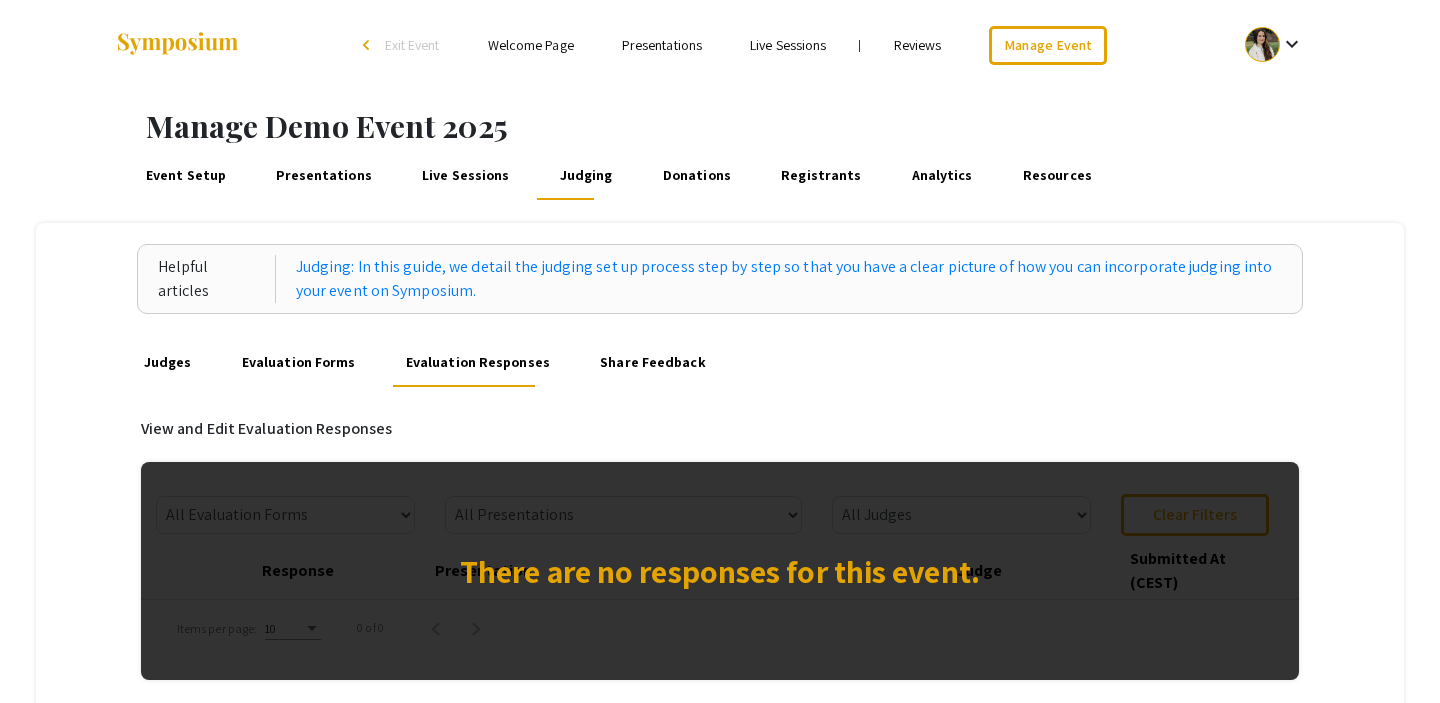 click on "Presentations" at bounding box center [324, 176] 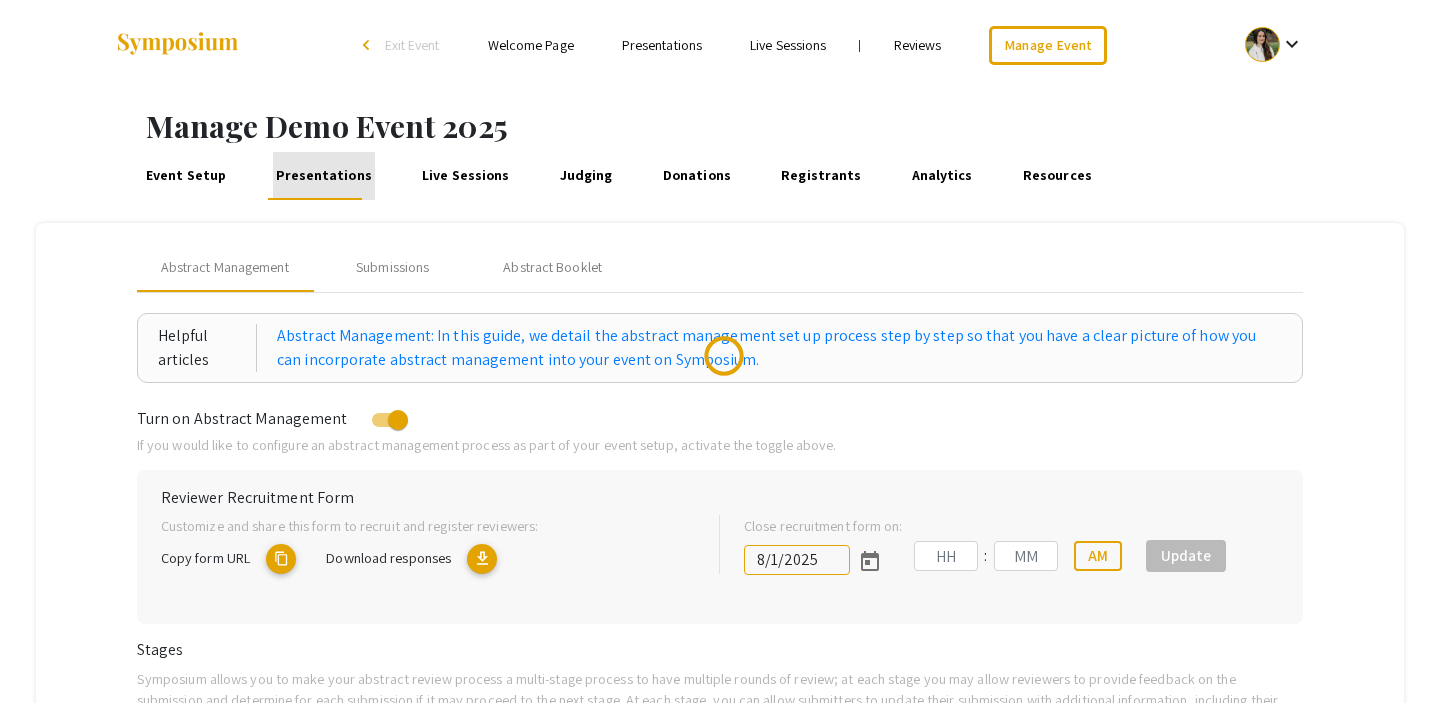 type on "07" 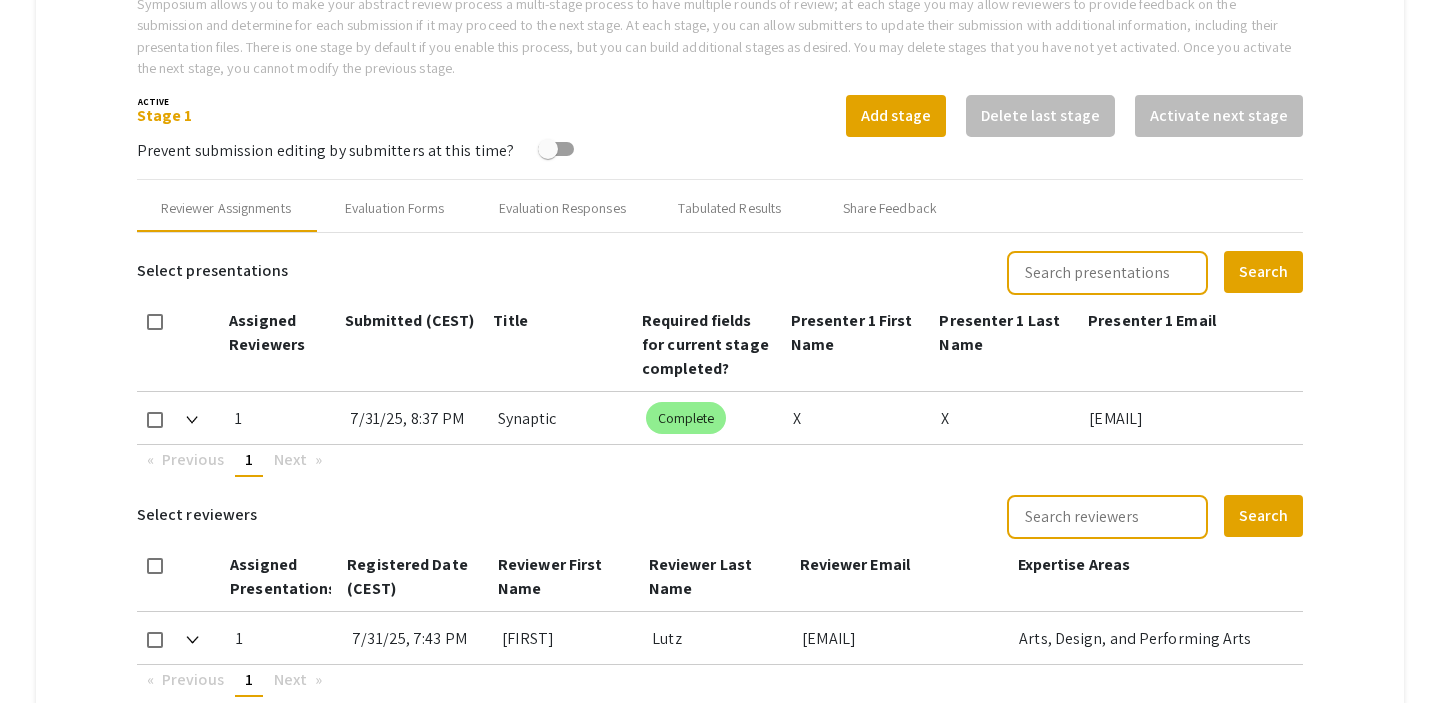 scroll, scrollTop: 752, scrollLeft: 0, axis: vertical 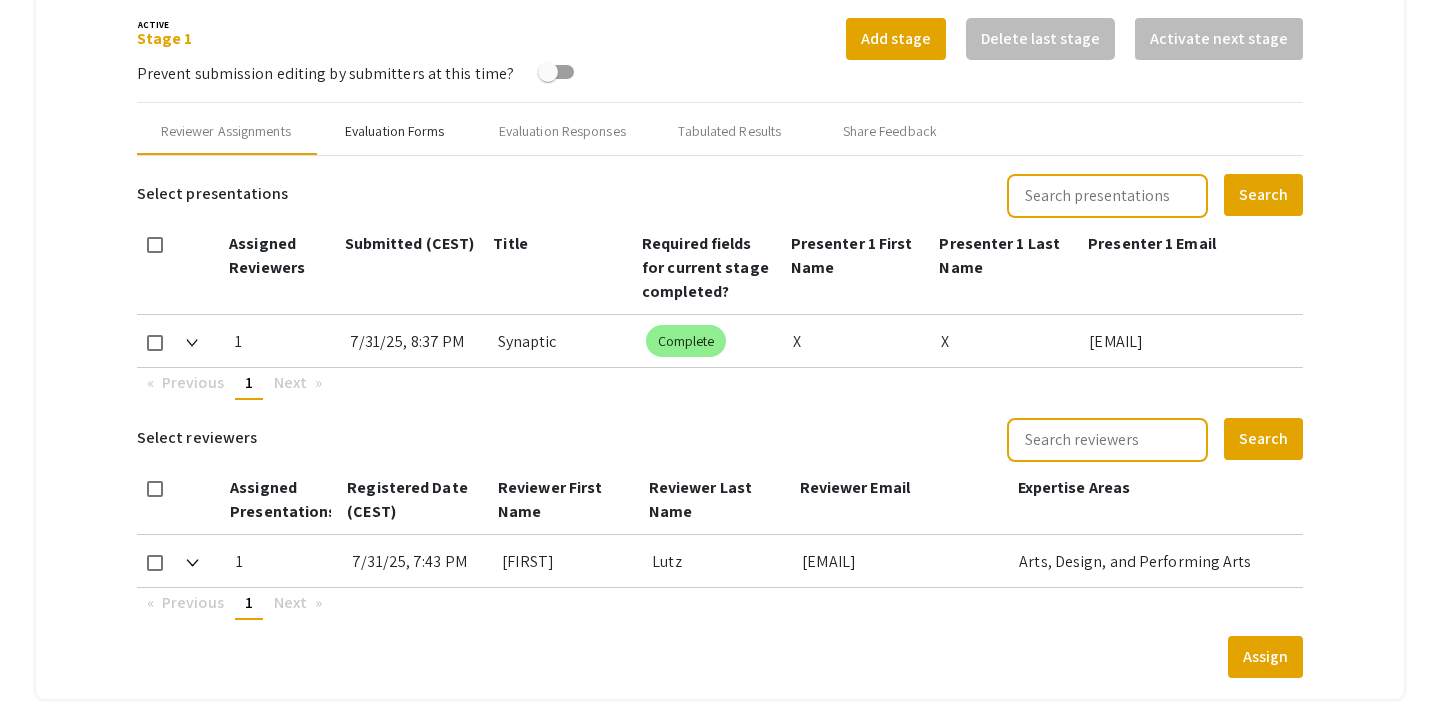 click on "Evaluation Forms" at bounding box center (395, 131) 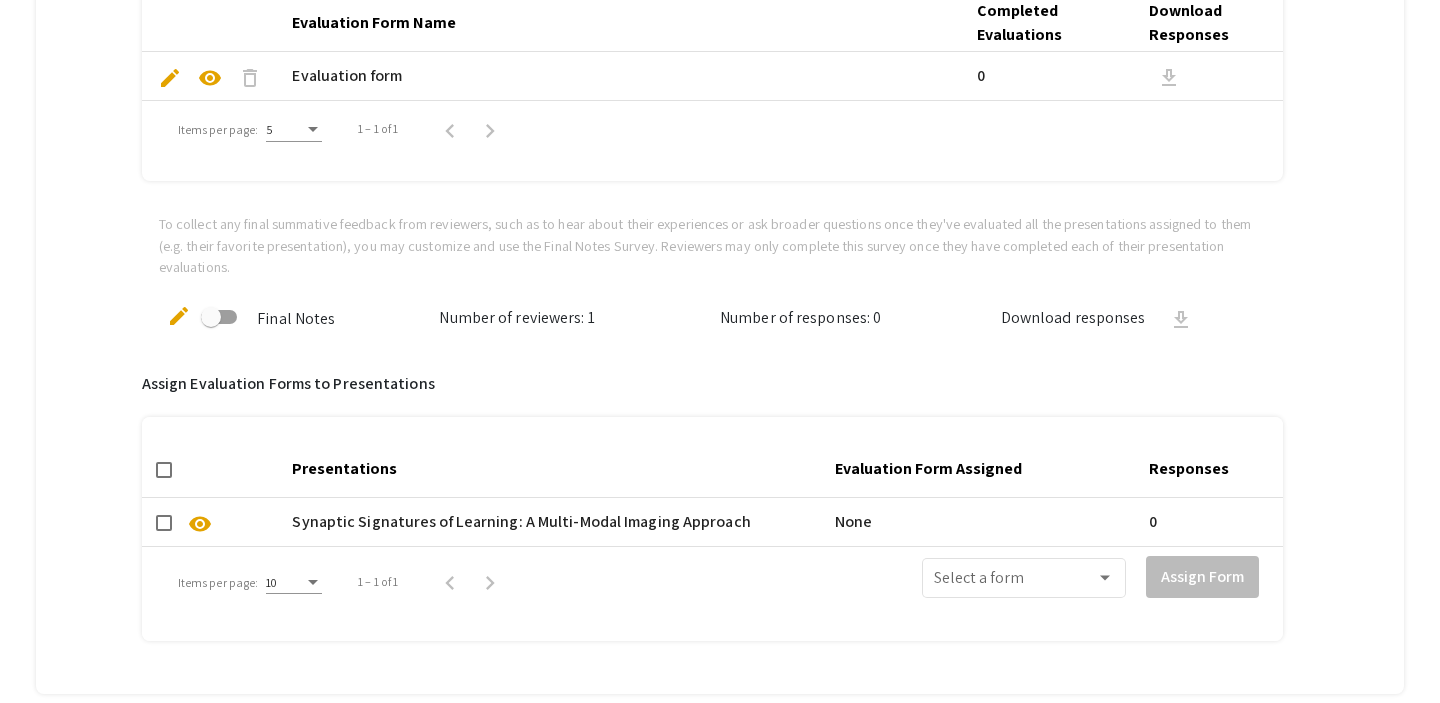 scroll, scrollTop: 1081, scrollLeft: 0, axis: vertical 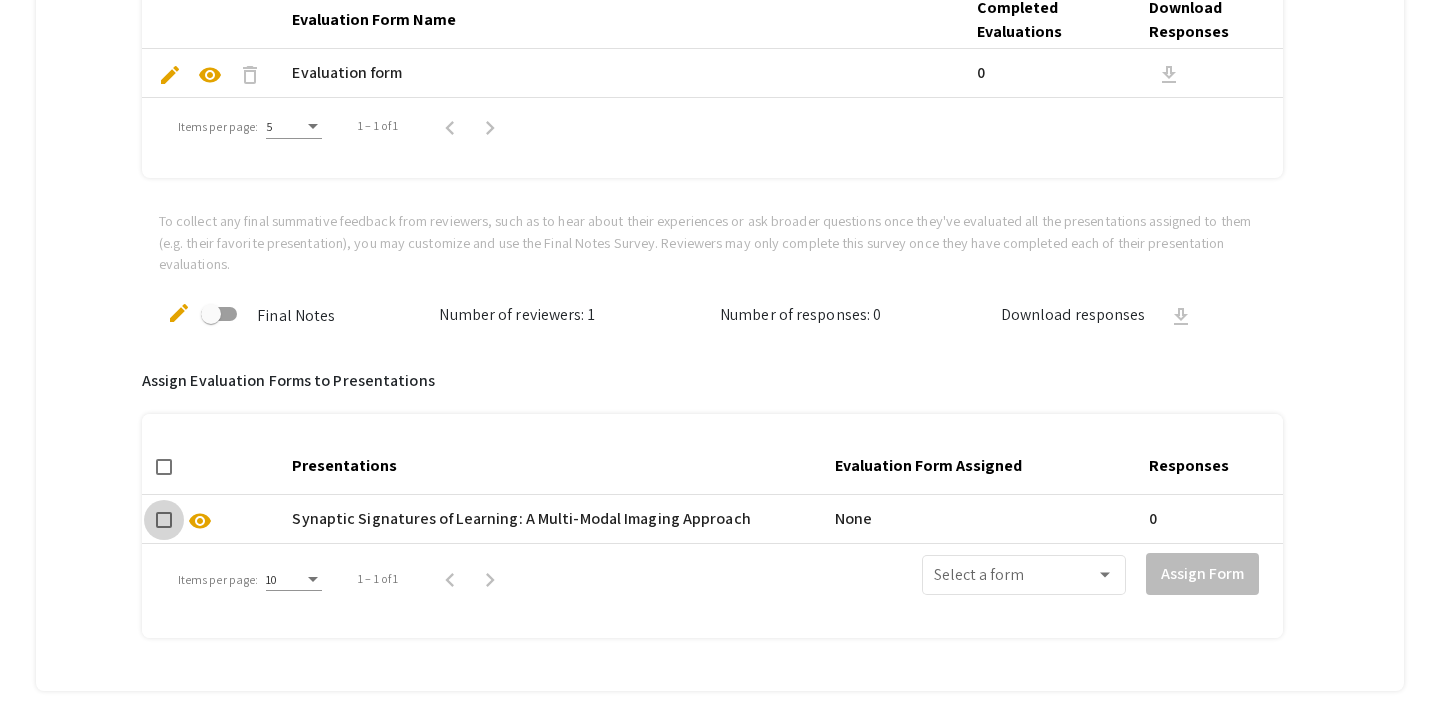 click at bounding box center (164, 520) 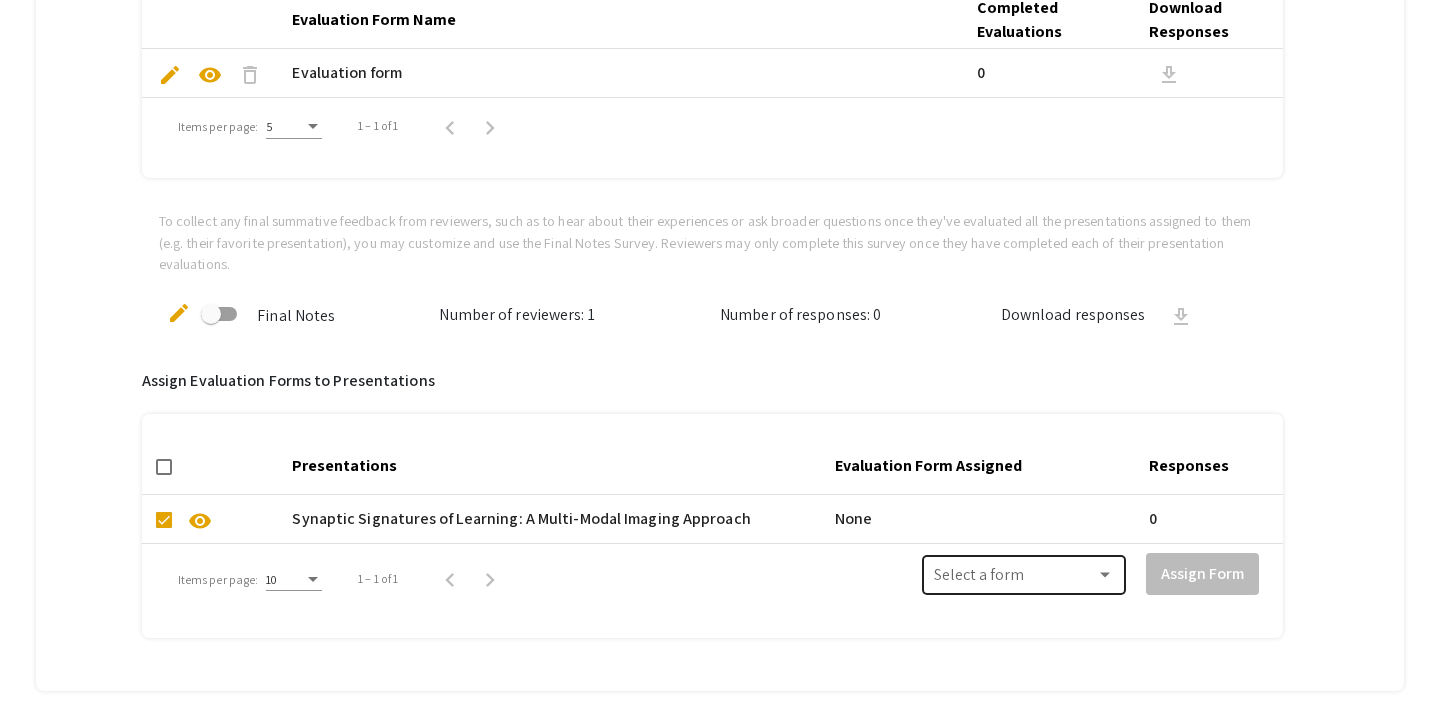 click on "Select a form" at bounding box center (1024, 573) 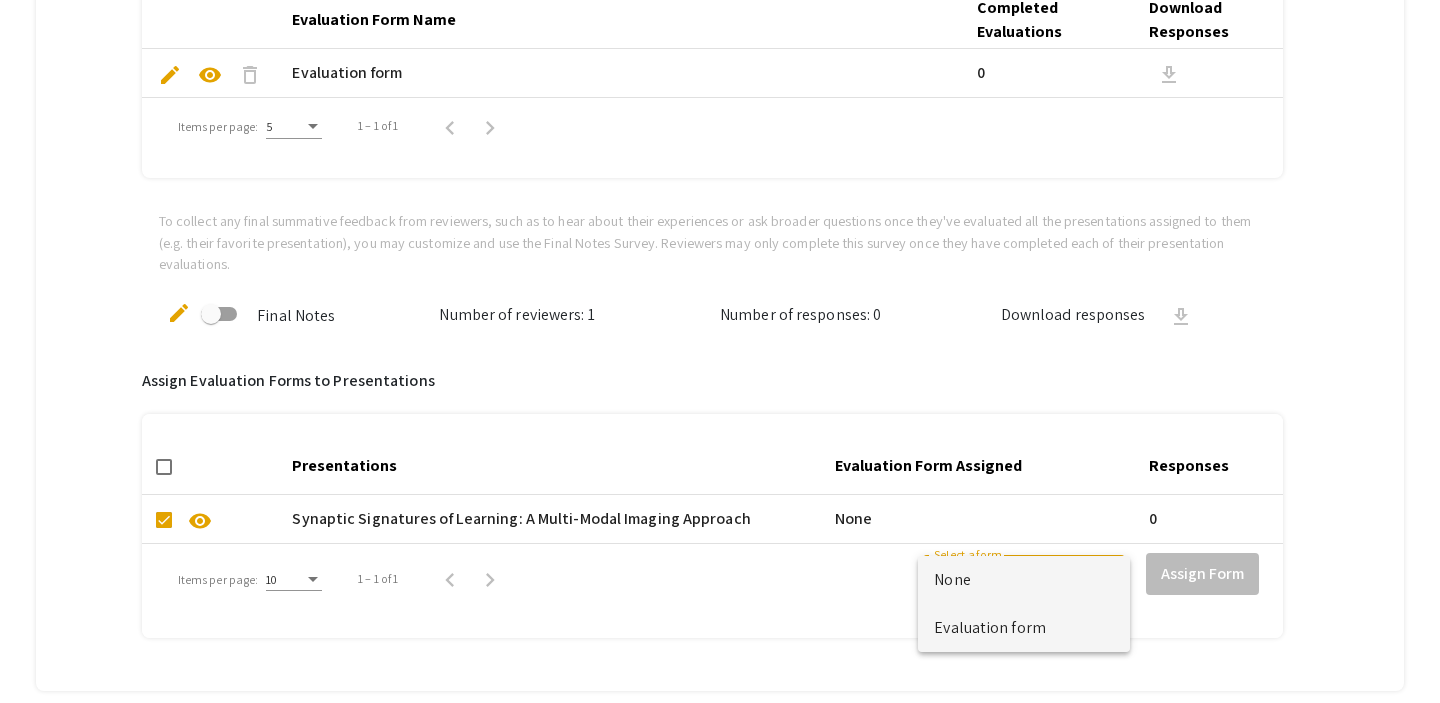 click on "Evaluation form" at bounding box center [1024, 628] 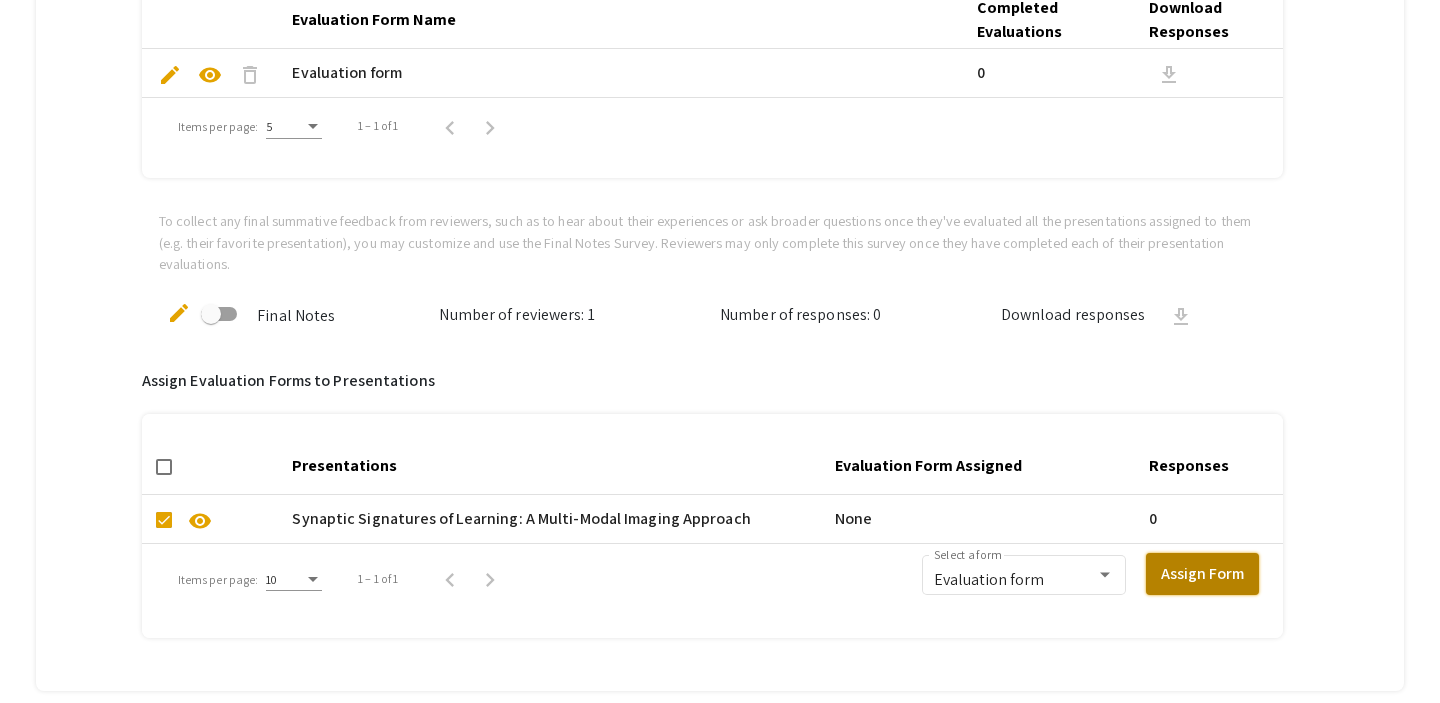 click on "Assign Form" at bounding box center (1202, 574) 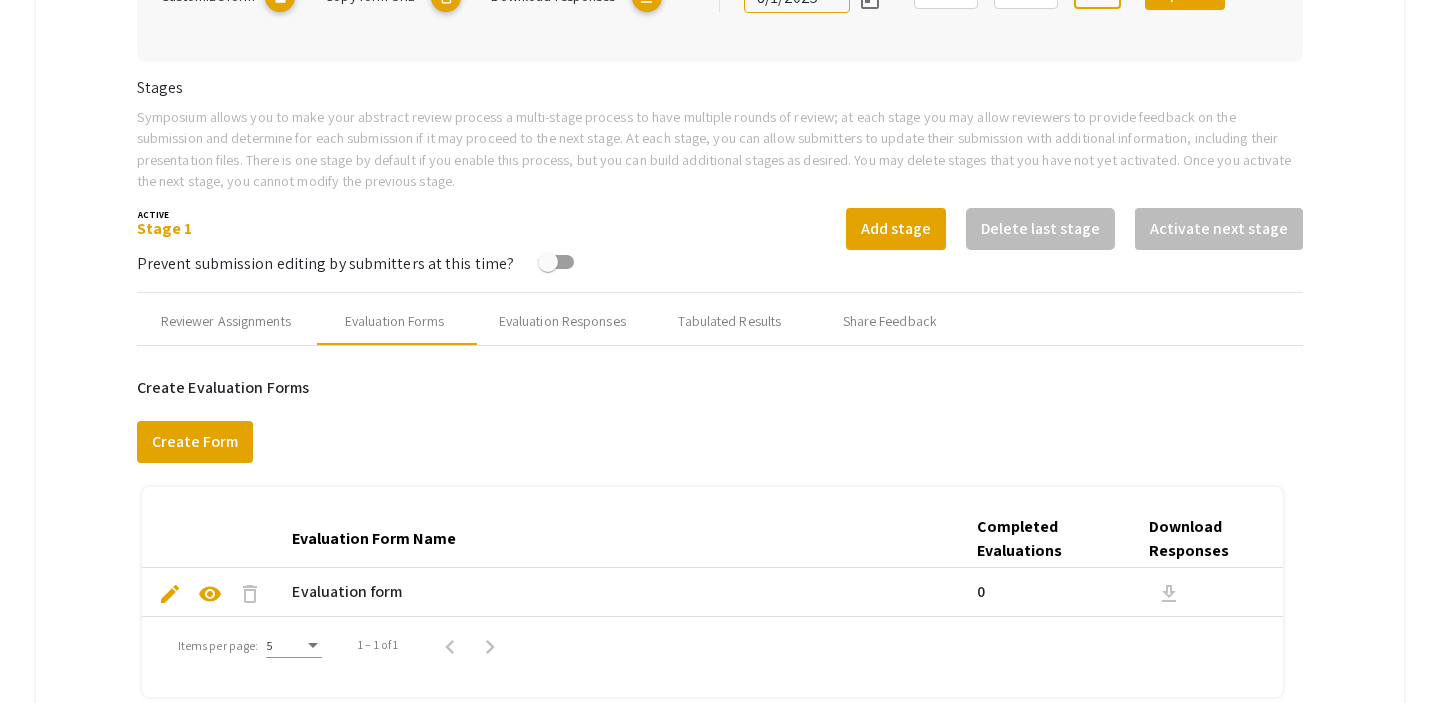 scroll, scrollTop: 551, scrollLeft: 0, axis: vertical 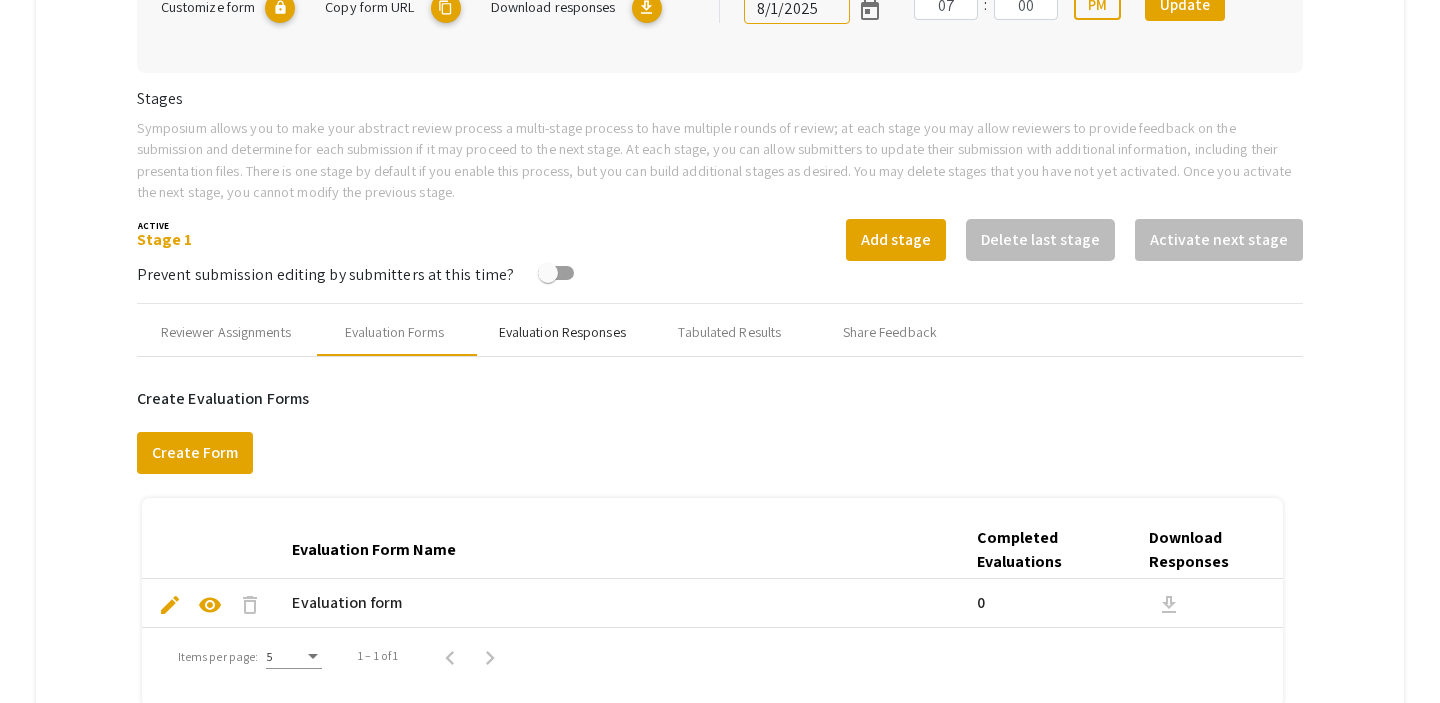 click on "Evaluation Responses" at bounding box center (562, 332) 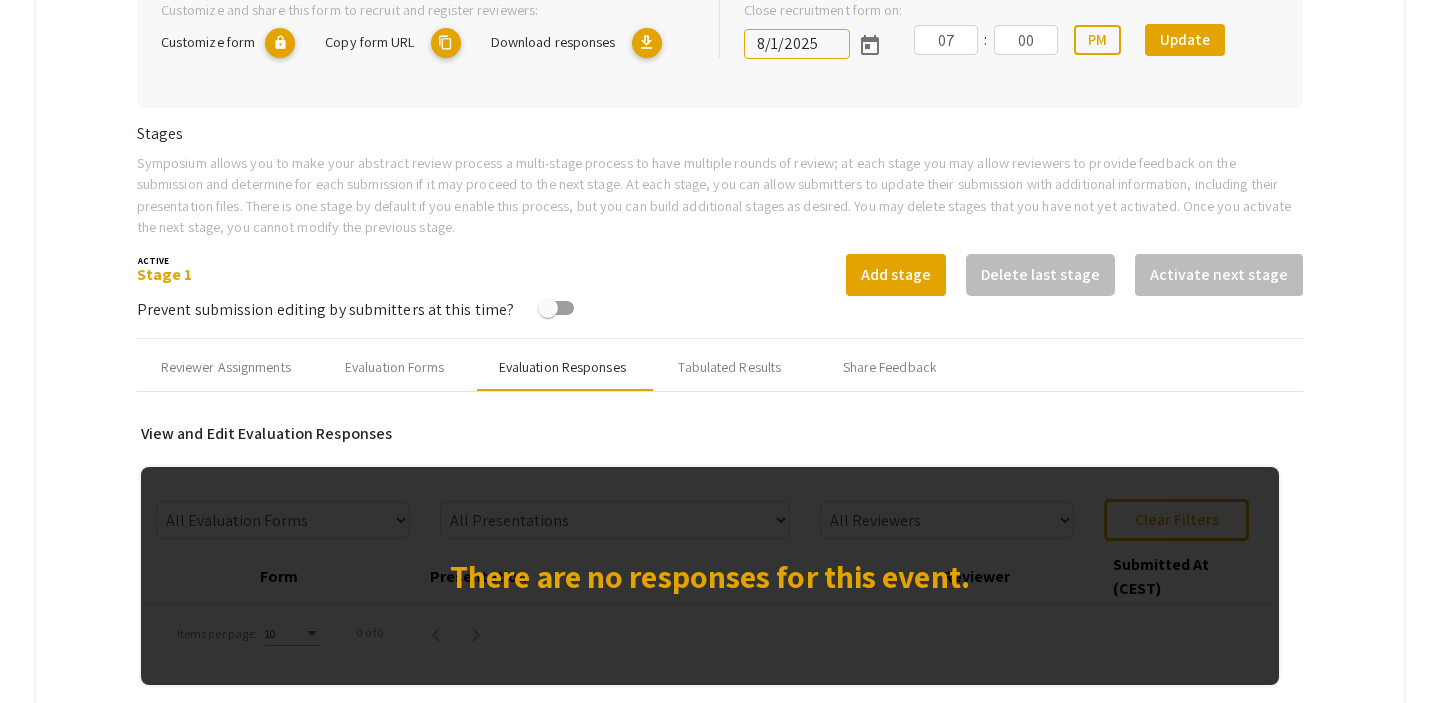 scroll, scrollTop: 492, scrollLeft: 0, axis: vertical 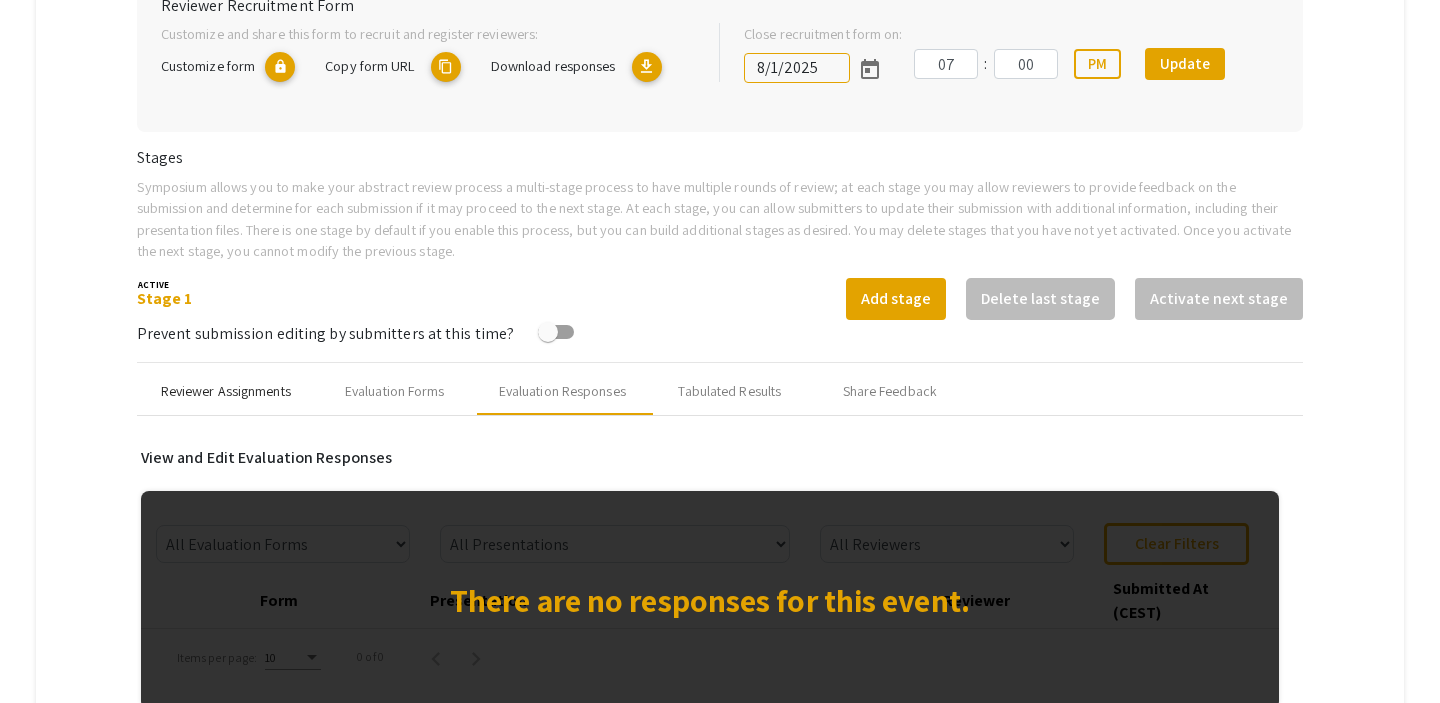click on "Reviewer Assignments" at bounding box center [226, 391] 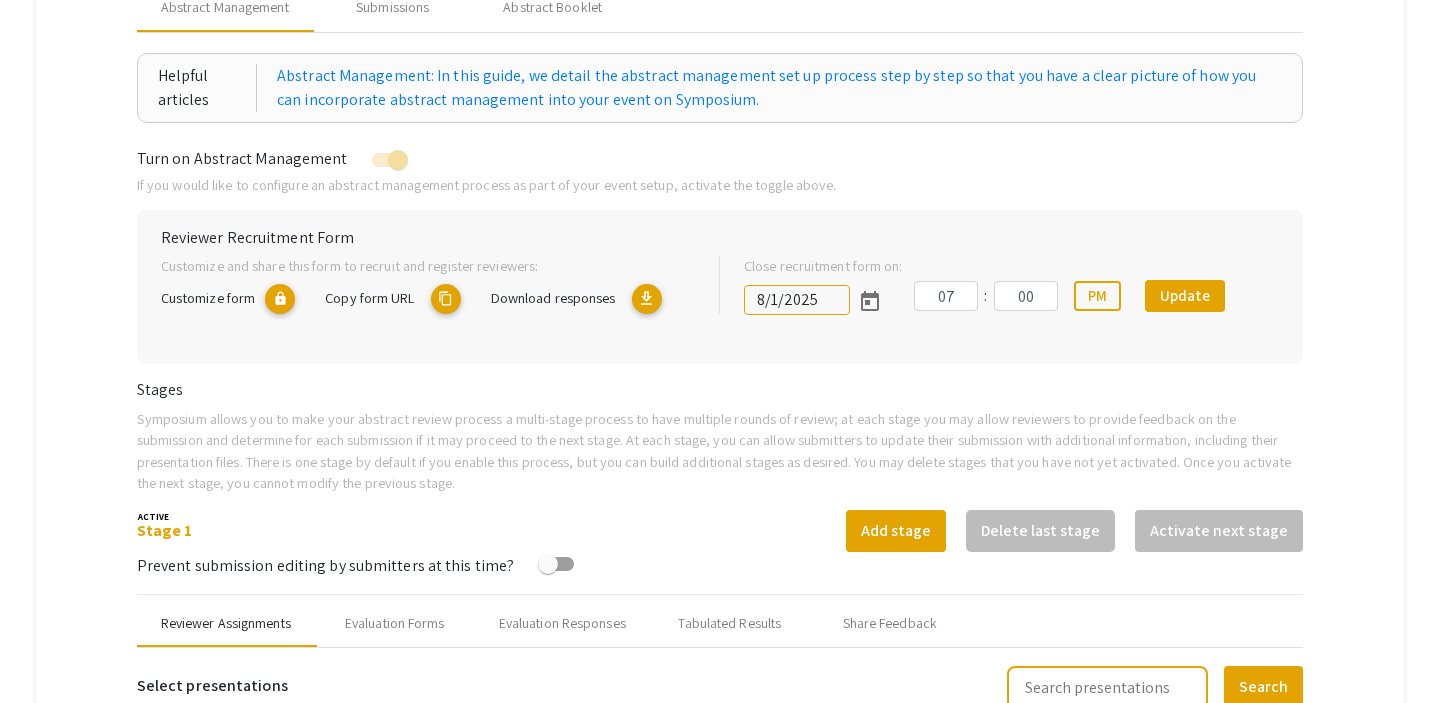 scroll, scrollTop: 0, scrollLeft: 0, axis: both 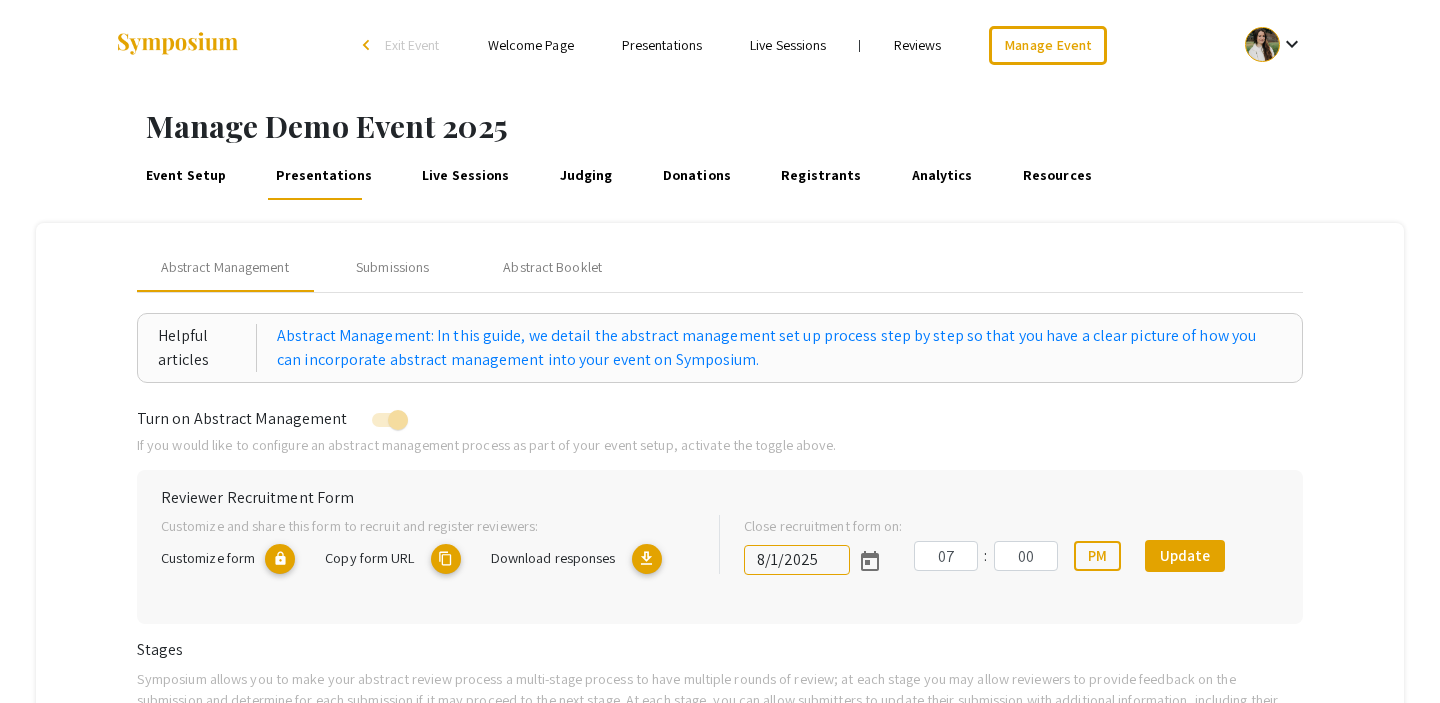 click on "Reviews" at bounding box center [918, 45] 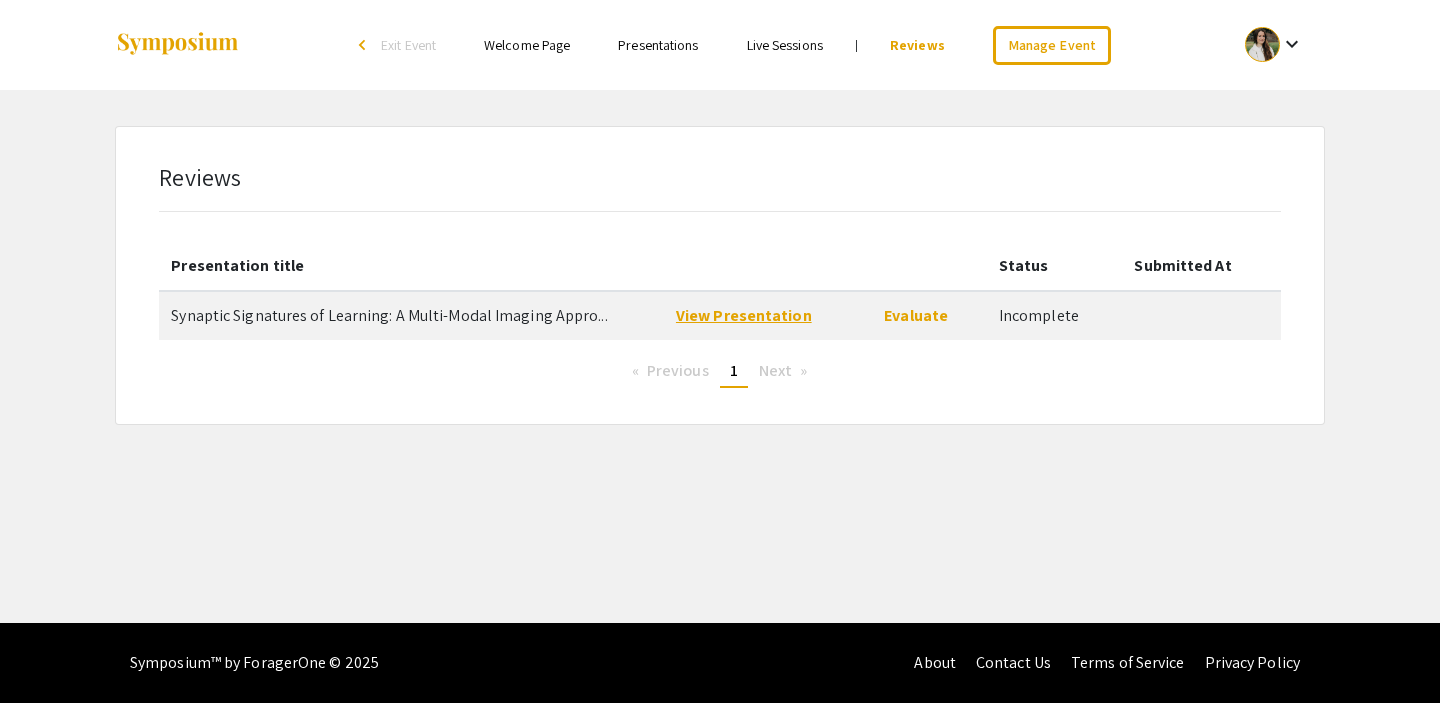 click on "View Presentation" 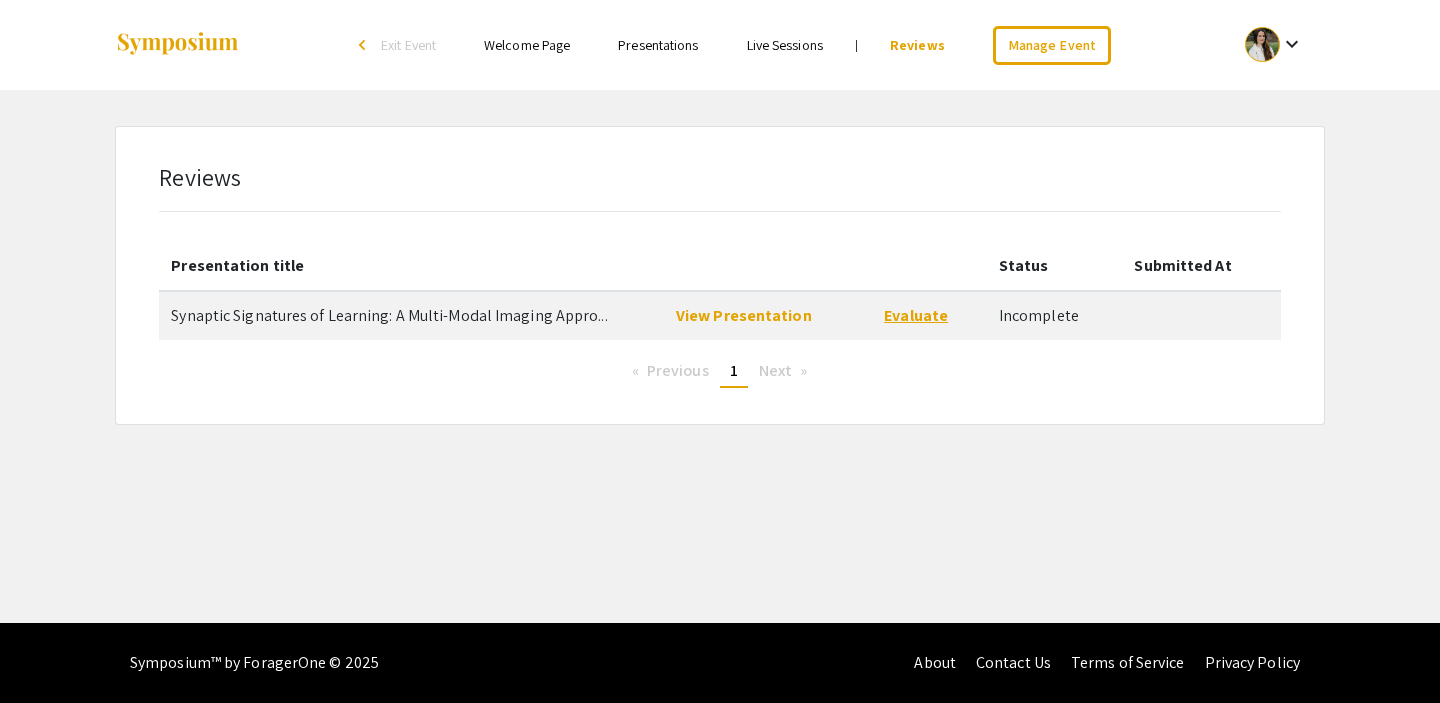 click on "Evaluate" 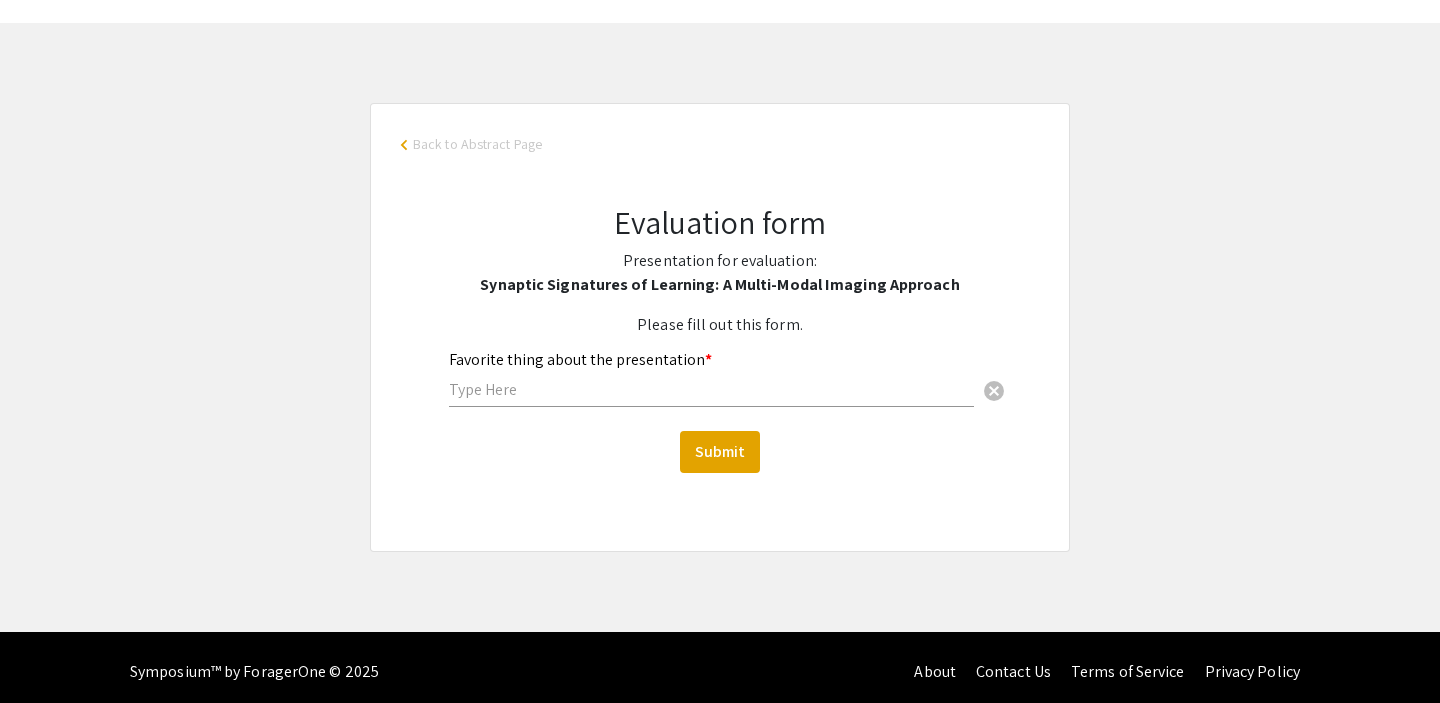 scroll, scrollTop: 76, scrollLeft: 0, axis: vertical 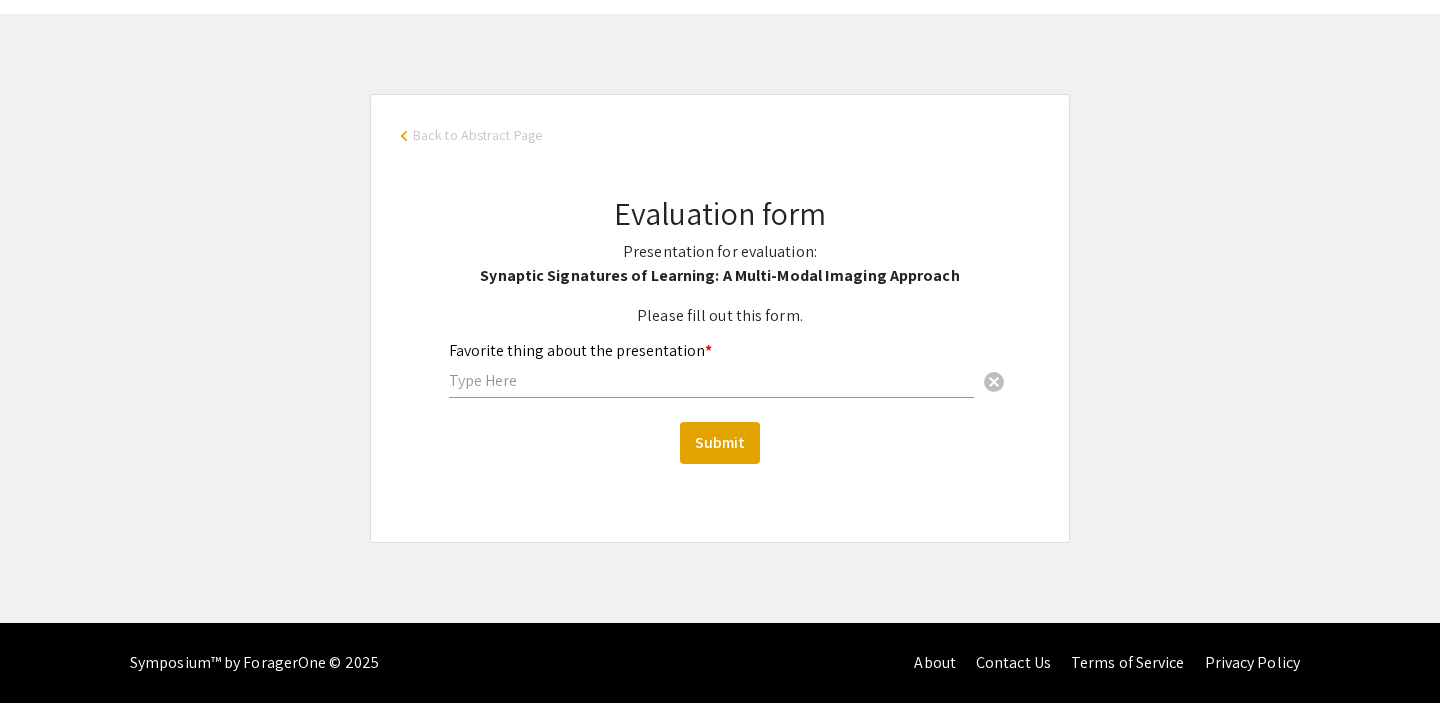 click on "Favorite thing about the presentation * cancel" 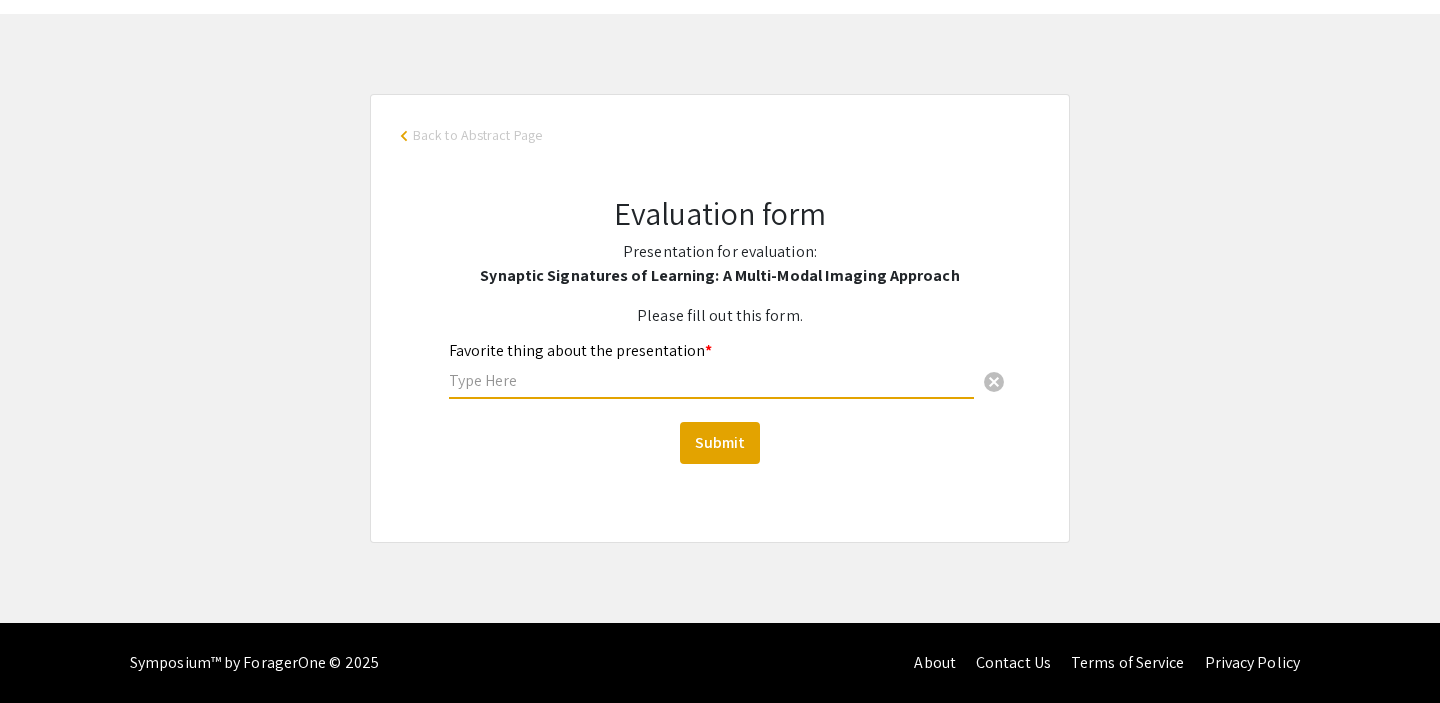 click at bounding box center [711, 380] 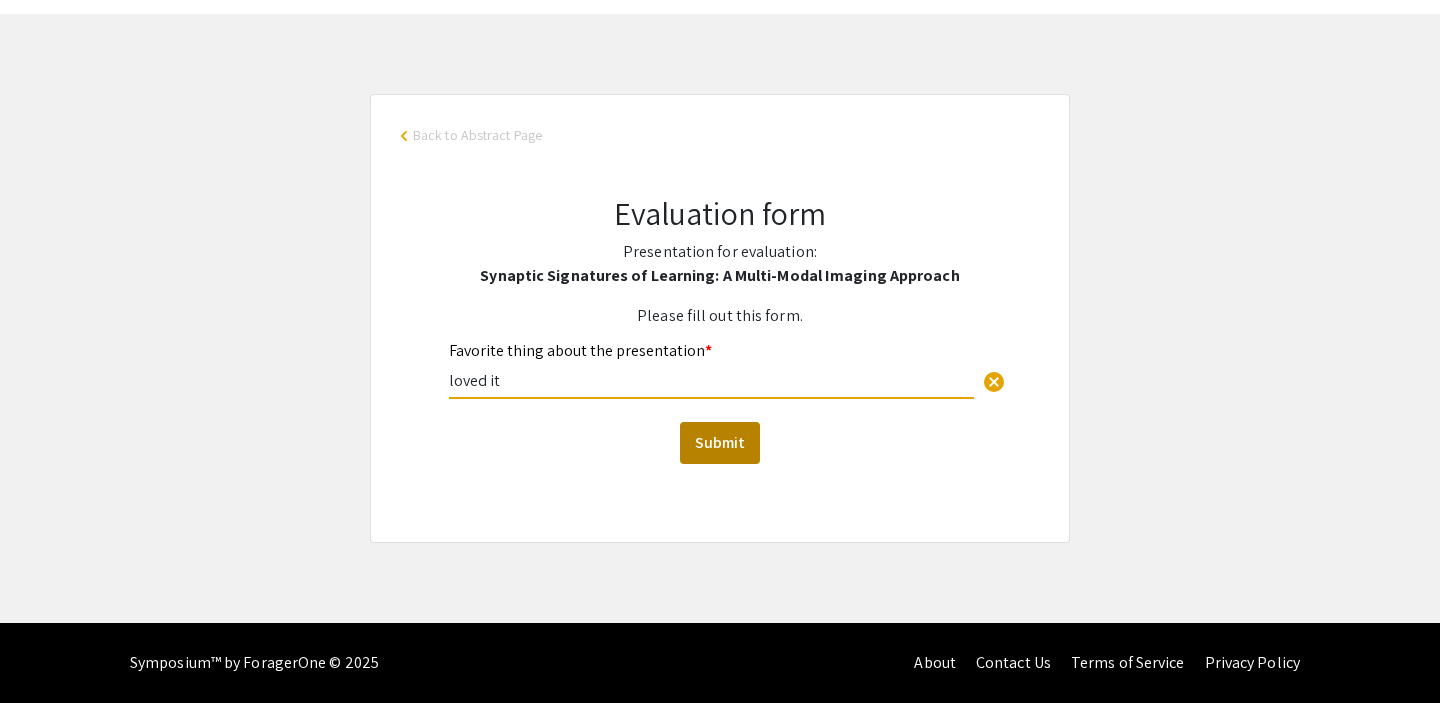 type on "loved it" 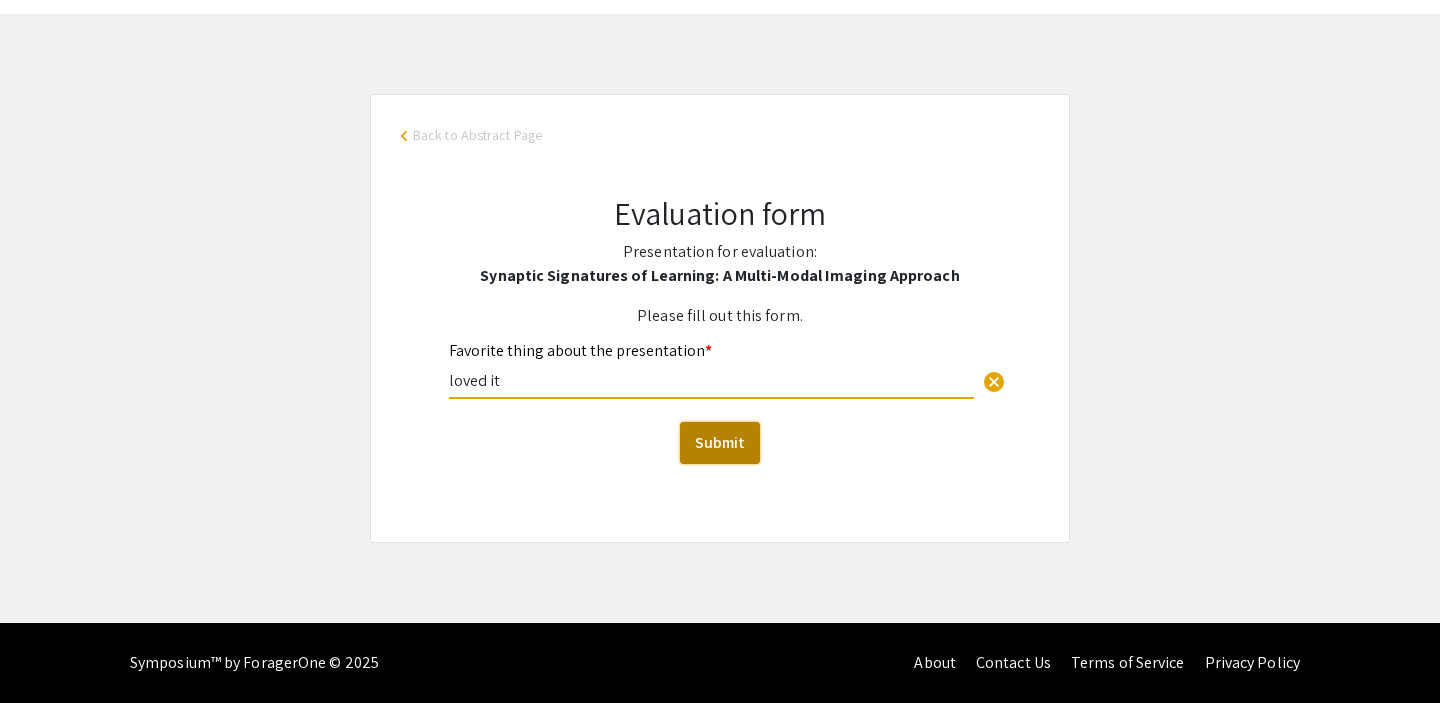 click on "Submit" 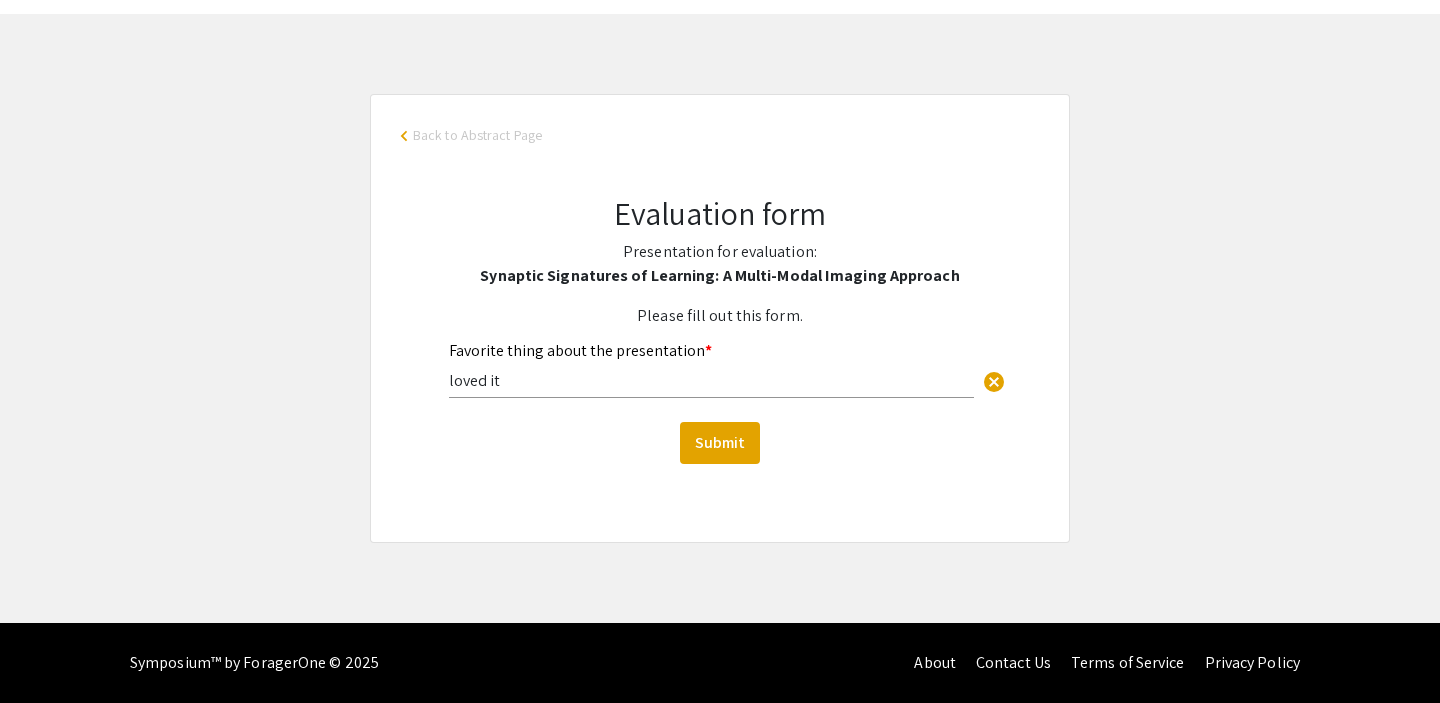 scroll, scrollTop: 0, scrollLeft: 0, axis: both 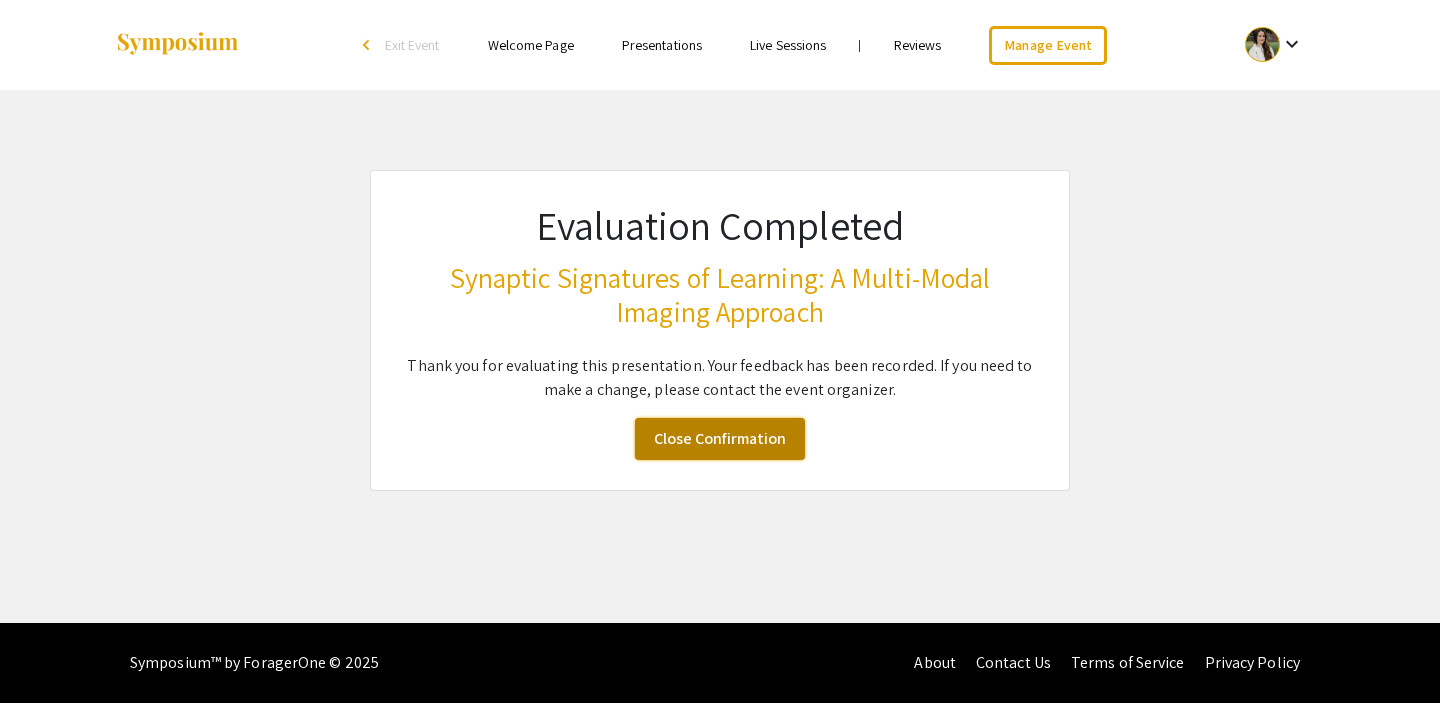 click on "Close Confirmation" 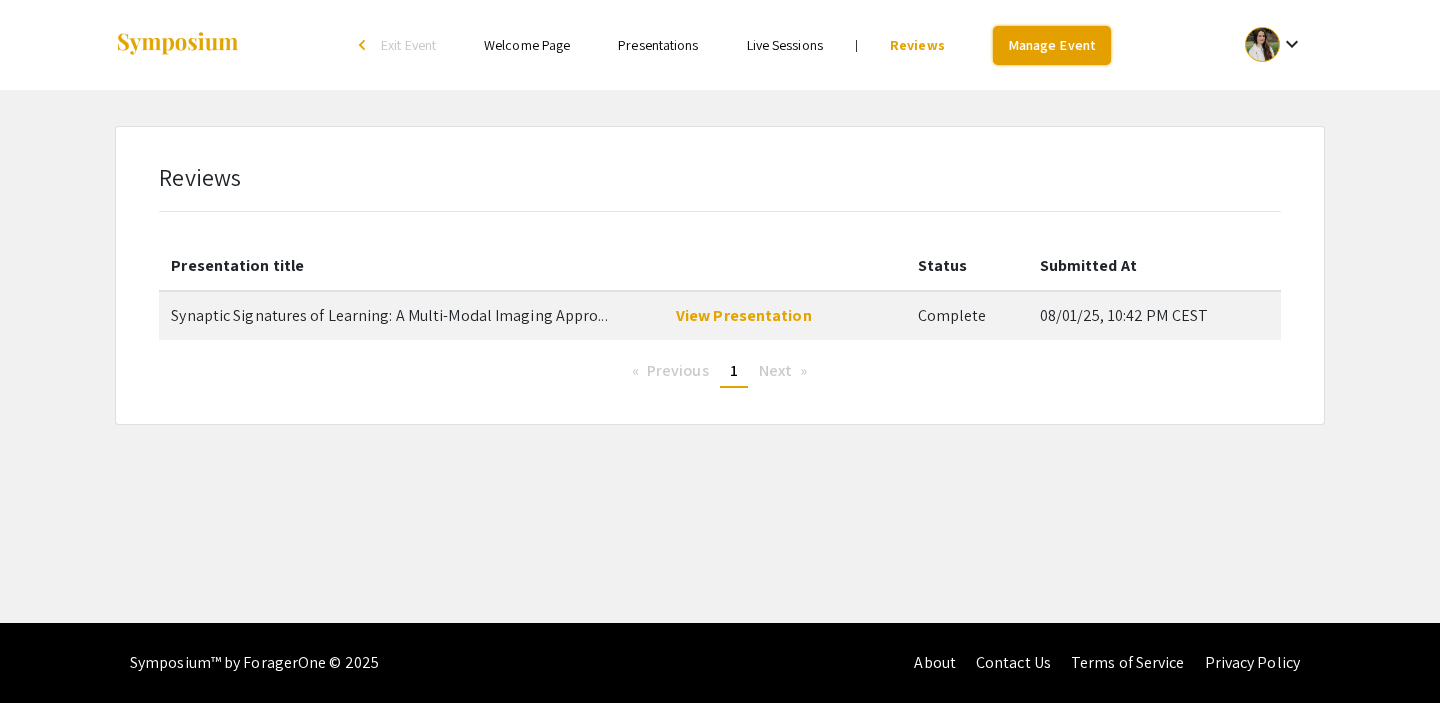 click on "Manage Event" at bounding box center [1052, 45] 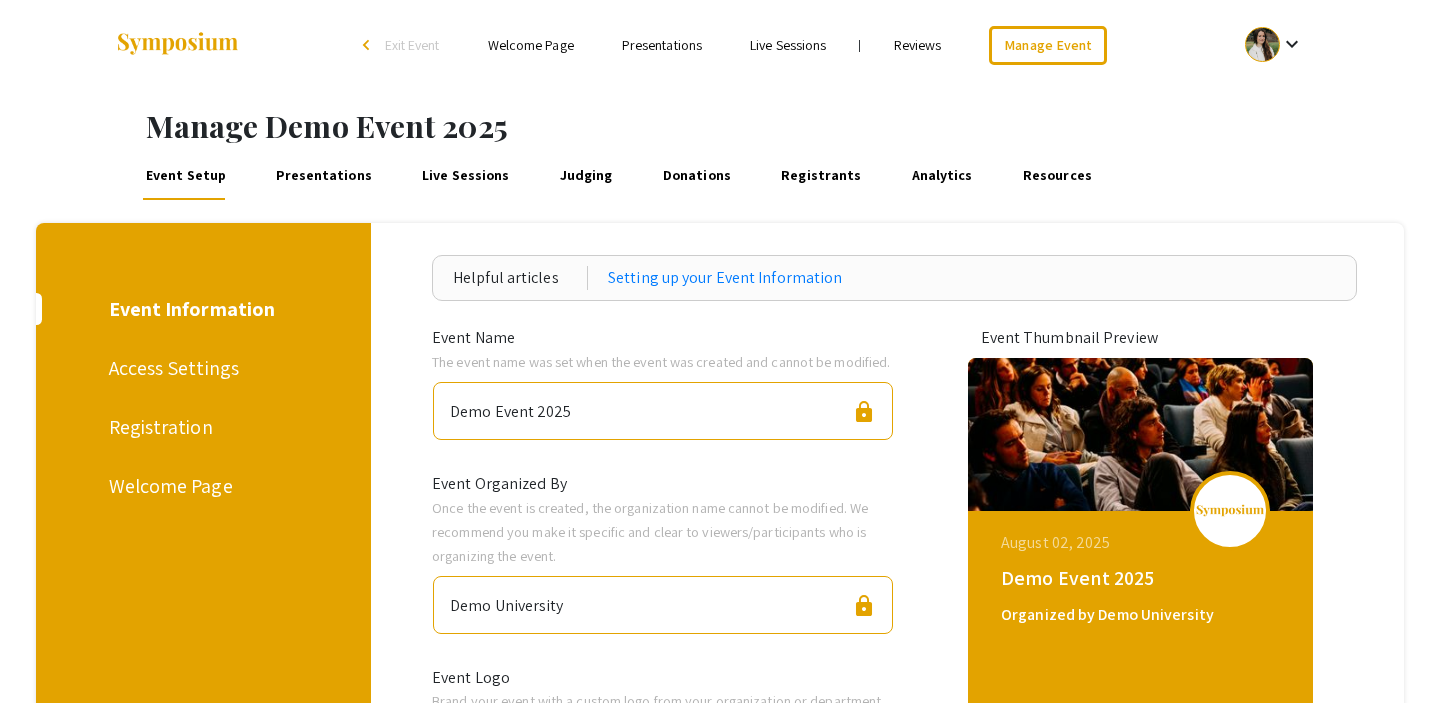 click on "Presentations" at bounding box center [324, 176] 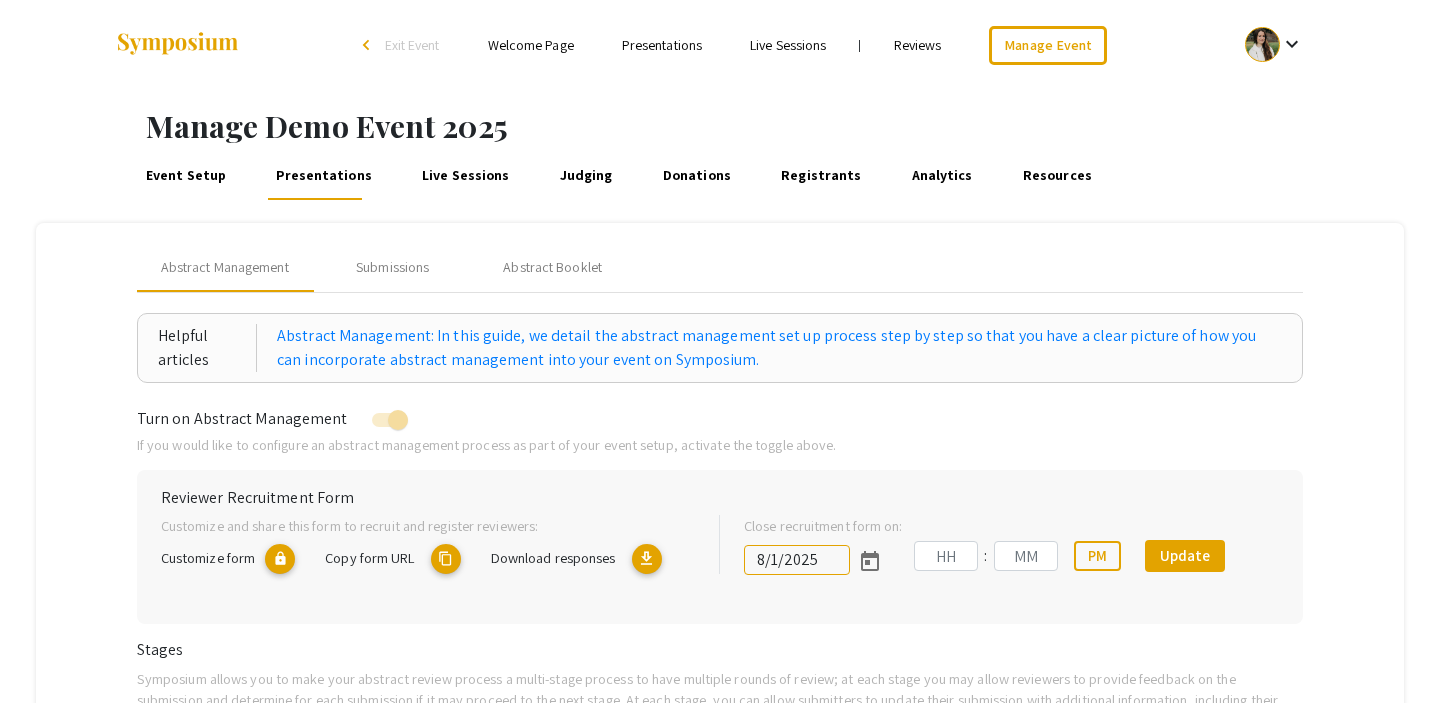 type on "07" 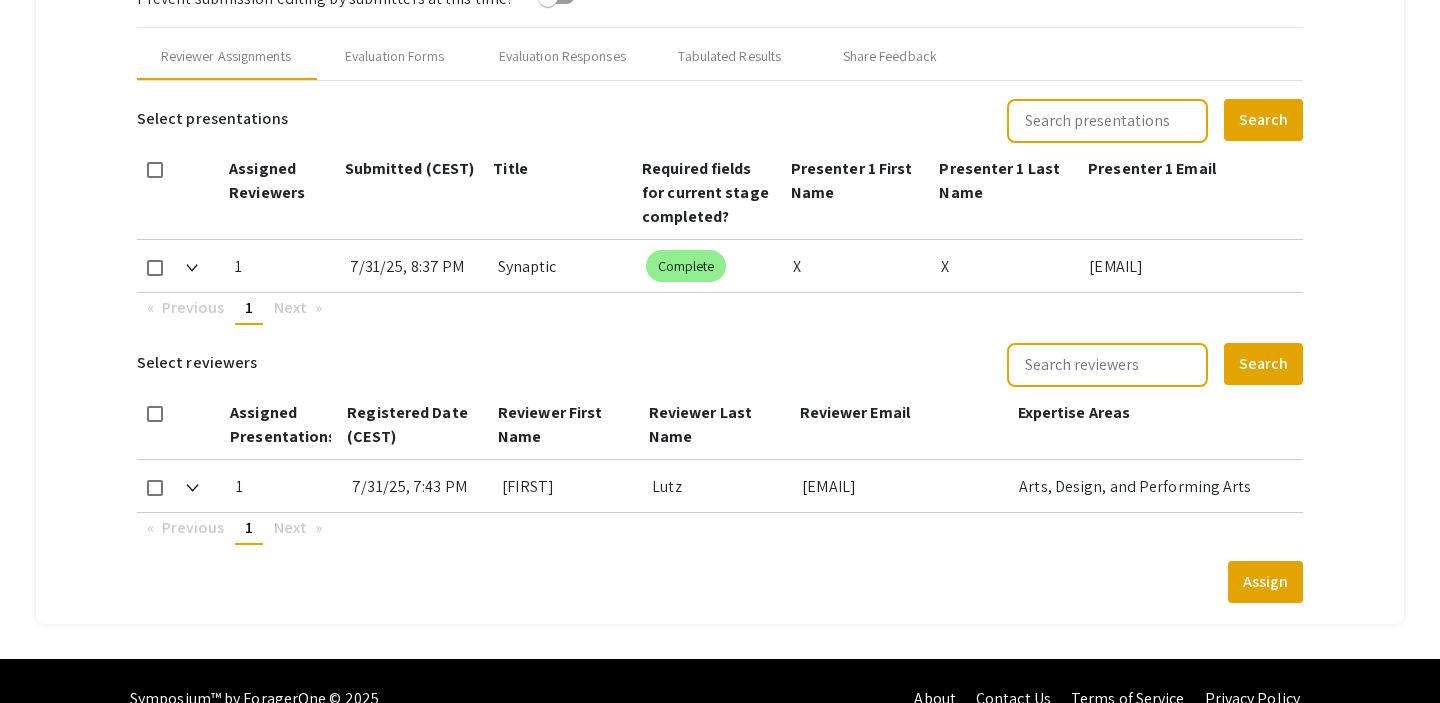 scroll, scrollTop: 838, scrollLeft: 0, axis: vertical 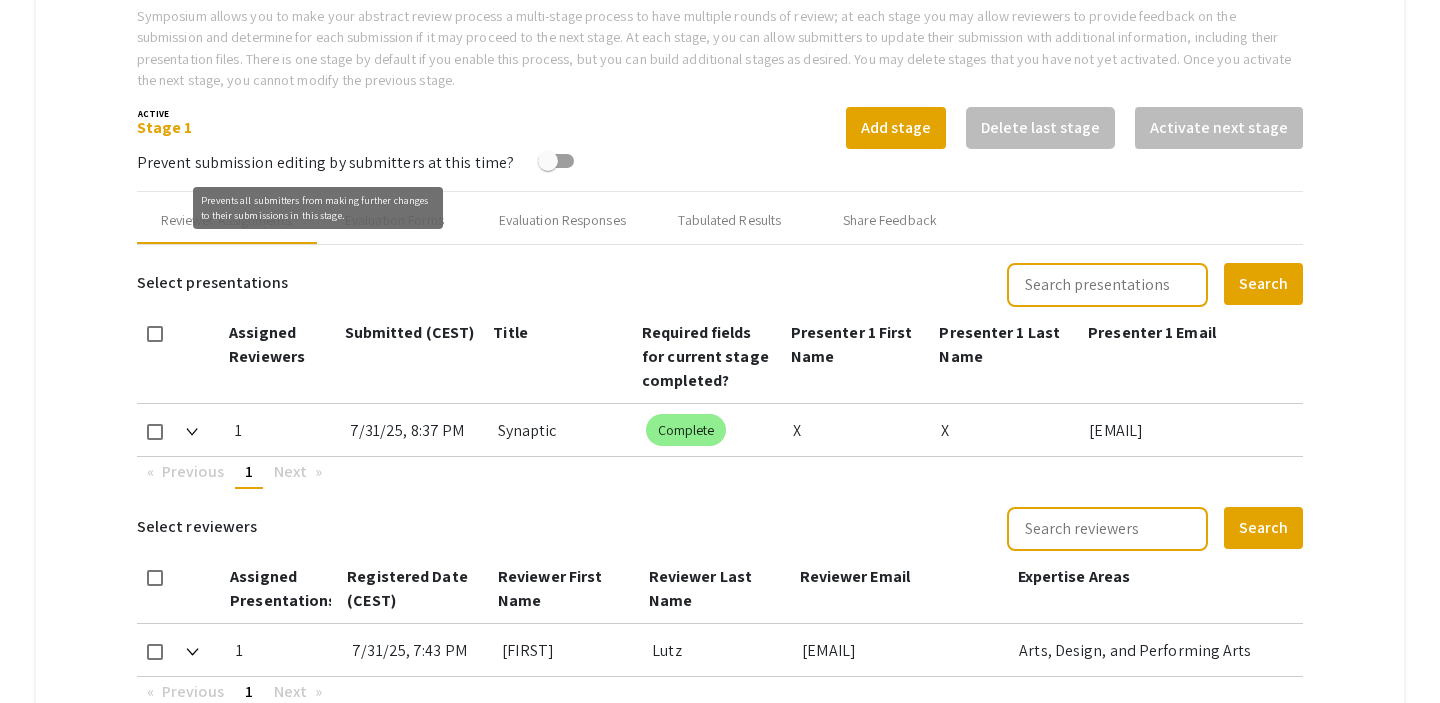 click on "Prevents all submitters from making further changes to their submissions in this stage." at bounding box center [318, 208] 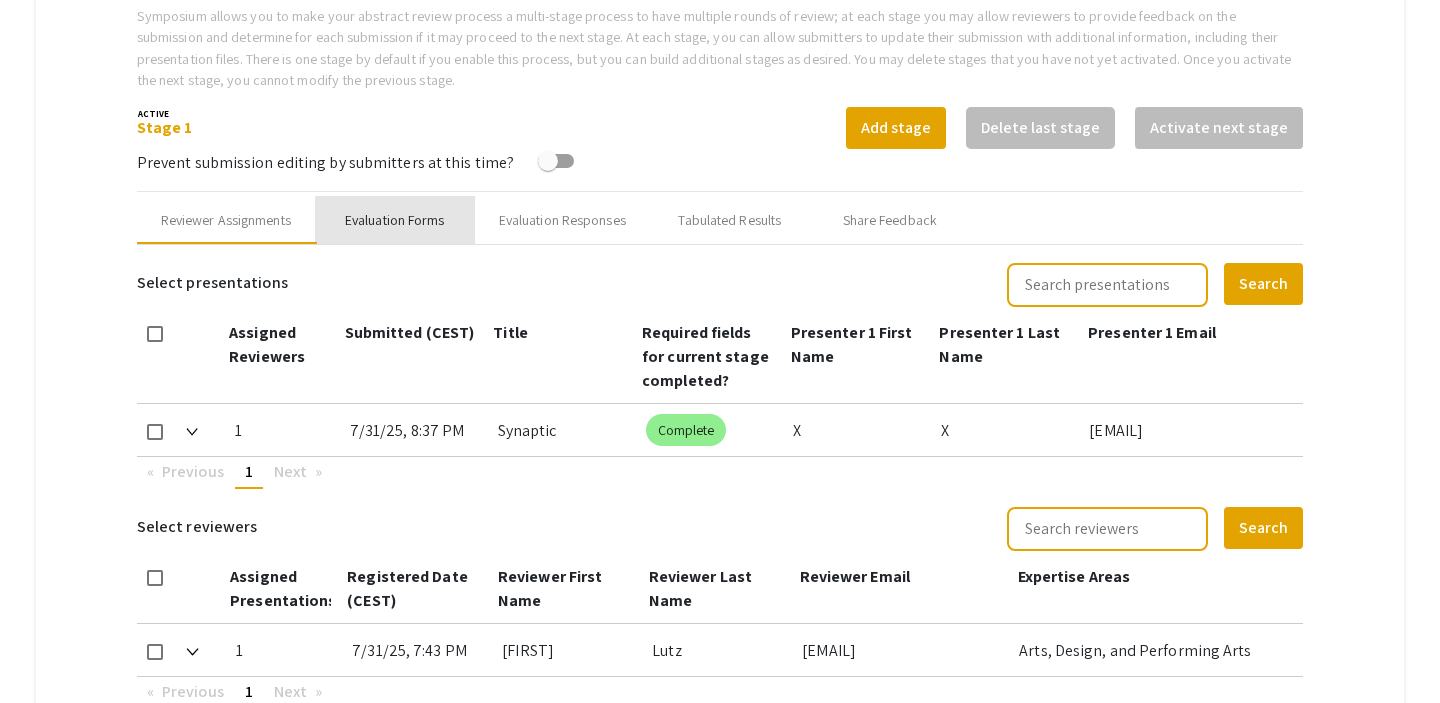 click on "Evaluation Forms" at bounding box center [395, 220] 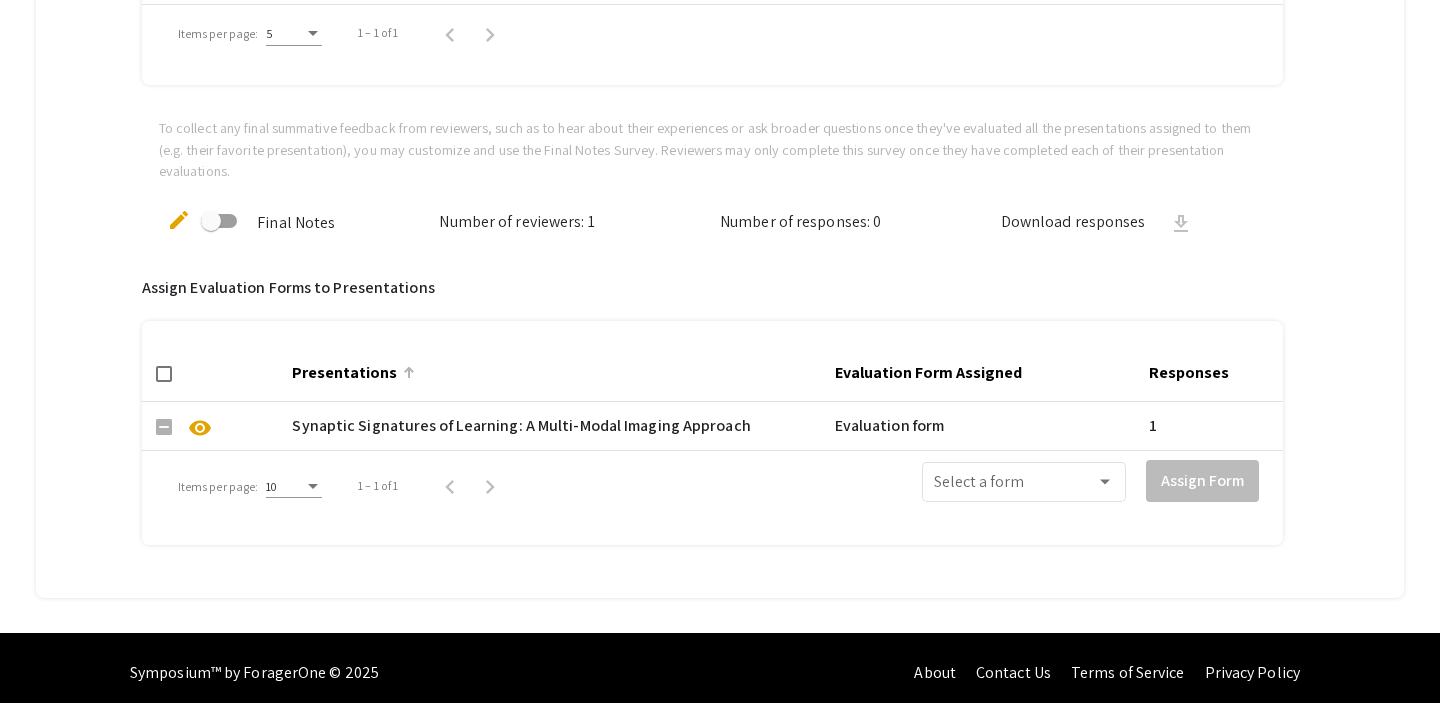 scroll, scrollTop: 1173, scrollLeft: 0, axis: vertical 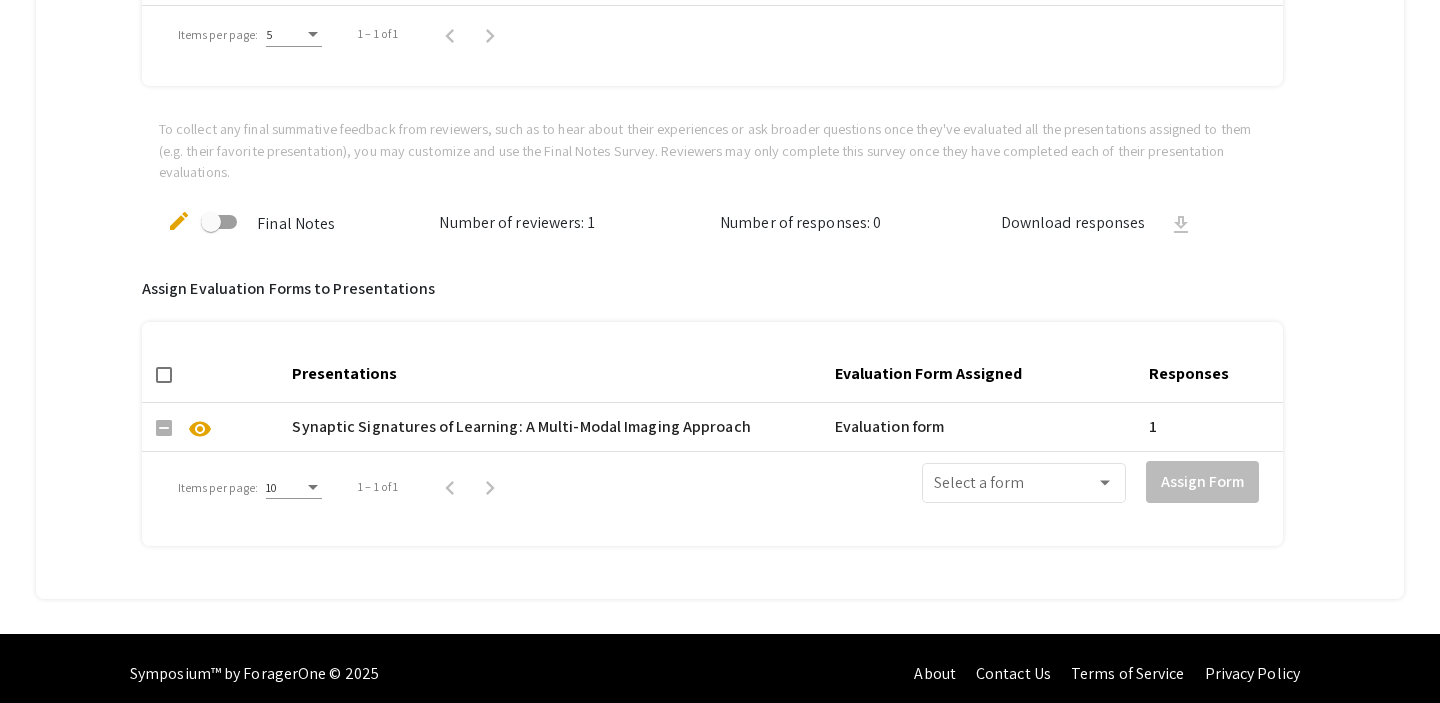 click at bounding box center [211, 222] 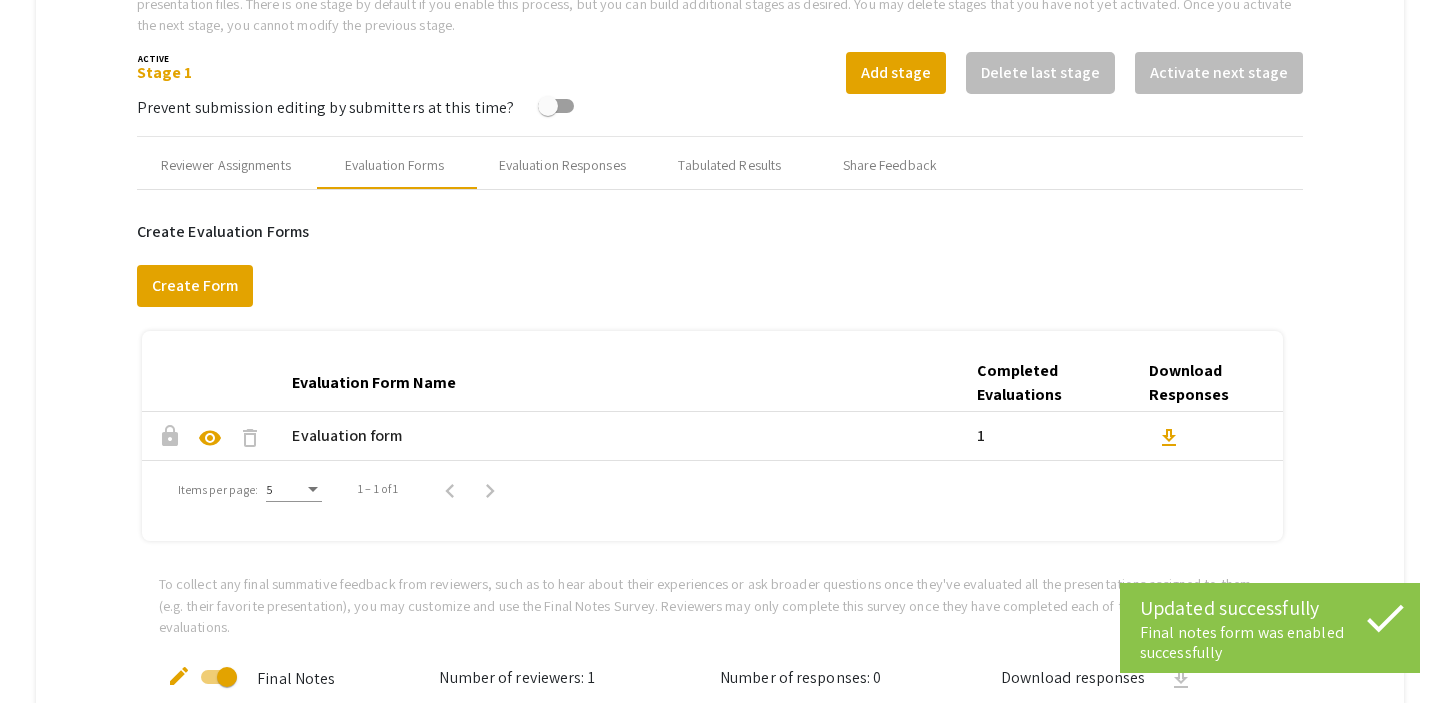 scroll, scrollTop: 717, scrollLeft: 0, axis: vertical 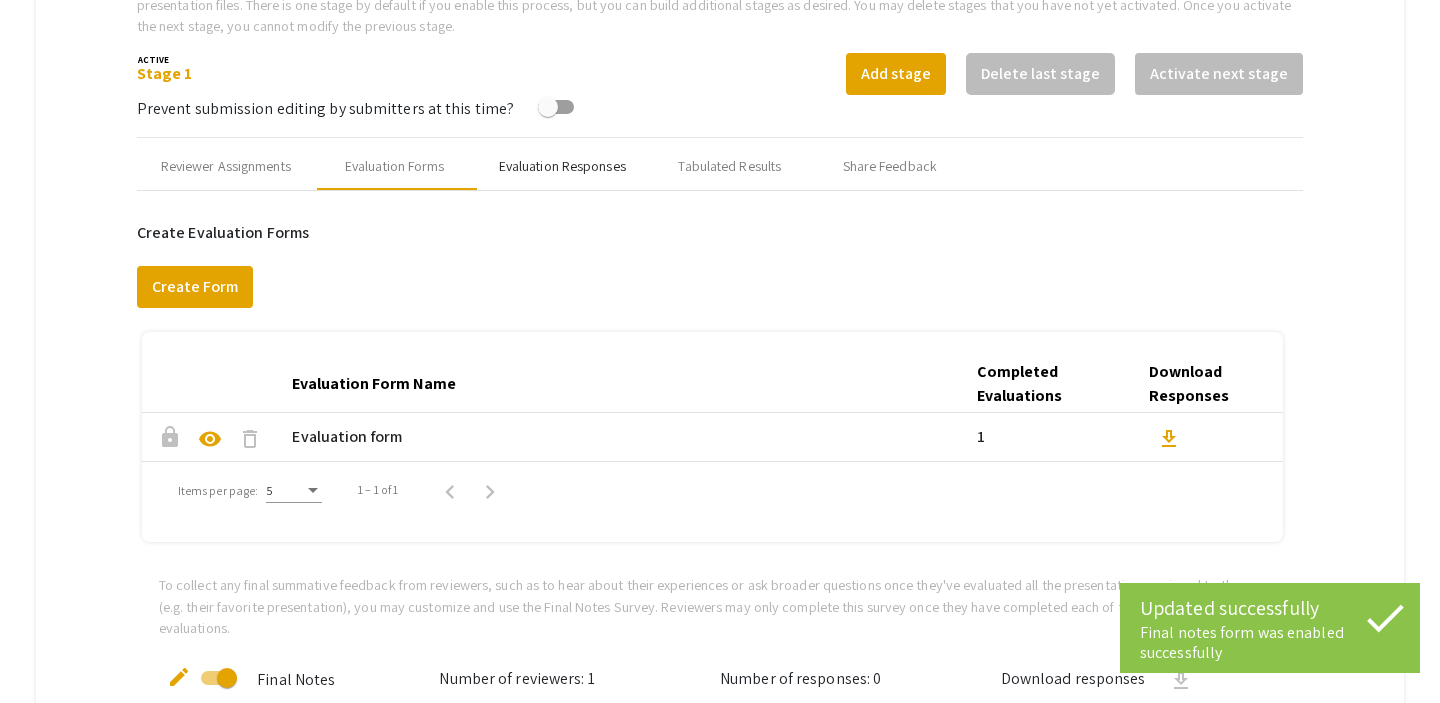 click on "Evaluation Responses" at bounding box center [562, 166] 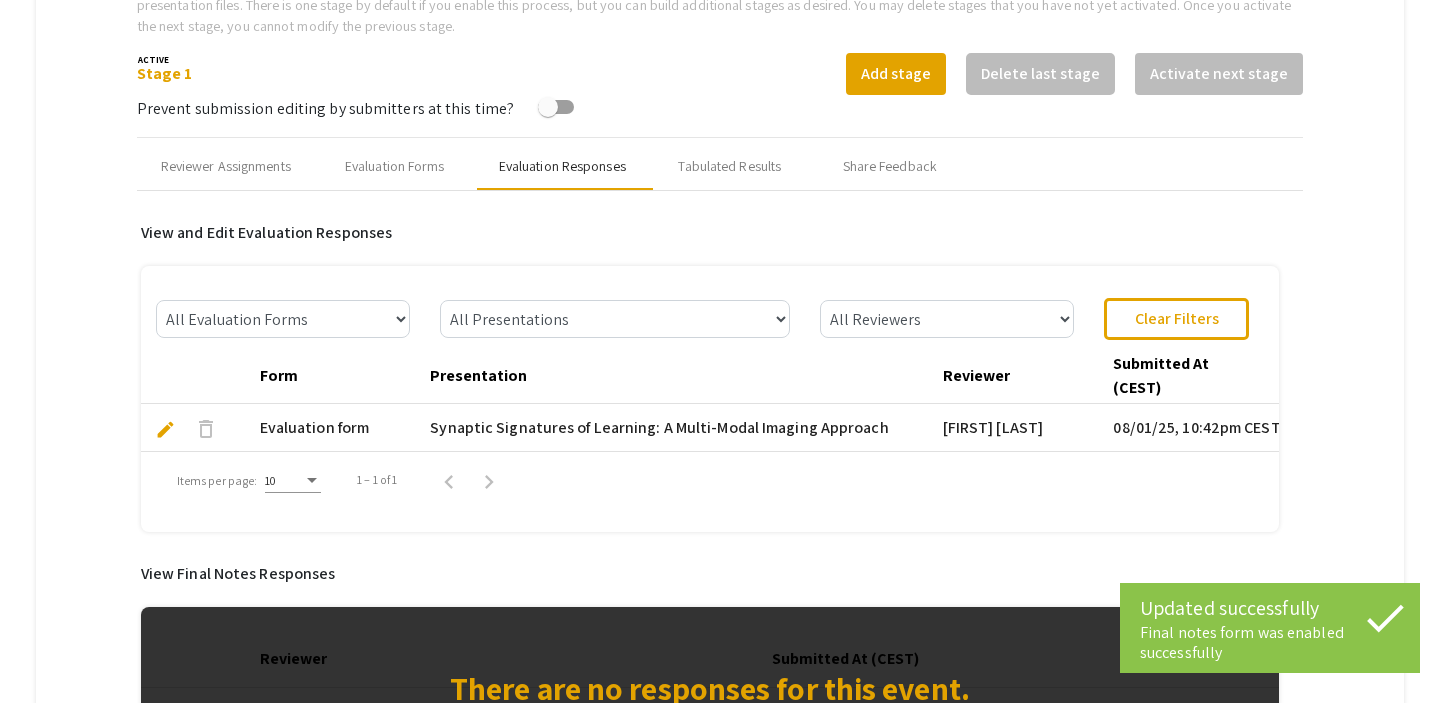 scroll, scrollTop: 951, scrollLeft: 0, axis: vertical 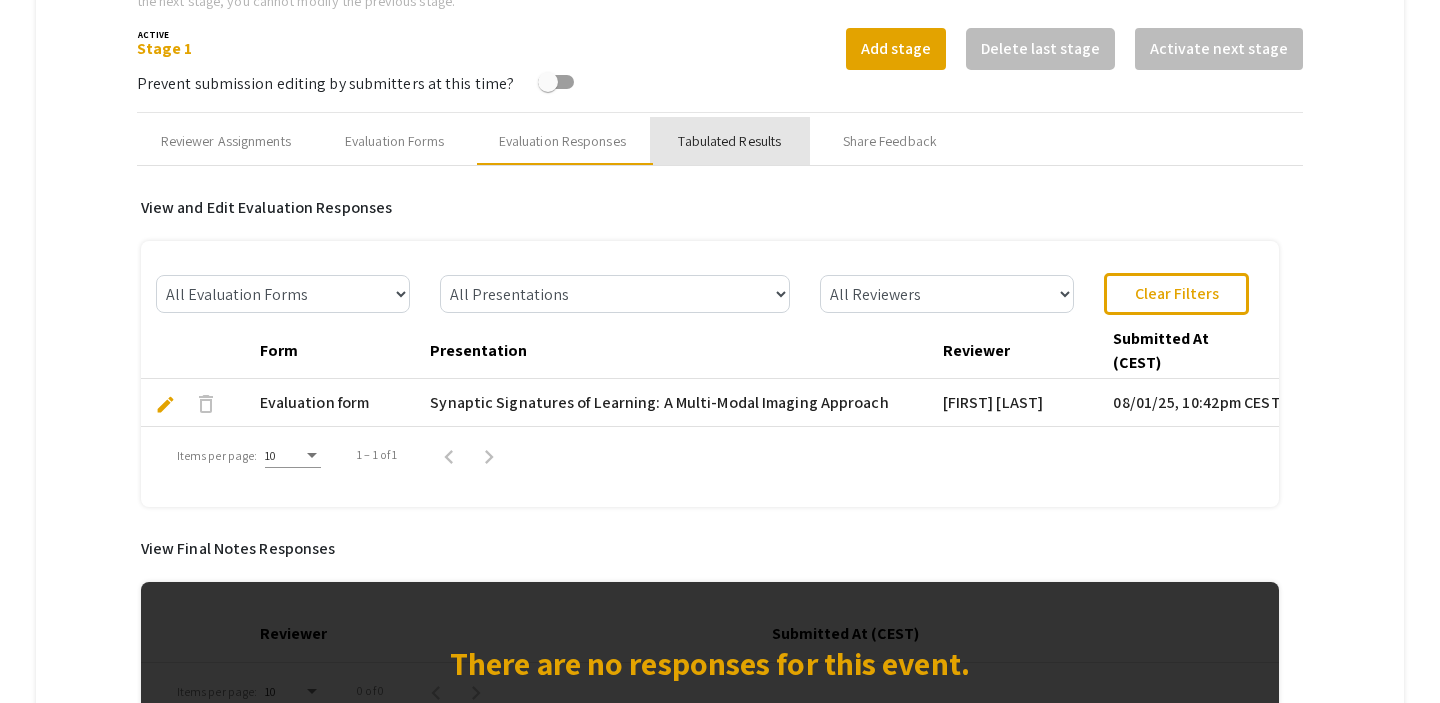 click on "Tabulated Results" at bounding box center [729, 141] 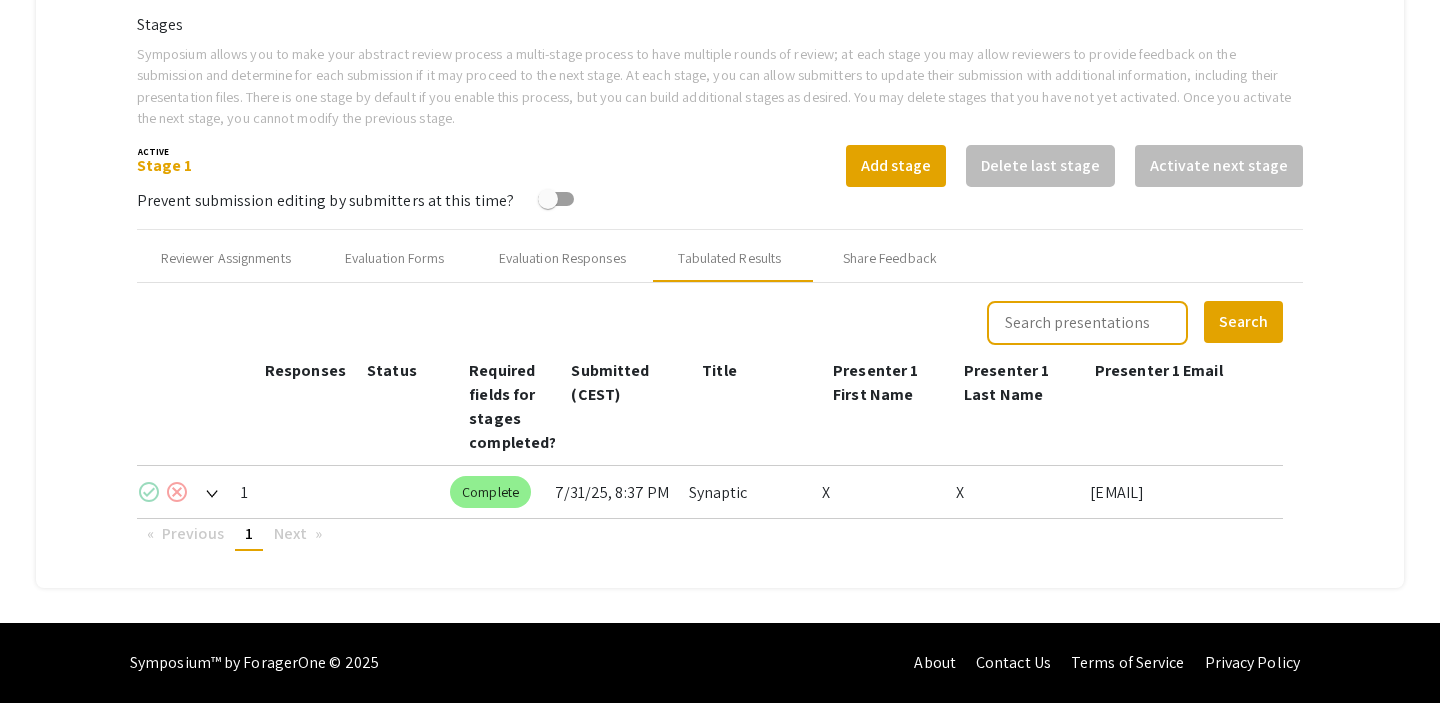 click on "check_circle" at bounding box center [149, 492] 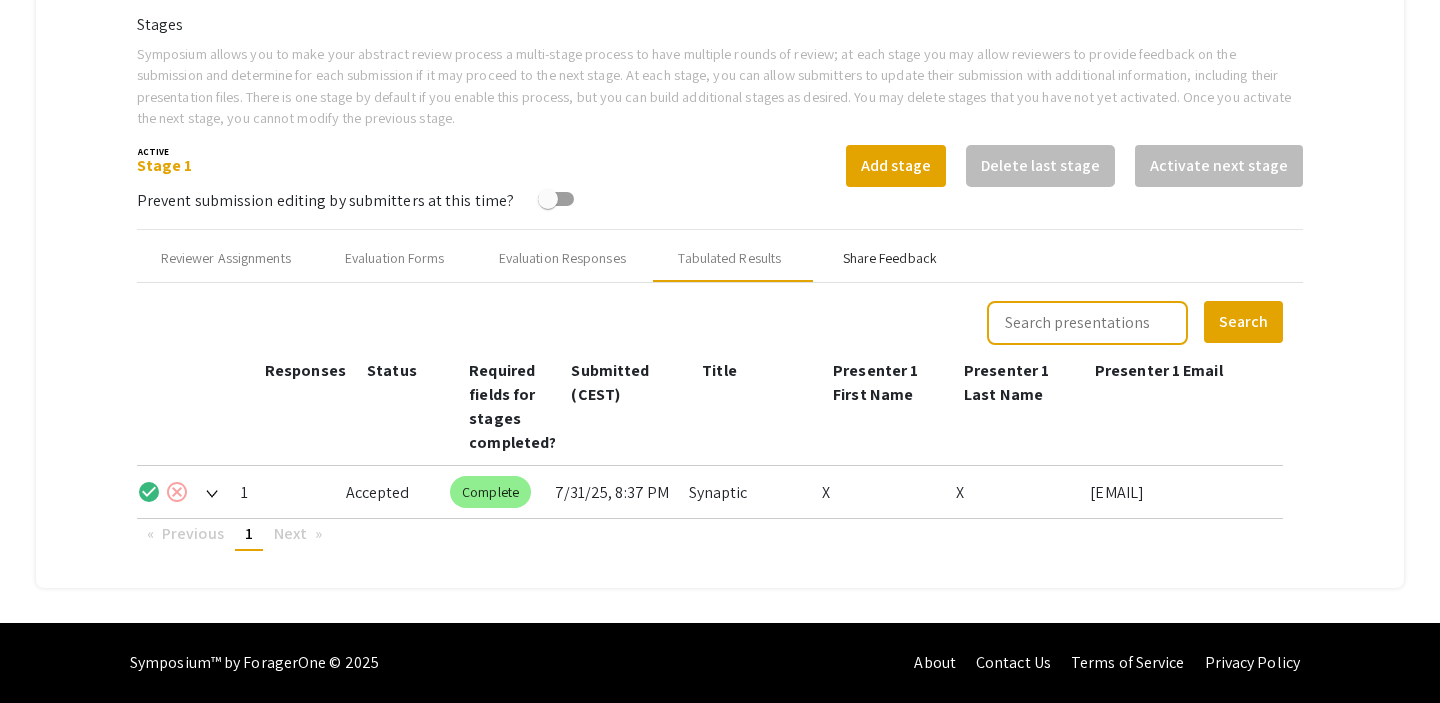 click on "Share Feedback" at bounding box center [890, 258] 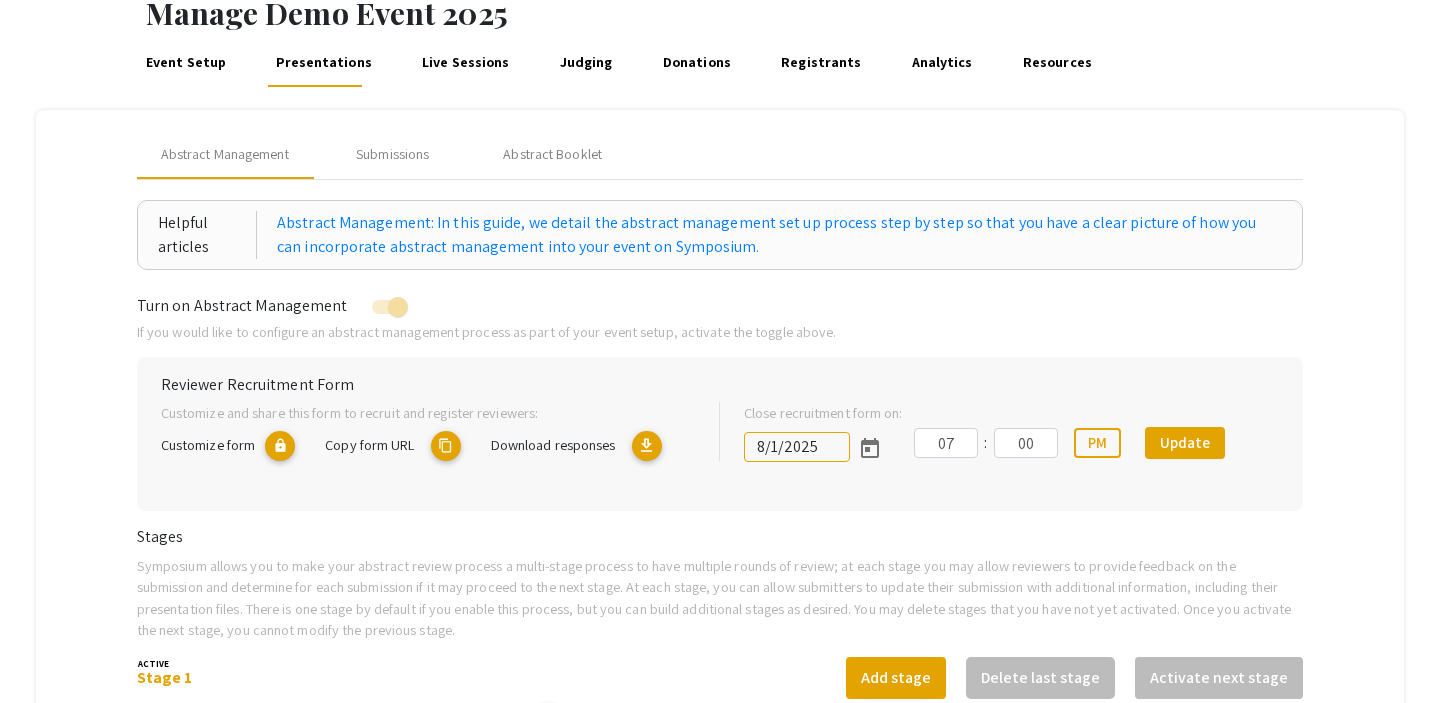 scroll, scrollTop: 0, scrollLeft: 0, axis: both 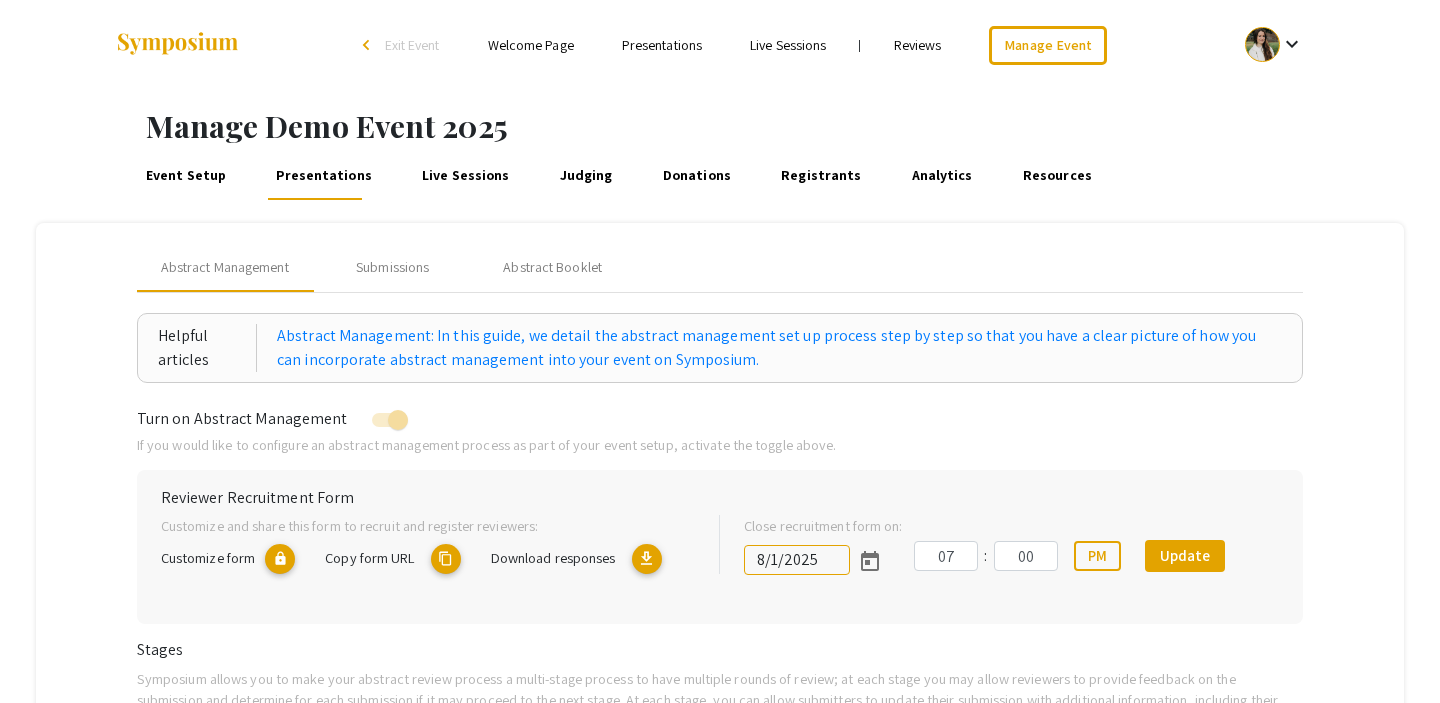 click on "Reviews" at bounding box center (918, 45) 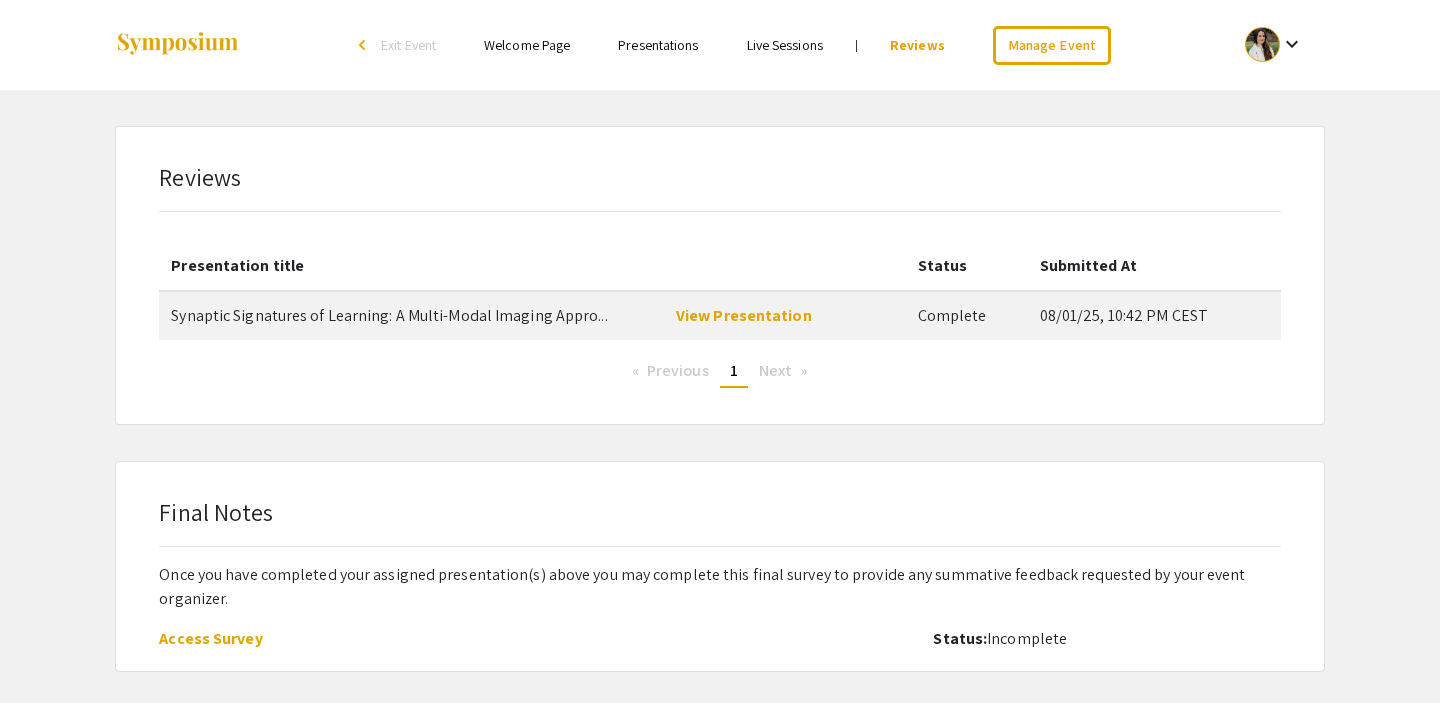 scroll, scrollTop: 85, scrollLeft: 0, axis: vertical 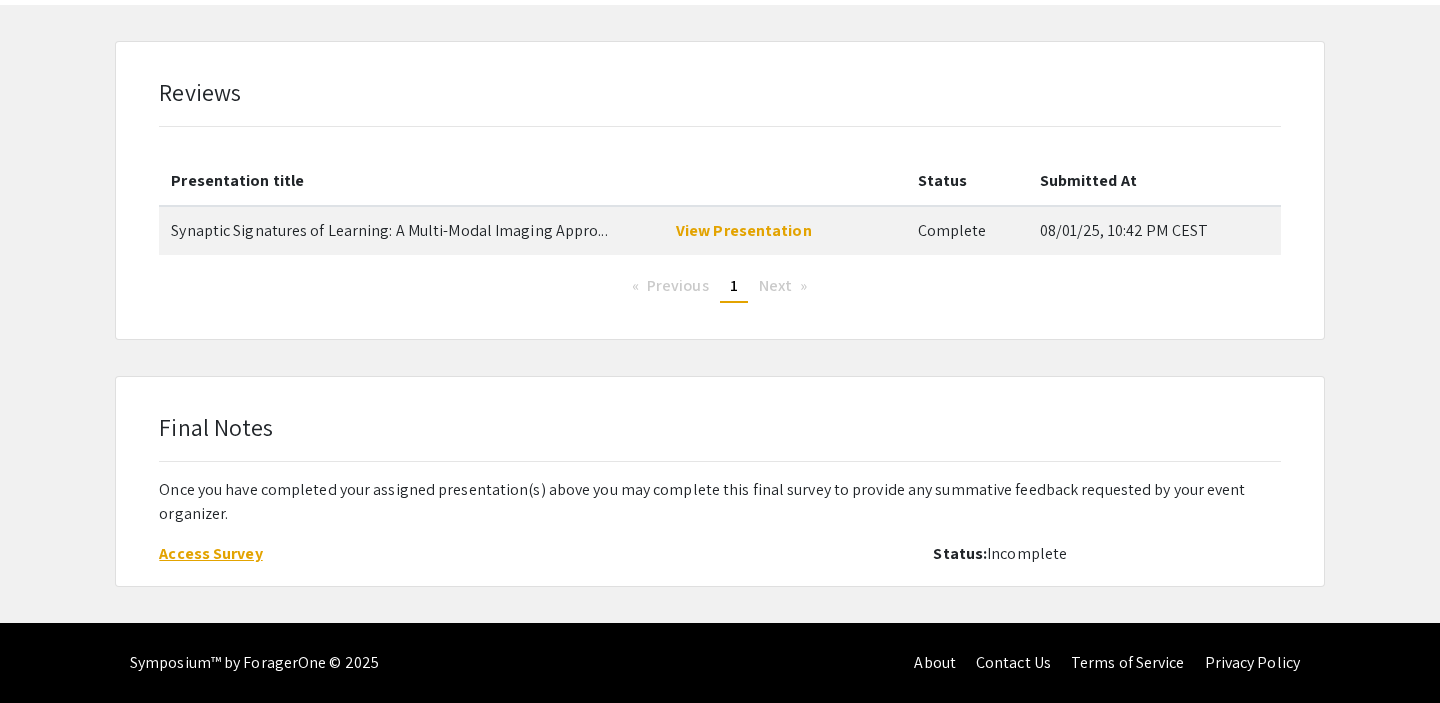click on "Access Survey" 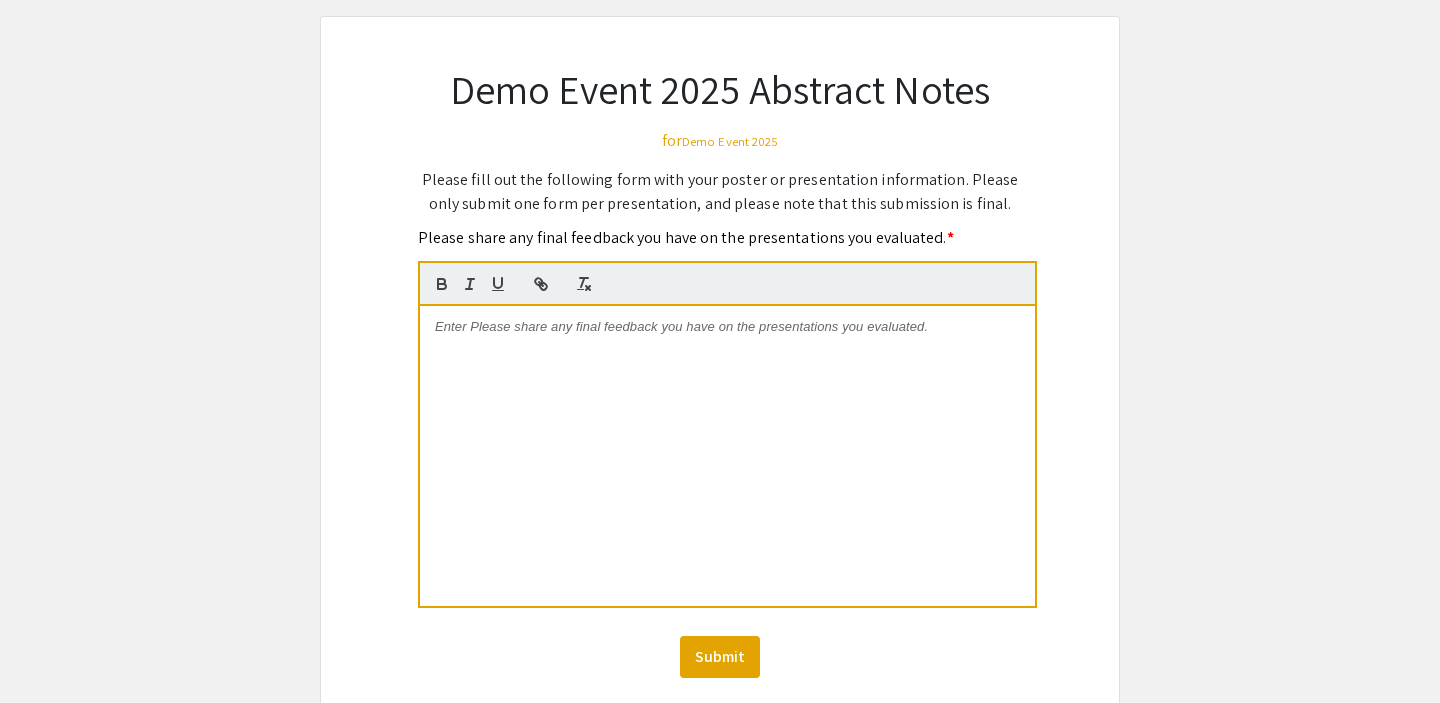 scroll, scrollTop: 101, scrollLeft: 0, axis: vertical 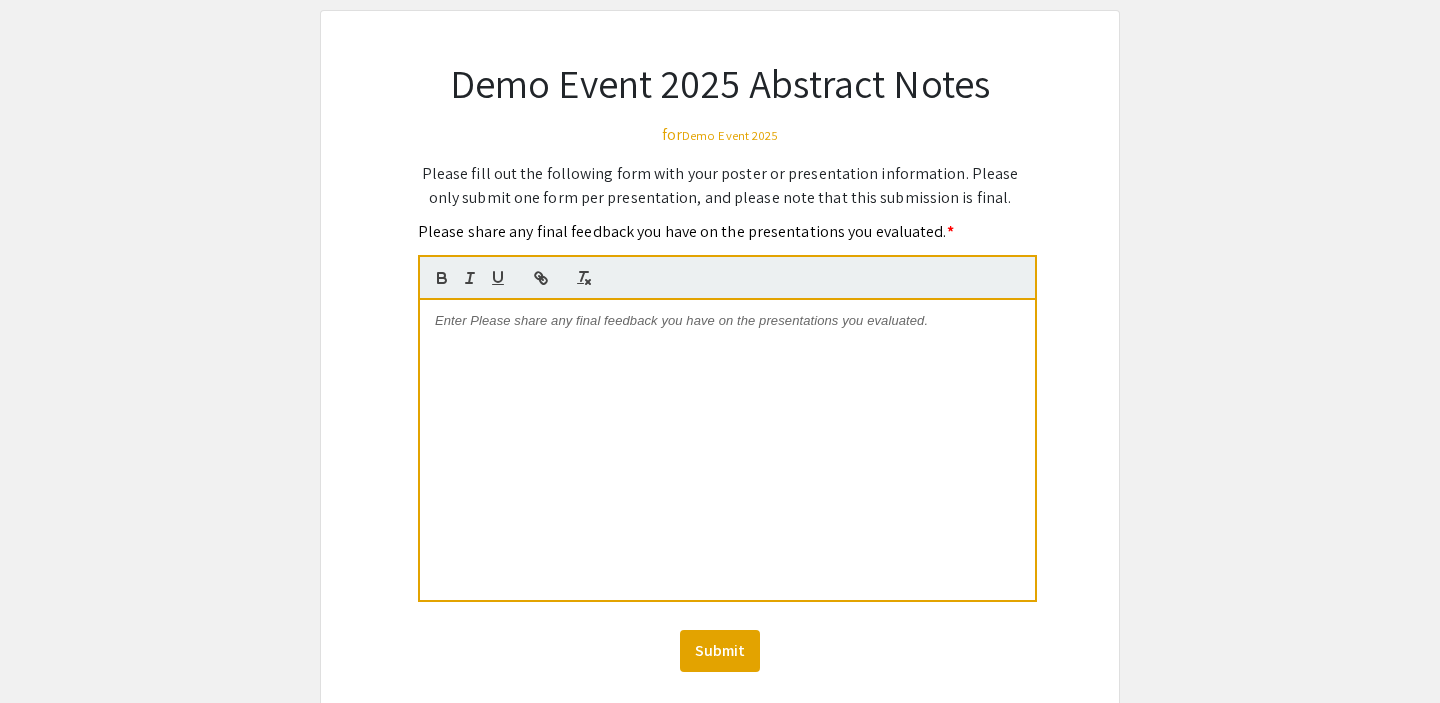 click at bounding box center (727, 450) 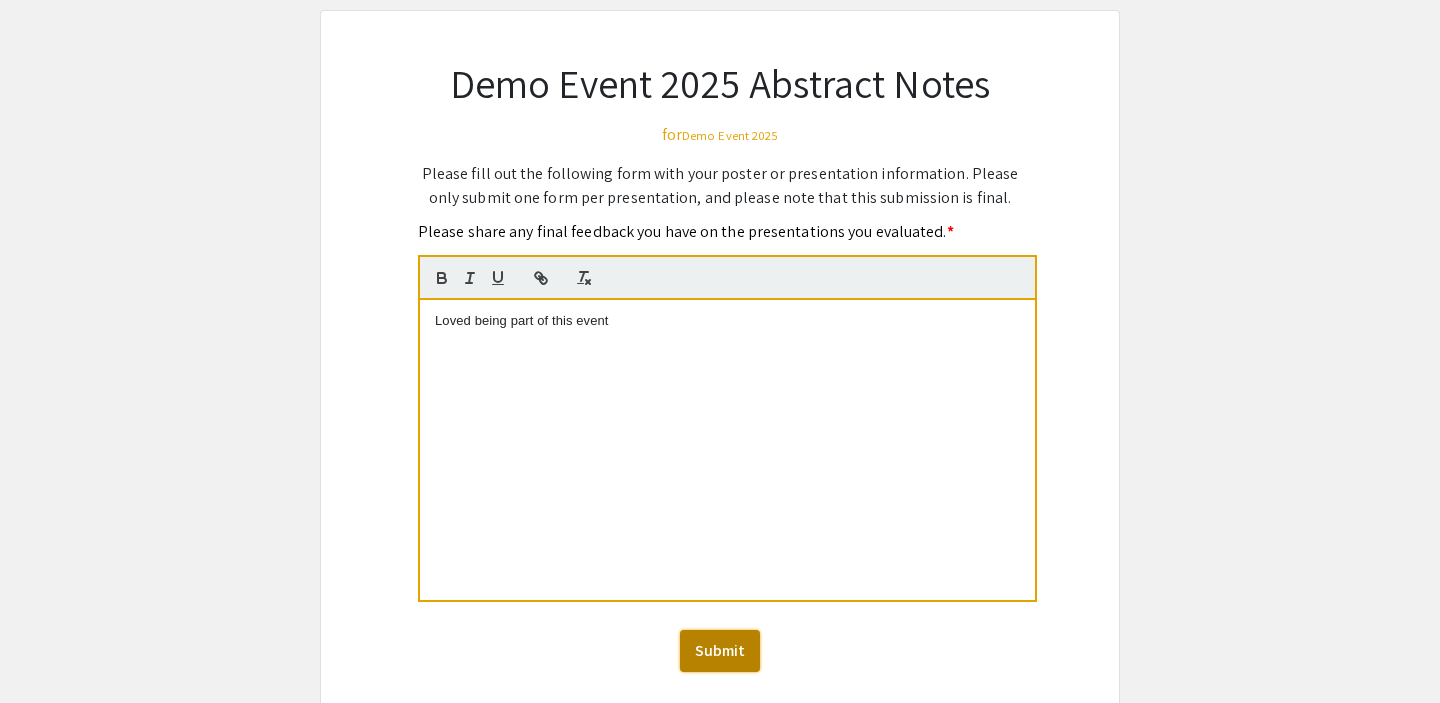 click on "Submit" 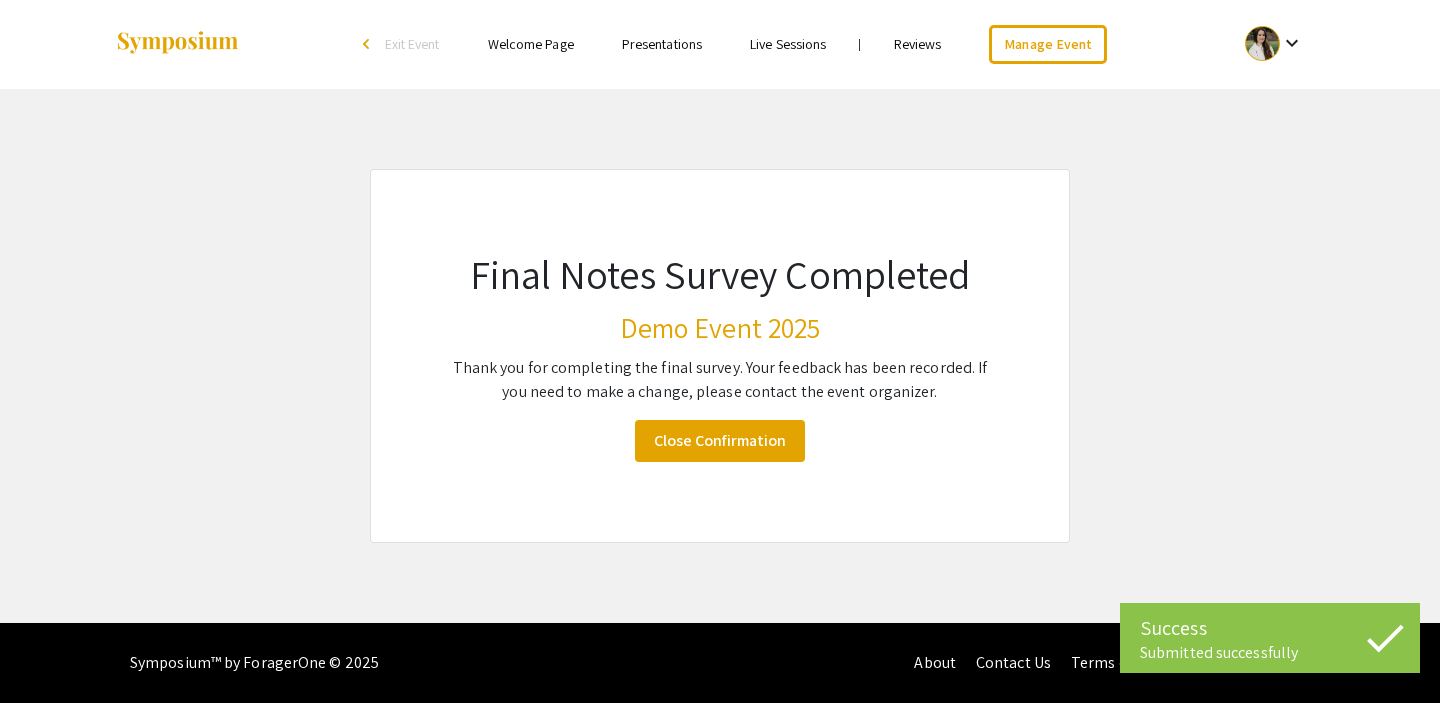 scroll, scrollTop: 1, scrollLeft: 0, axis: vertical 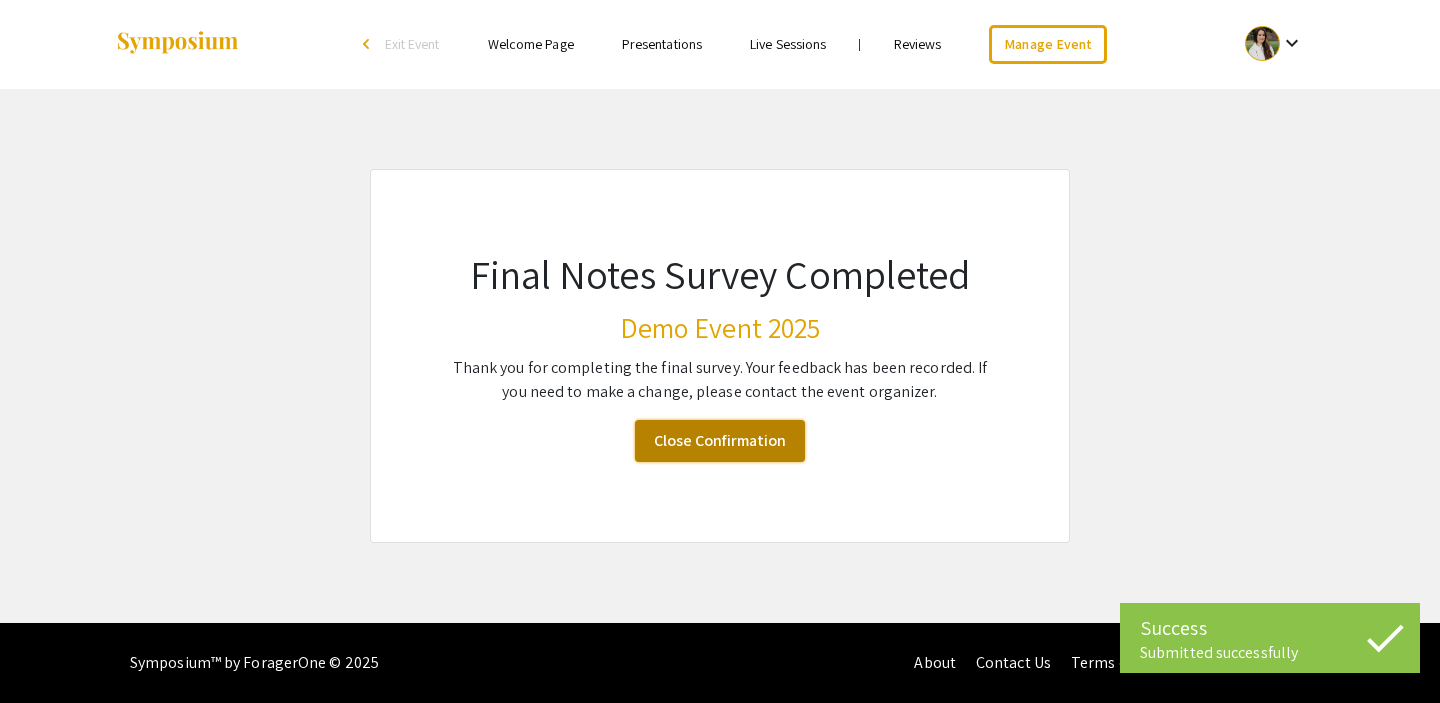 click on "Close Confirmation" 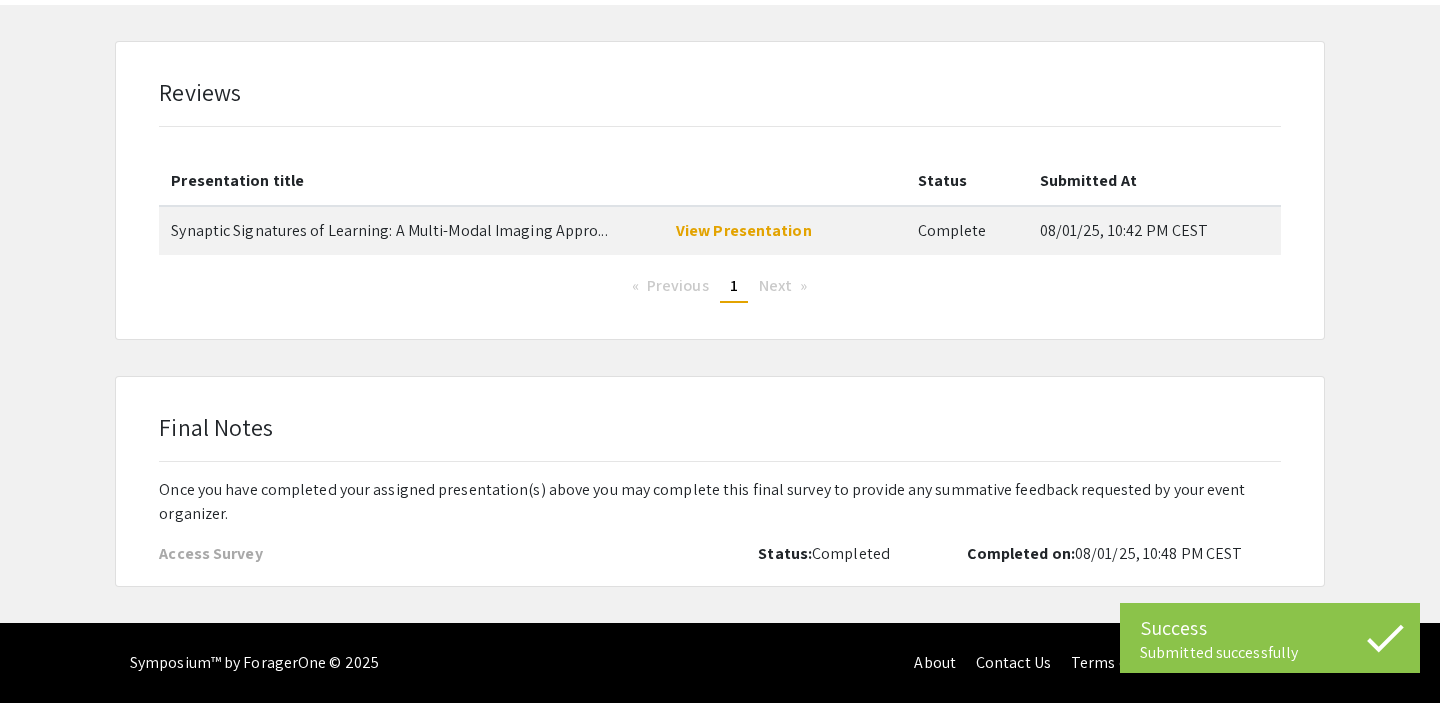 scroll, scrollTop: 0, scrollLeft: 0, axis: both 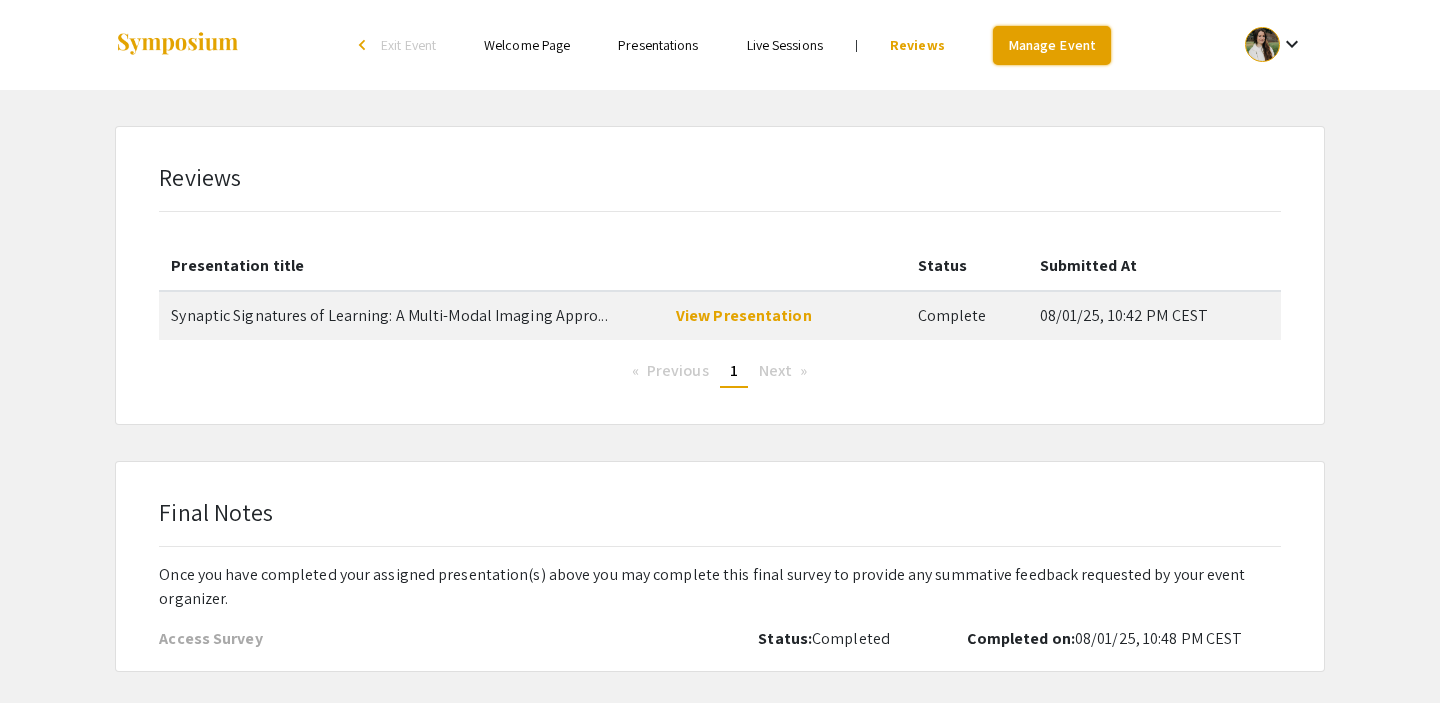 click on "Manage Event" at bounding box center [1052, 45] 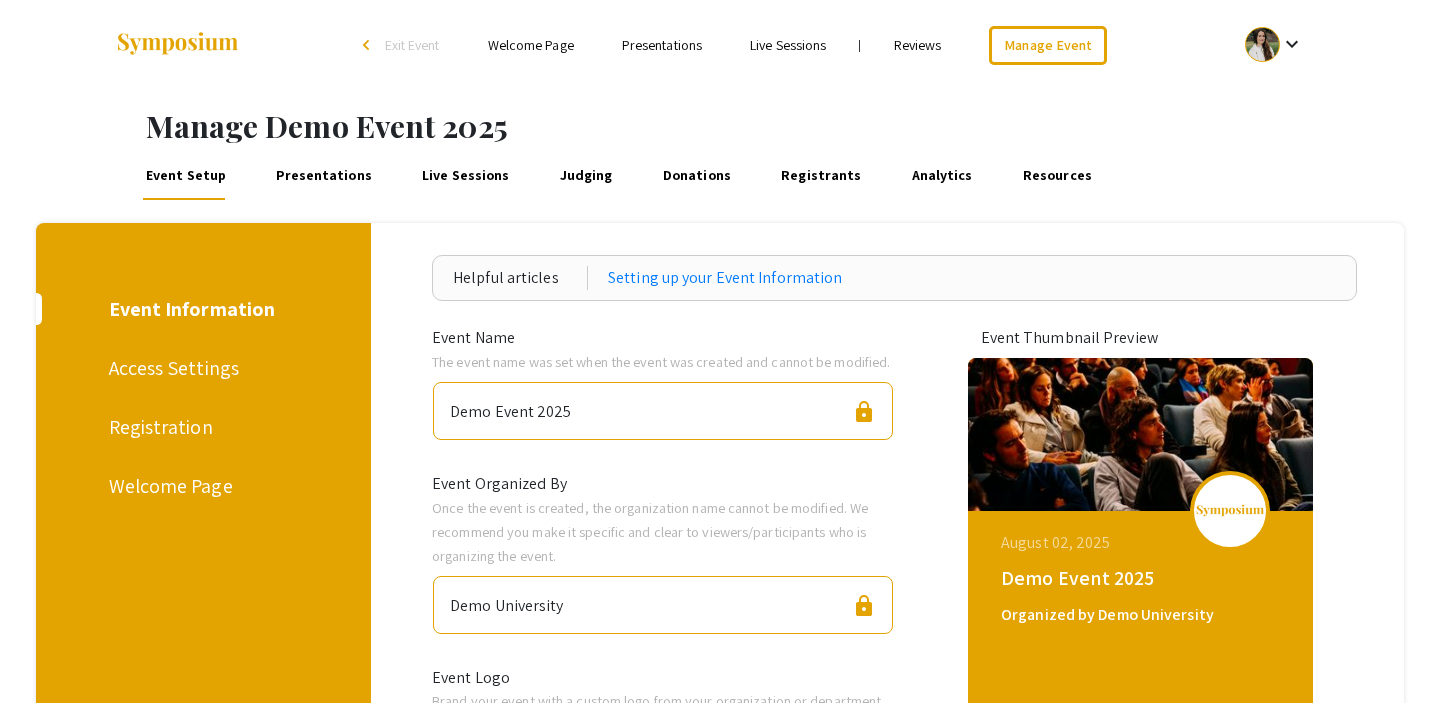 click on "Judging" at bounding box center (586, 176) 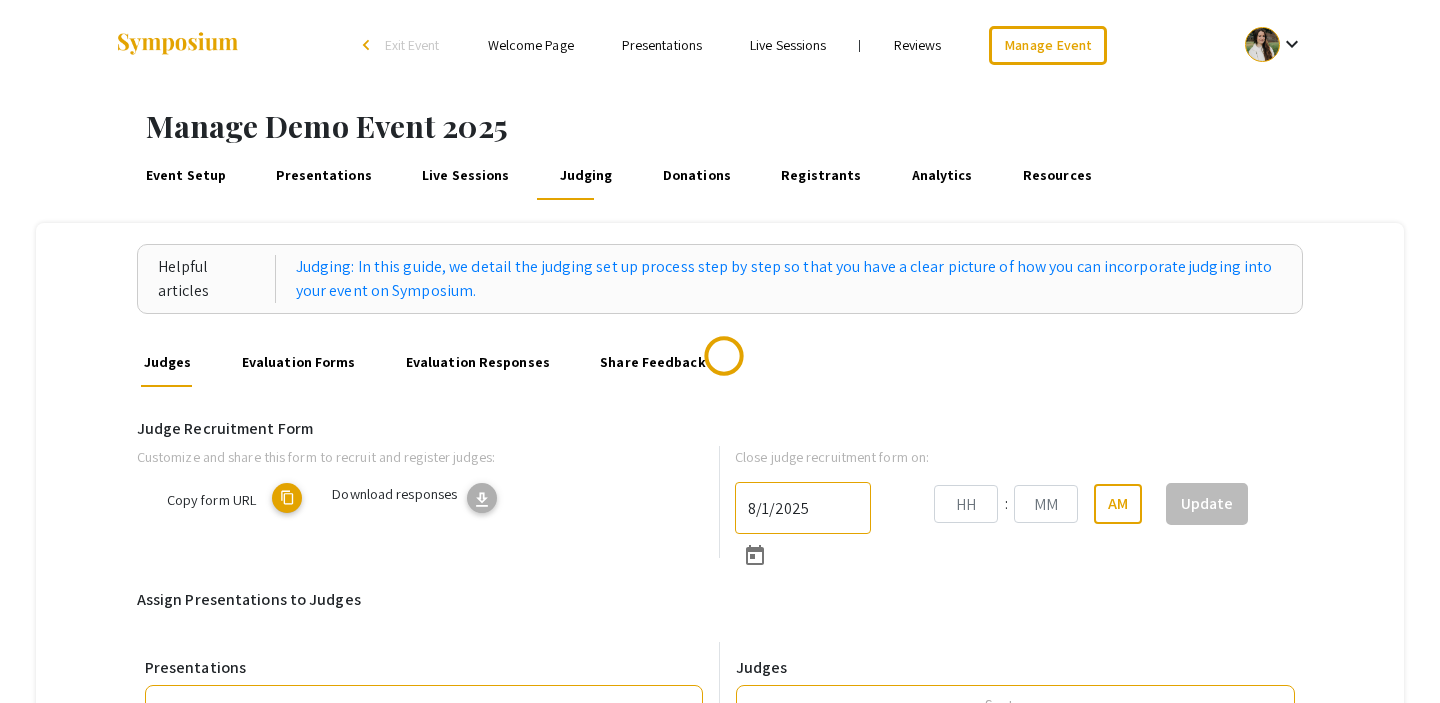type on "8/31/2025" 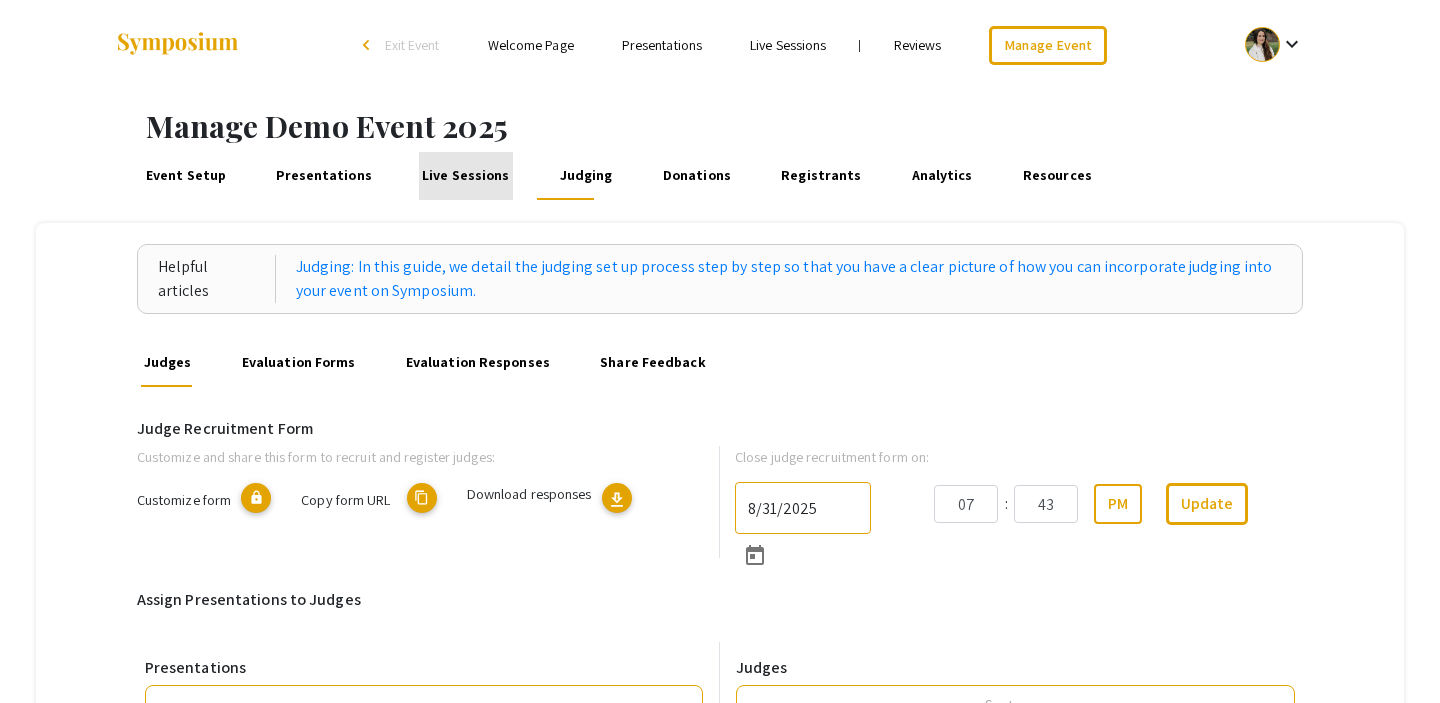click on "Live Sessions" at bounding box center [466, 176] 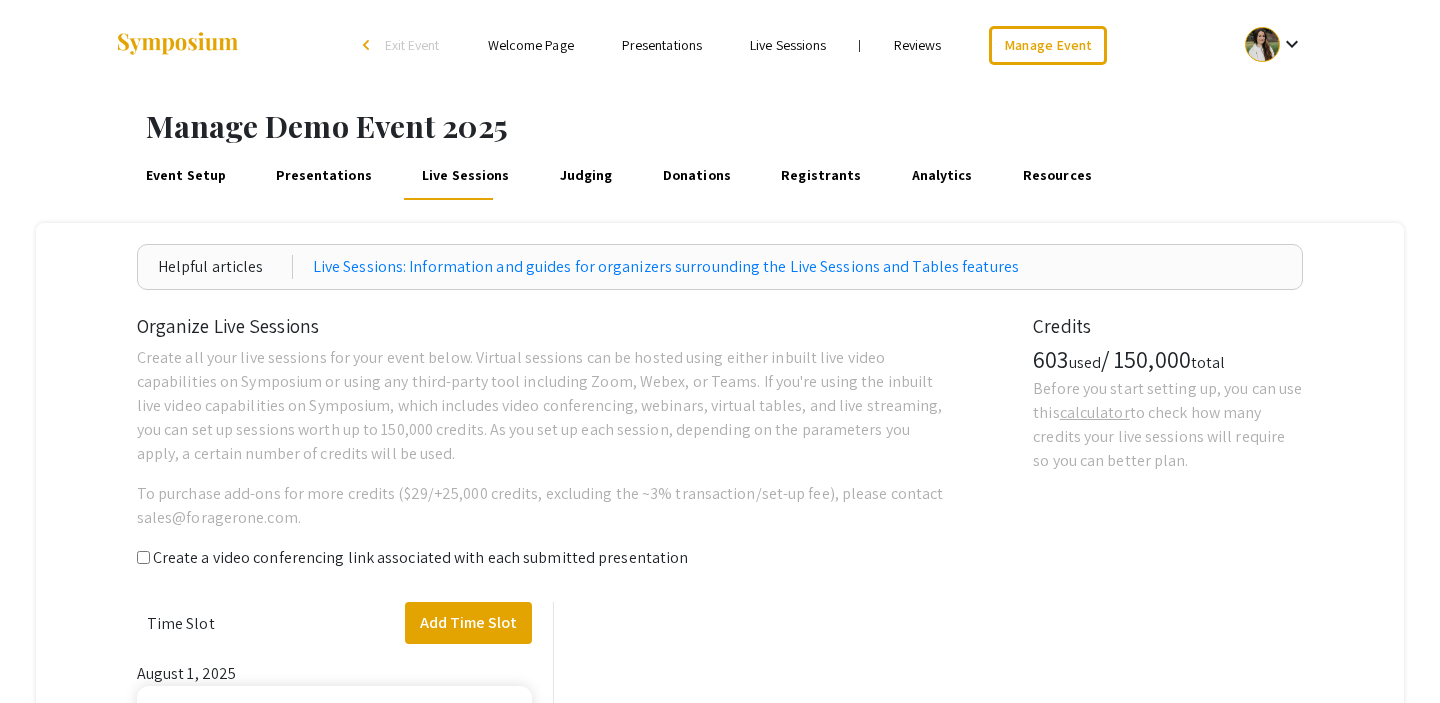 click on "Presentations" at bounding box center [324, 176] 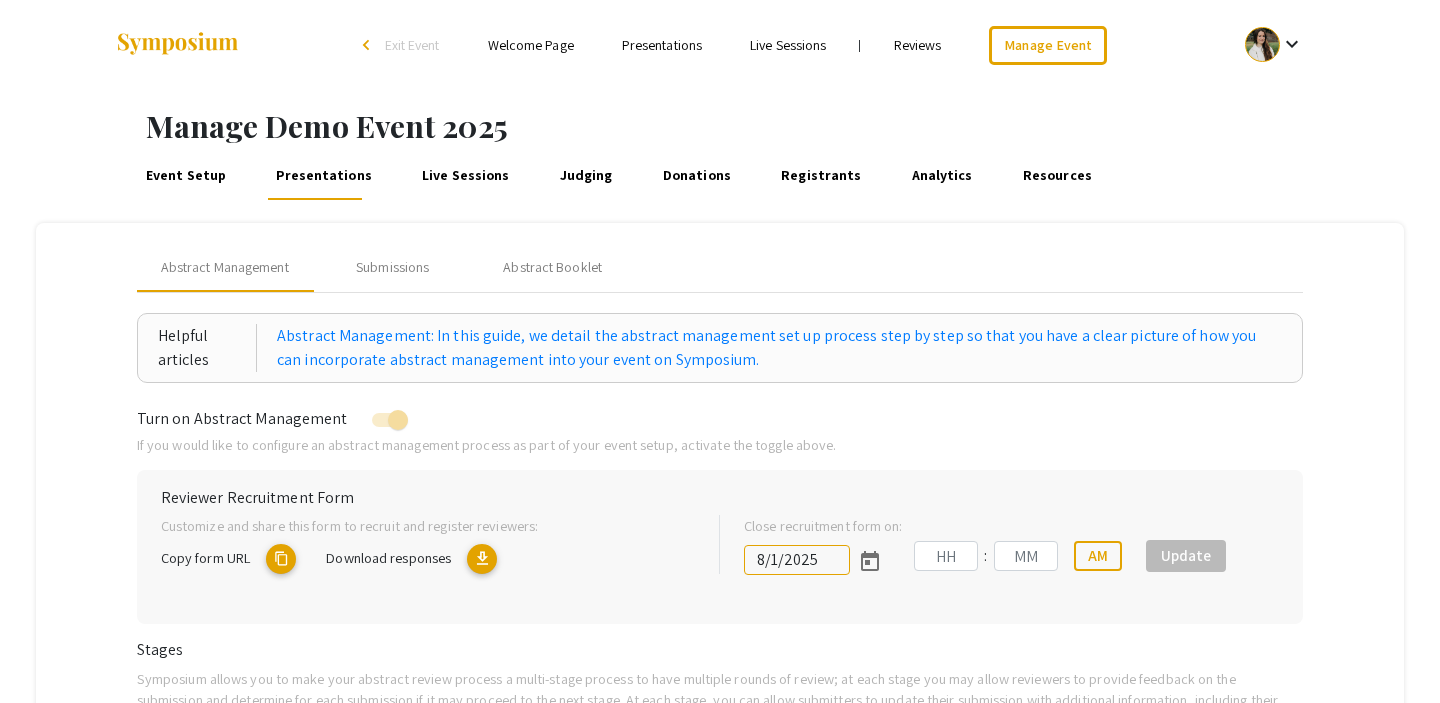 type on "07" 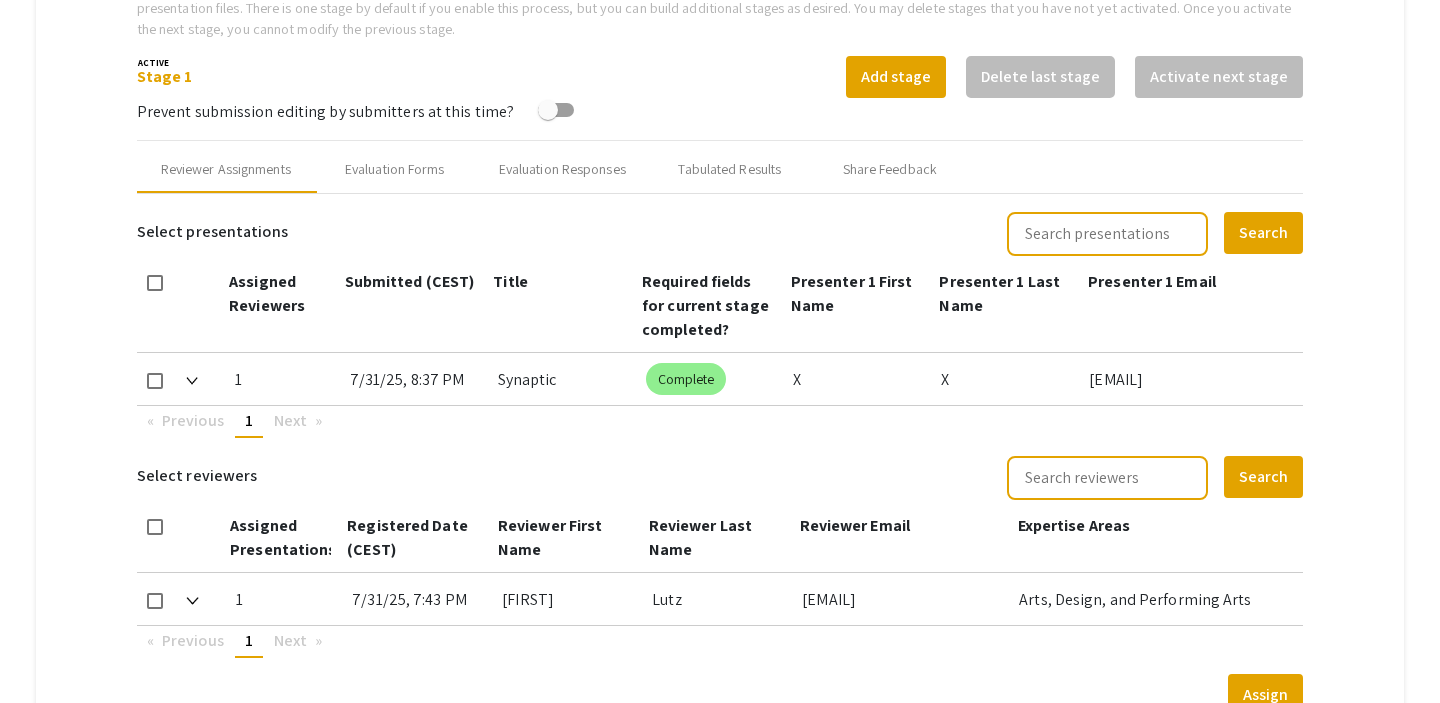 scroll, scrollTop: 716, scrollLeft: 0, axis: vertical 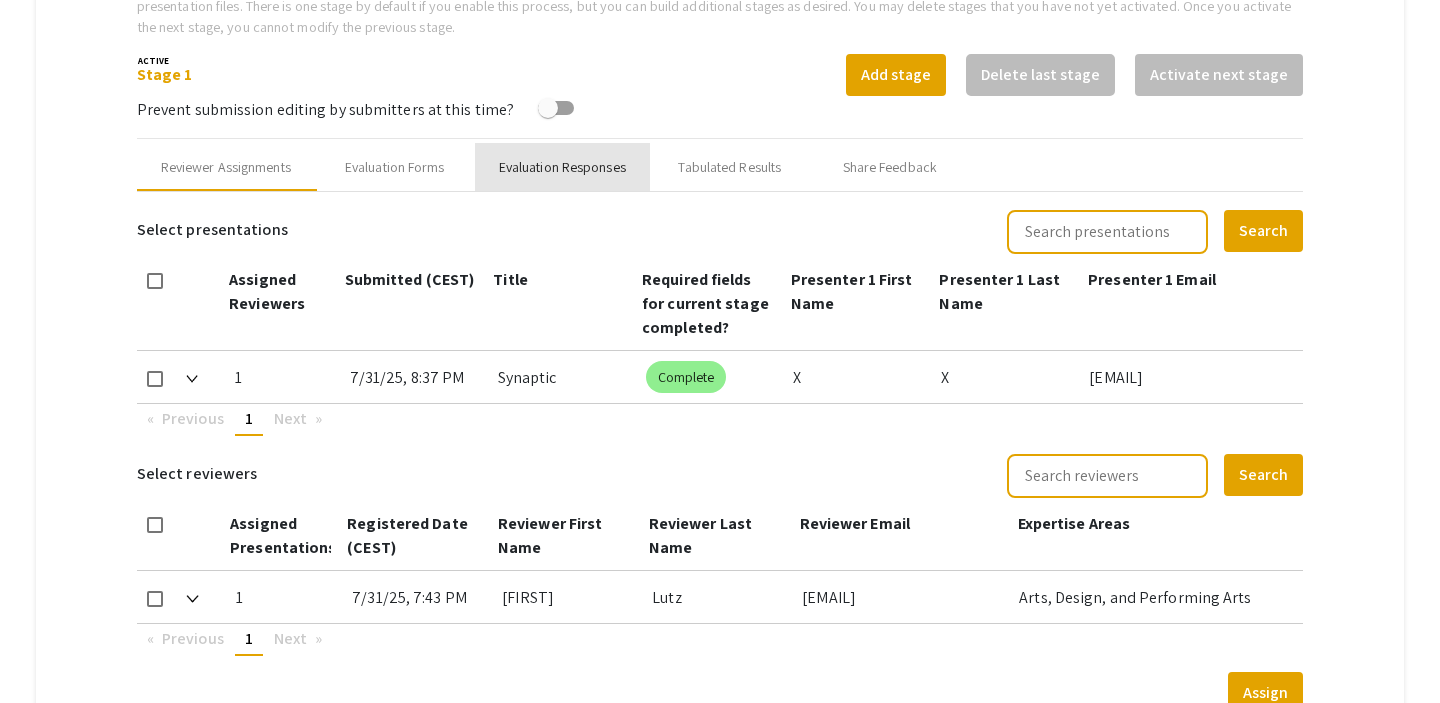 click on "Evaluation Responses" at bounding box center (562, 167) 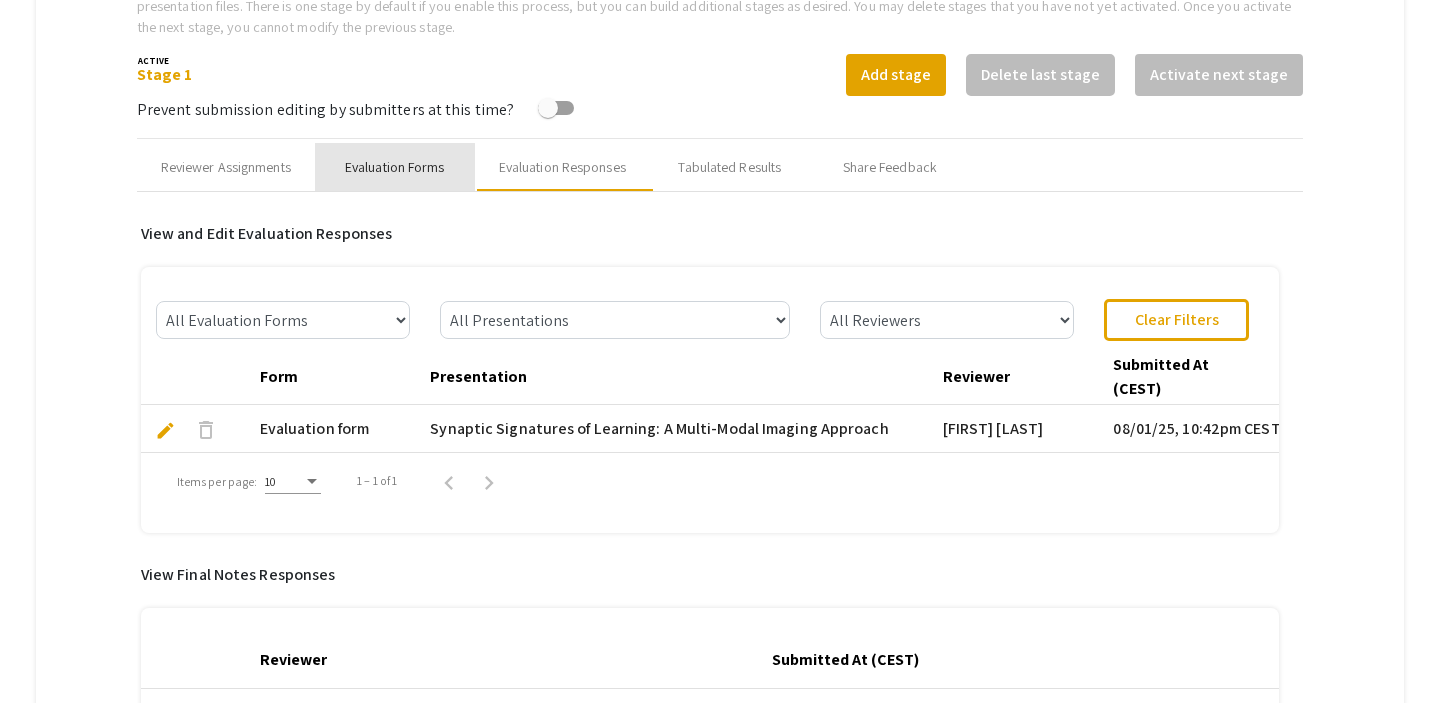 click on "Evaluation Forms" at bounding box center [395, 167] 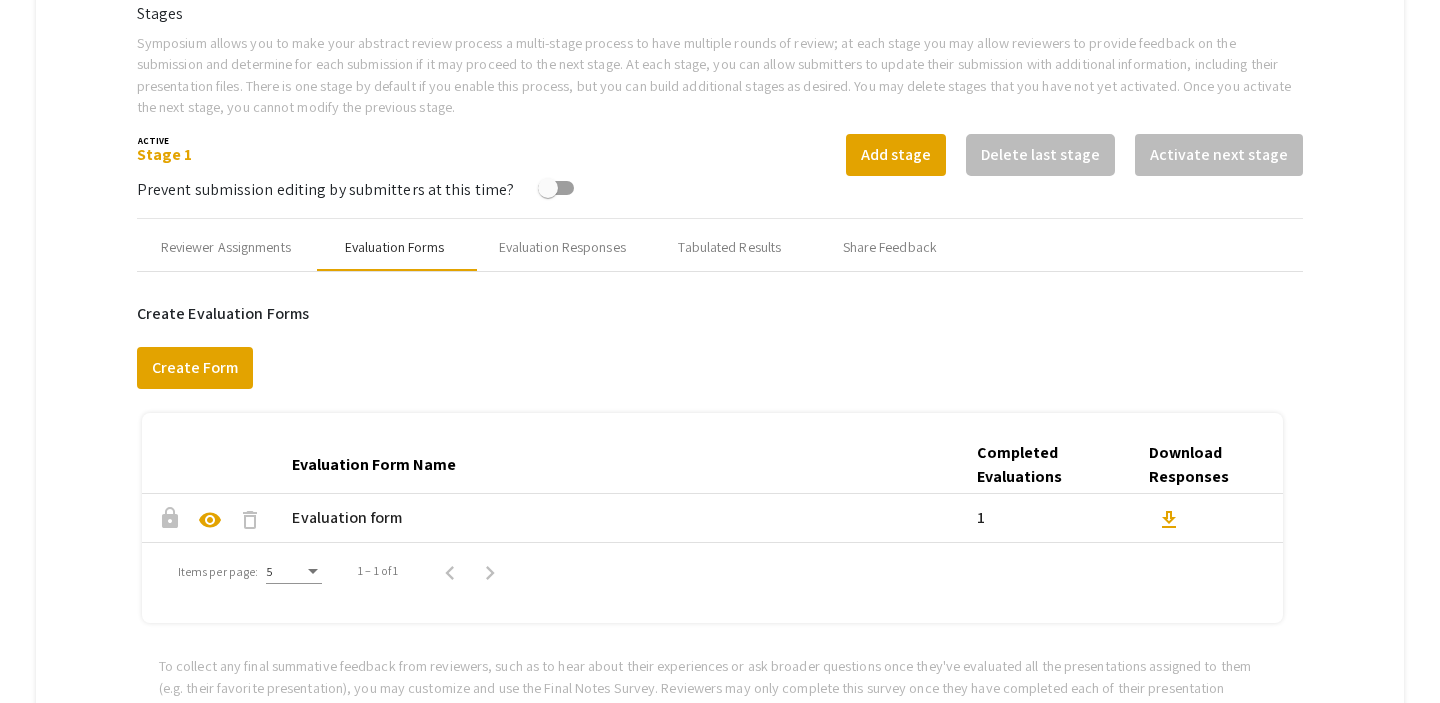 scroll, scrollTop: 634, scrollLeft: 0, axis: vertical 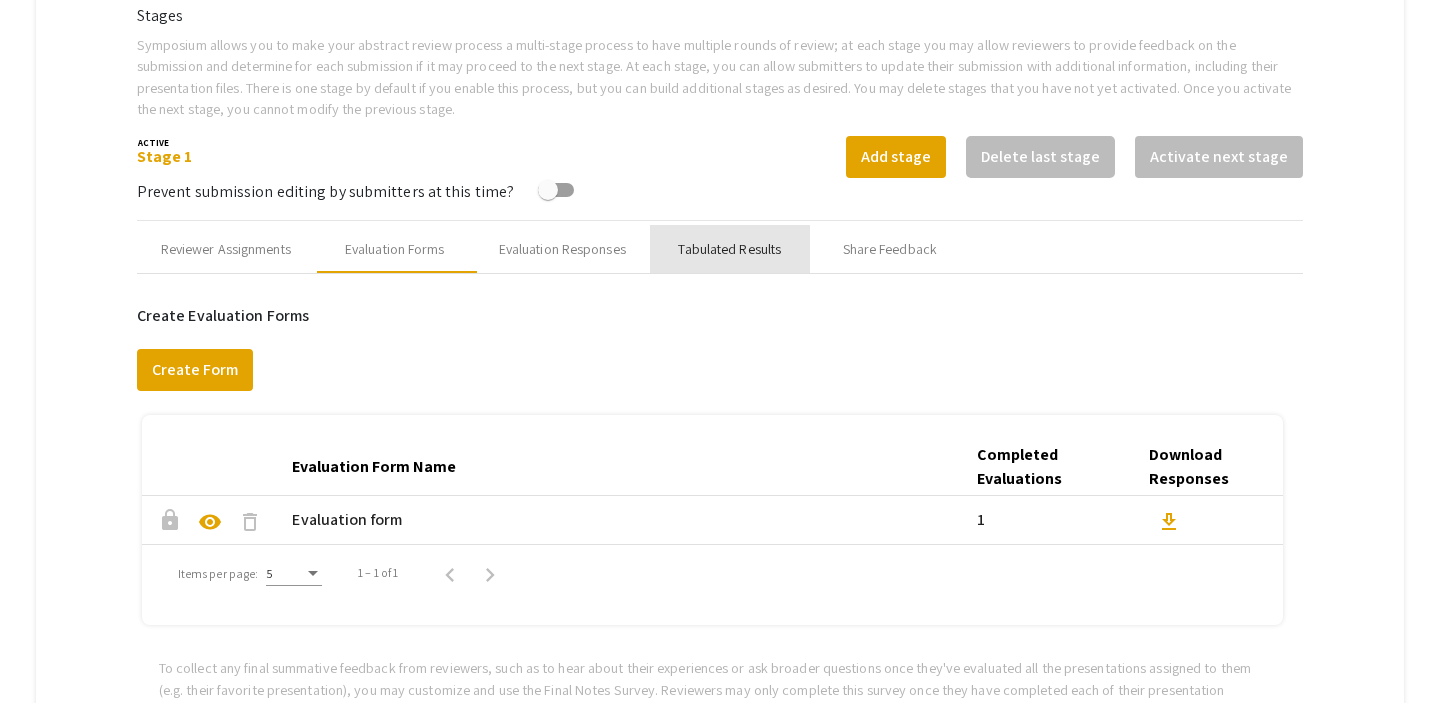 click on "Tabulated Results" at bounding box center (729, 249) 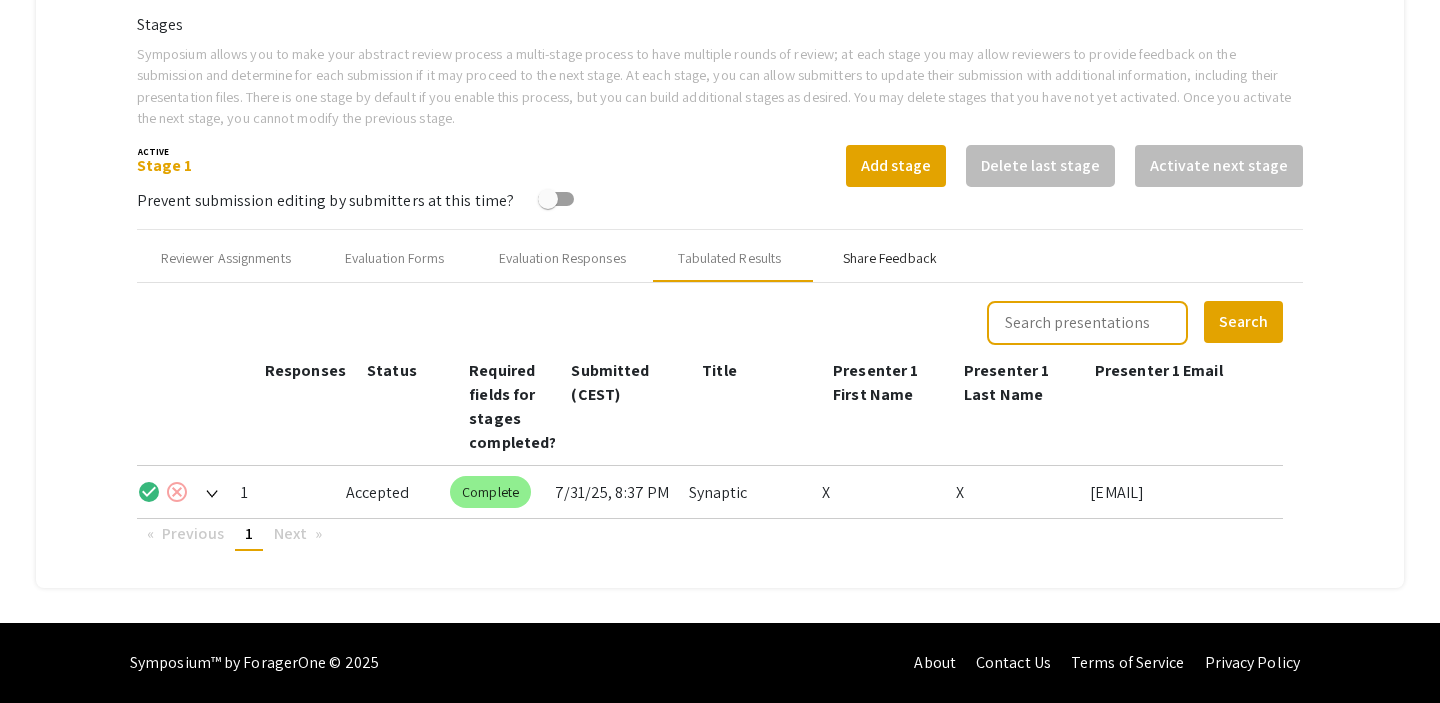 click on "Share Feedback" at bounding box center [890, 258] 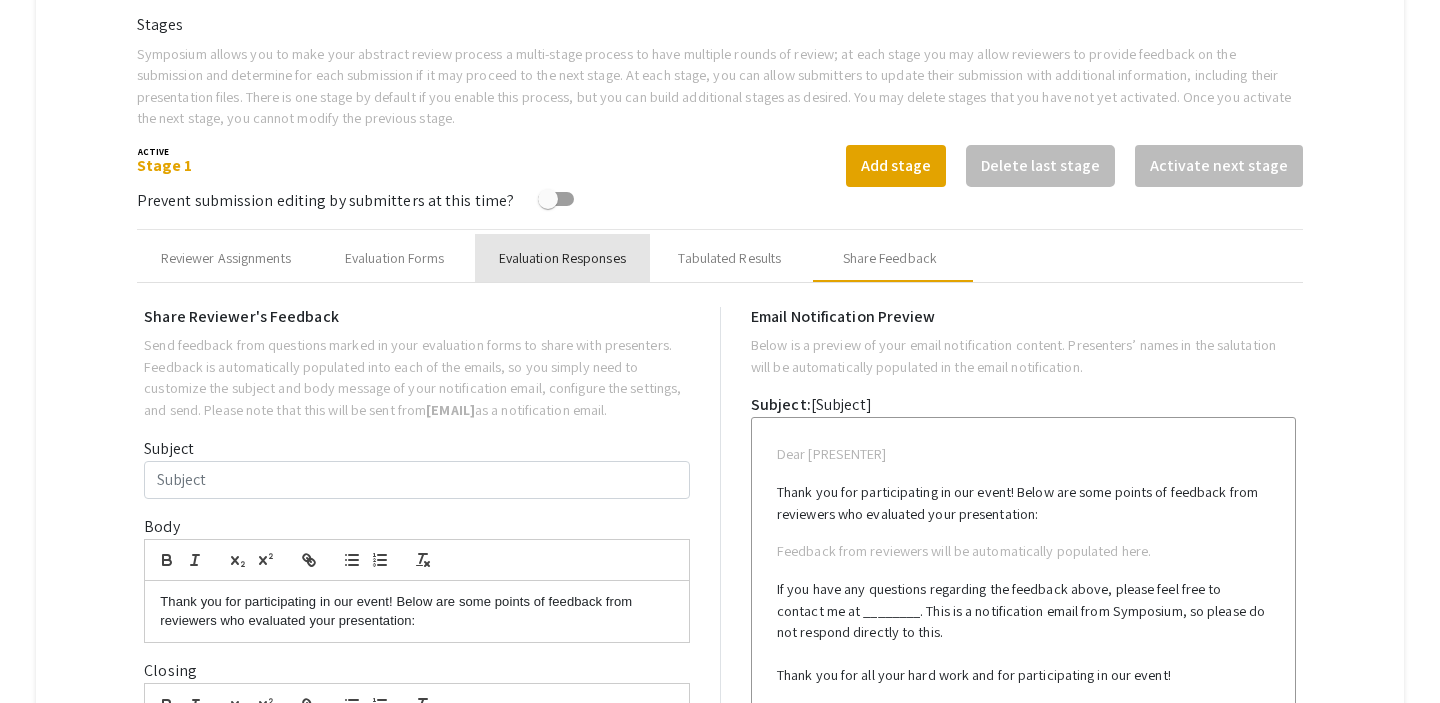click on "Evaluation Responses" at bounding box center [562, 258] 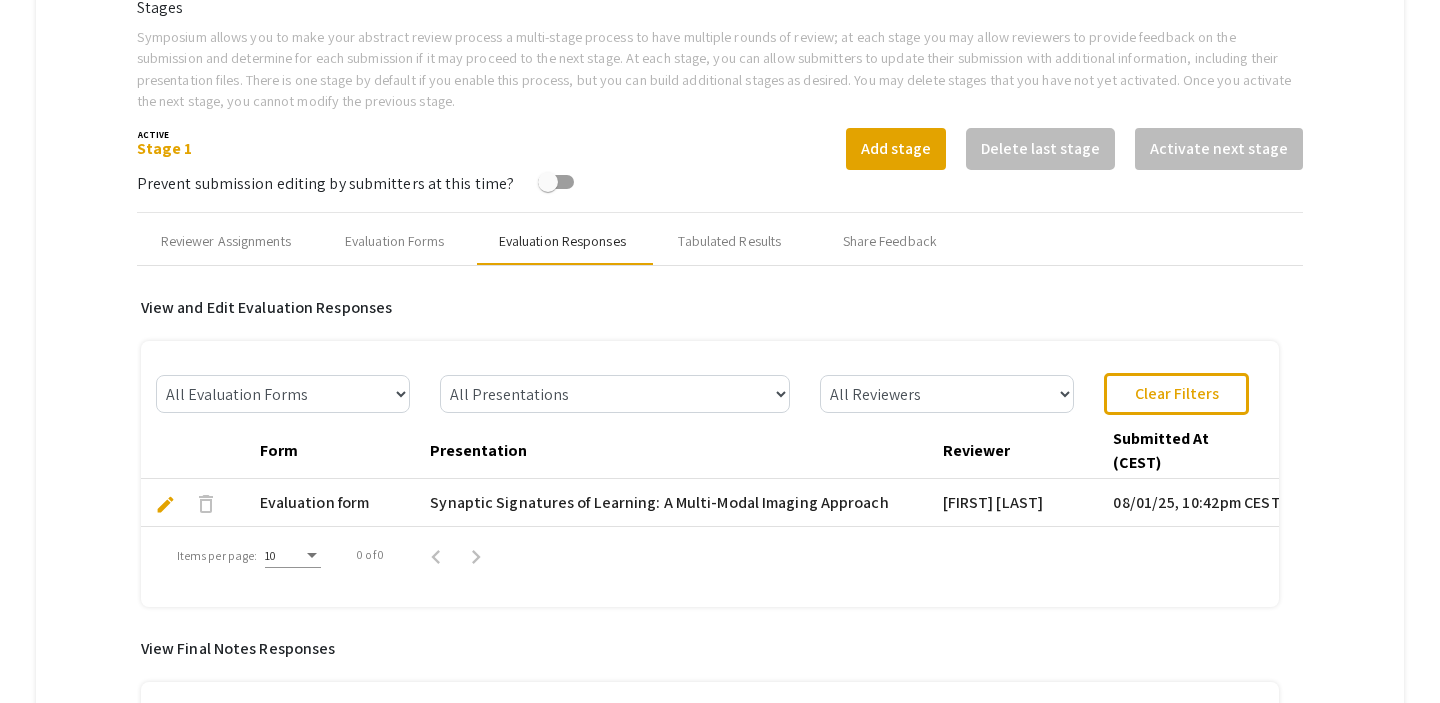 scroll, scrollTop: 643, scrollLeft: 0, axis: vertical 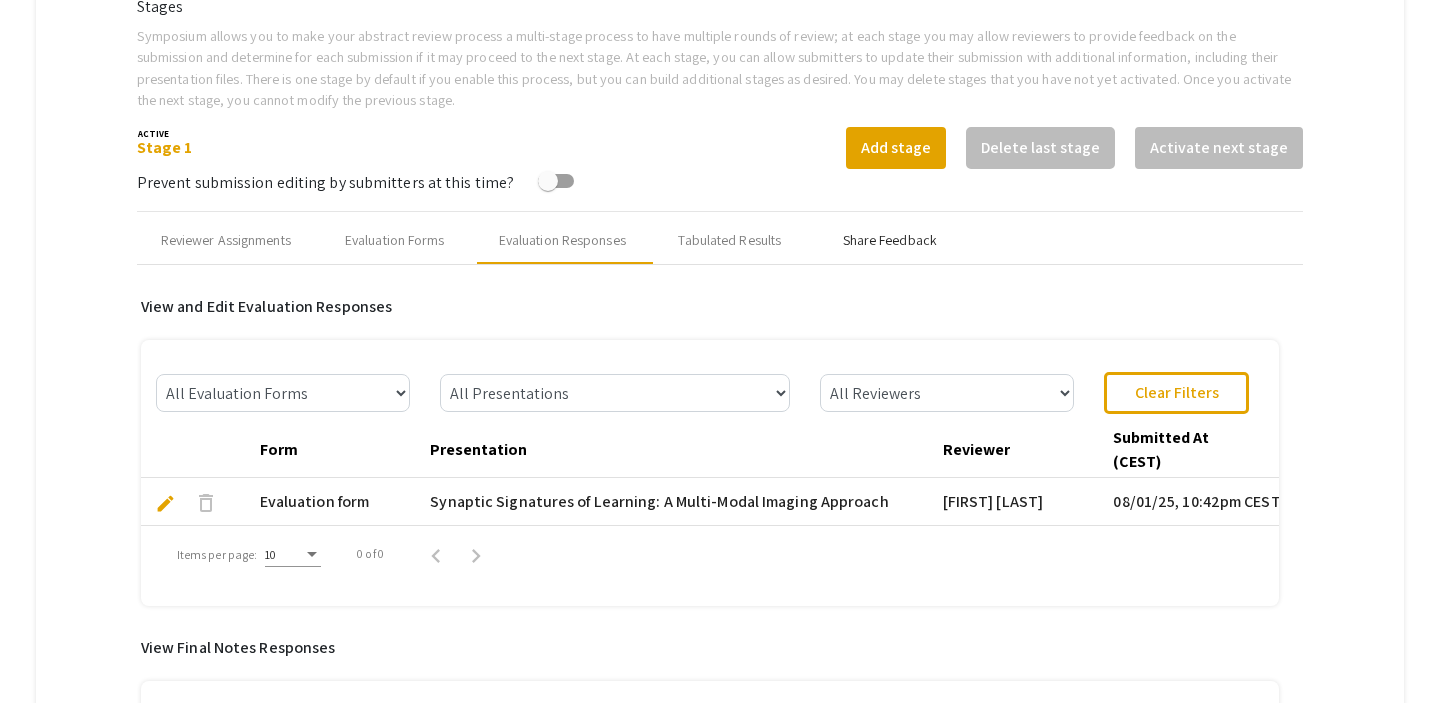 click on "Share Feedback" at bounding box center [890, 240] 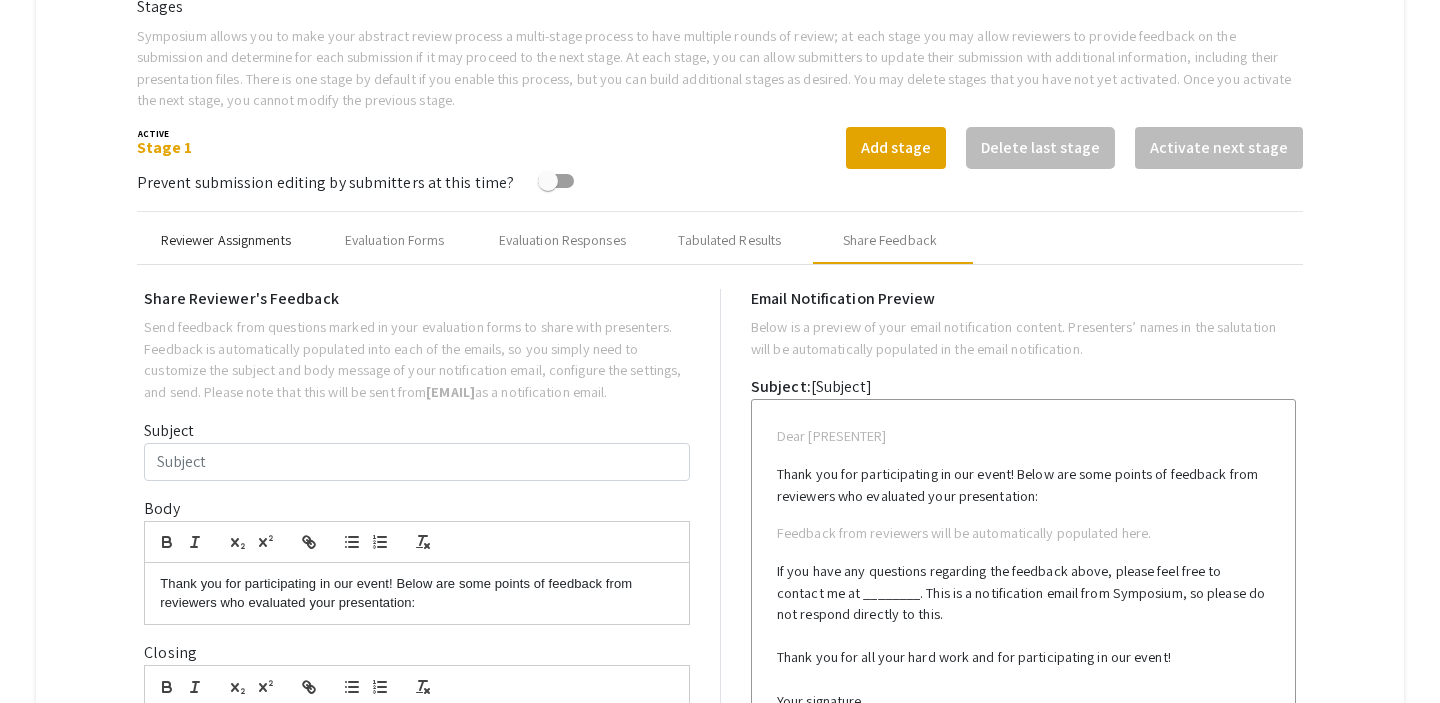 click on "Reviewer Assignments" at bounding box center [226, 240] 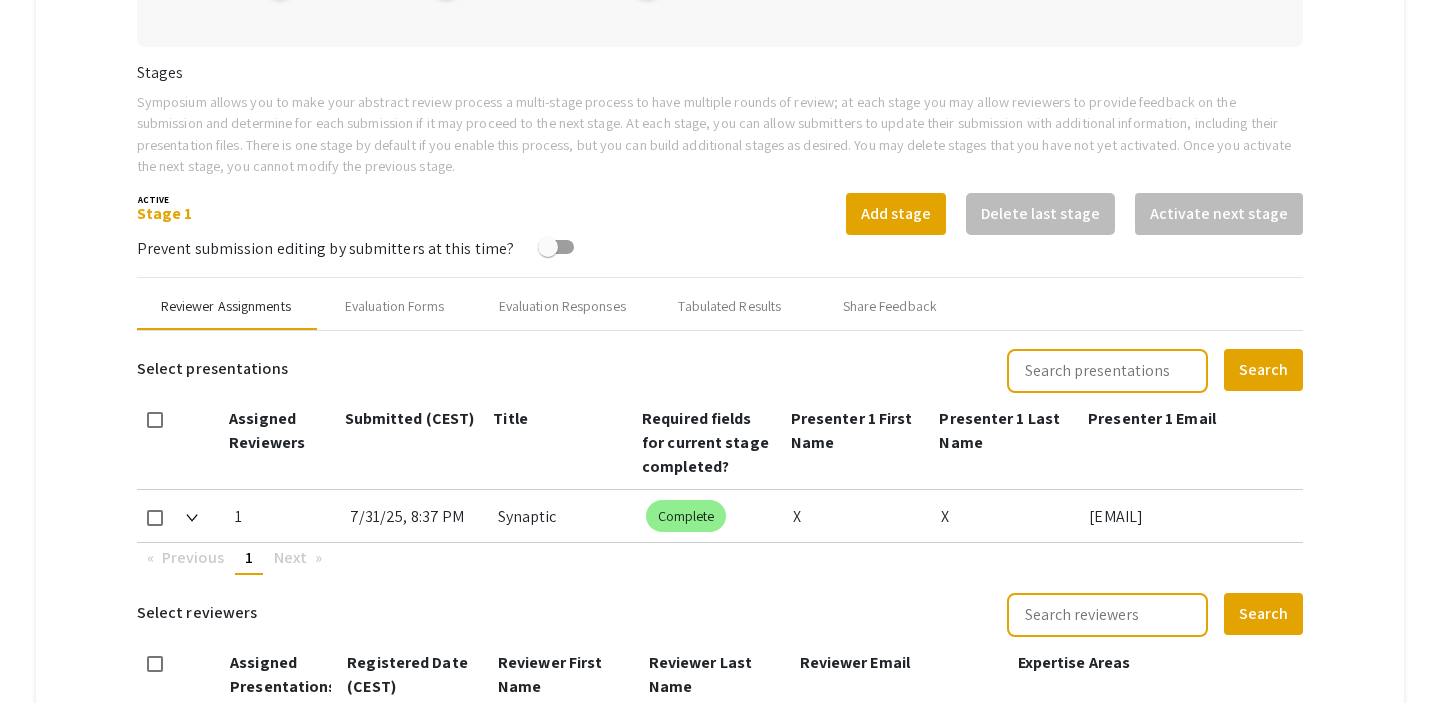 scroll, scrollTop: 652, scrollLeft: 0, axis: vertical 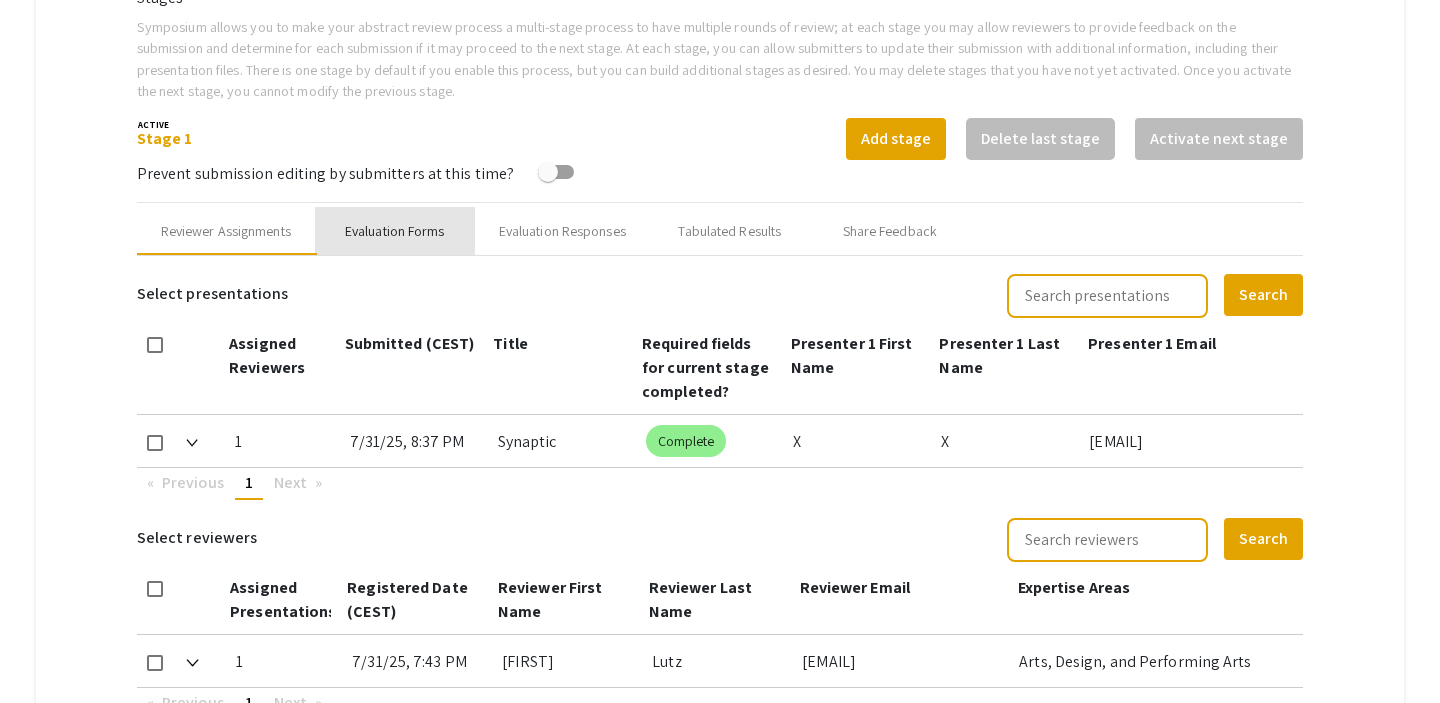 click on "Evaluation Forms" at bounding box center [395, 231] 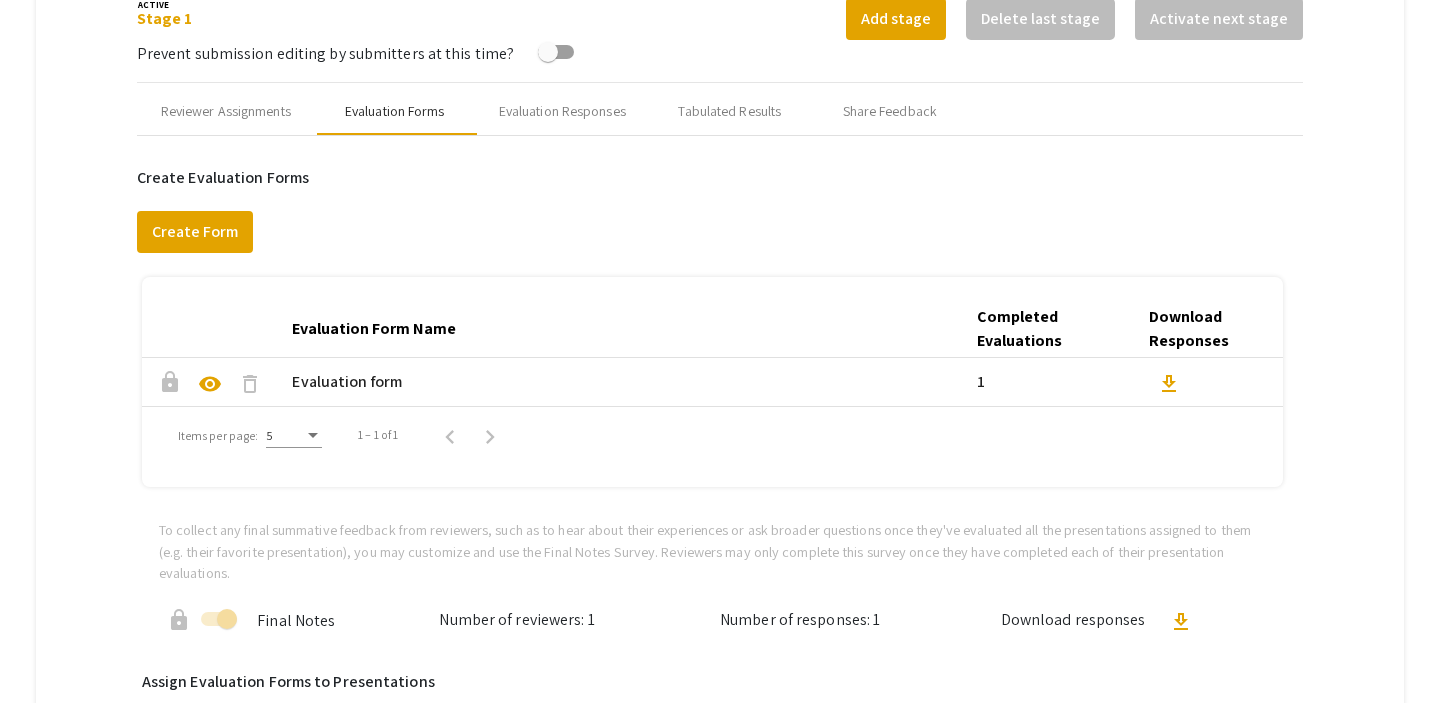 scroll, scrollTop: 770, scrollLeft: 0, axis: vertical 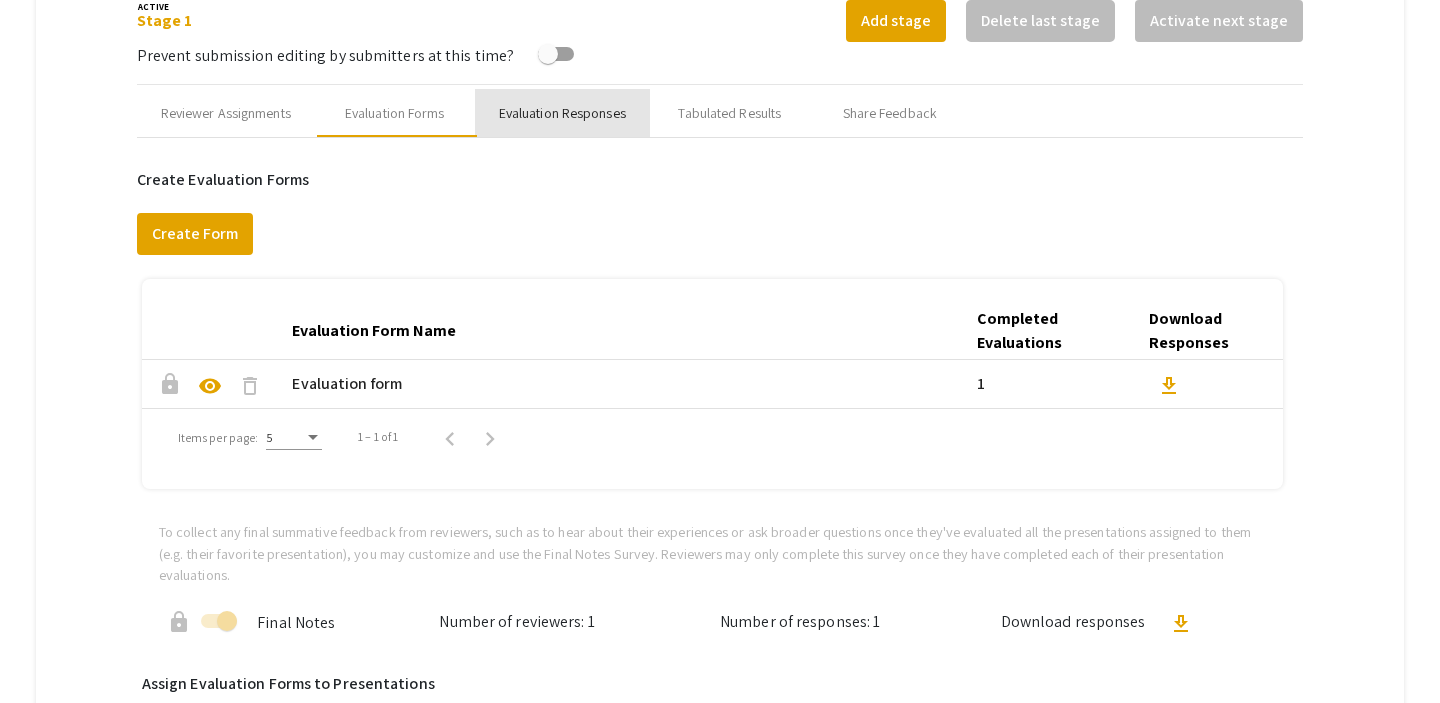 click on "Evaluation Responses" at bounding box center [562, 113] 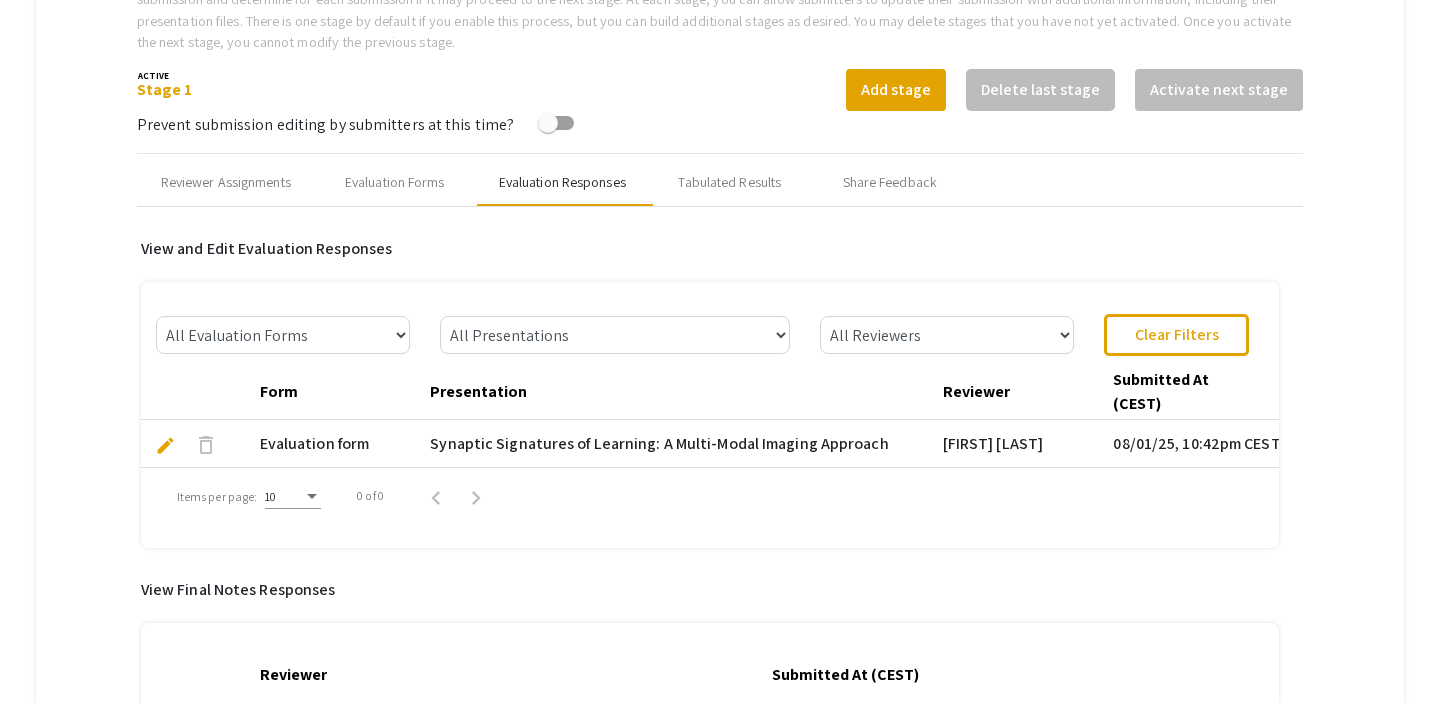 scroll, scrollTop: 700, scrollLeft: 0, axis: vertical 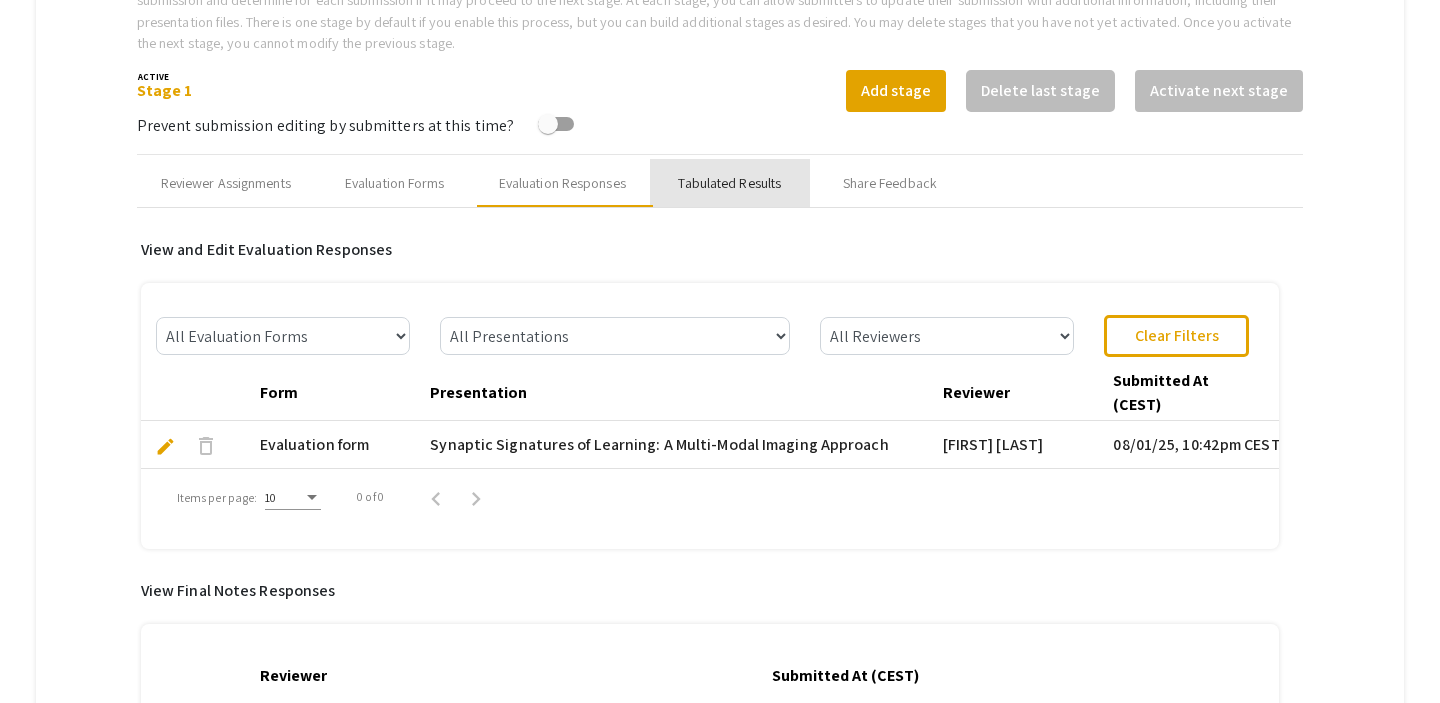 click on "Tabulated Results" at bounding box center (729, 183) 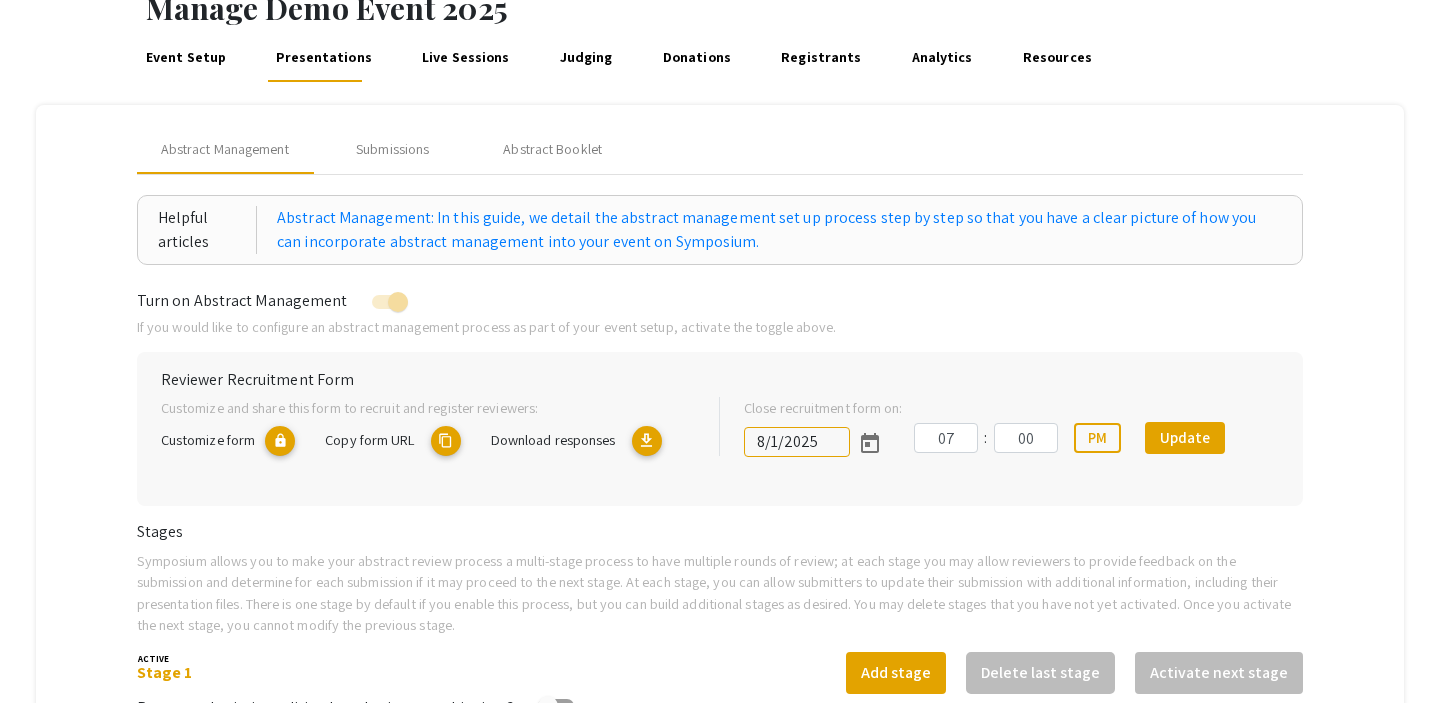 scroll, scrollTop: 0, scrollLeft: 0, axis: both 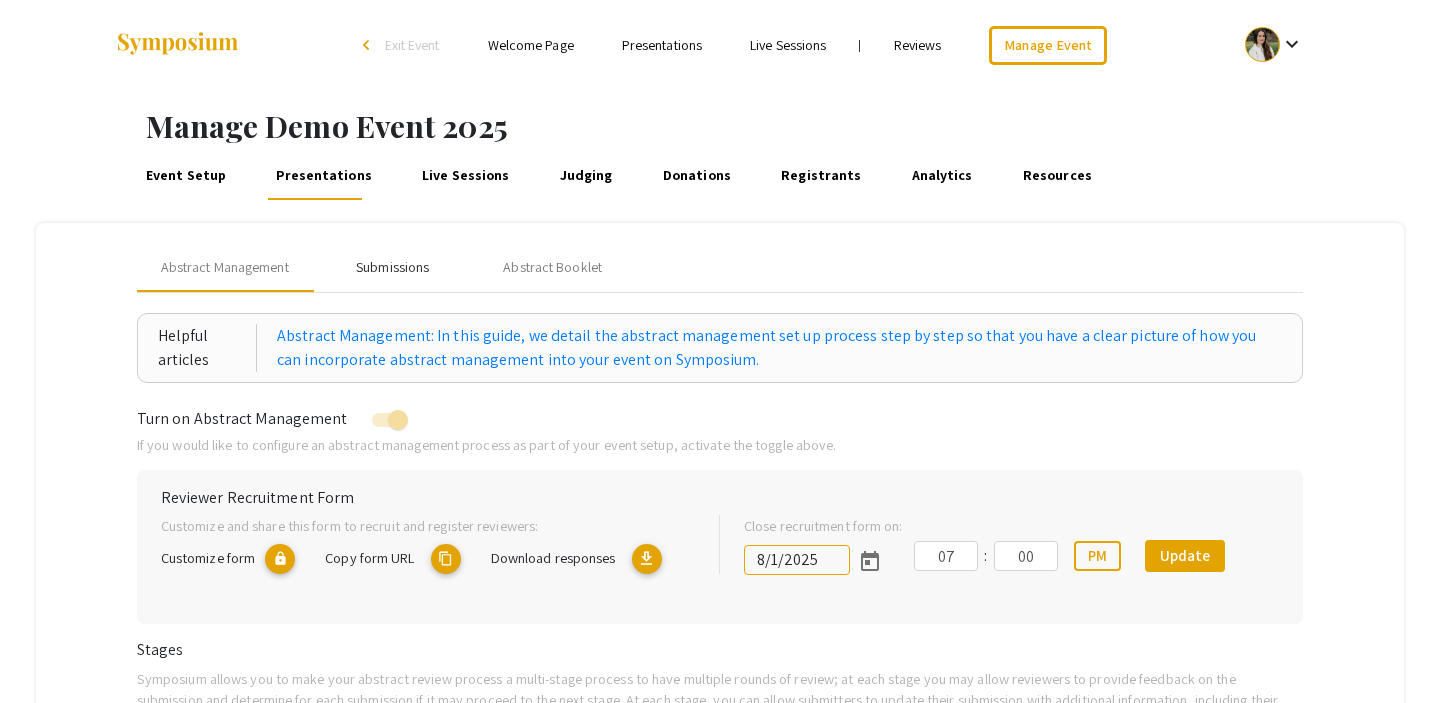 click on "Submissions" at bounding box center [392, 267] 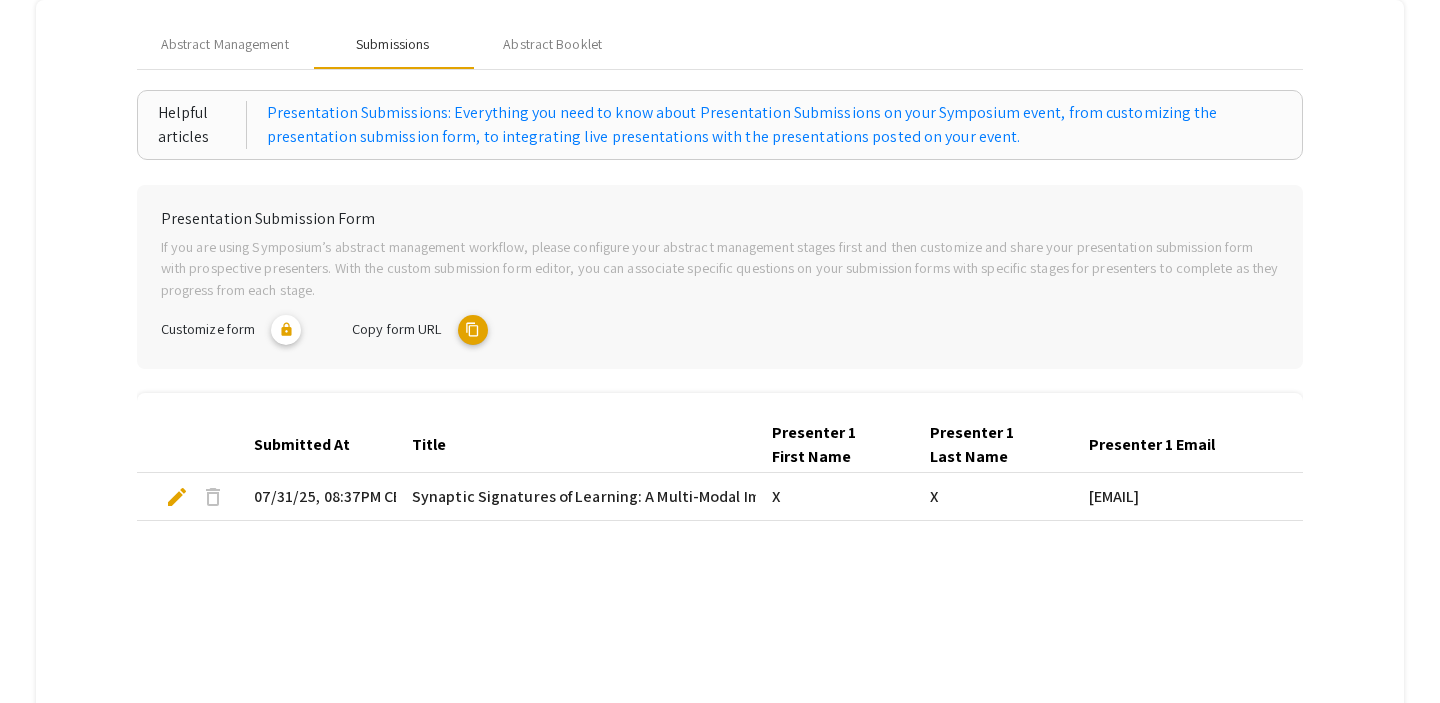 scroll, scrollTop: 219, scrollLeft: 0, axis: vertical 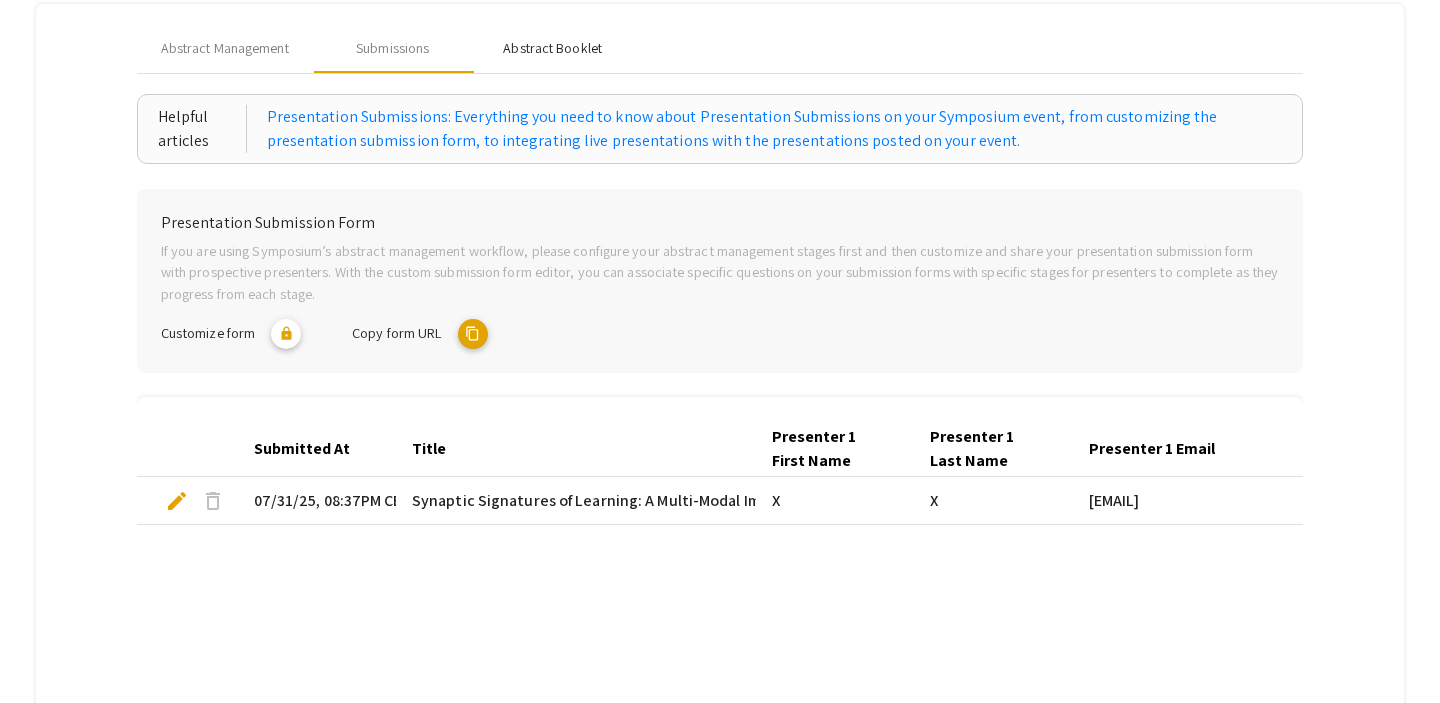 click on "Abstract Booklet" at bounding box center [552, 48] 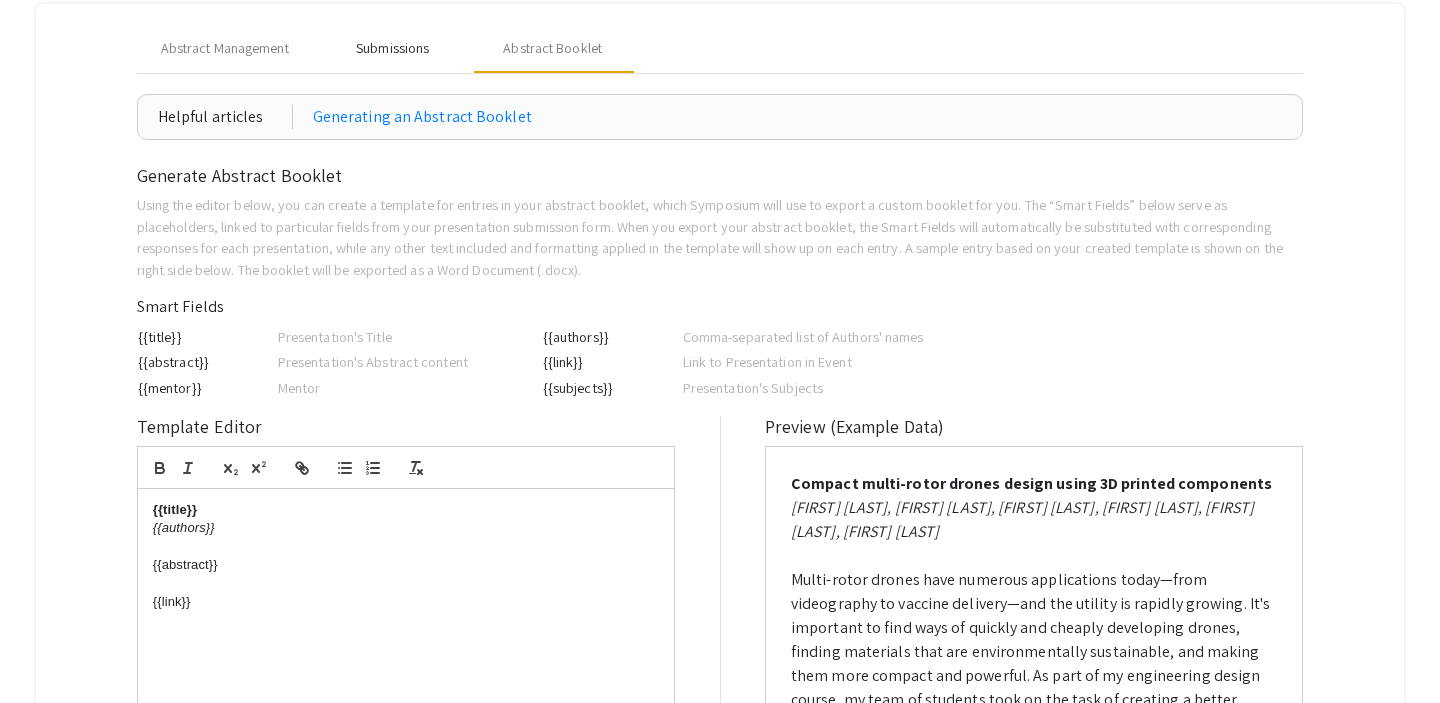 click on "Submissions" at bounding box center (392, 48) 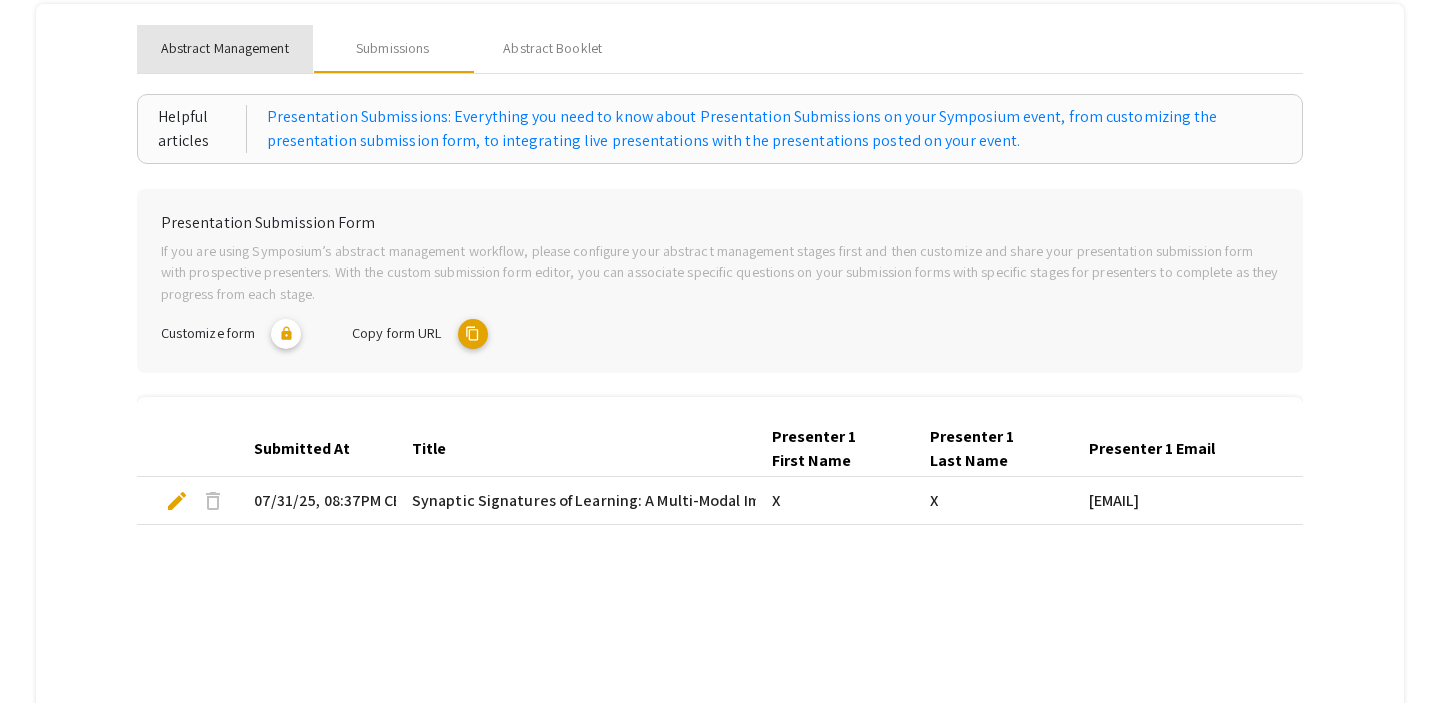 click on "Abstract Management" at bounding box center (225, 48) 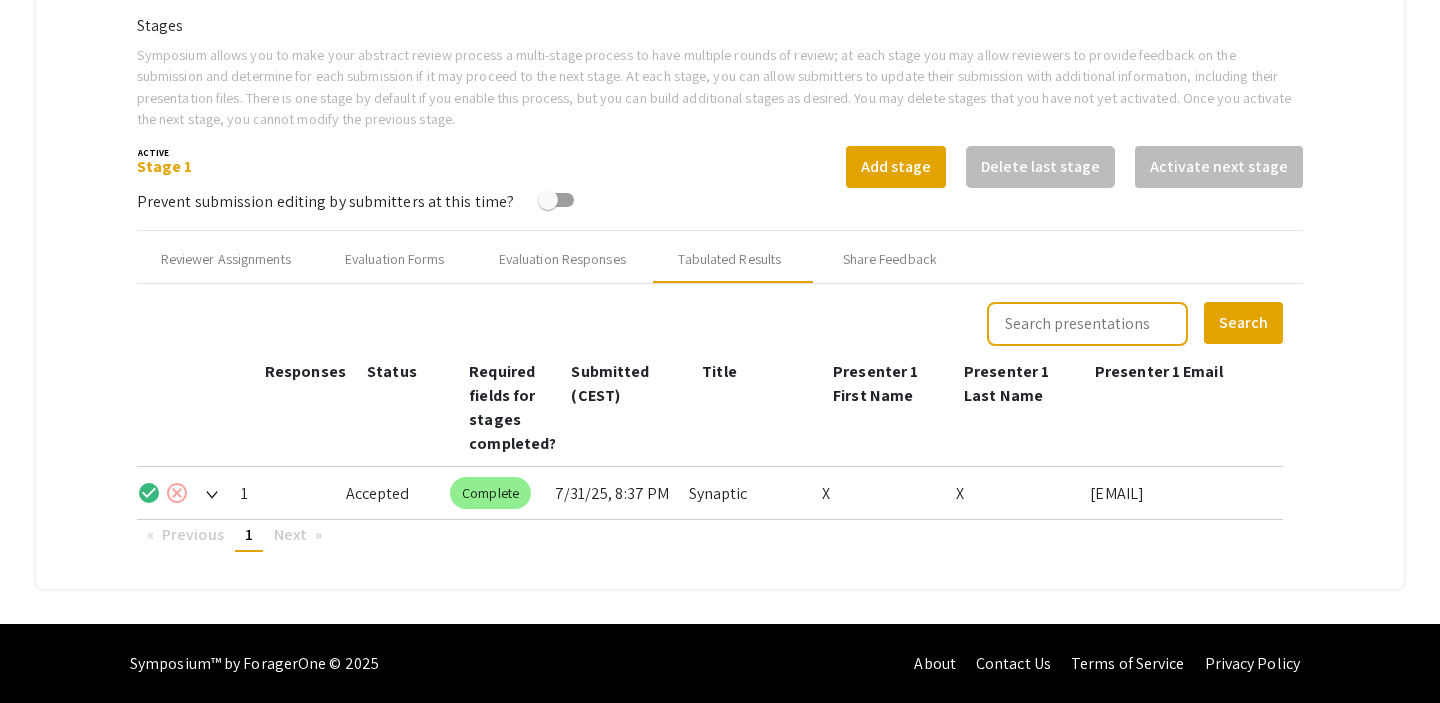 scroll, scrollTop: 625, scrollLeft: 0, axis: vertical 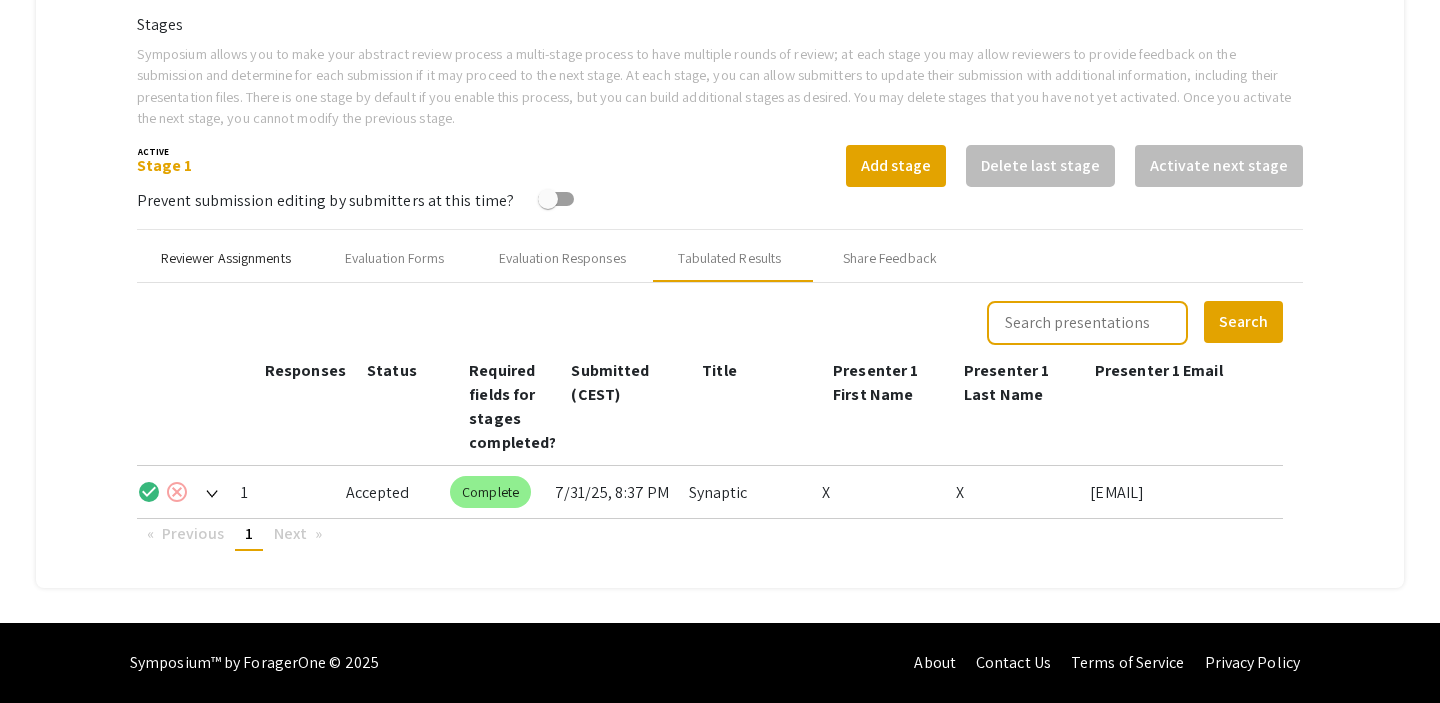 click on "Reviewer Assignments" at bounding box center [226, 258] 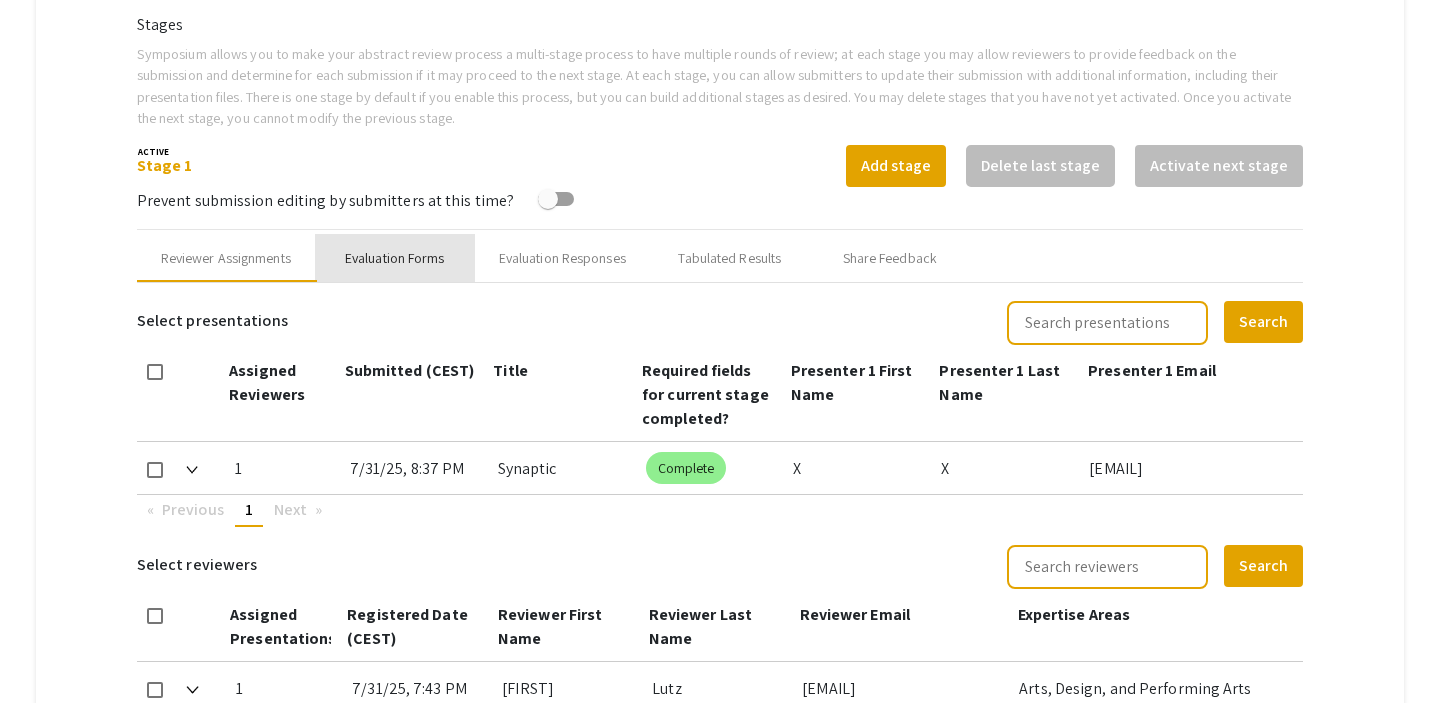 click on "Evaluation Forms" at bounding box center (395, 258) 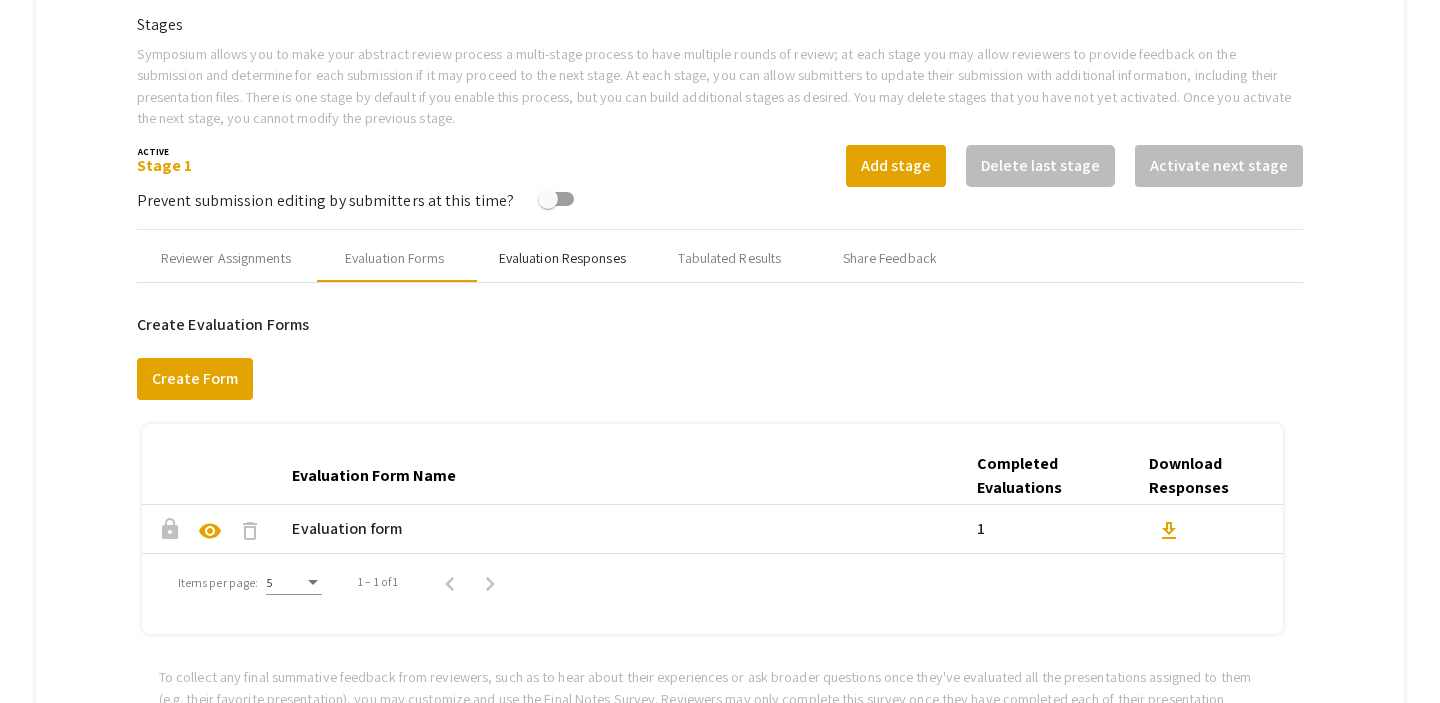 click on "Evaluation Responses" at bounding box center [562, 258] 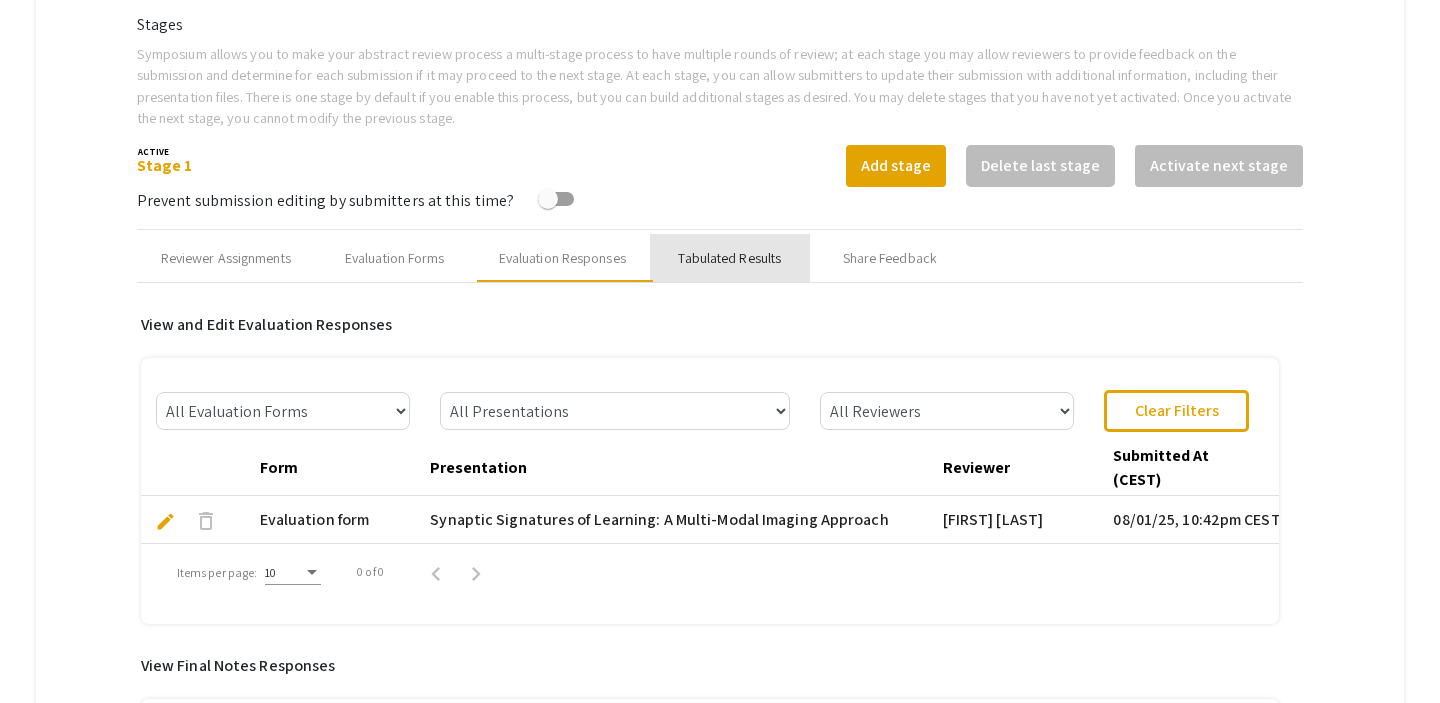 click on "Tabulated Results" at bounding box center [729, 258] 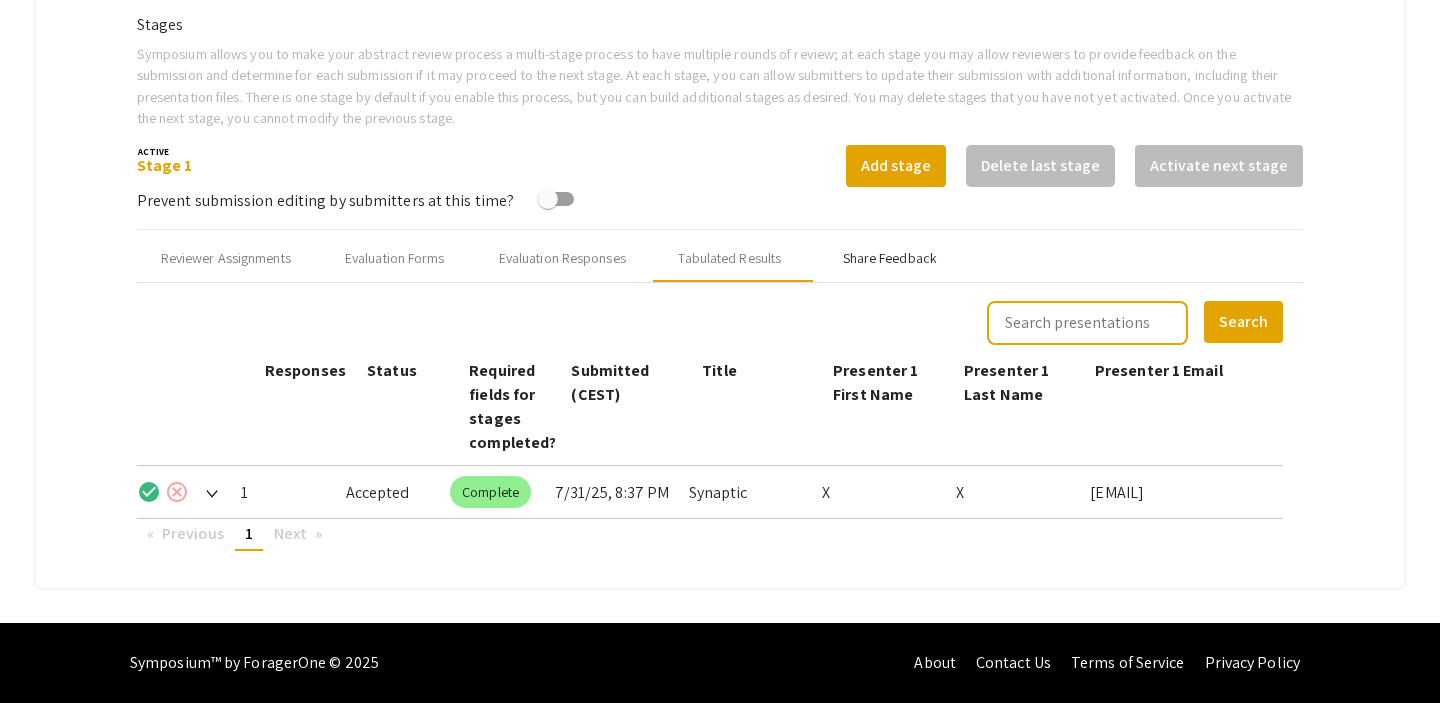 click on "Share Feedback" at bounding box center [890, 258] 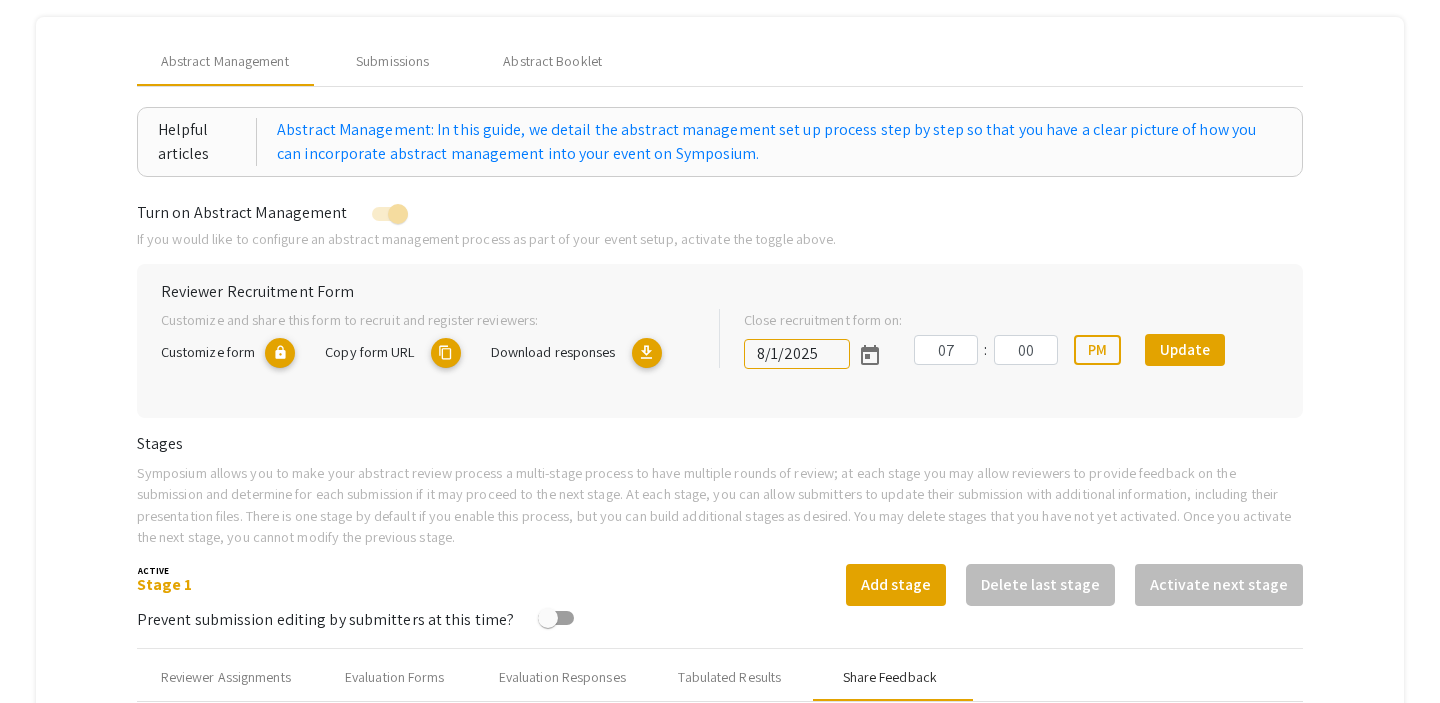 scroll, scrollTop: 0, scrollLeft: 0, axis: both 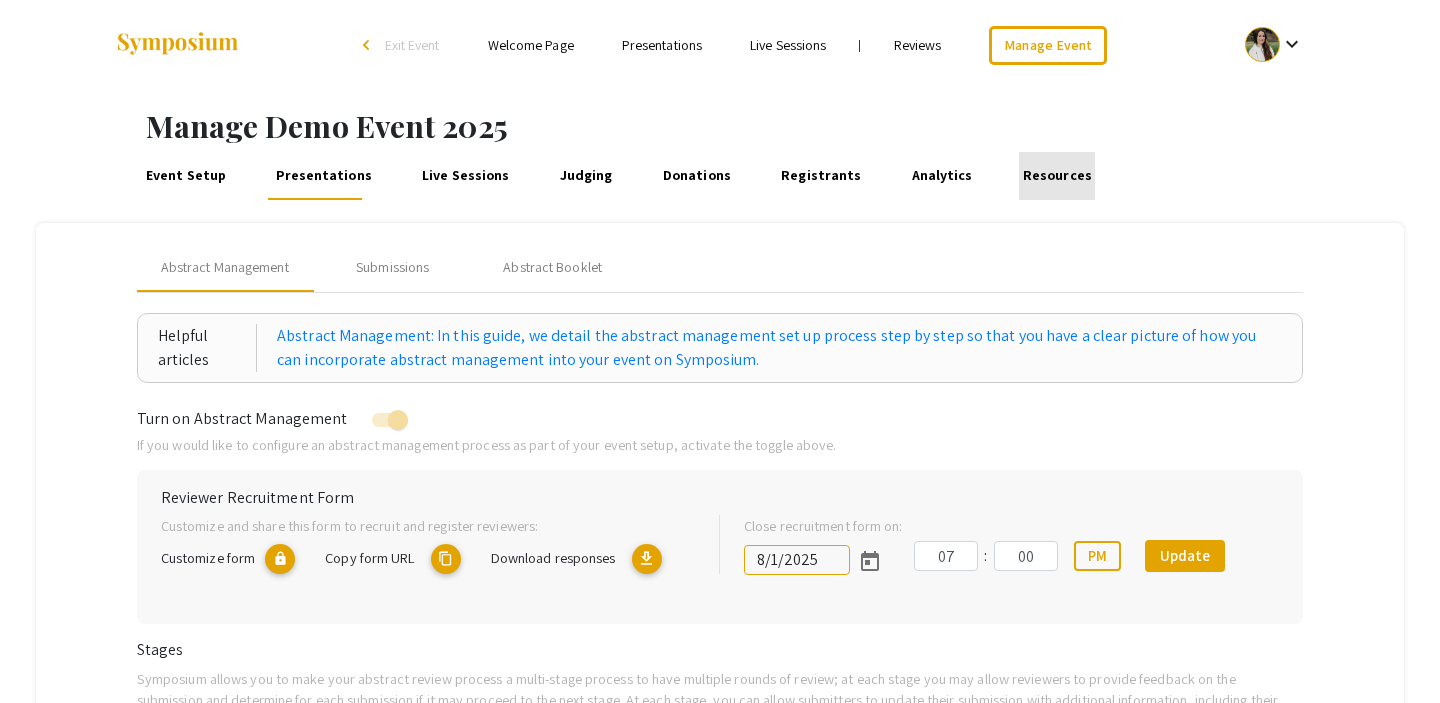 click on "Resources" at bounding box center (1057, 176) 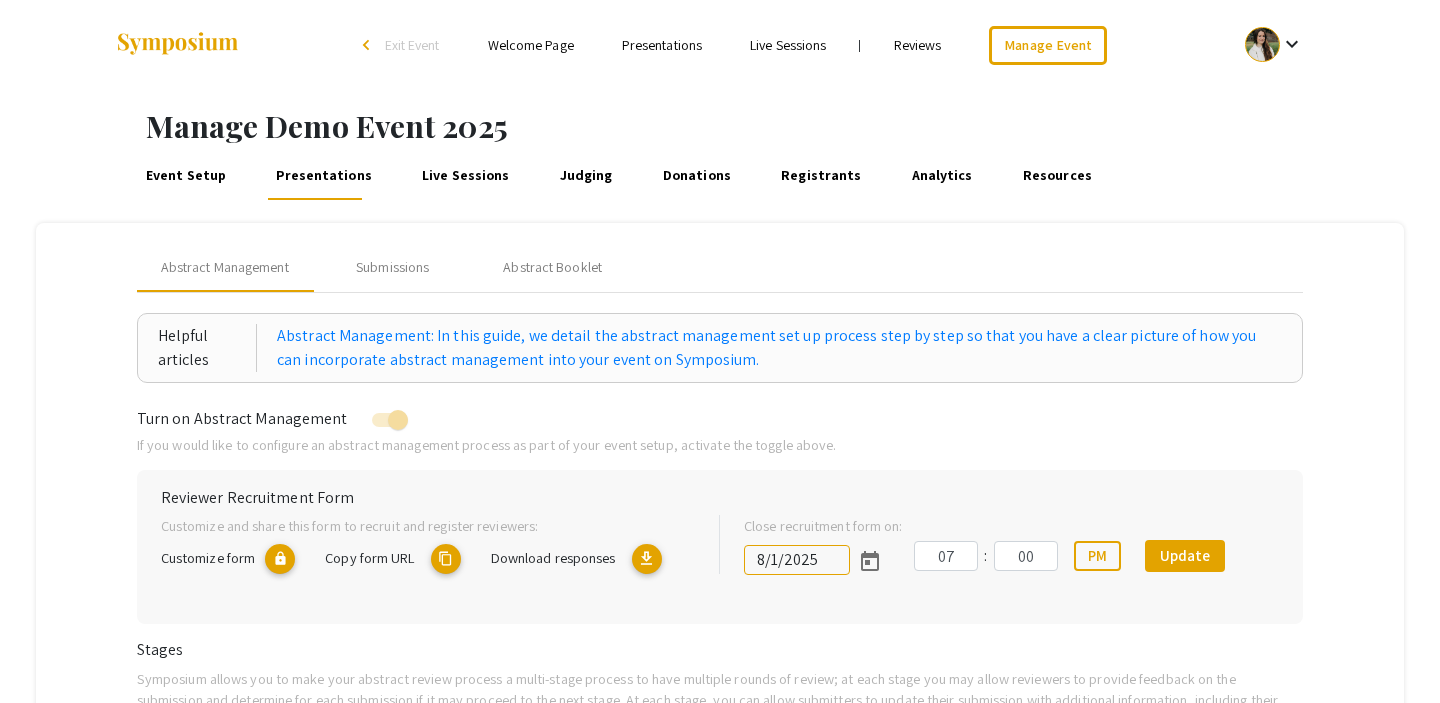 click on "Analytics" at bounding box center (942, 176) 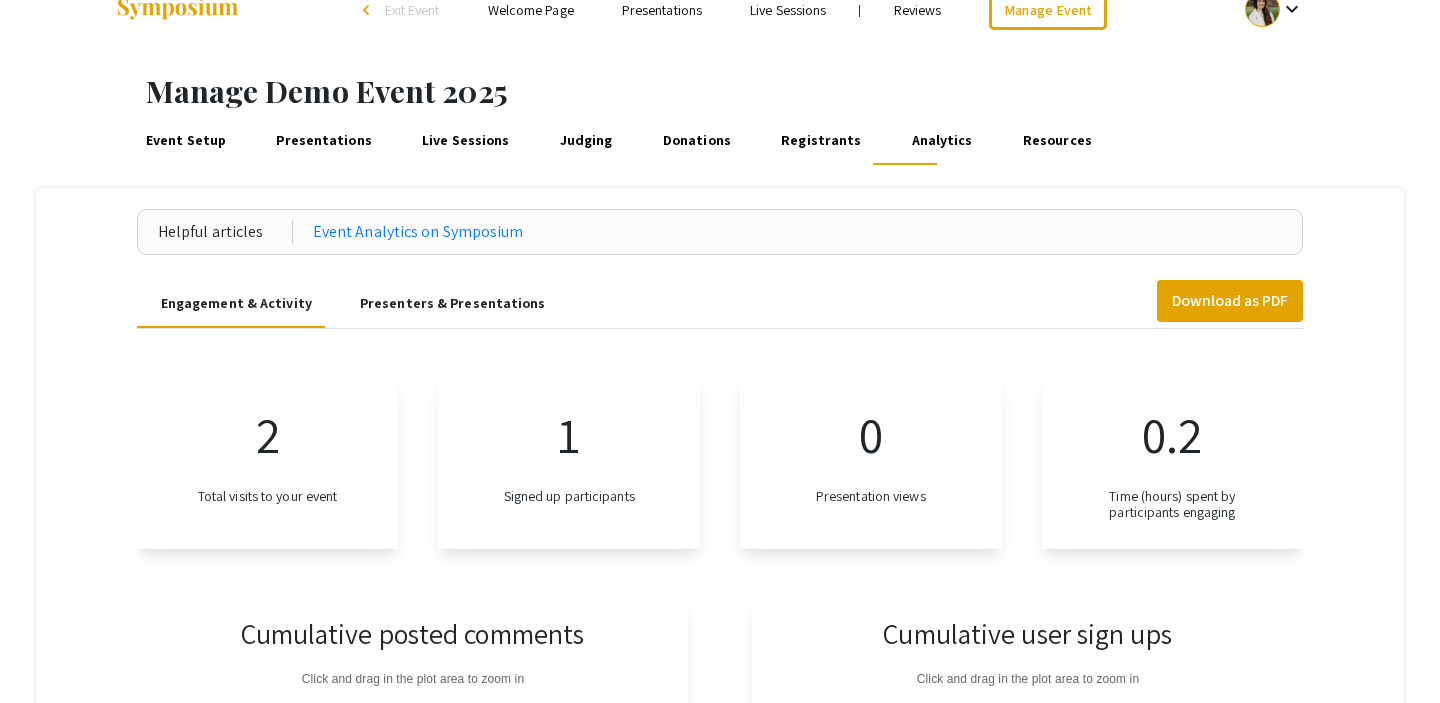 scroll, scrollTop: 0, scrollLeft: 0, axis: both 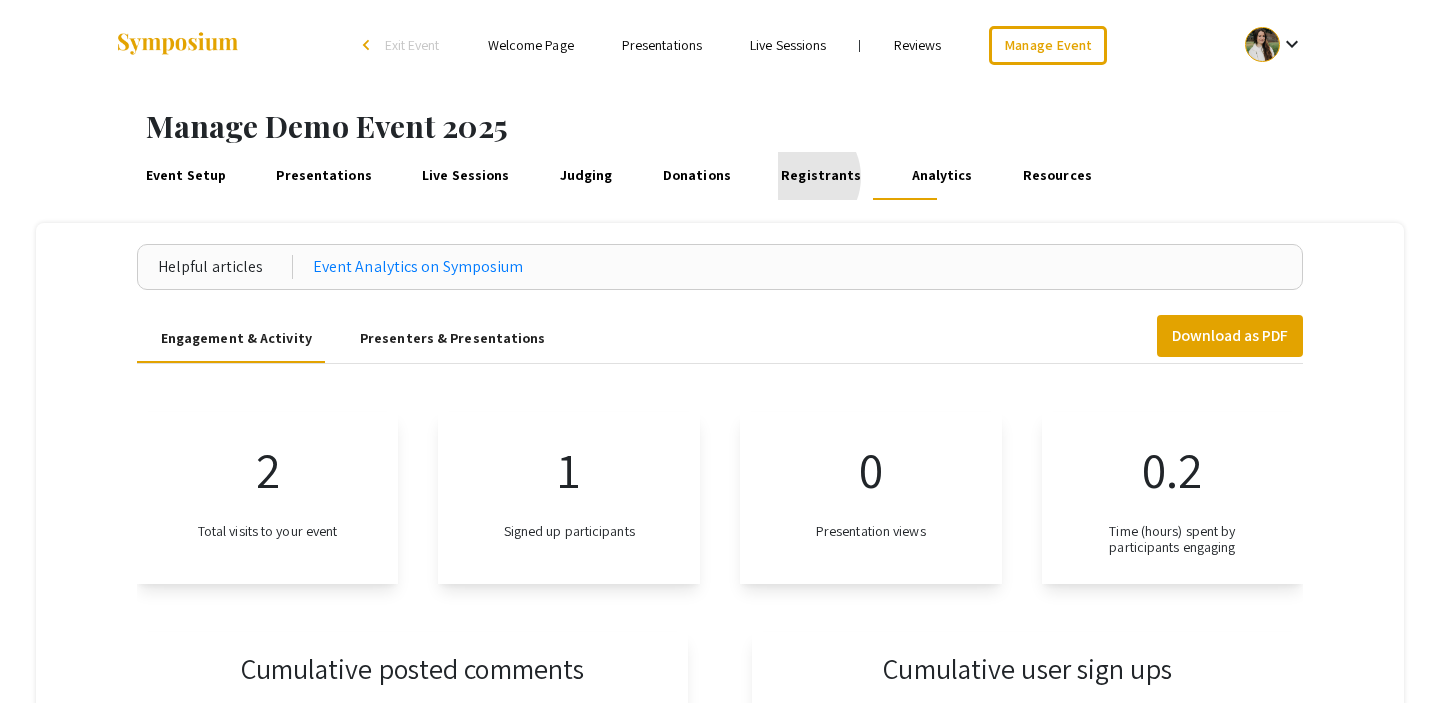 click on "Registrants" at bounding box center (821, 176) 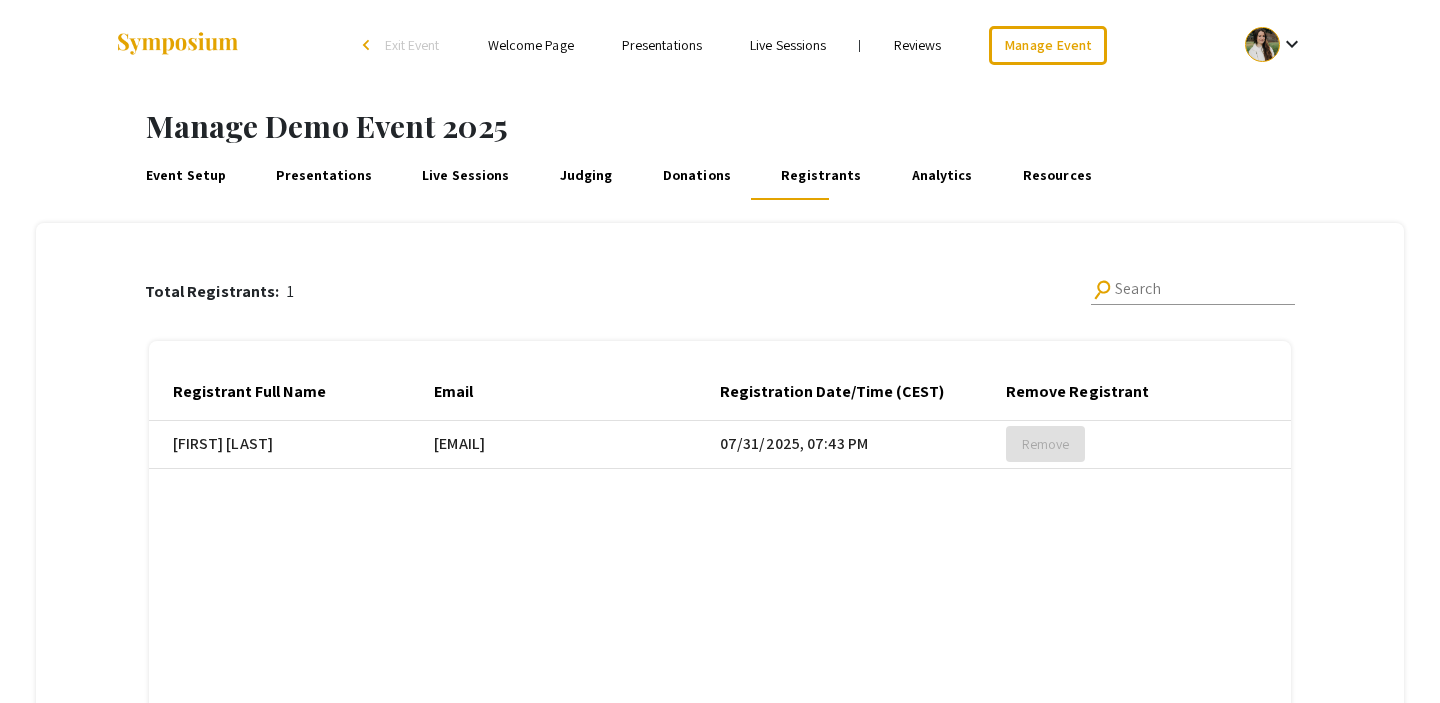 click on "Analytics" at bounding box center [942, 176] 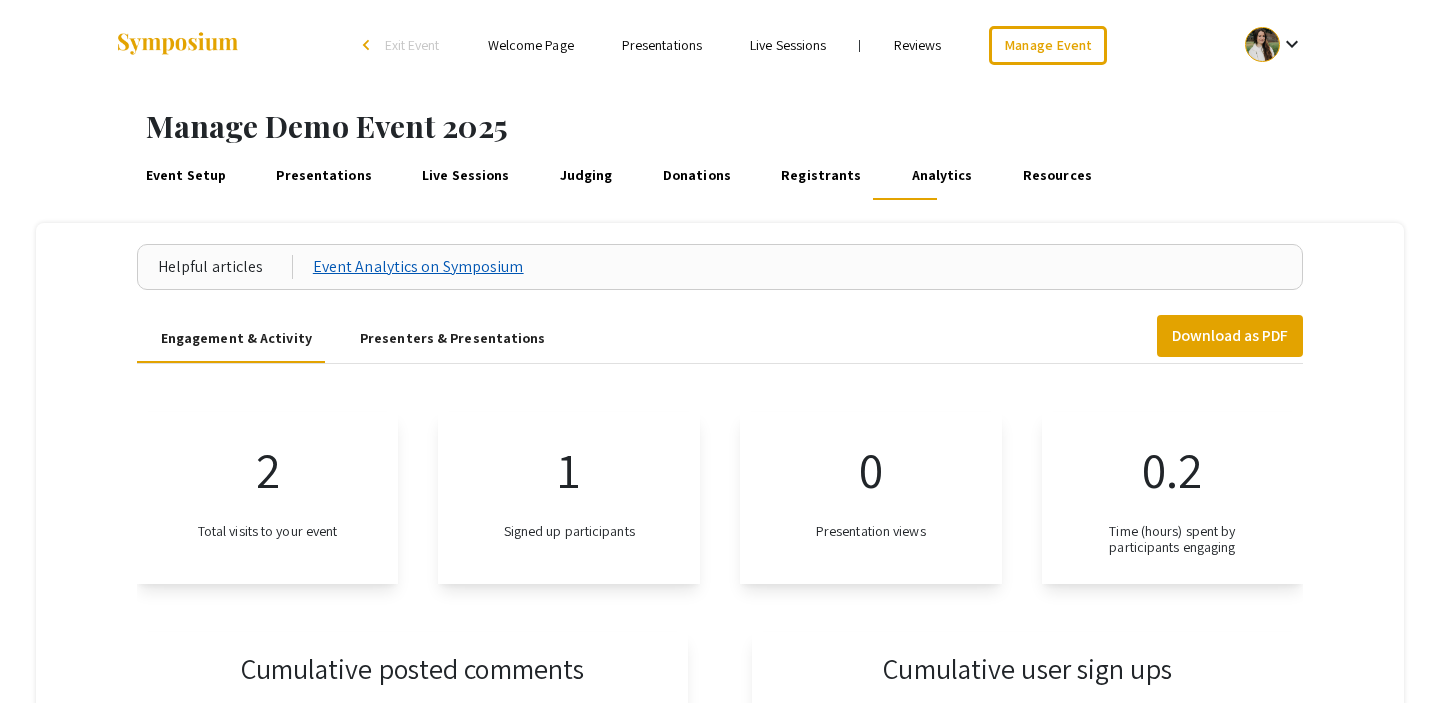 click on "Event Analytics on Symposium" 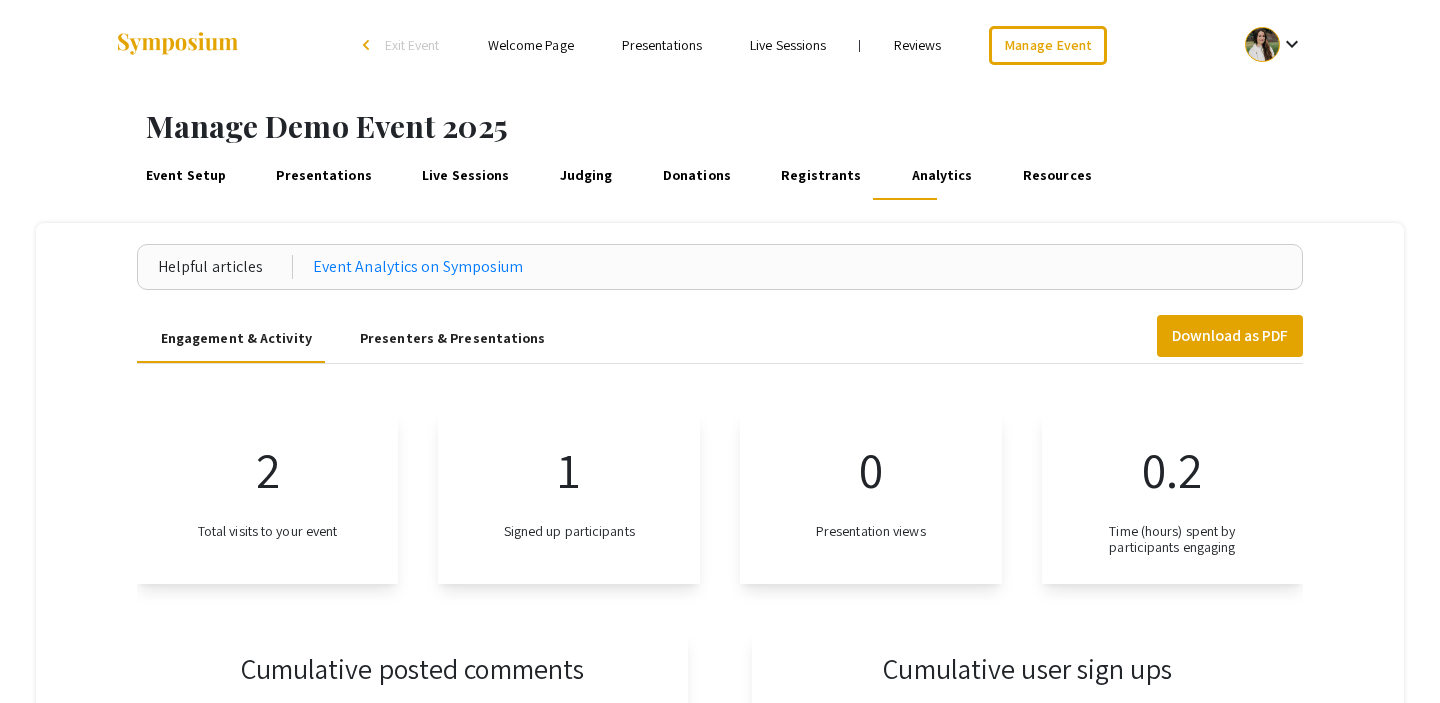 click on "Registrants" at bounding box center [821, 176] 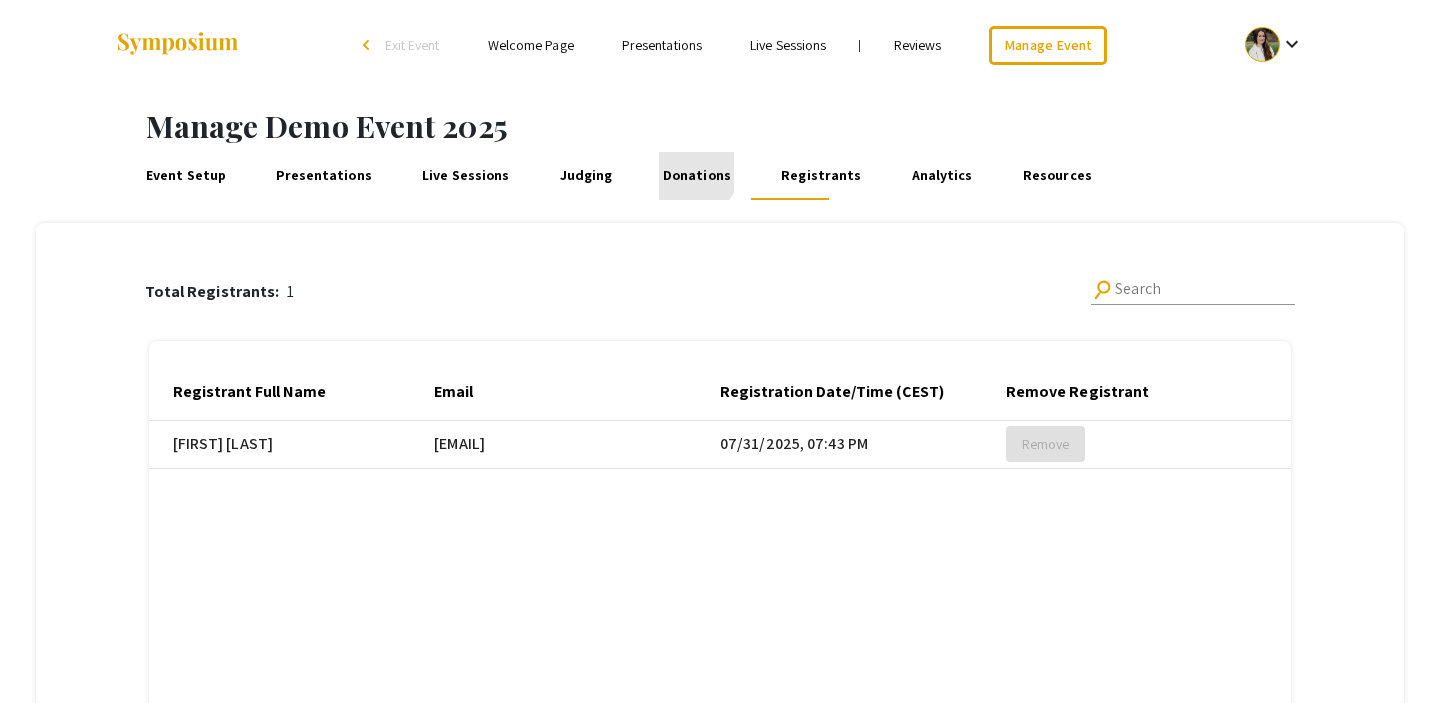 click on "Donations" at bounding box center [696, 176] 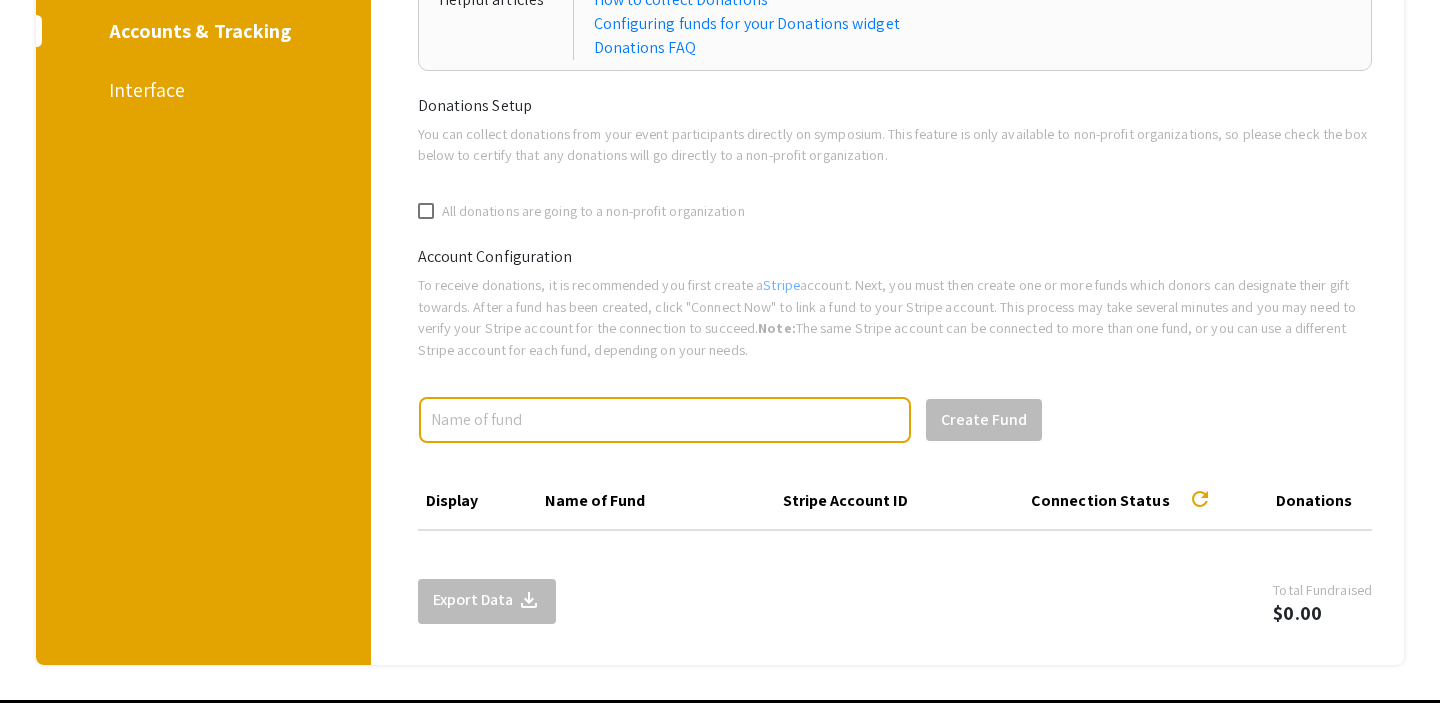 scroll, scrollTop: 279, scrollLeft: 0, axis: vertical 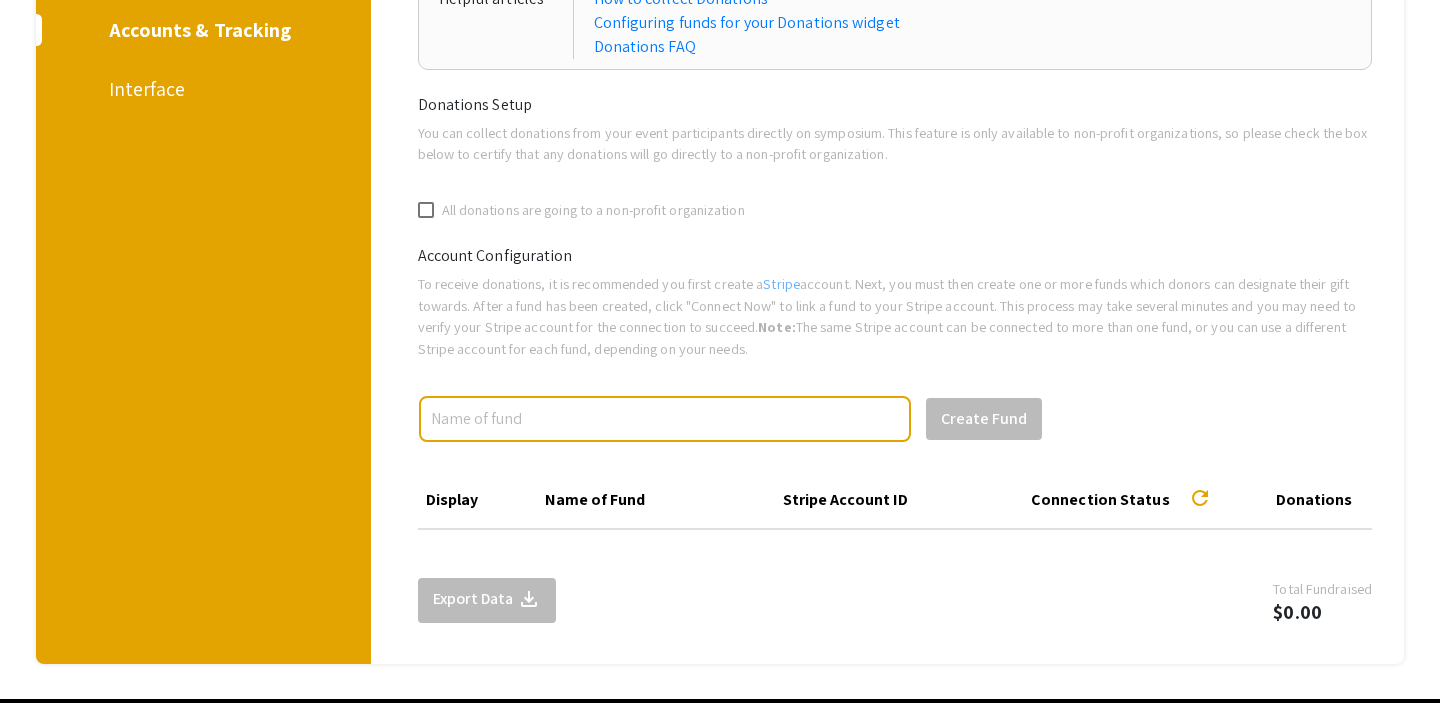 click at bounding box center (426, 210) 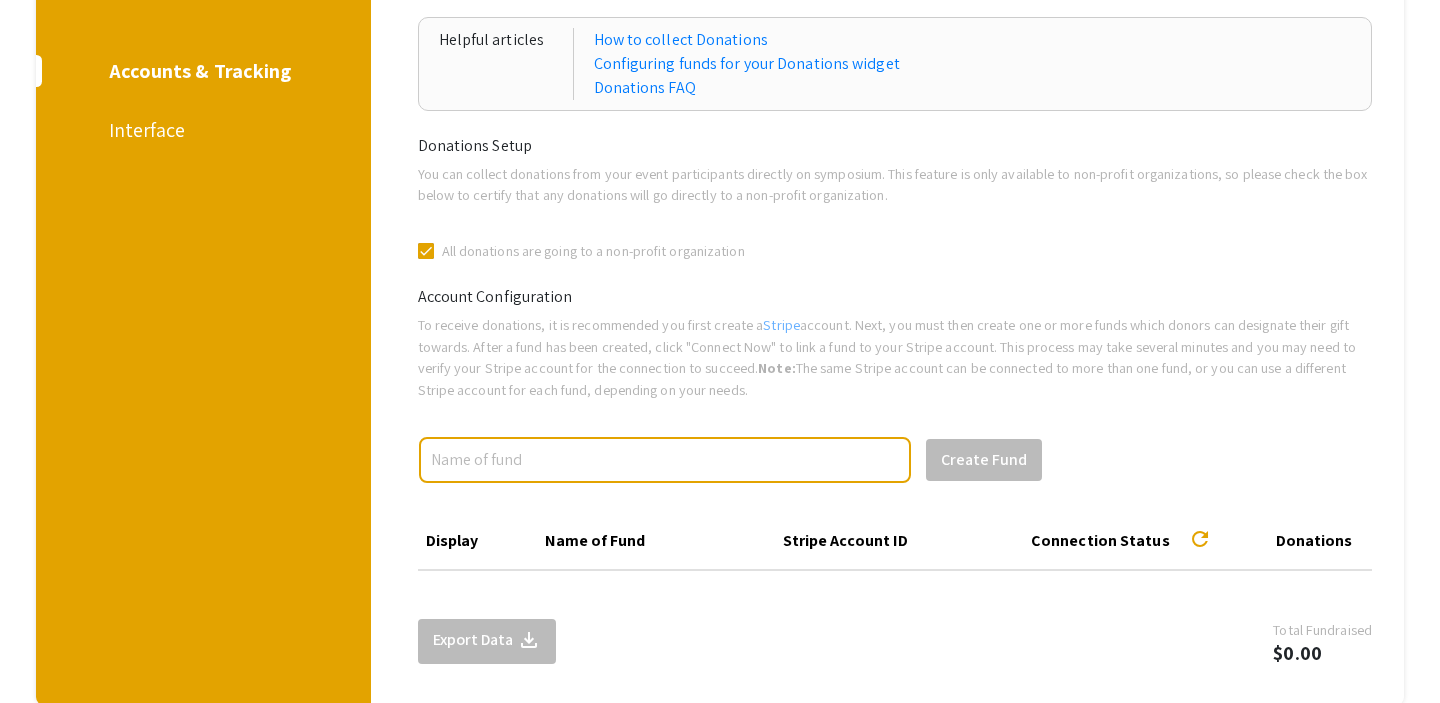 scroll, scrollTop: 199, scrollLeft: 0, axis: vertical 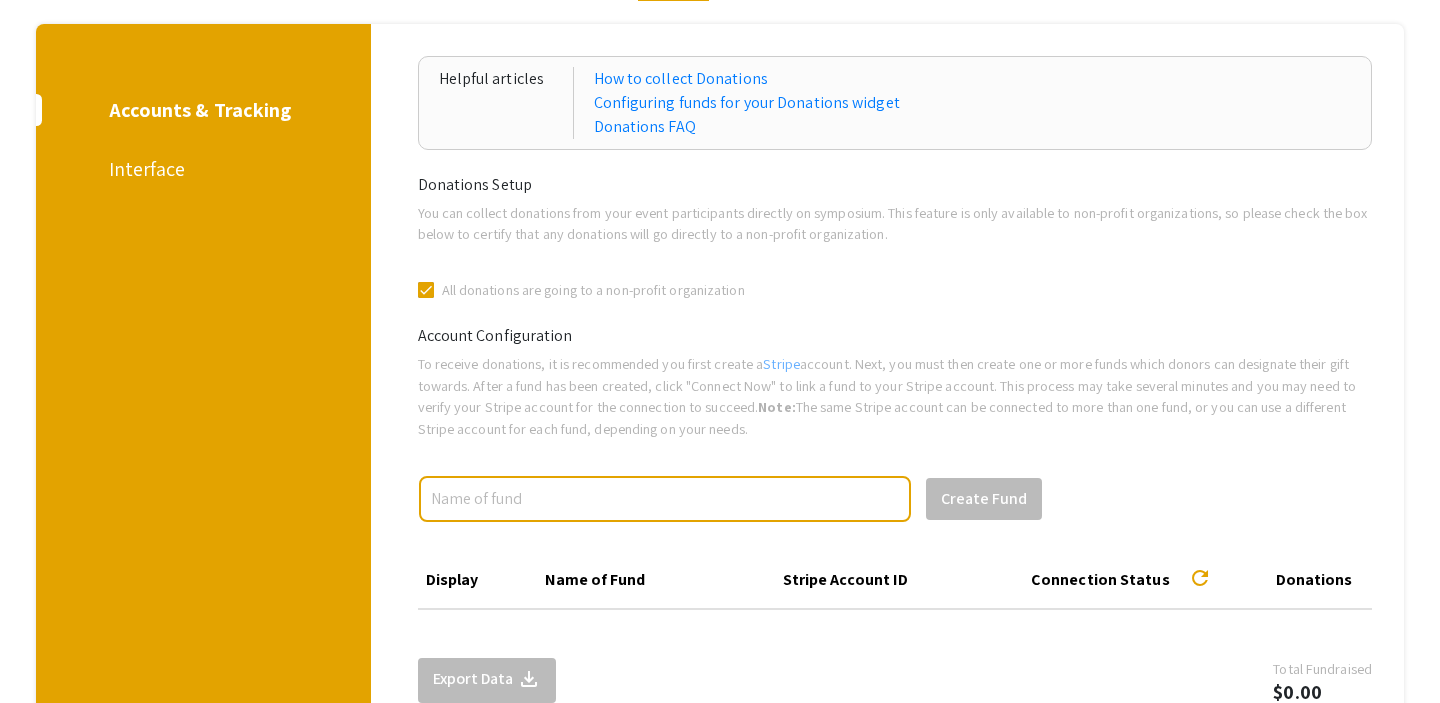 click on "Interface" at bounding box center [200, 169] 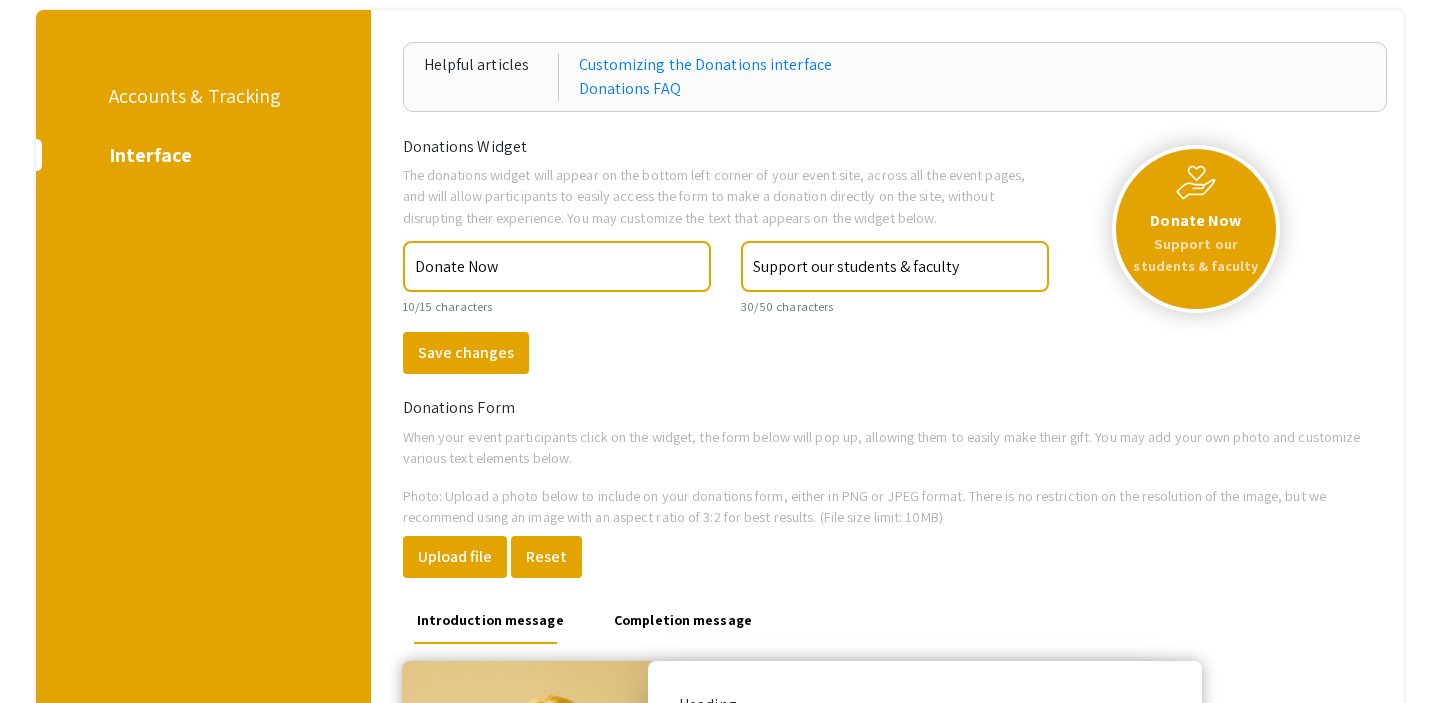 scroll, scrollTop: 0, scrollLeft: 0, axis: both 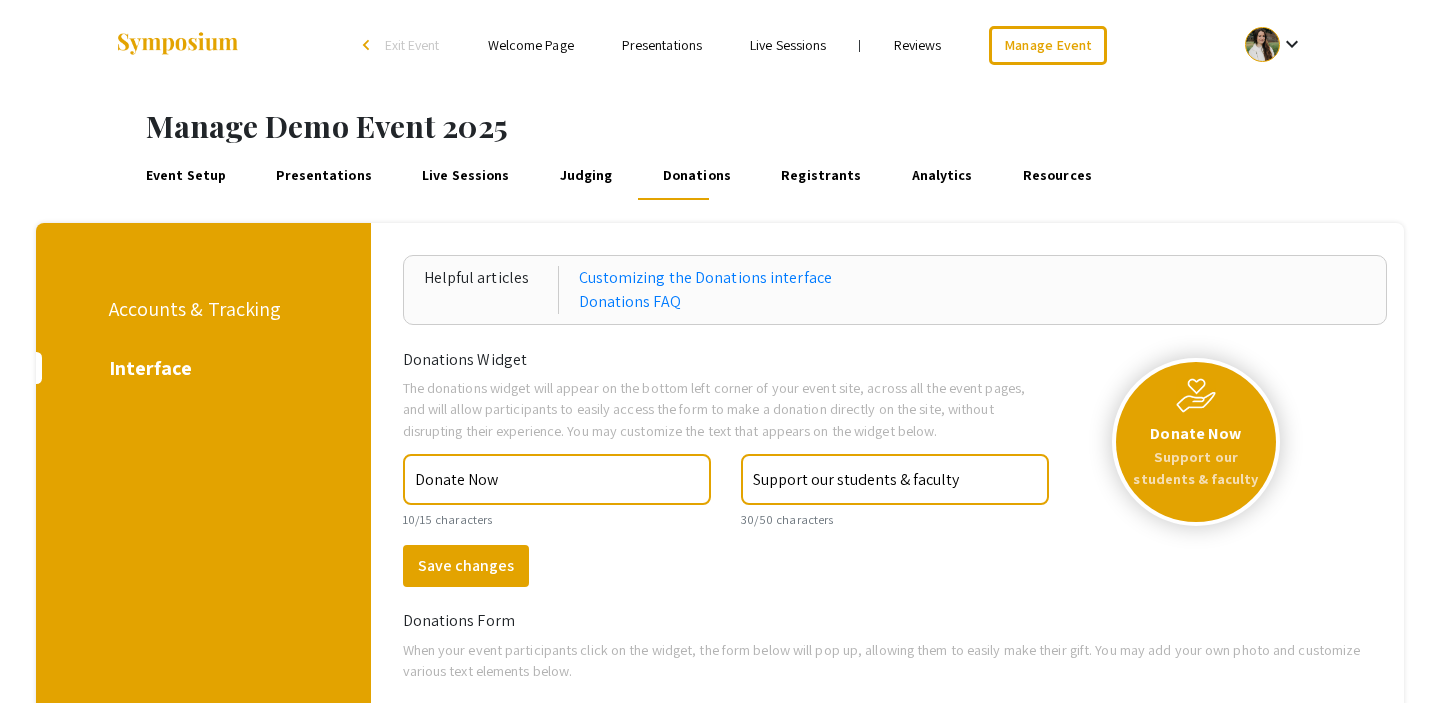 click on "Accounts & Tracking" at bounding box center [200, 309] 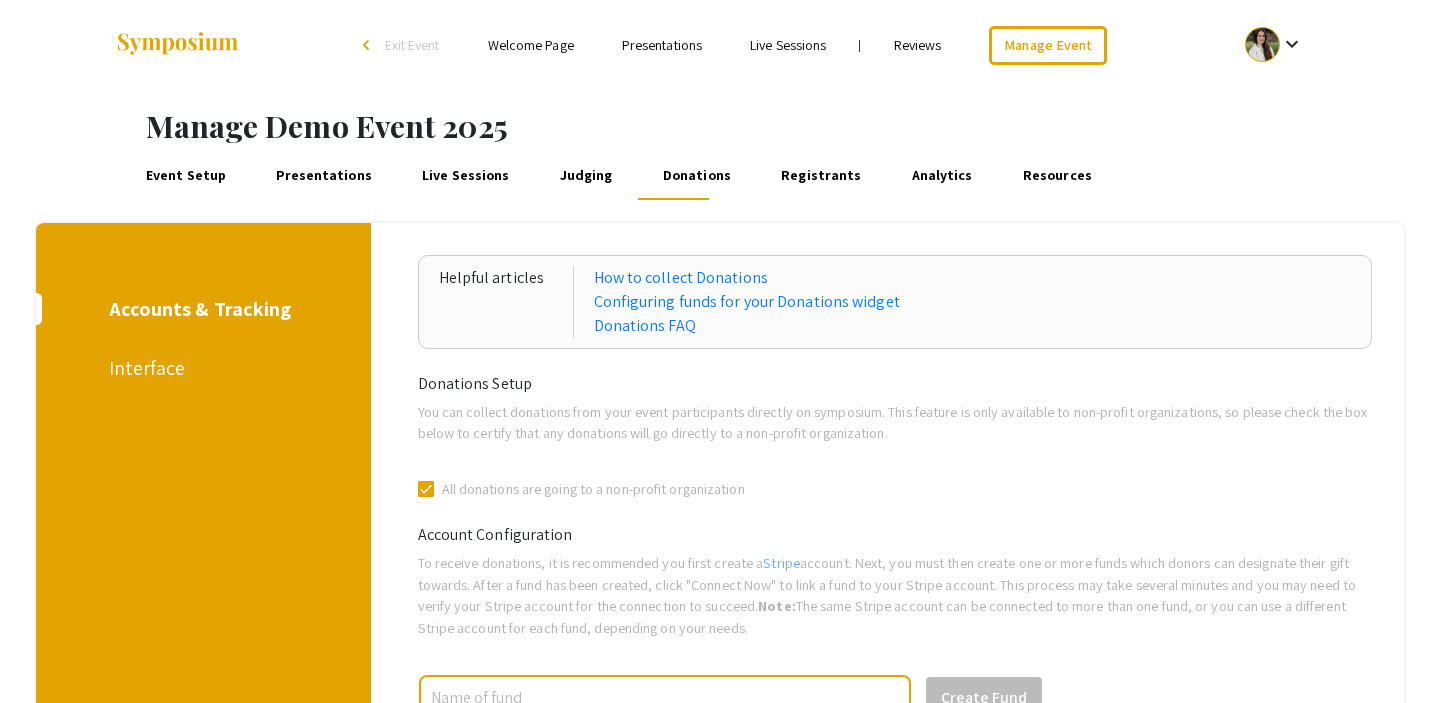 click on "Event Setup" at bounding box center [185, 176] 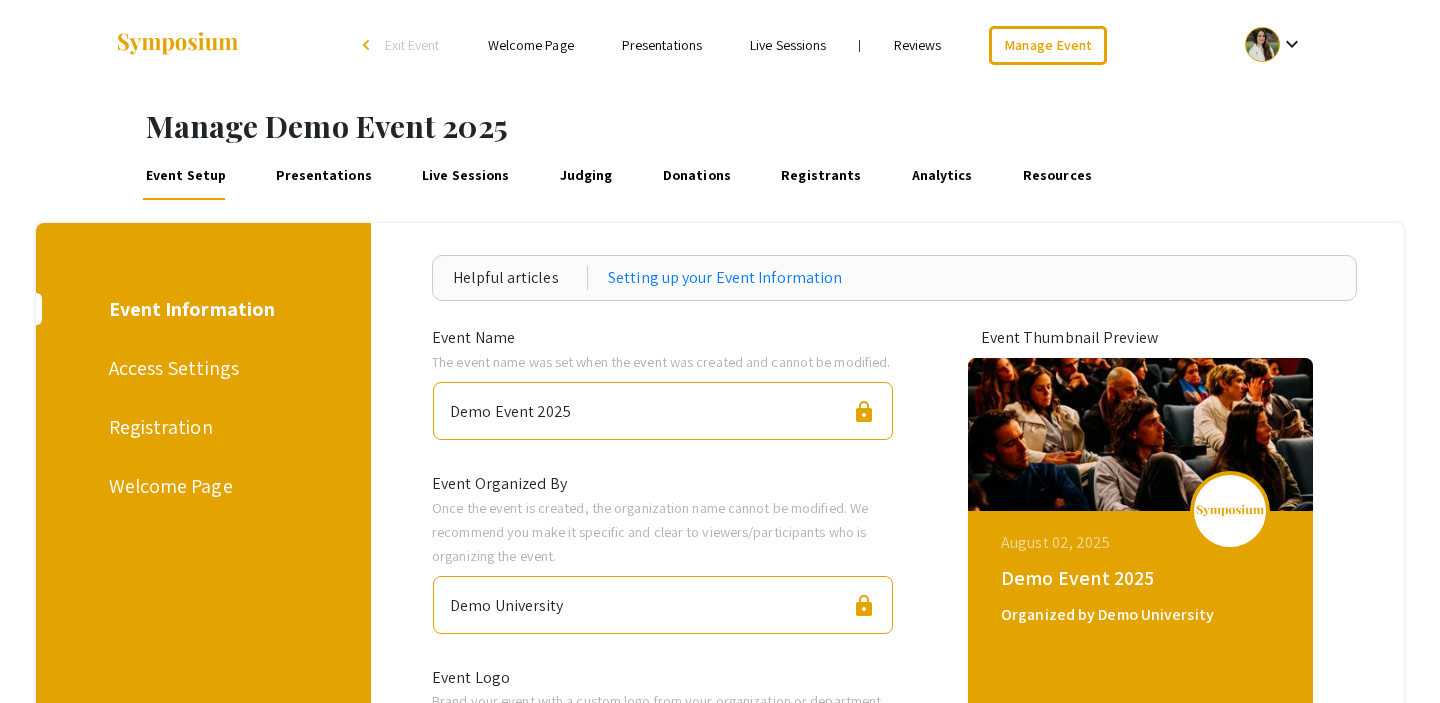 click on "Presentations" at bounding box center [324, 176] 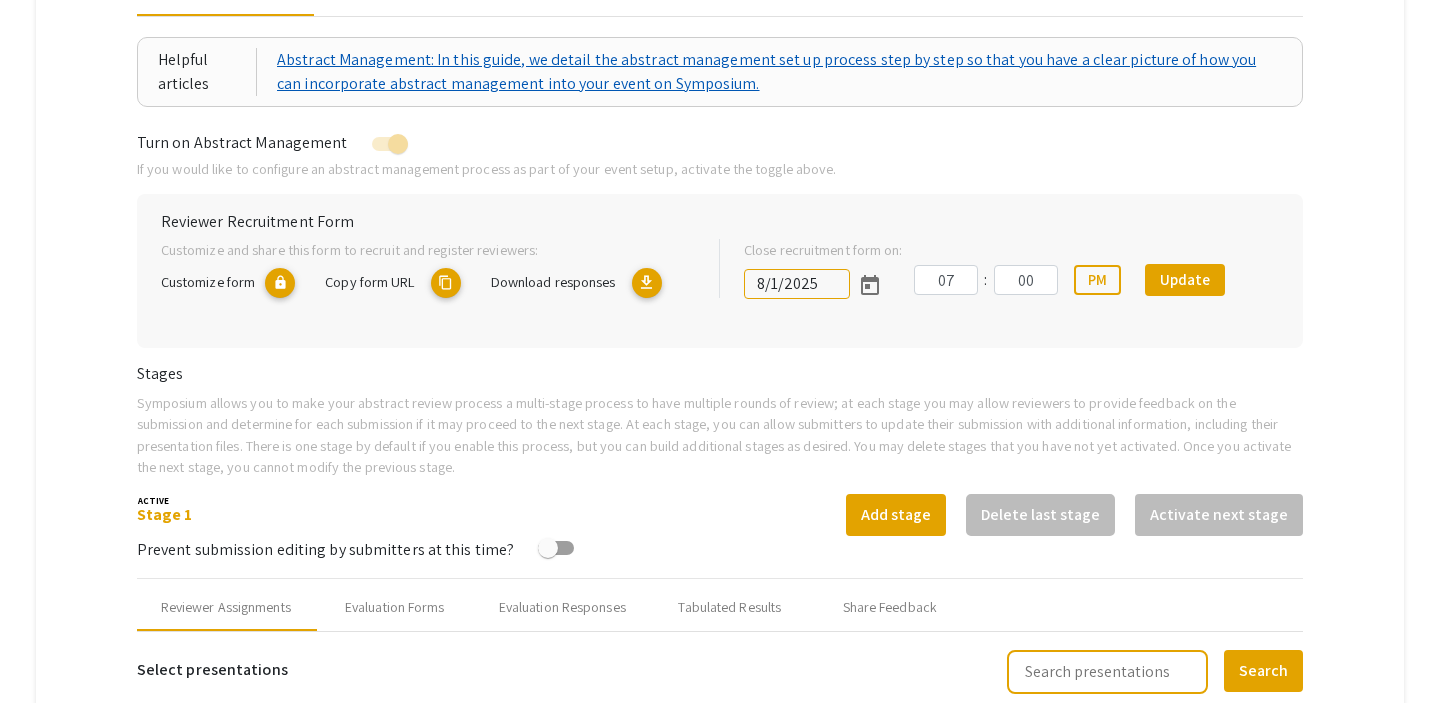 scroll, scrollTop: 164, scrollLeft: 0, axis: vertical 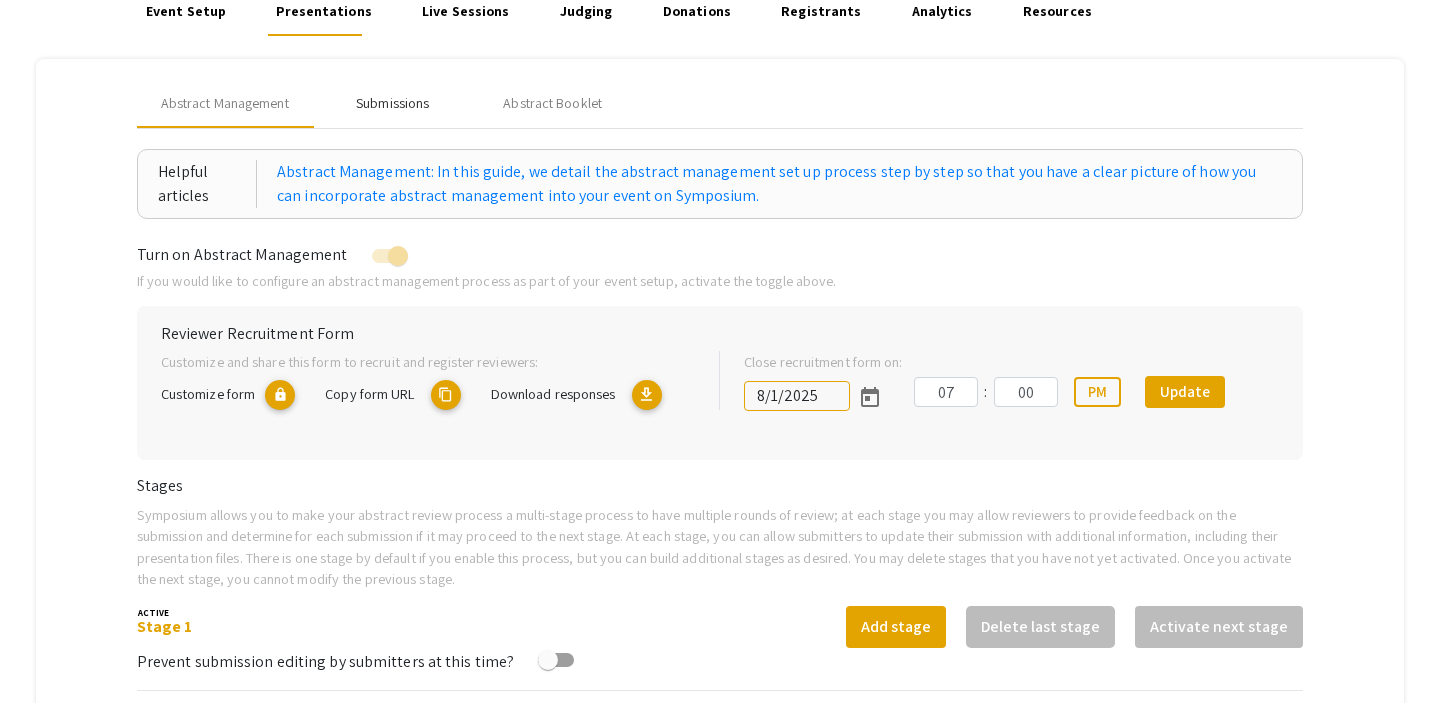 click on "Submissions" at bounding box center [392, 103] 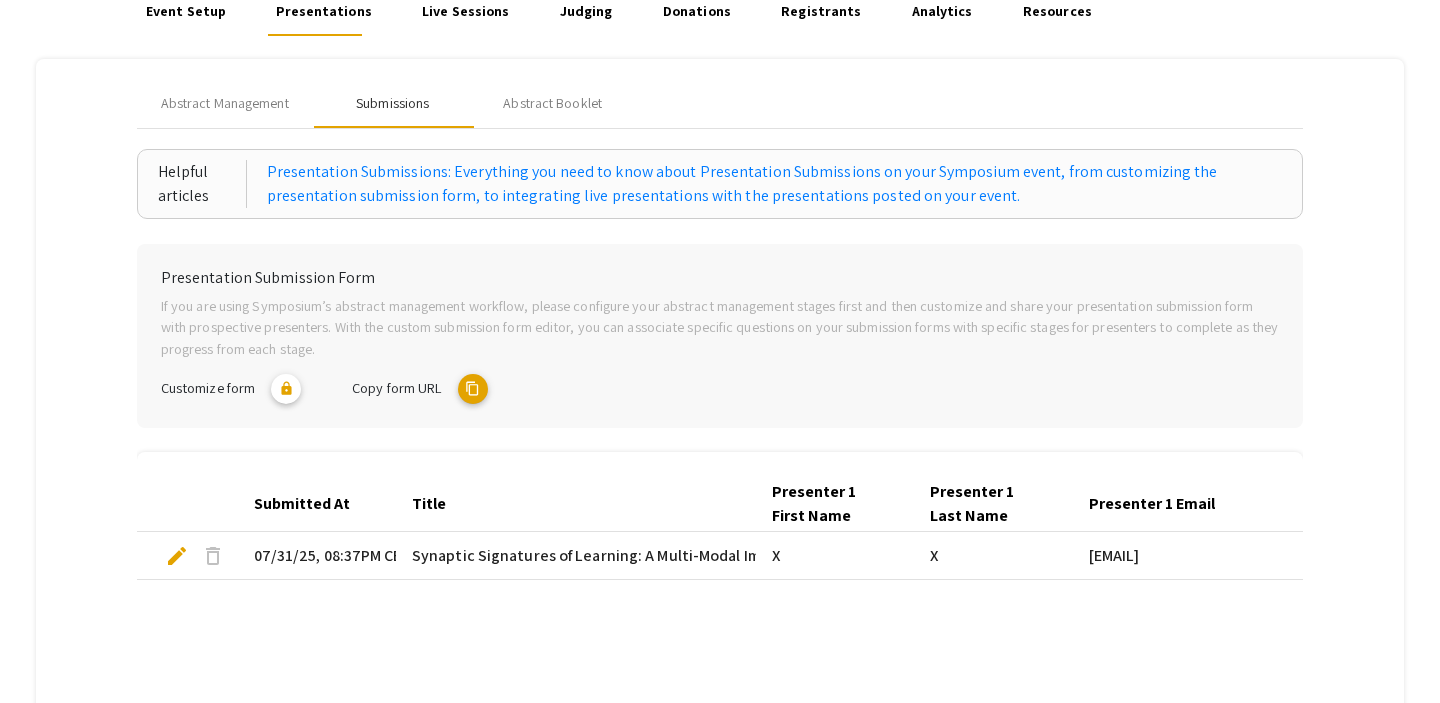 scroll, scrollTop: 228, scrollLeft: 0, axis: vertical 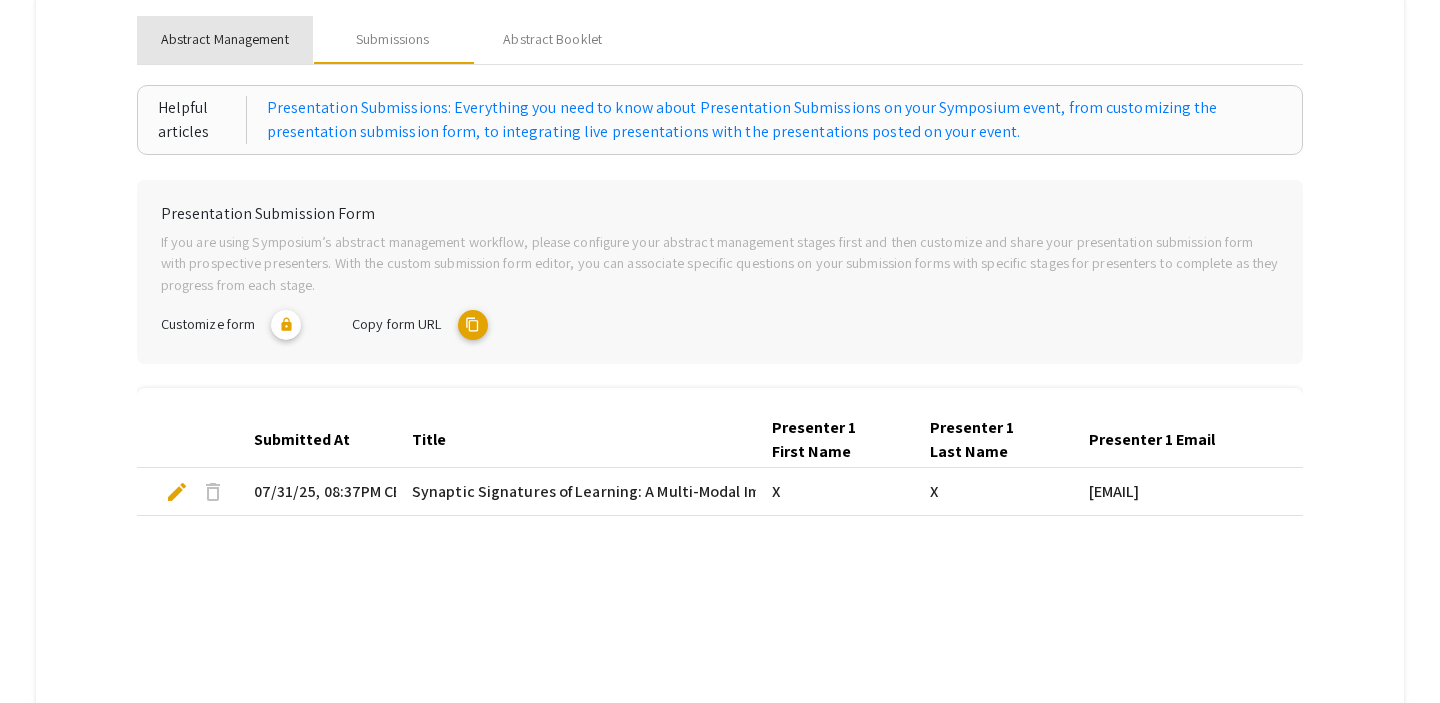 click on "Abstract Management" at bounding box center (225, 39) 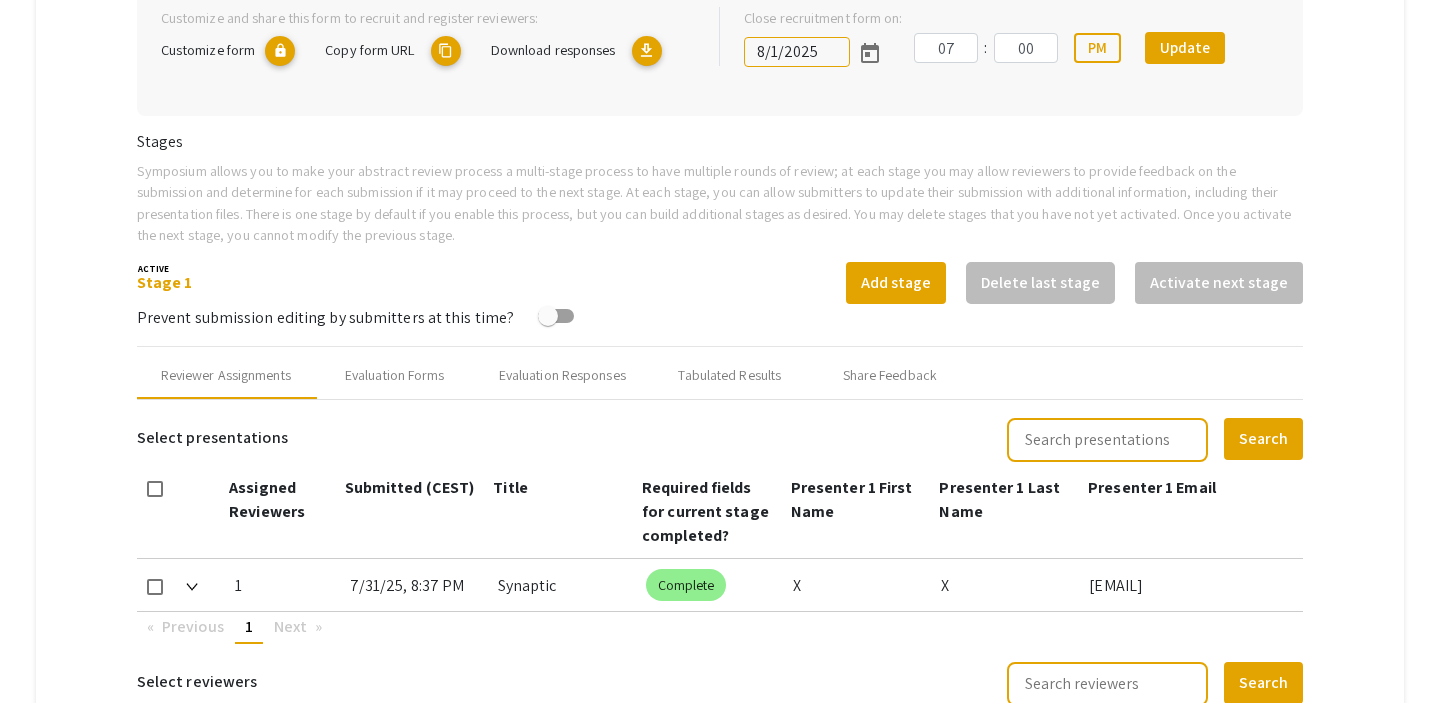 scroll, scrollTop: 512, scrollLeft: 0, axis: vertical 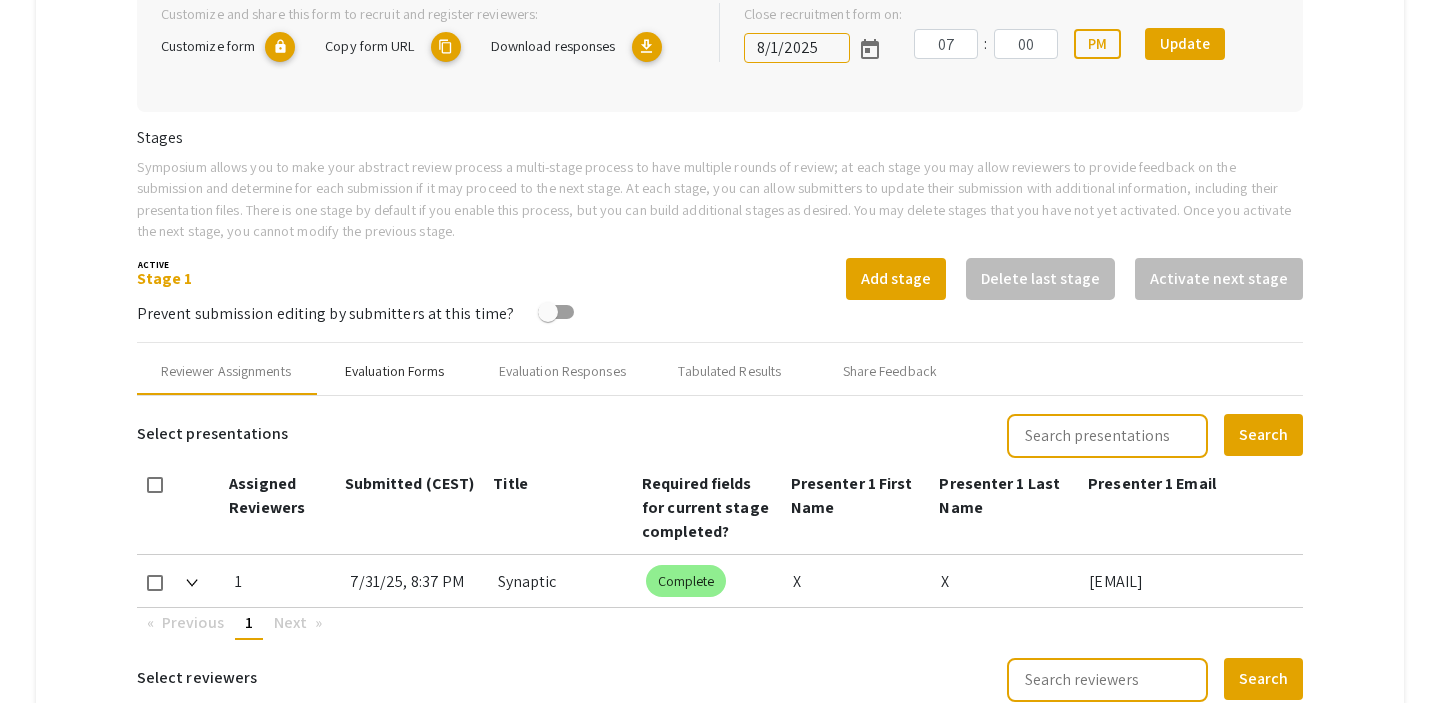 click on "Evaluation Forms" at bounding box center [395, 371] 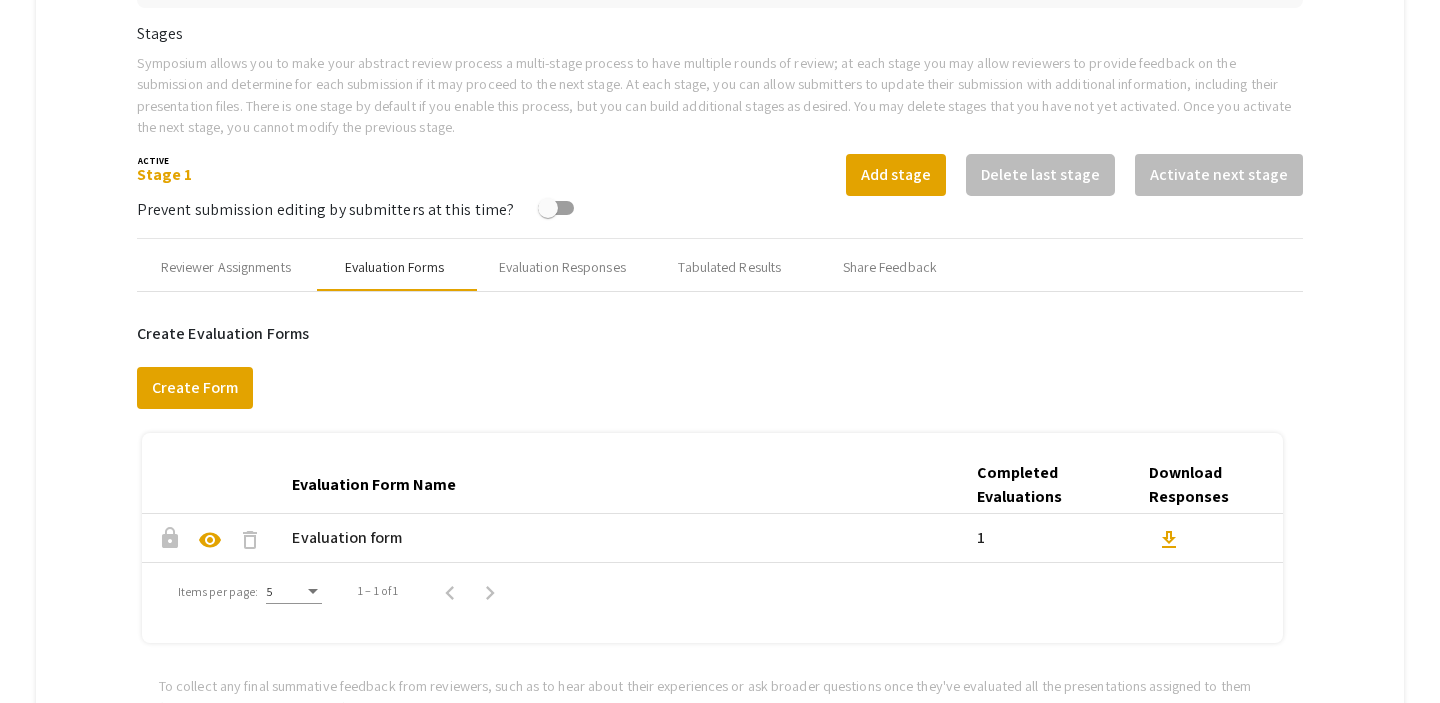 scroll, scrollTop: 458, scrollLeft: 0, axis: vertical 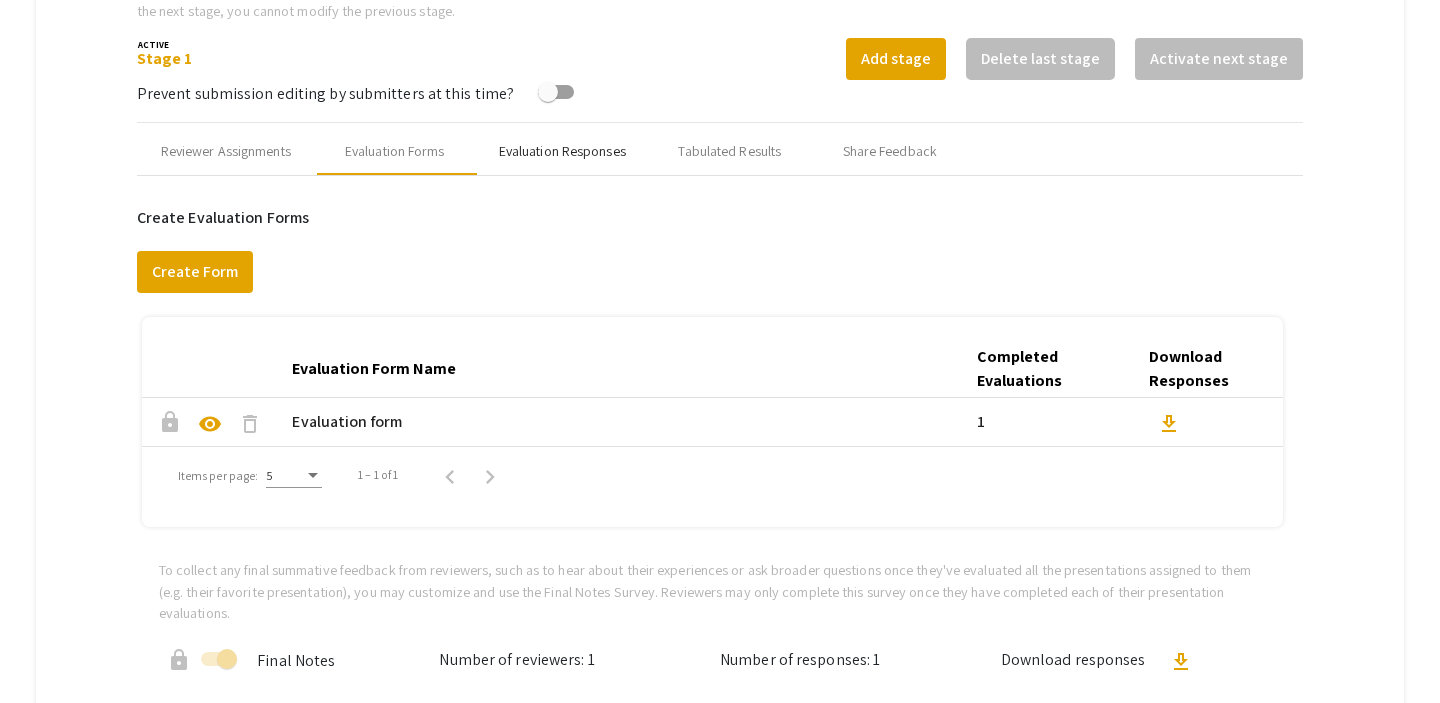 click on "Evaluation Responses" at bounding box center [562, 151] 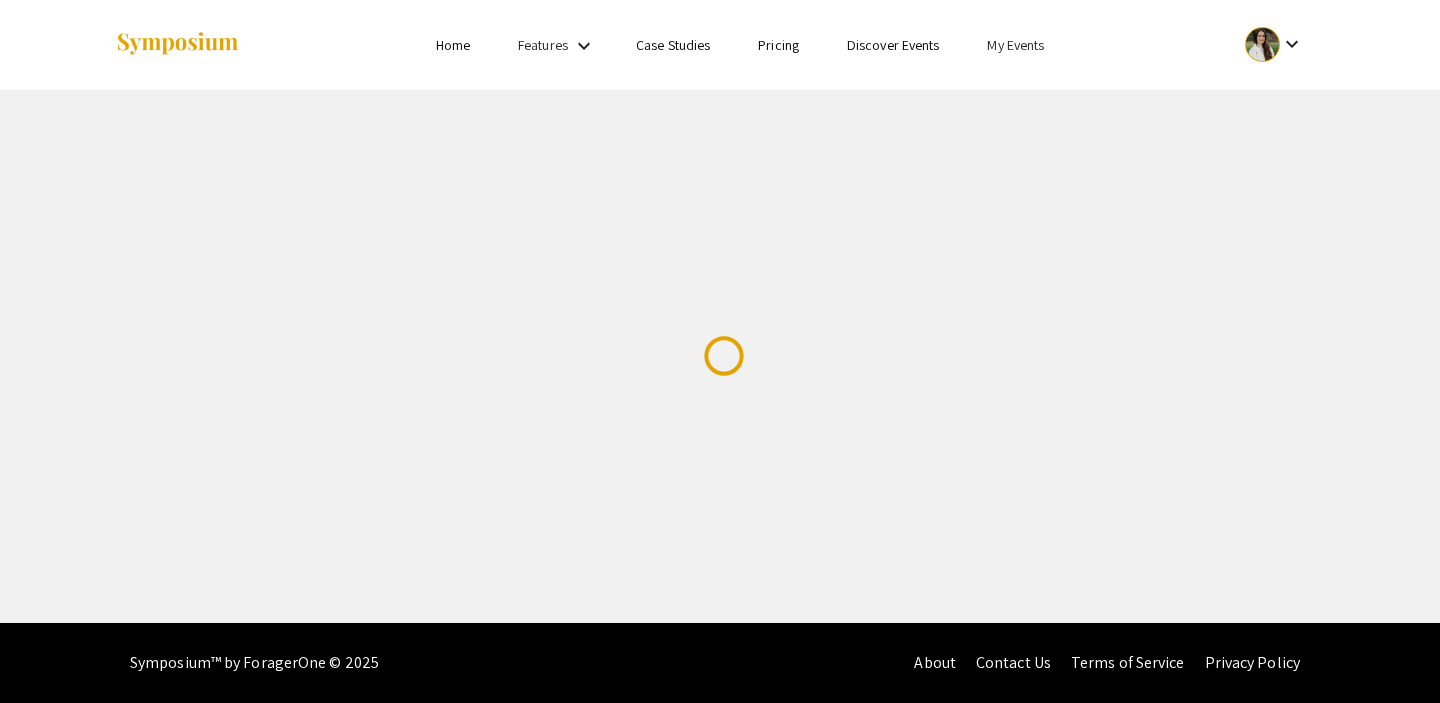 scroll, scrollTop: 0, scrollLeft: 0, axis: both 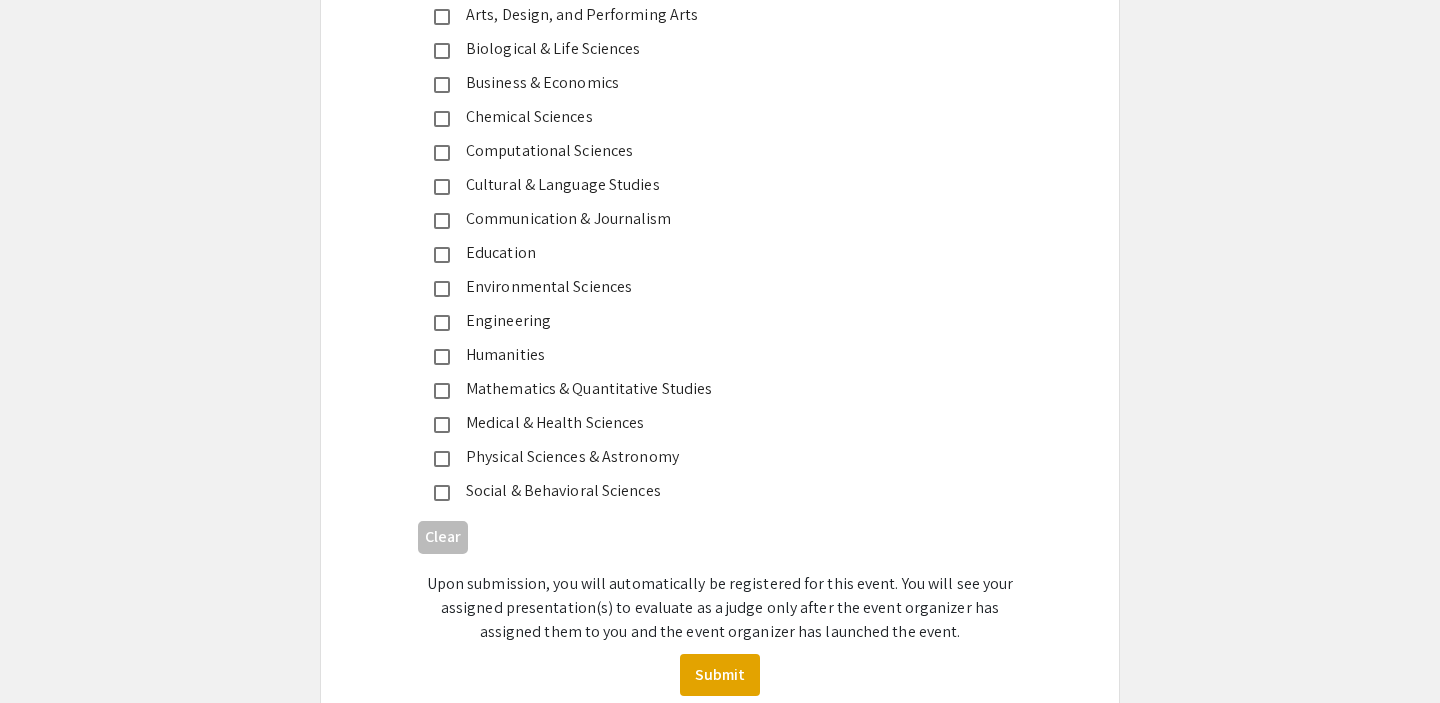 click on "Environmental Sciences" 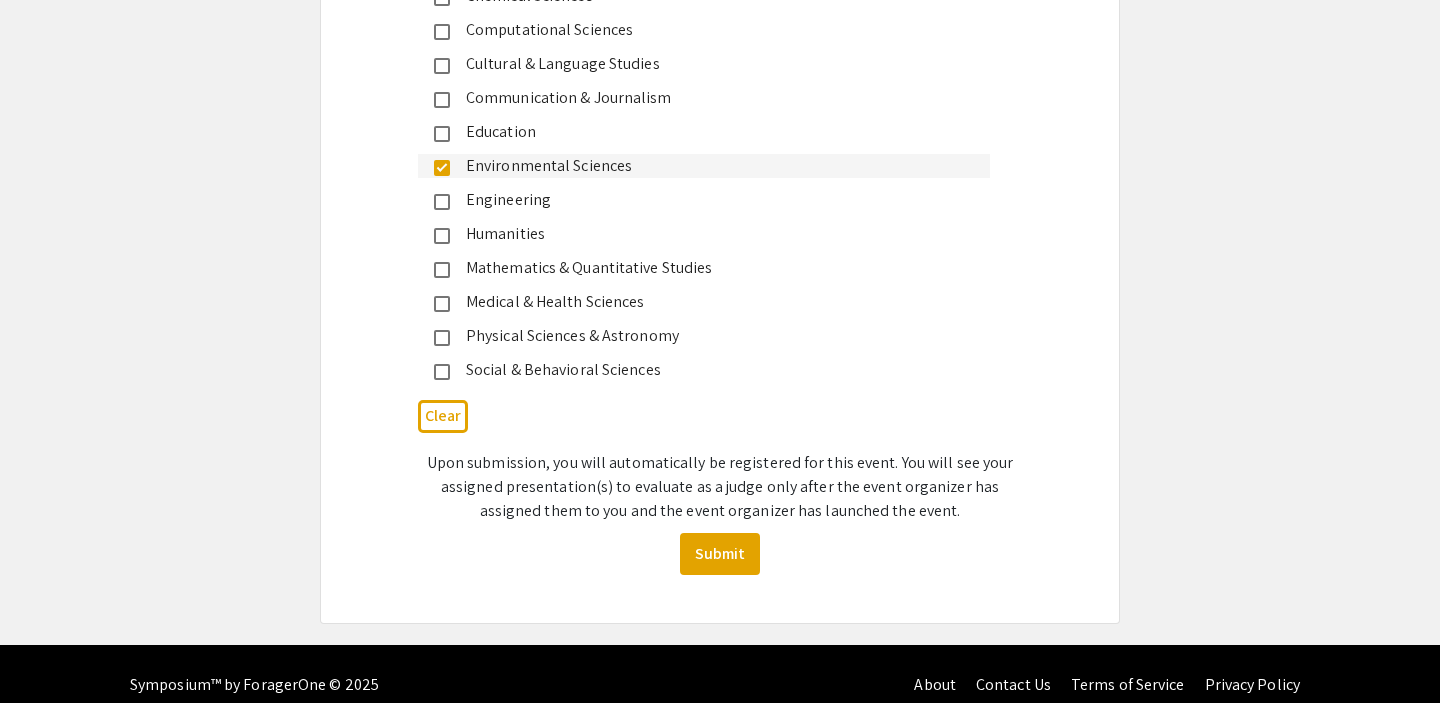 scroll, scrollTop: 496, scrollLeft: 0, axis: vertical 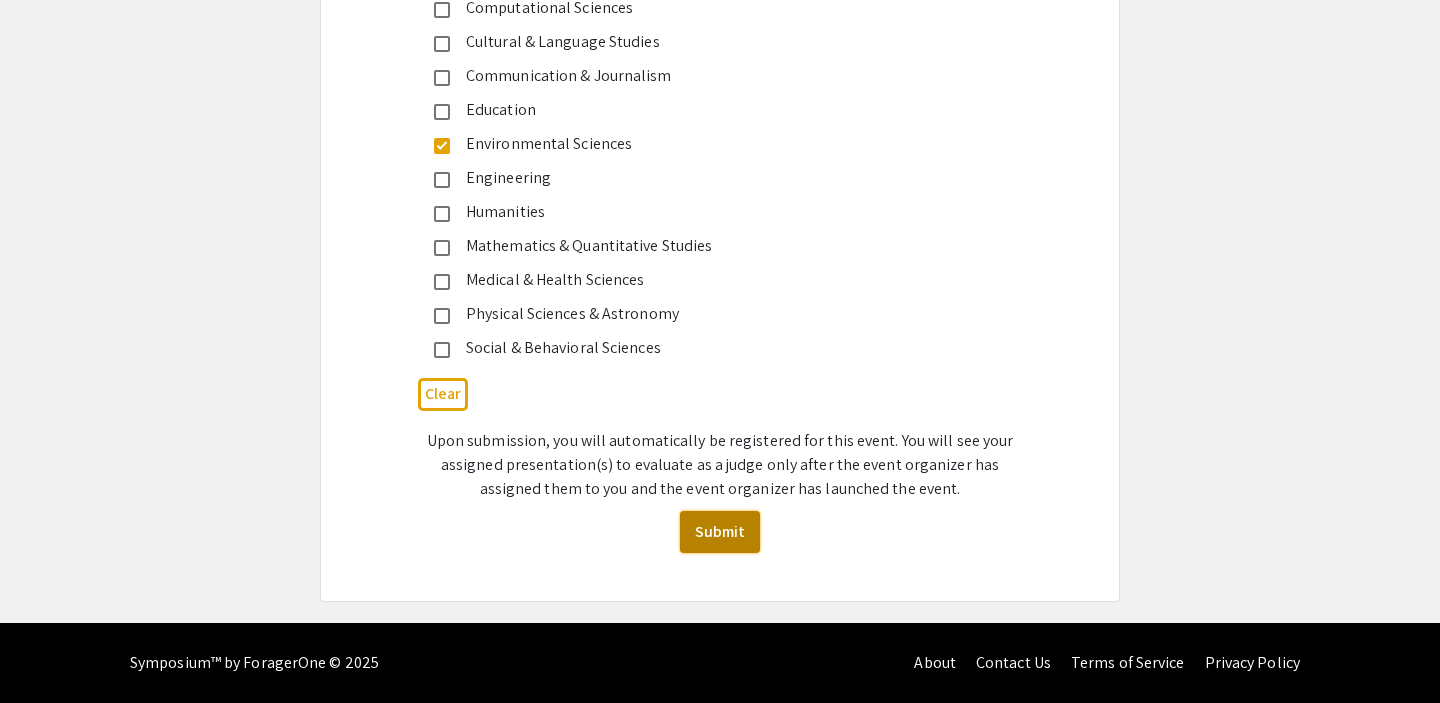 click on "Submit" 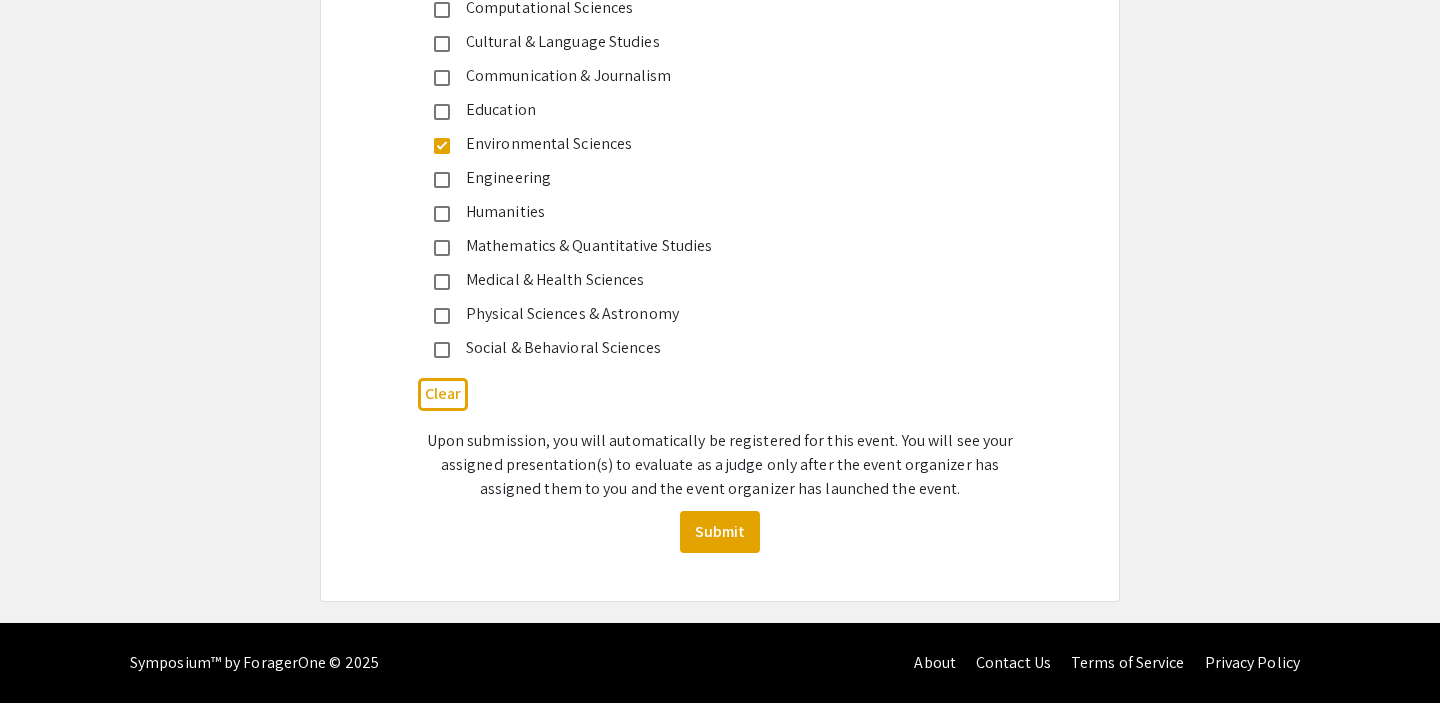 scroll, scrollTop: 21, scrollLeft: 0, axis: vertical 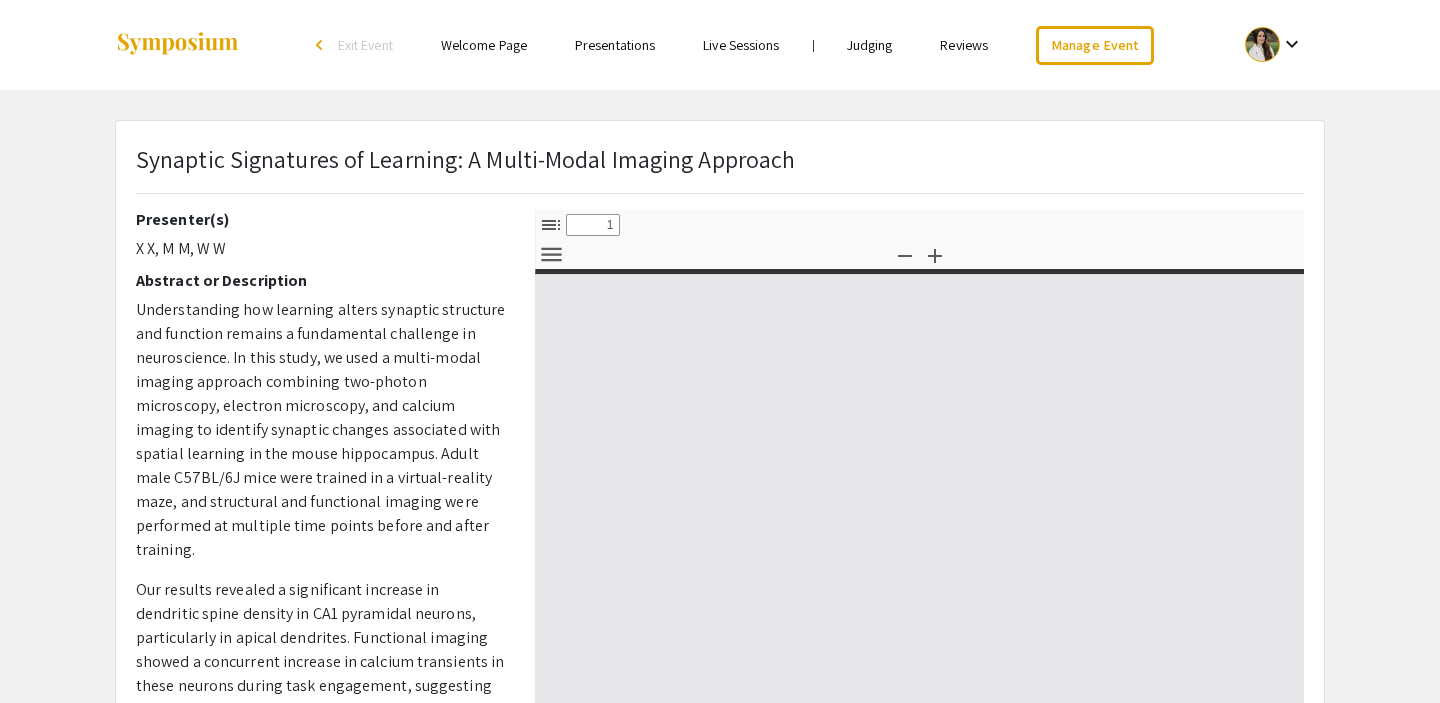 select on "custom" 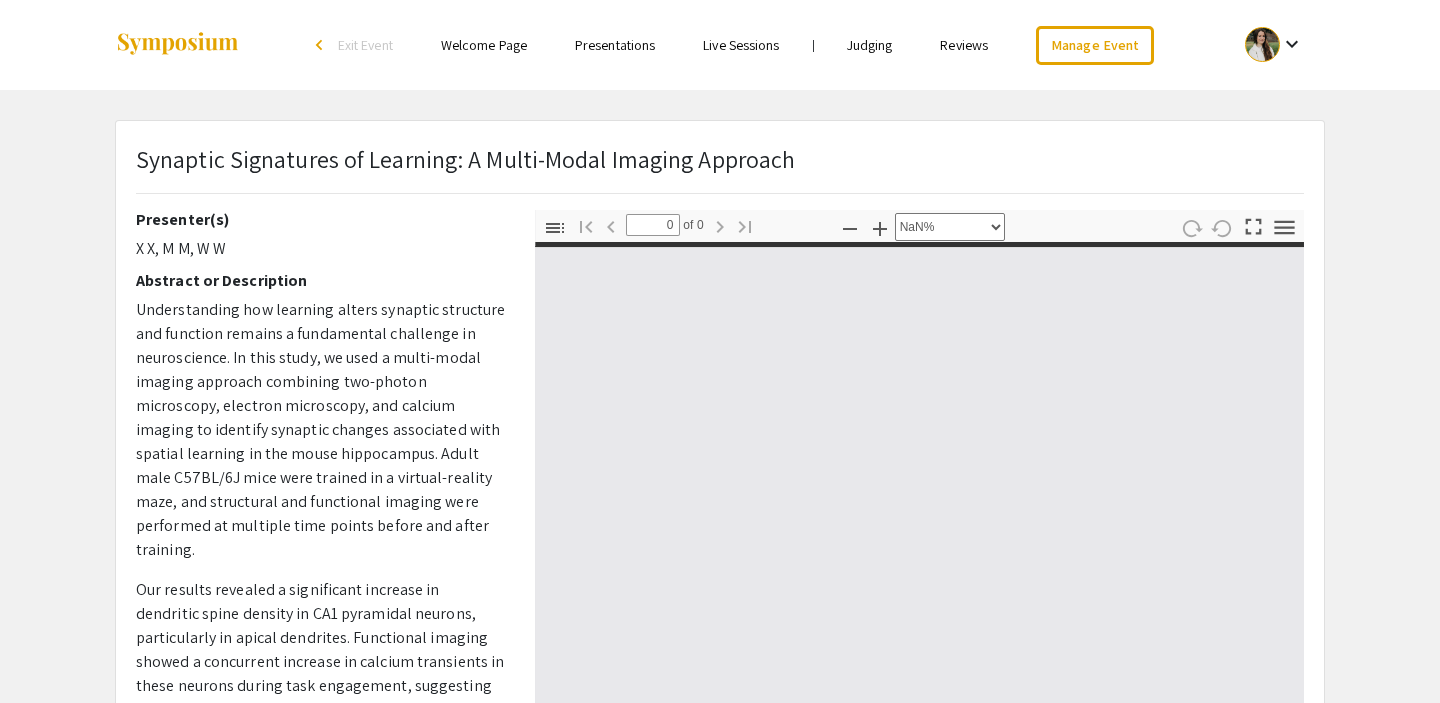 select on "auto" 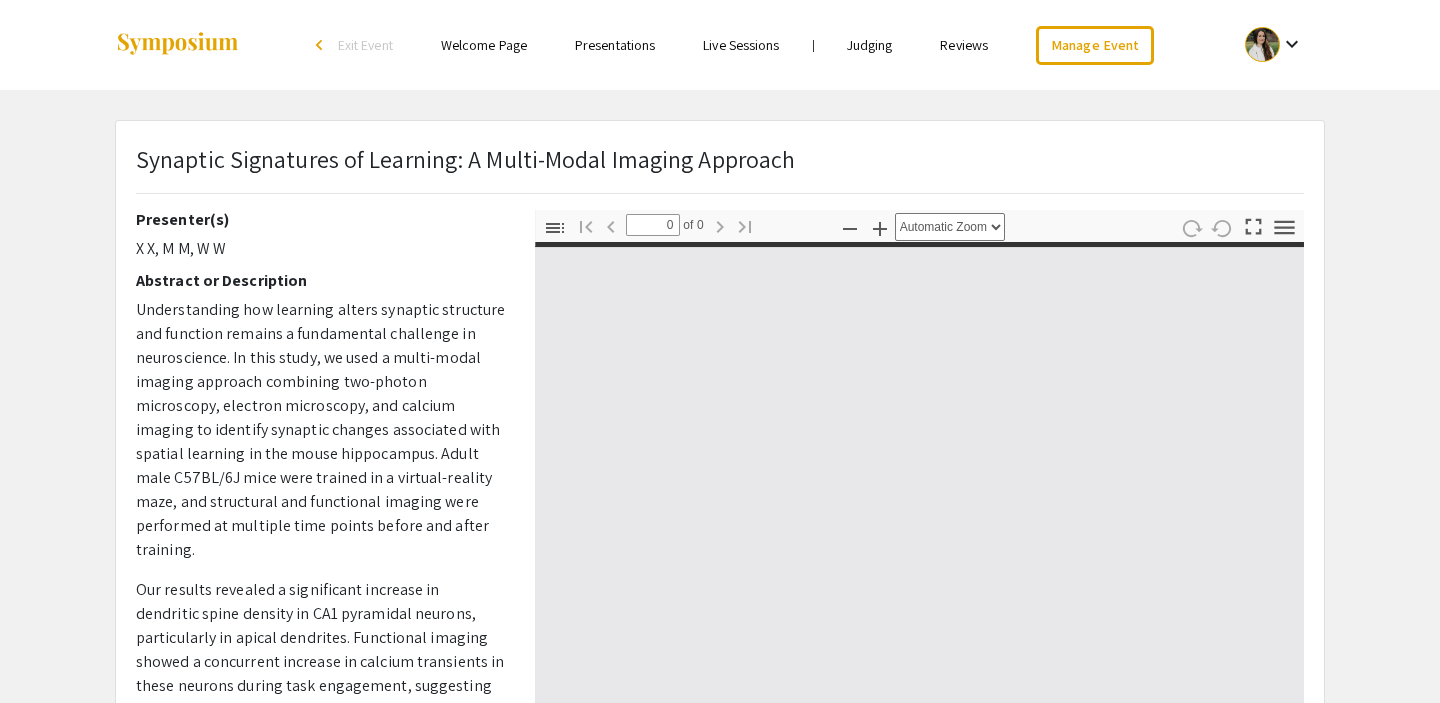 type on "1" 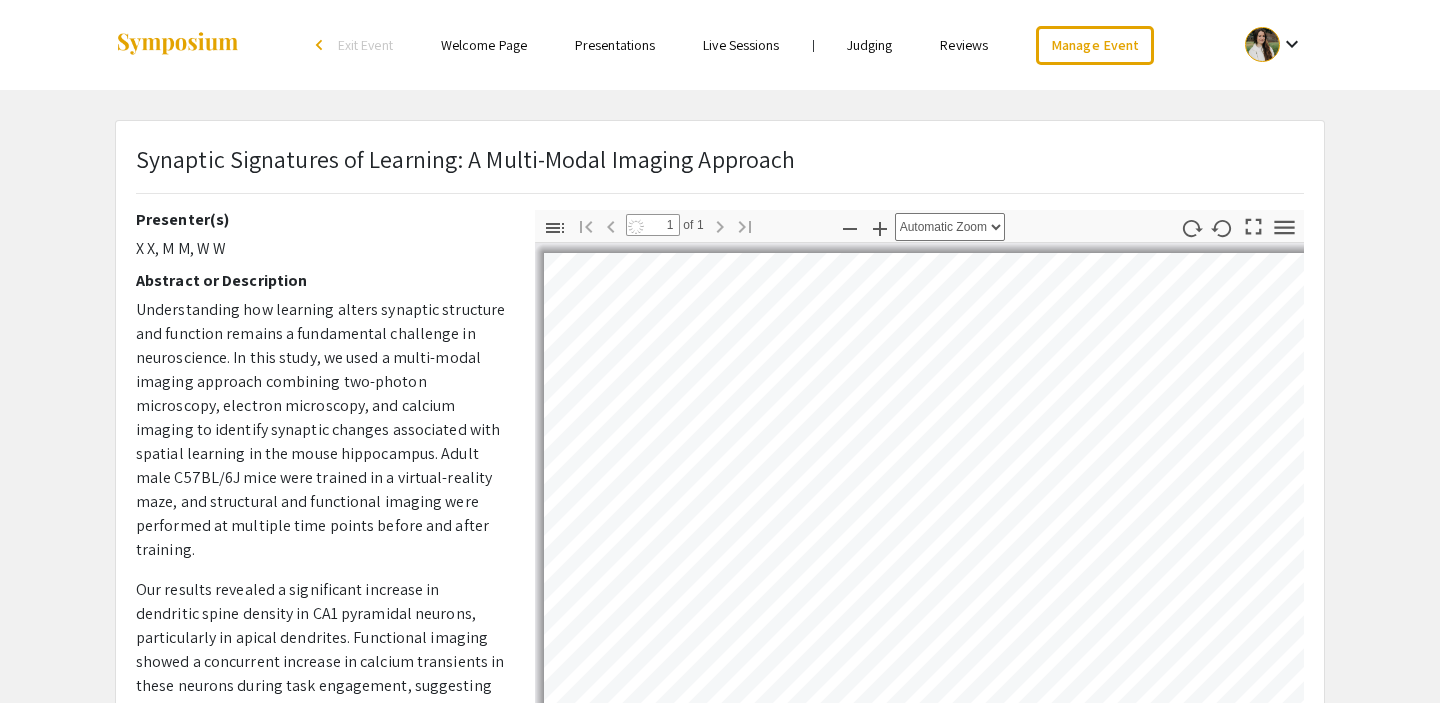 select on "auto" 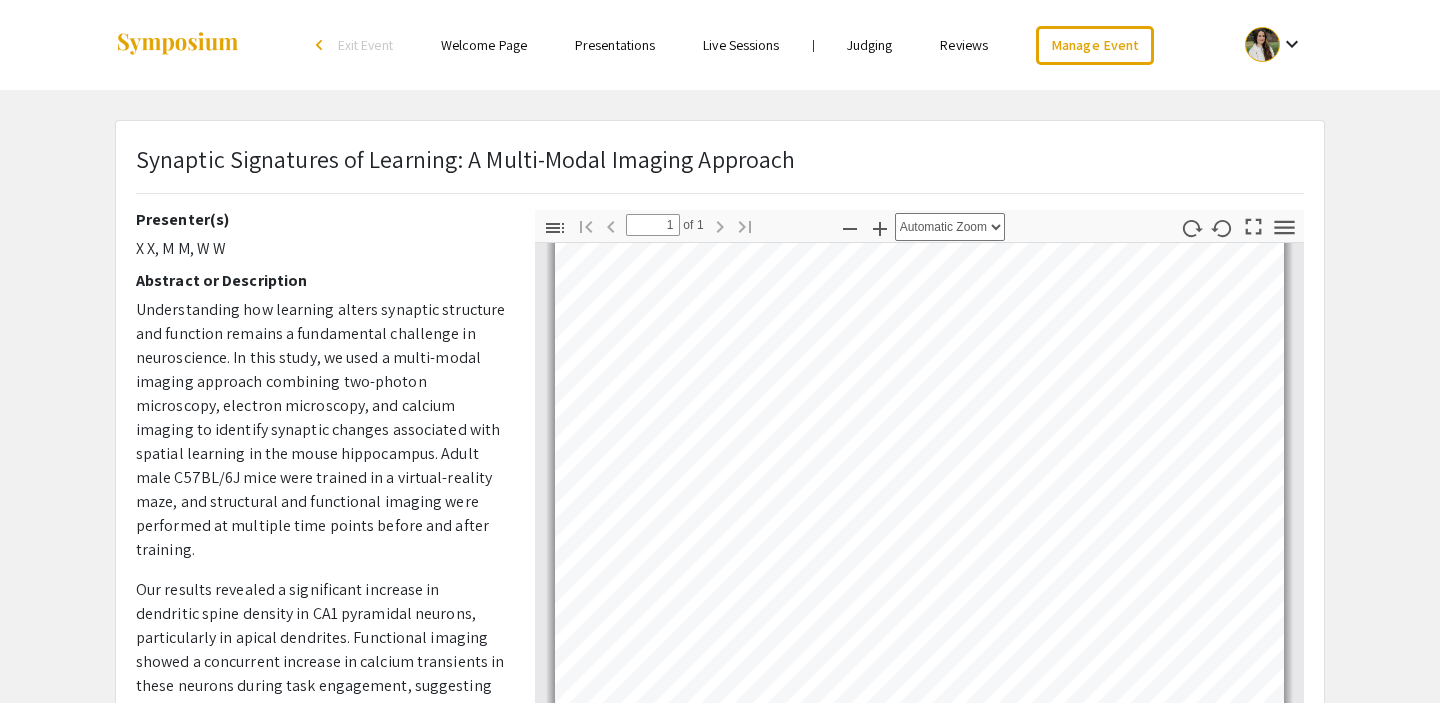 scroll, scrollTop: 295, scrollLeft: 0, axis: vertical 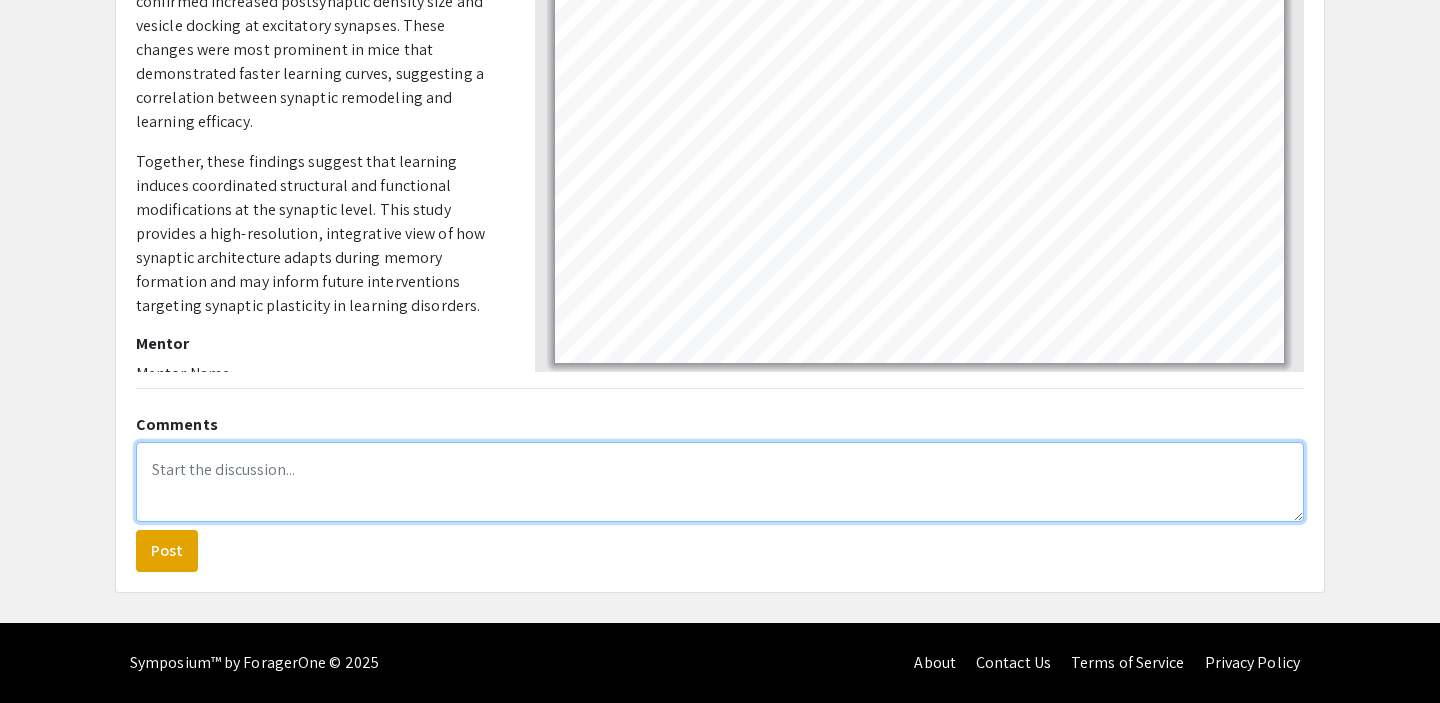 click 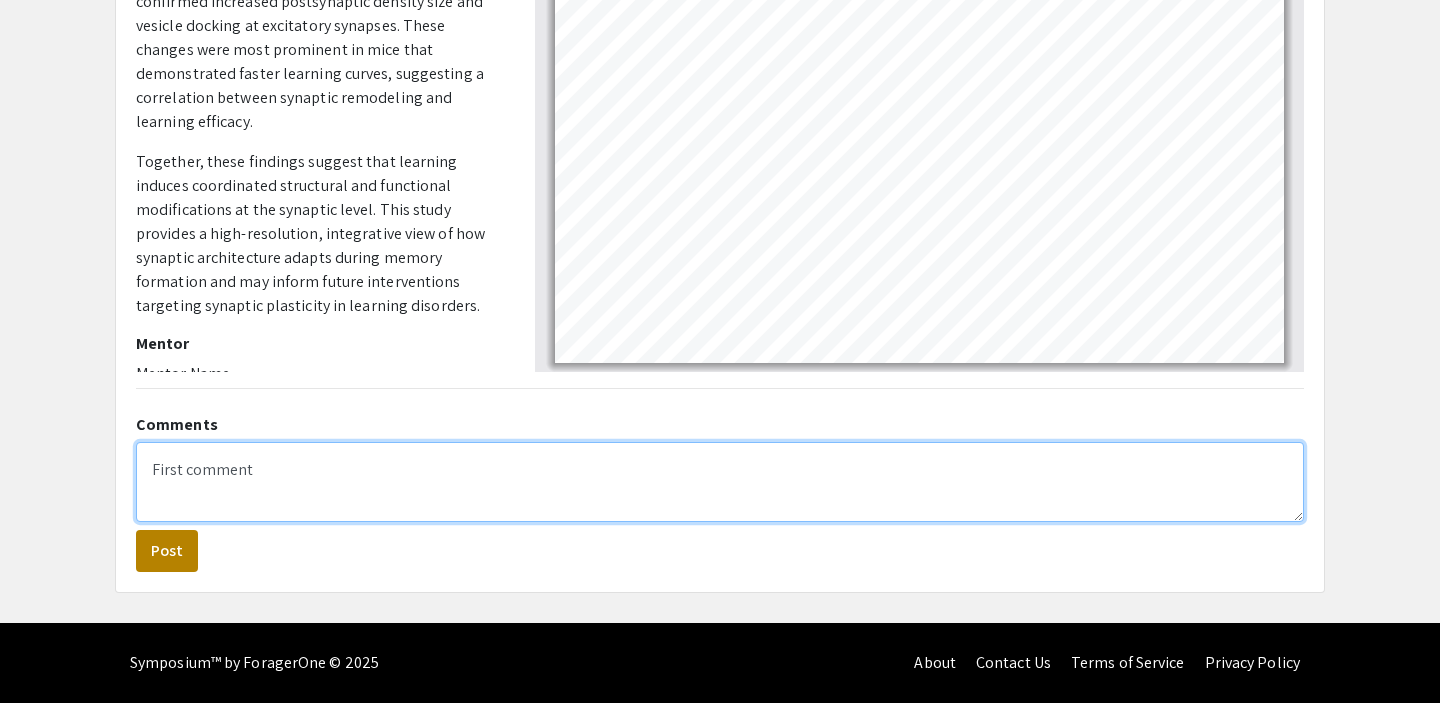 type on "First comment" 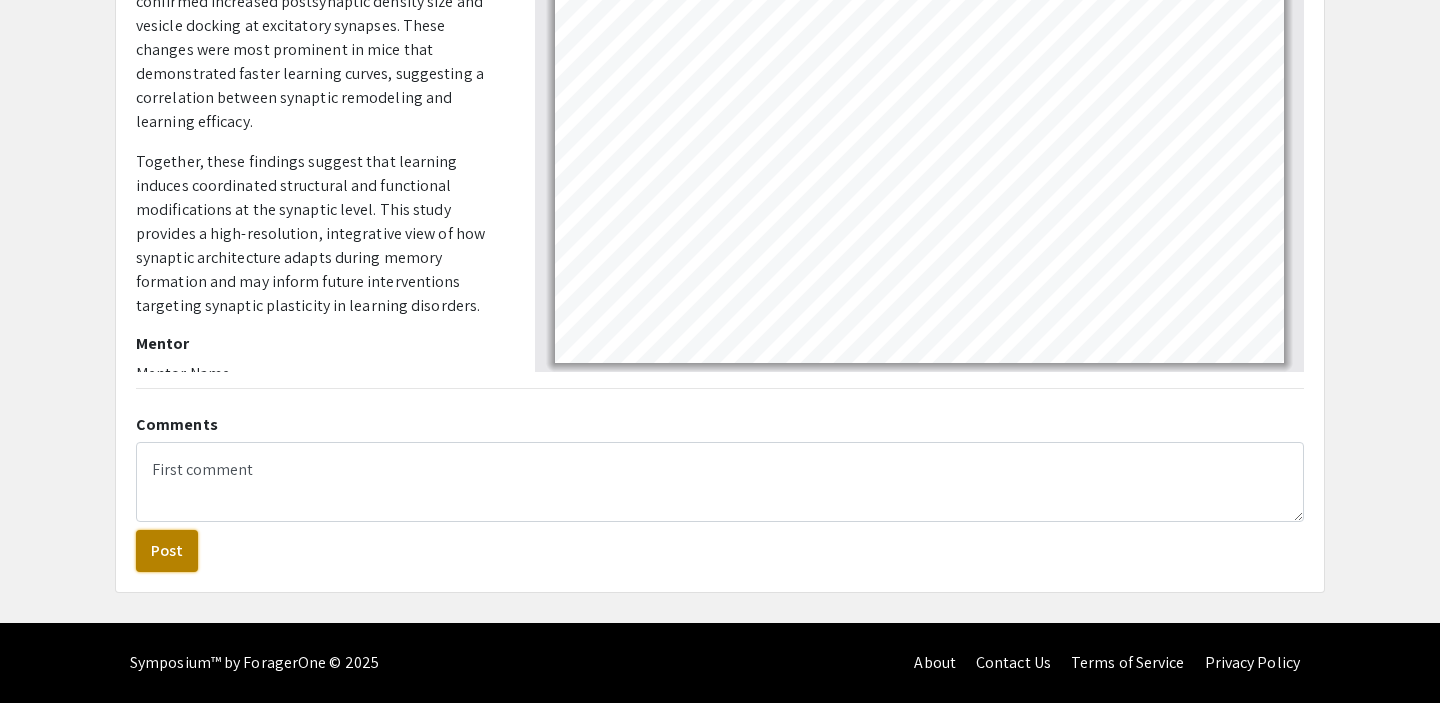 click on "Post" 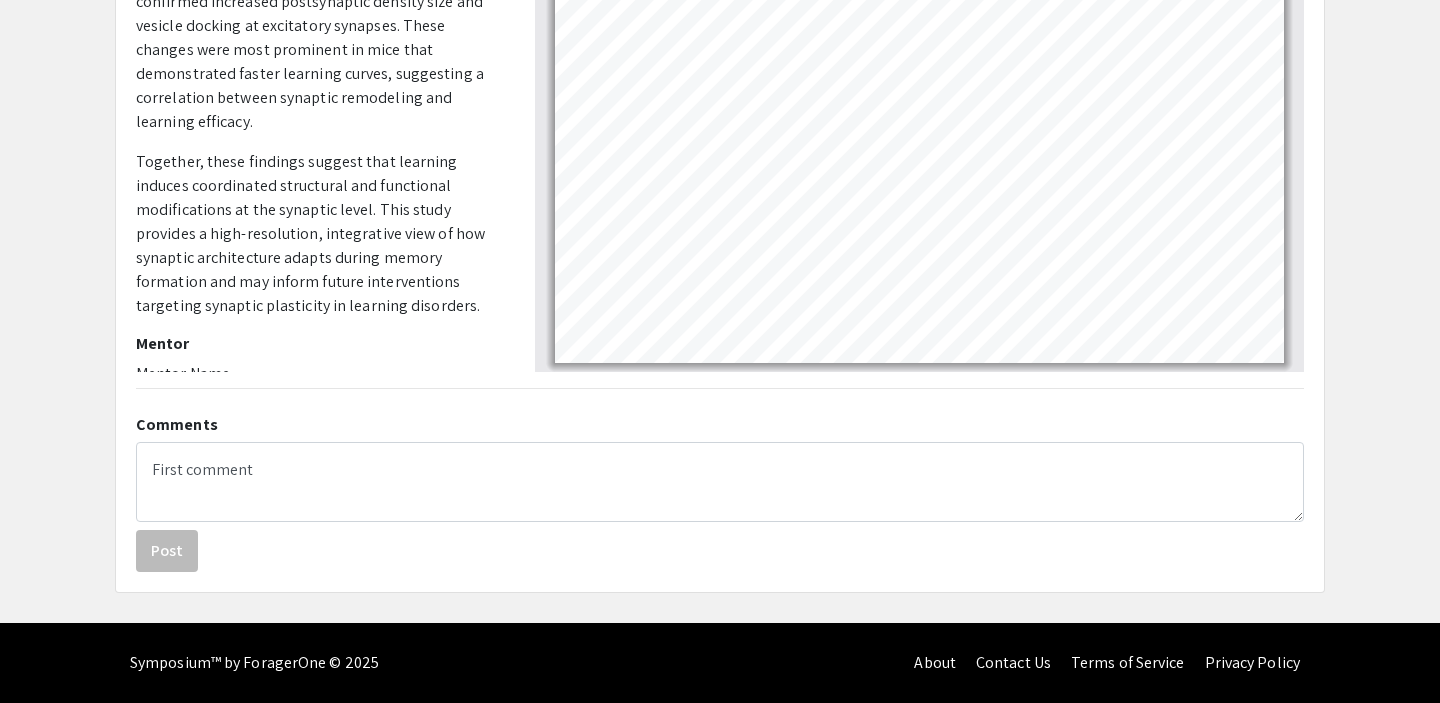 type 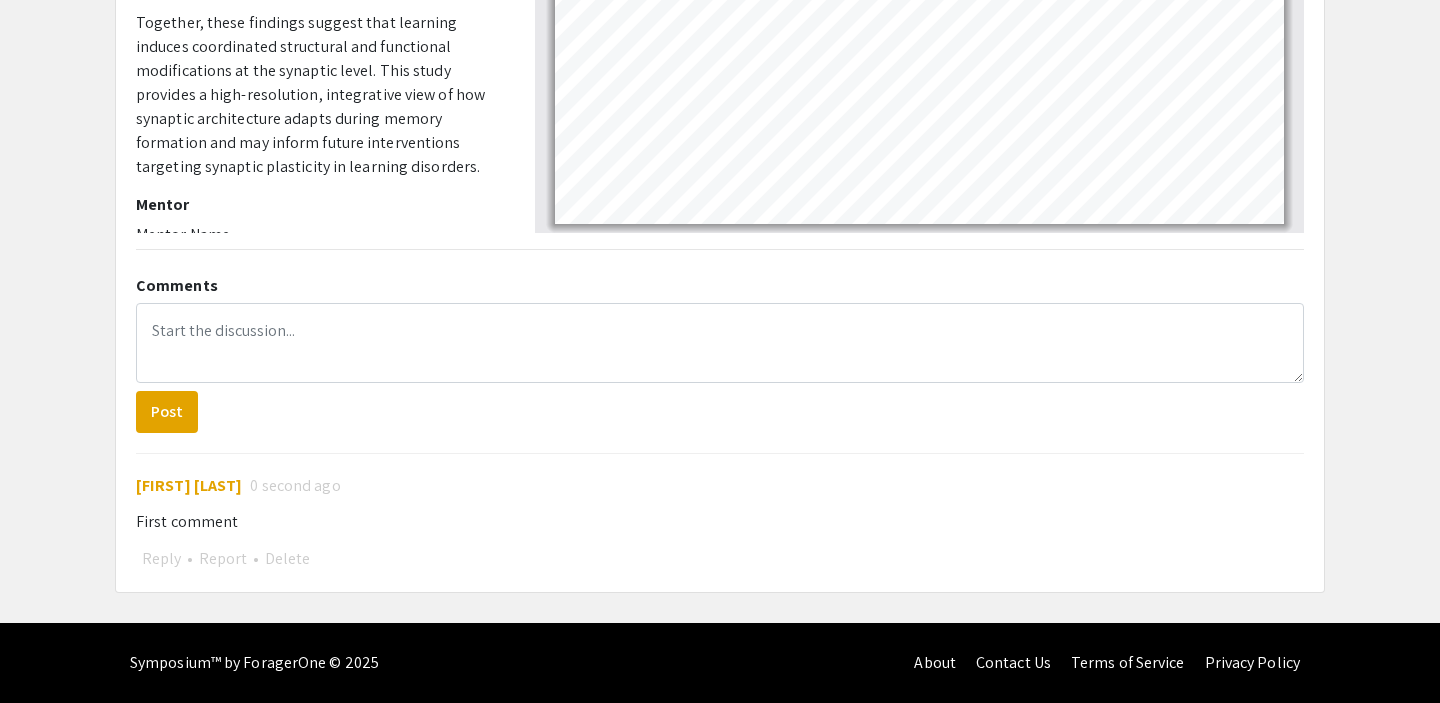 scroll, scrollTop: 0, scrollLeft: 0, axis: both 